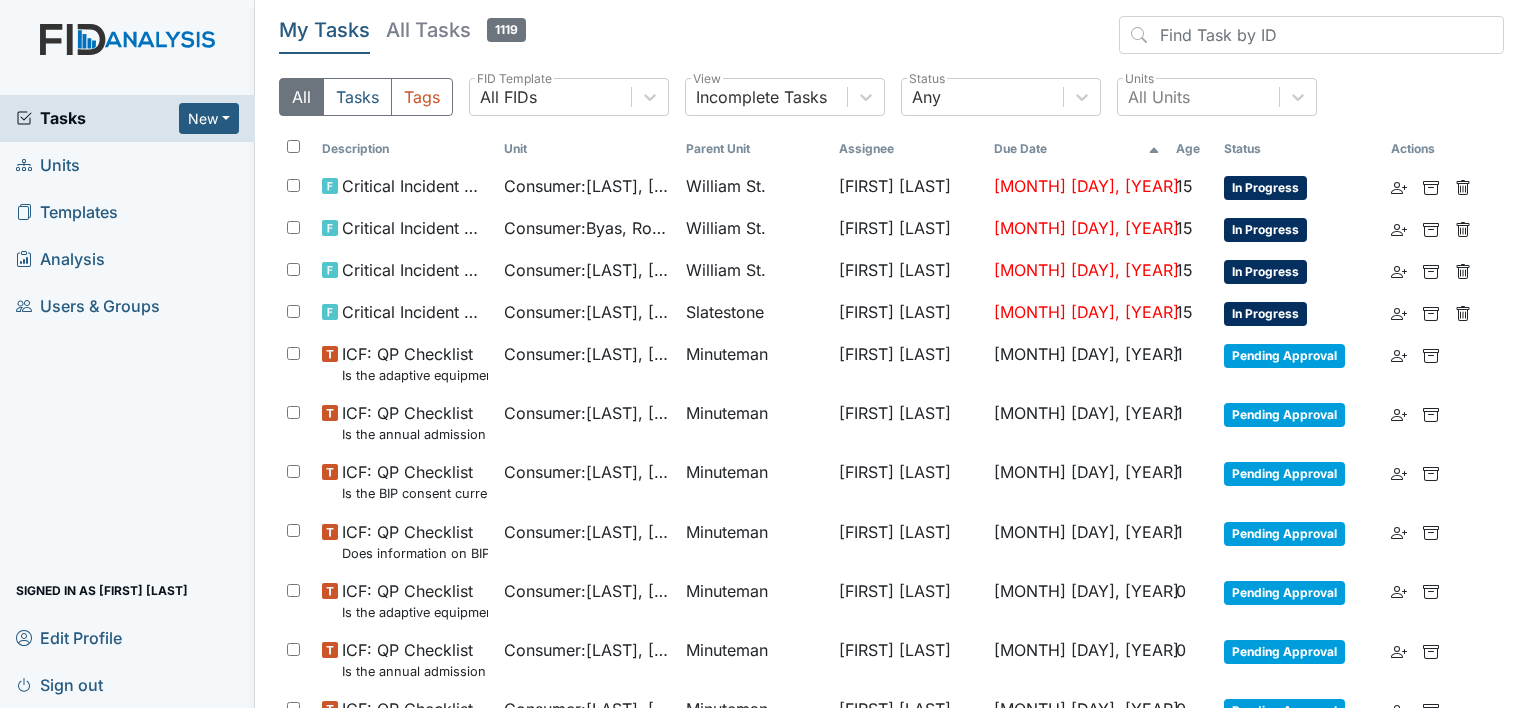 scroll, scrollTop: 0, scrollLeft: 0, axis: both 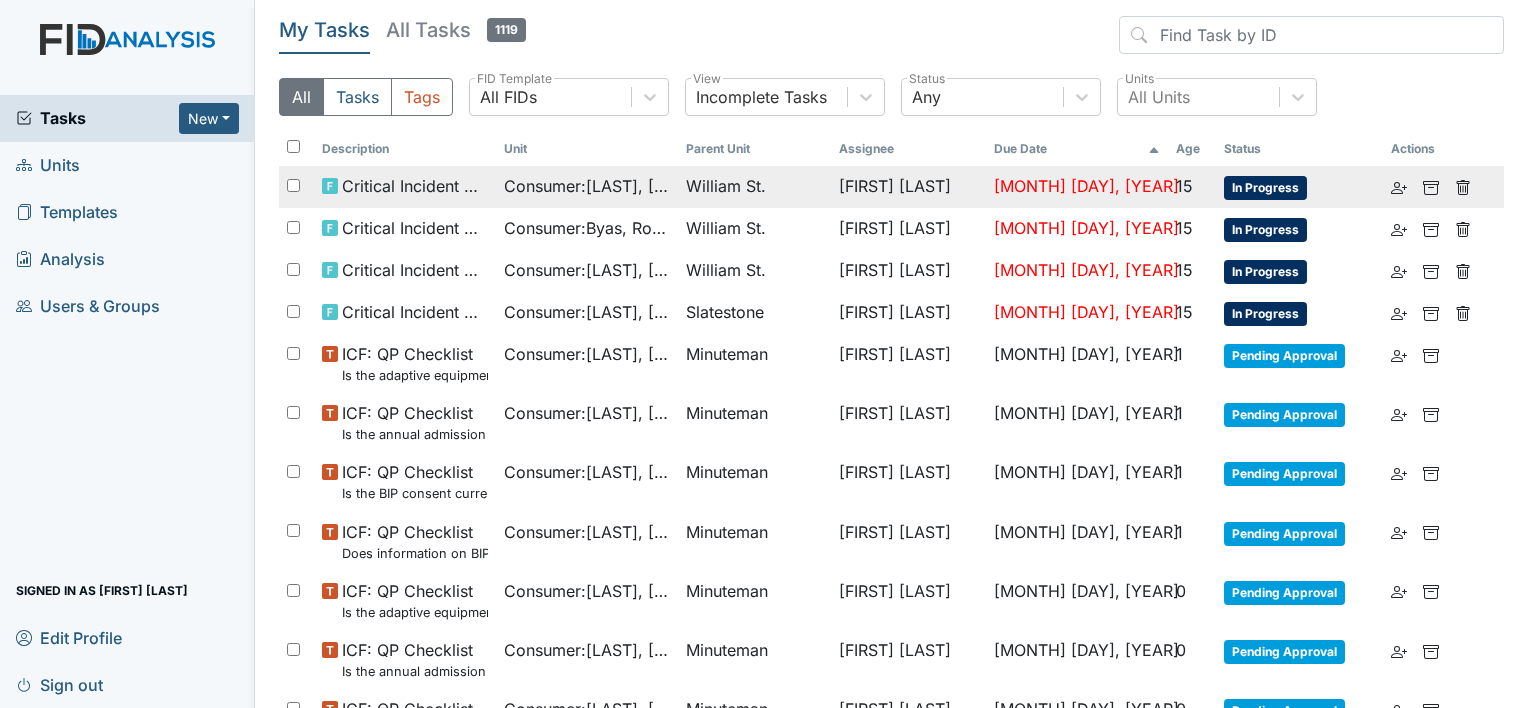 click on "William St." at bounding box center [726, 186] 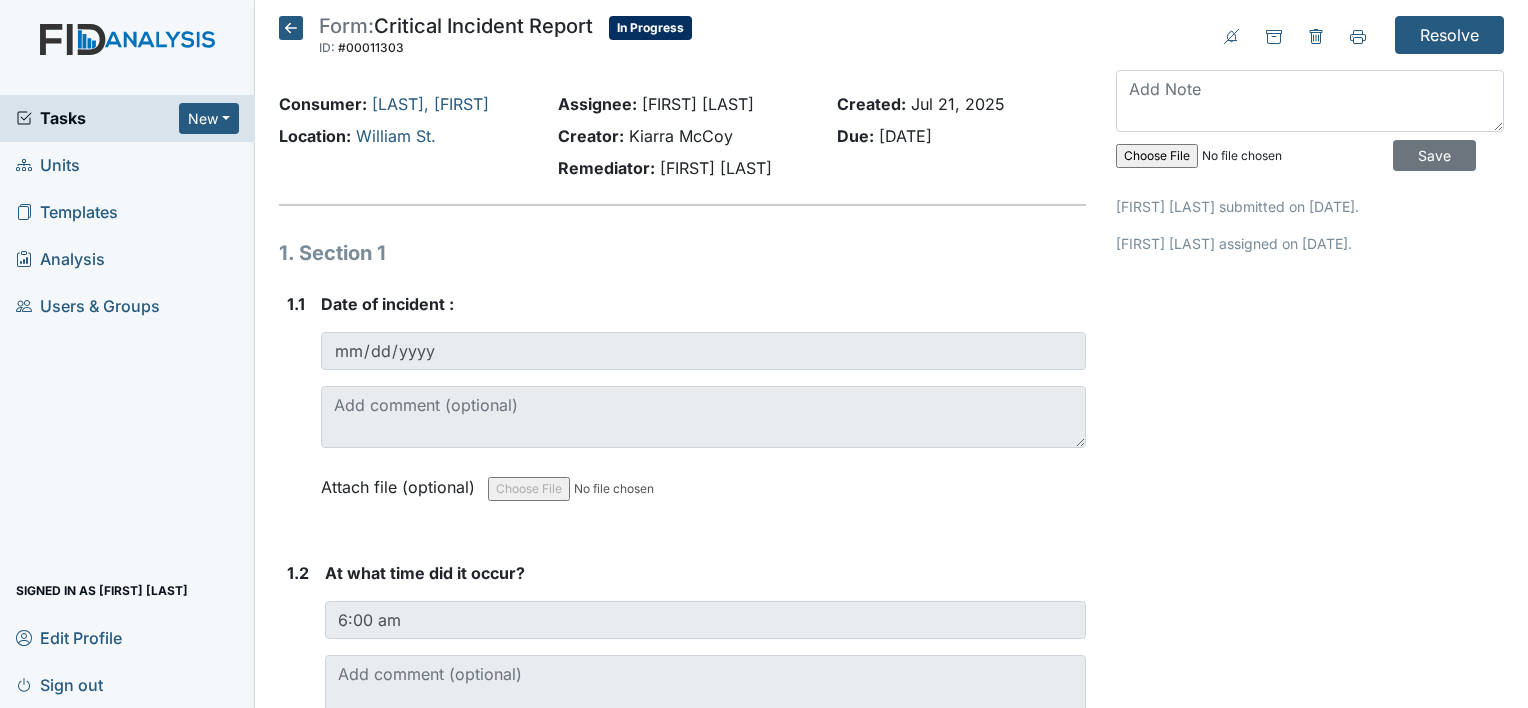 scroll, scrollTop: 0, scrollLeft: 0, axis: both 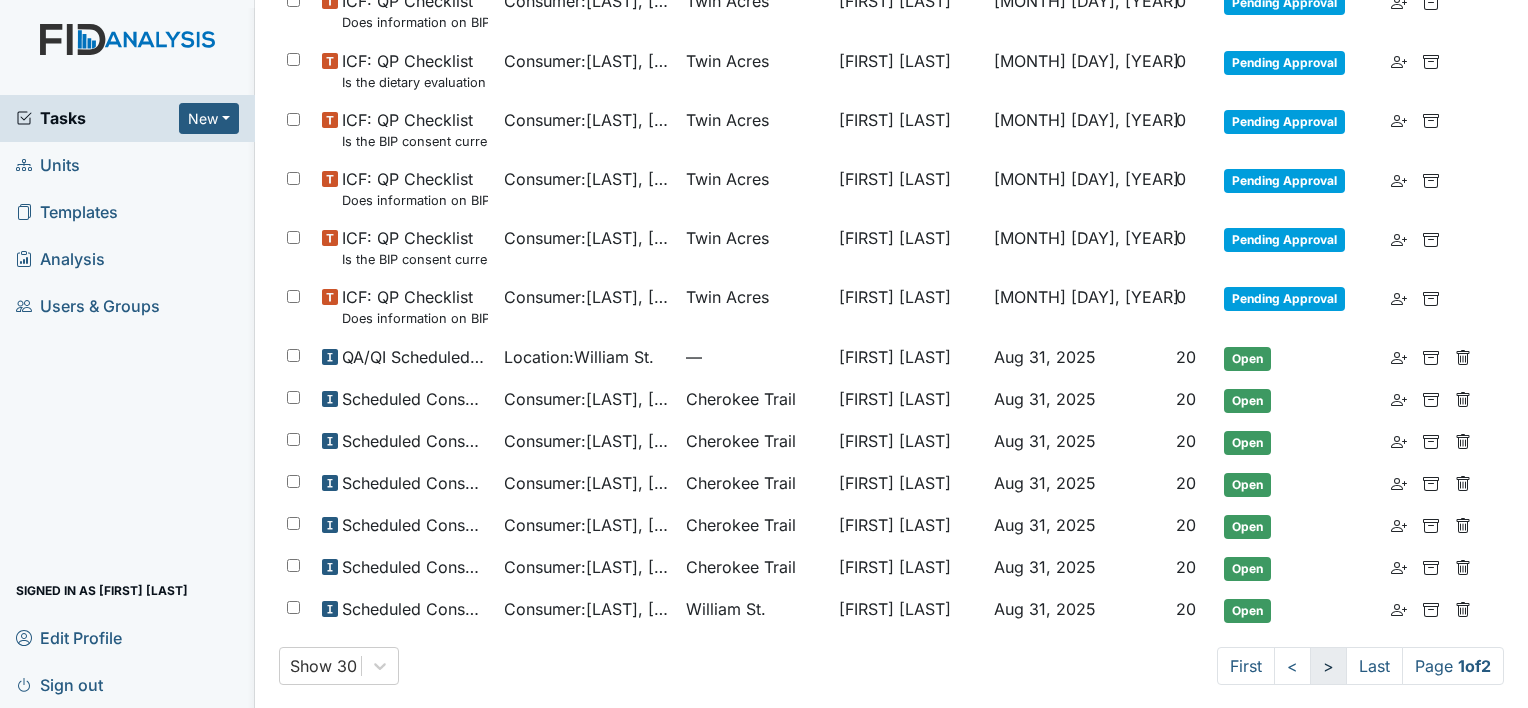 click on ">" at bounding box center (1328, 666) 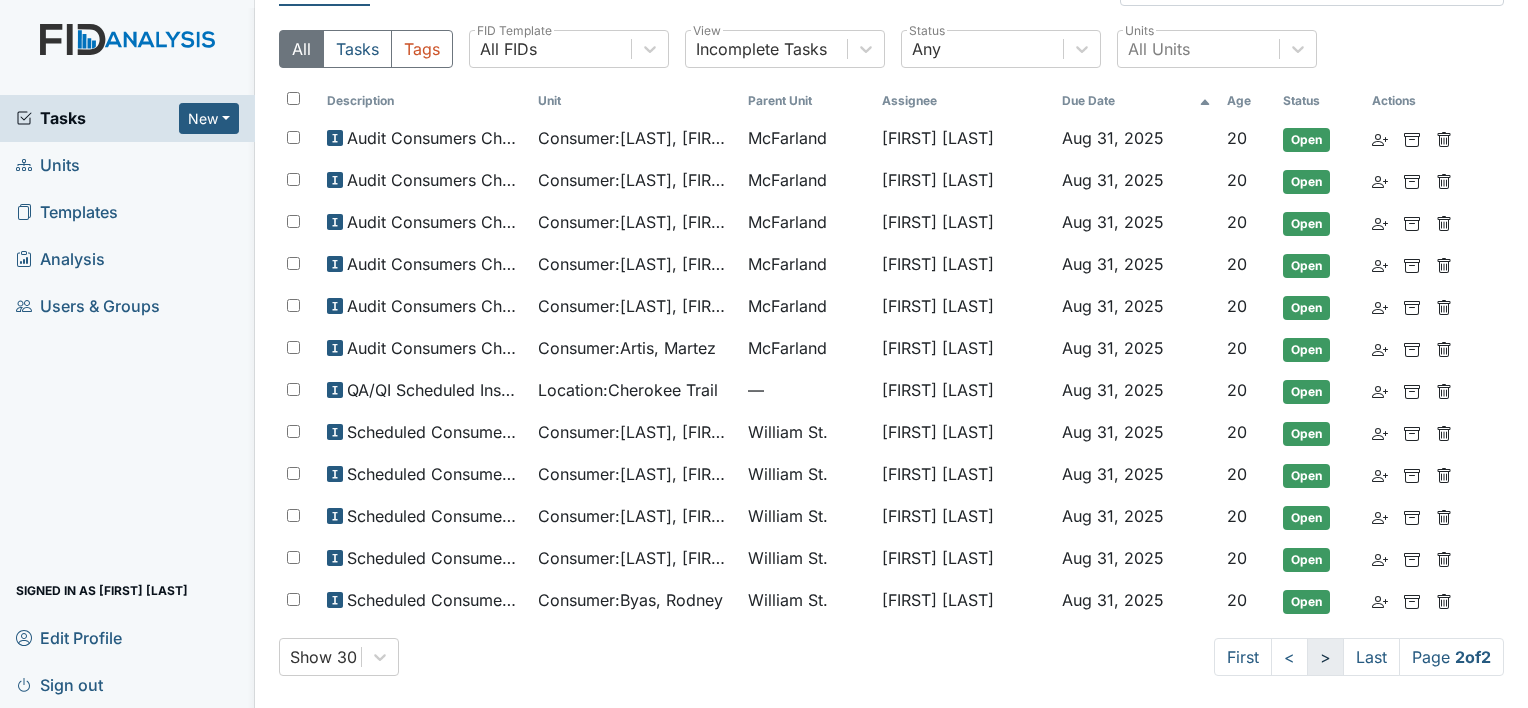 scroll, scrollTop: 38, scrollLeft: 0, axis: vertical 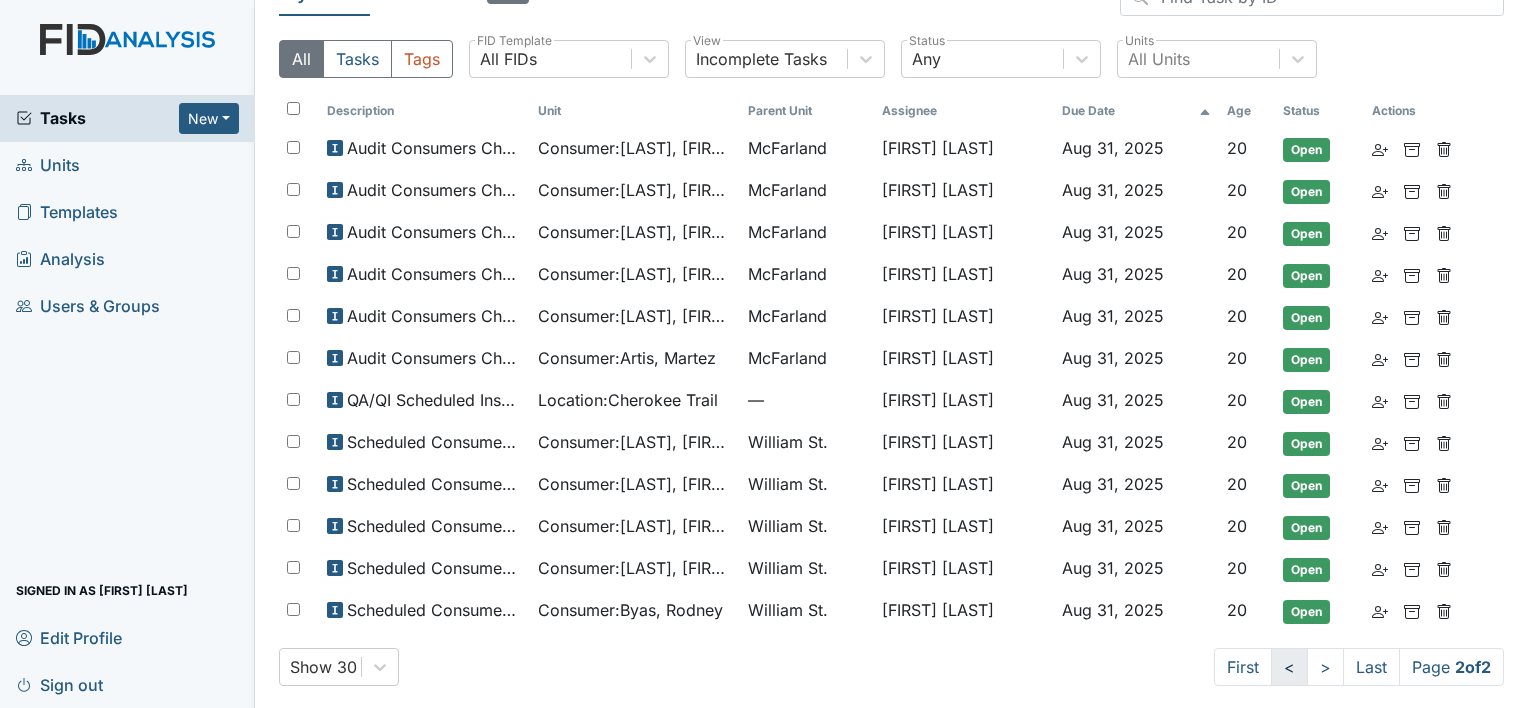 click on "<" at bounding box center (1289, 667) 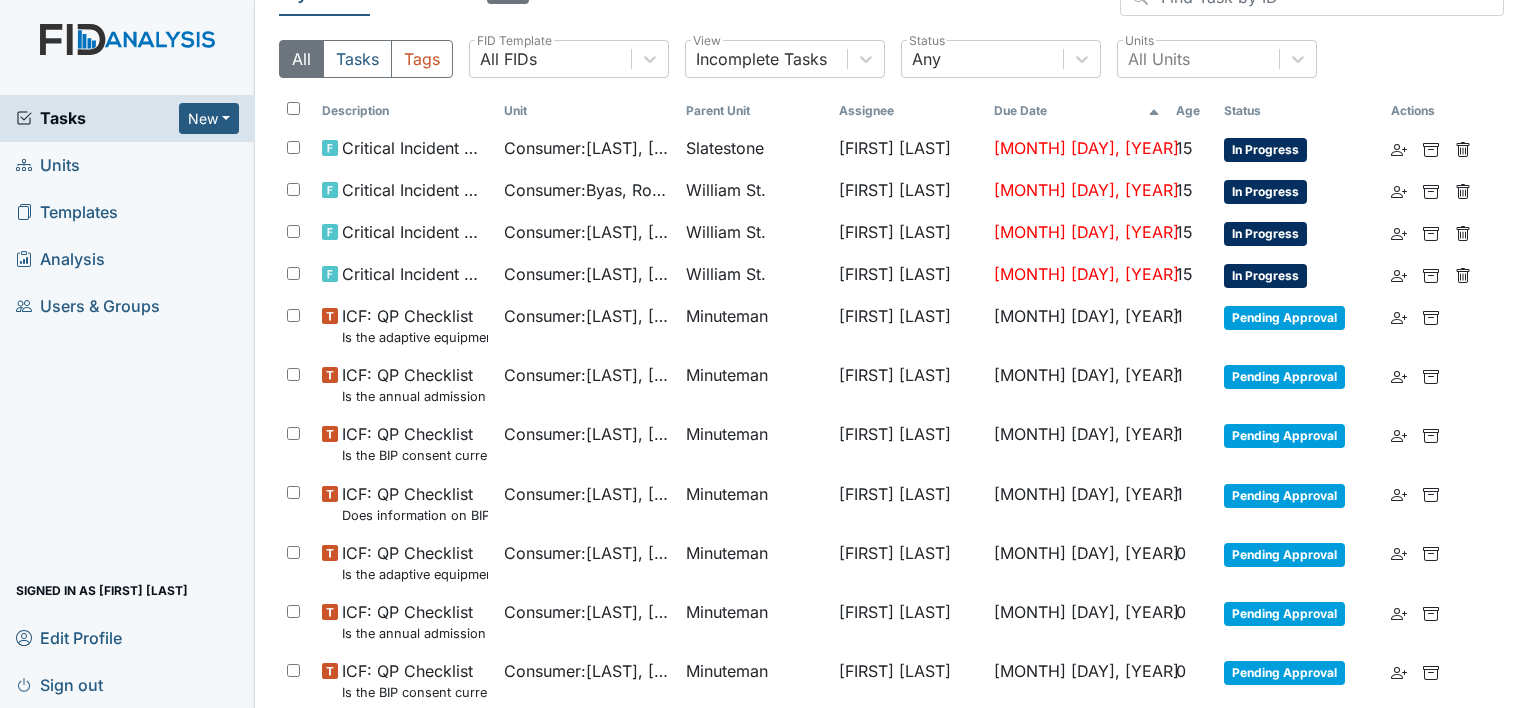 scroll, scrollTop: 1122, scrollLeft: 0, axis: vertical 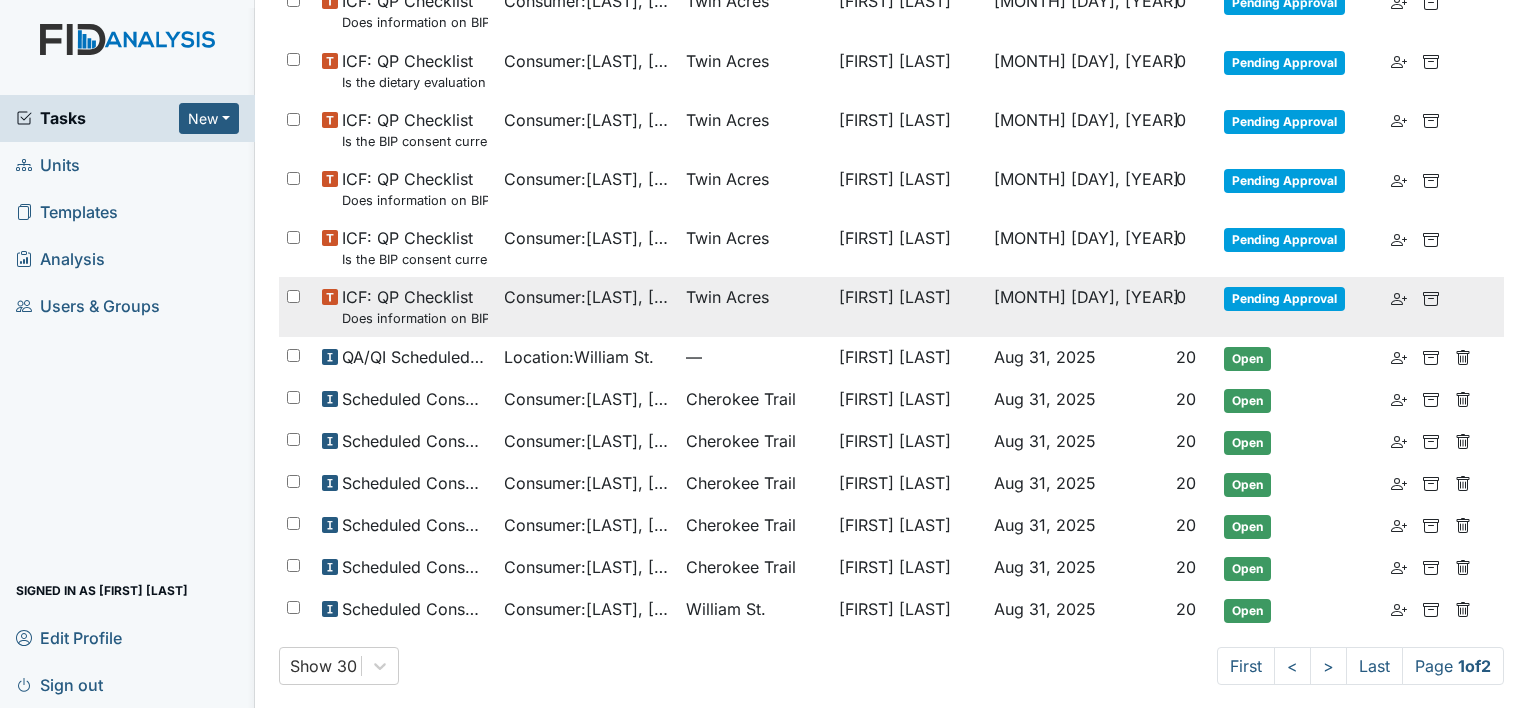 click on "Twin Acres" at bounding box center (727, 297) 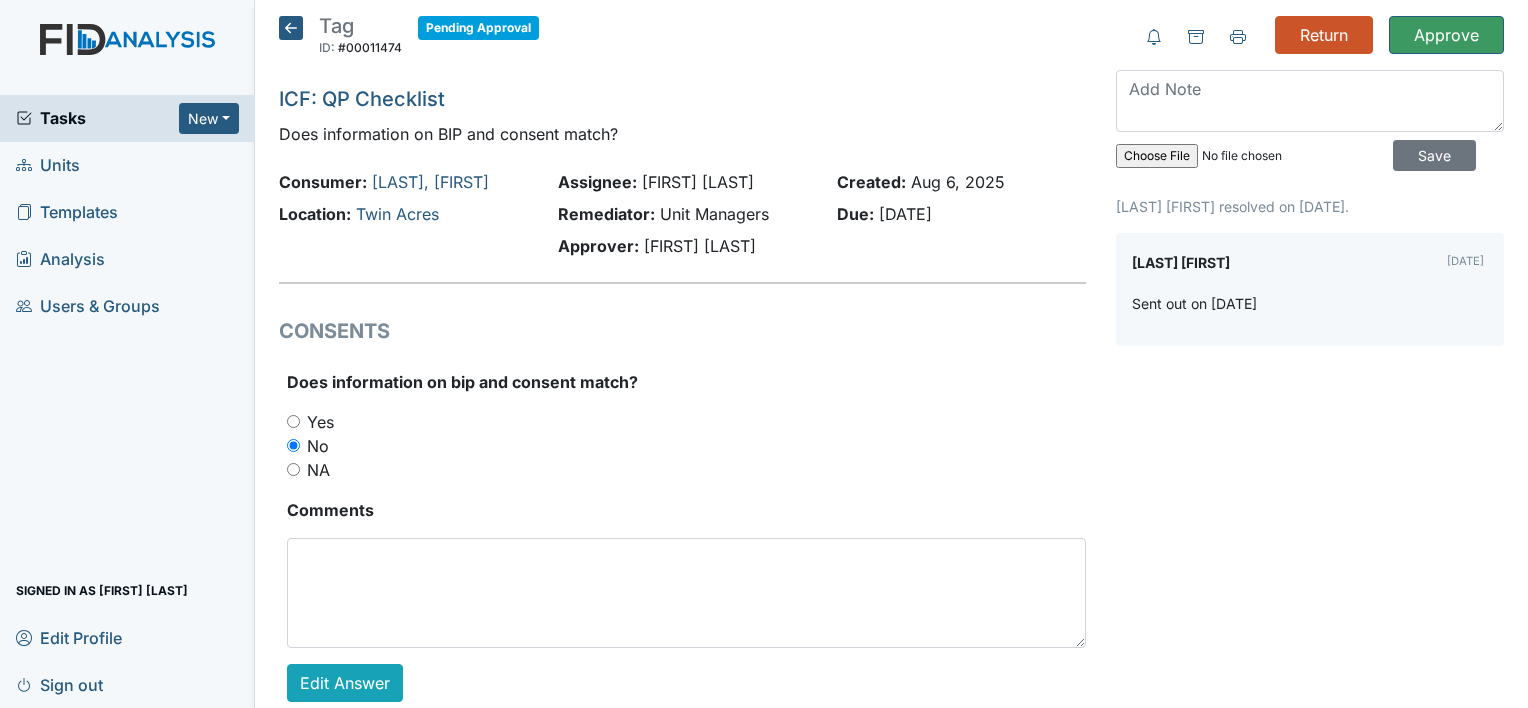 scroll, scrollTop: 0, scrollLeft: 0, axis: both 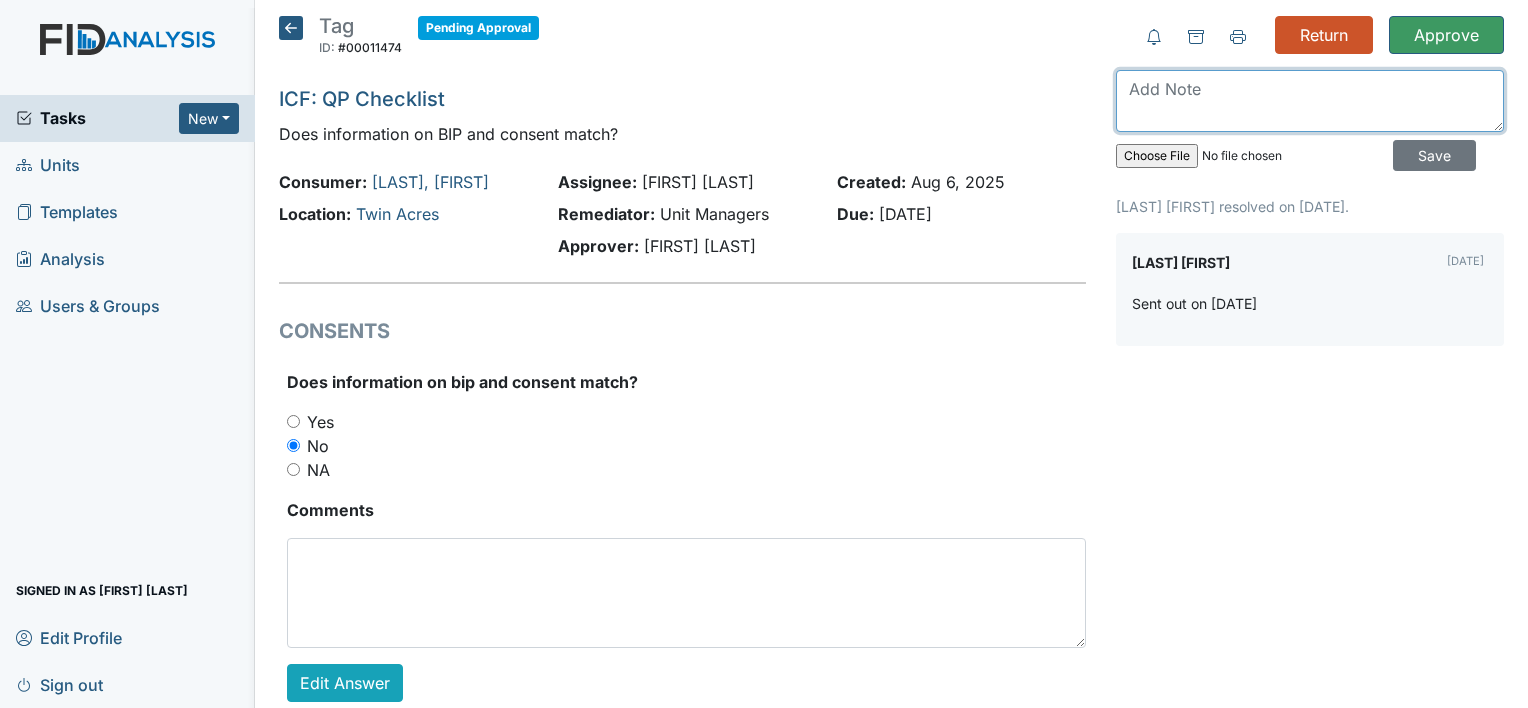 click at bounding box center [1310, 101] 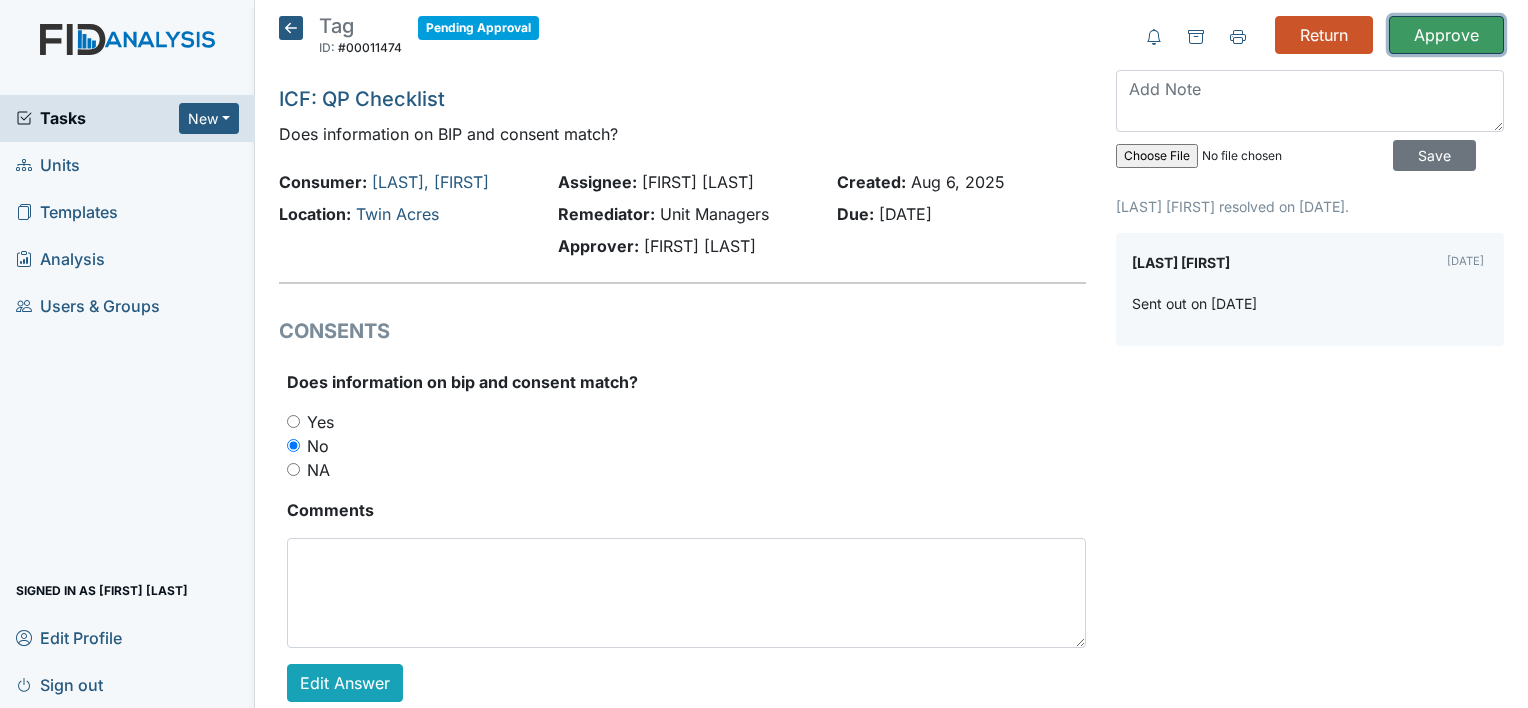click on "Approve" at bounding box center (1446, 35) 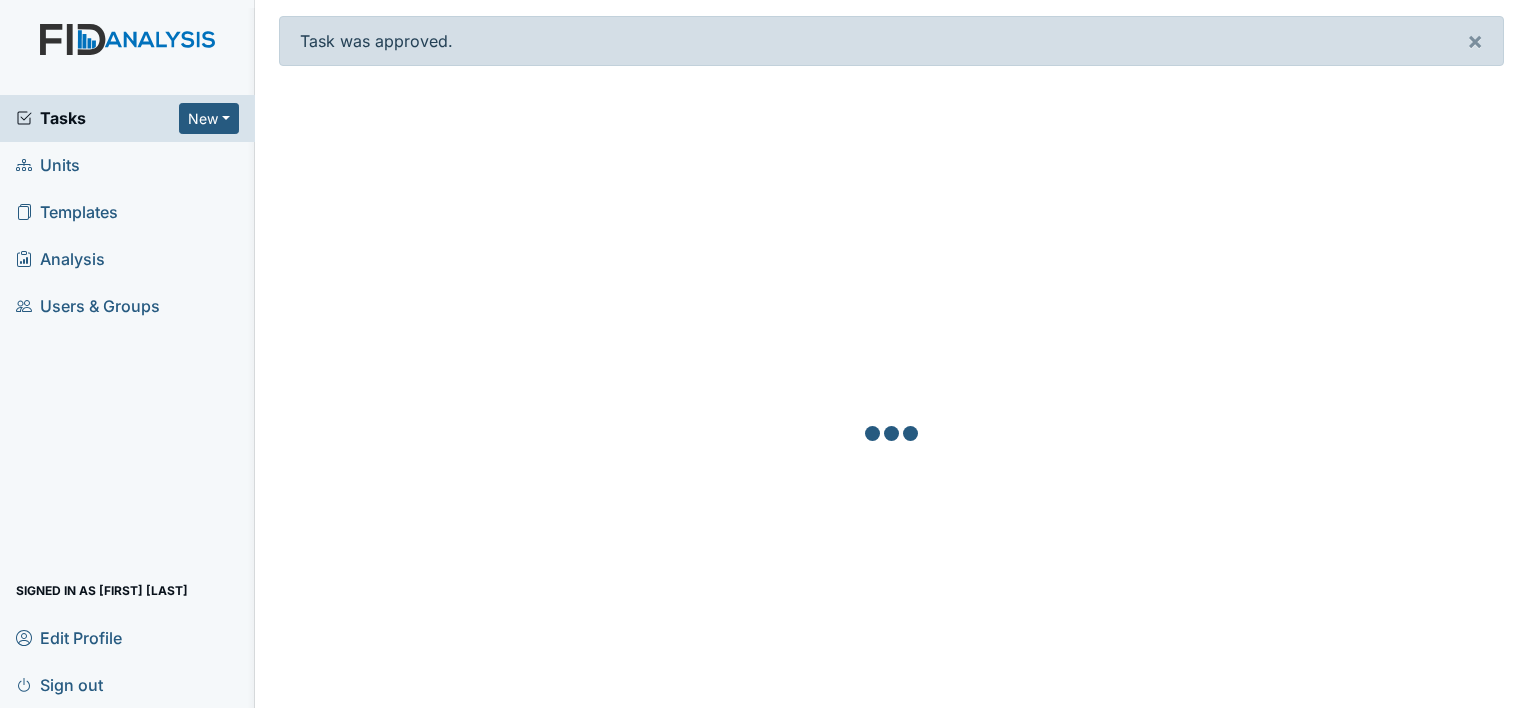 scroll, scrollTop: 0, scrollLeft: 0, axis: both 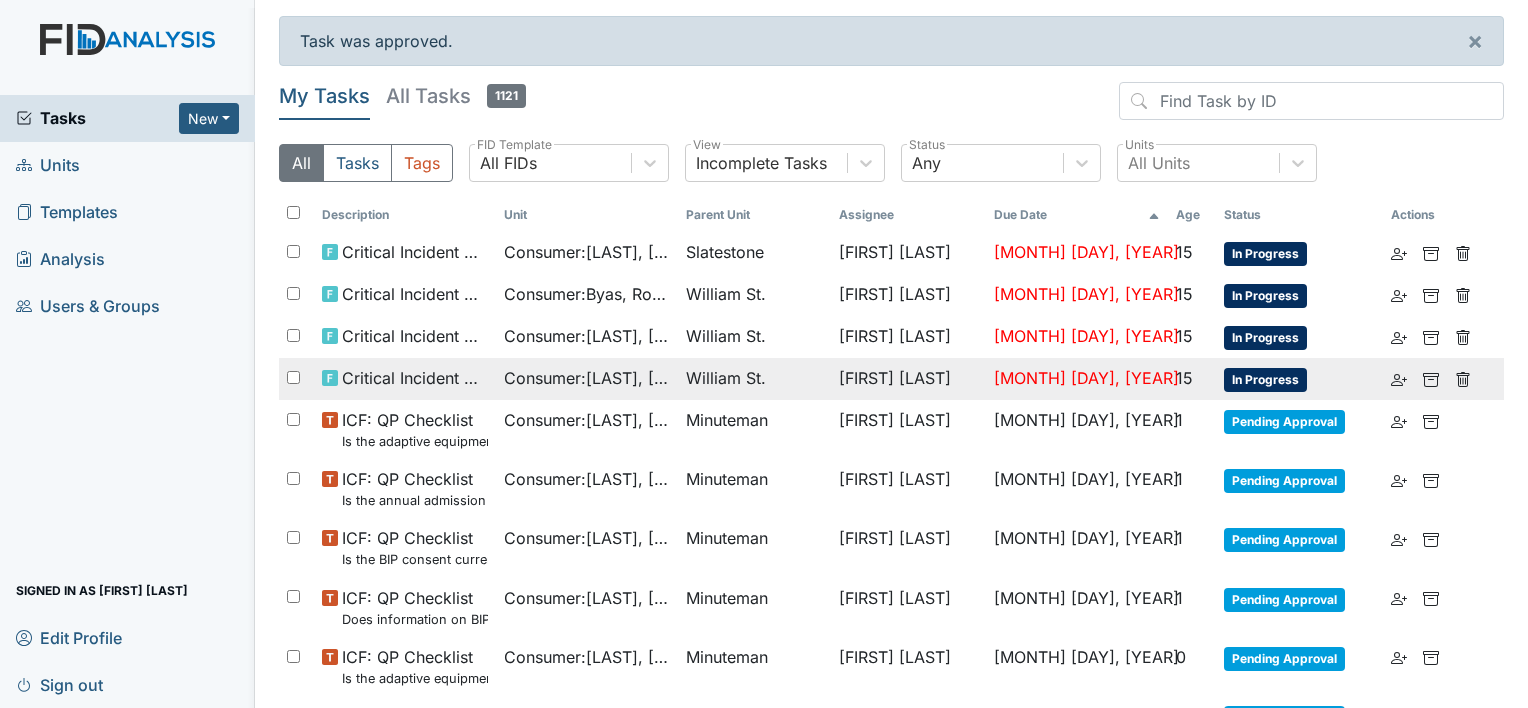 click on "Consumer :  Wright, Glenn" at bounding box center [587, 378] 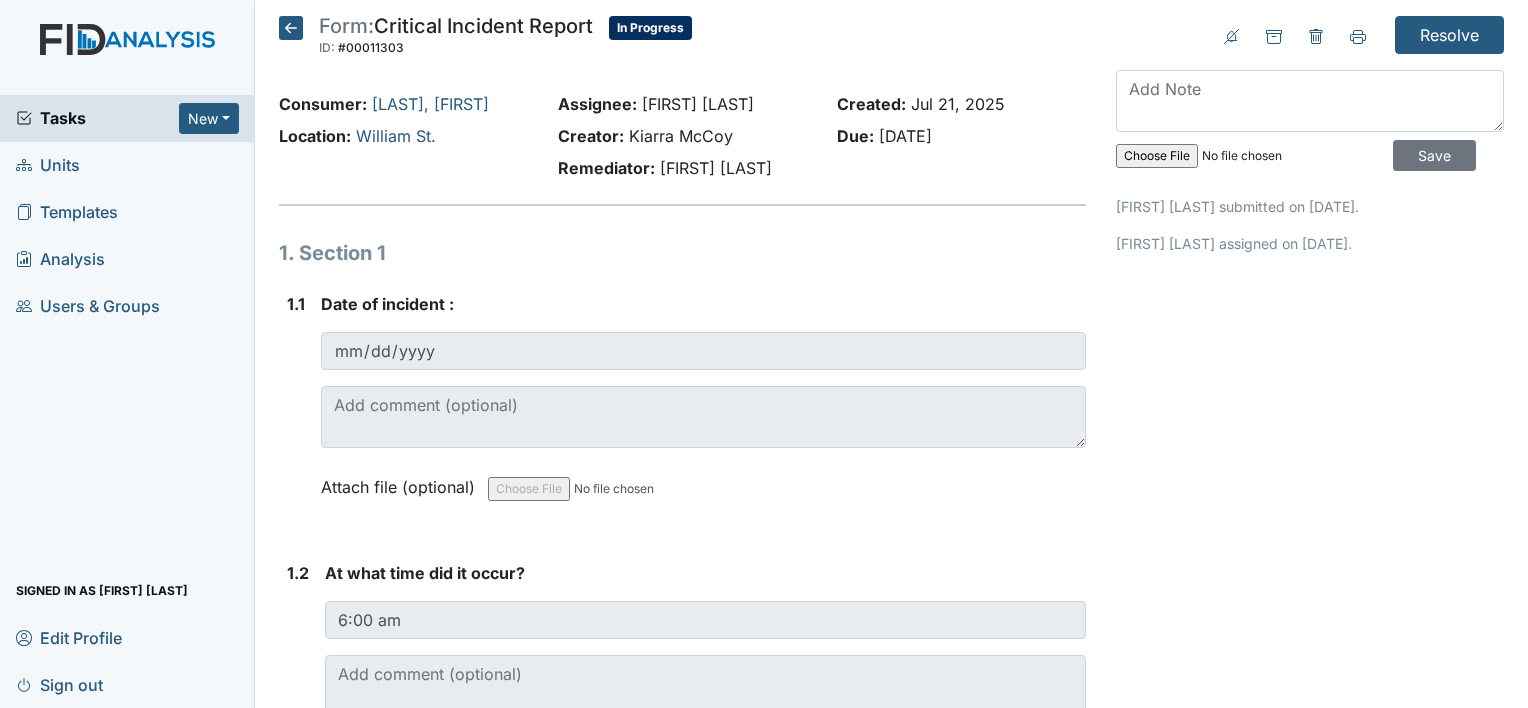 scroll, scrollTop: 0, scrollLeft: 0, axis: both 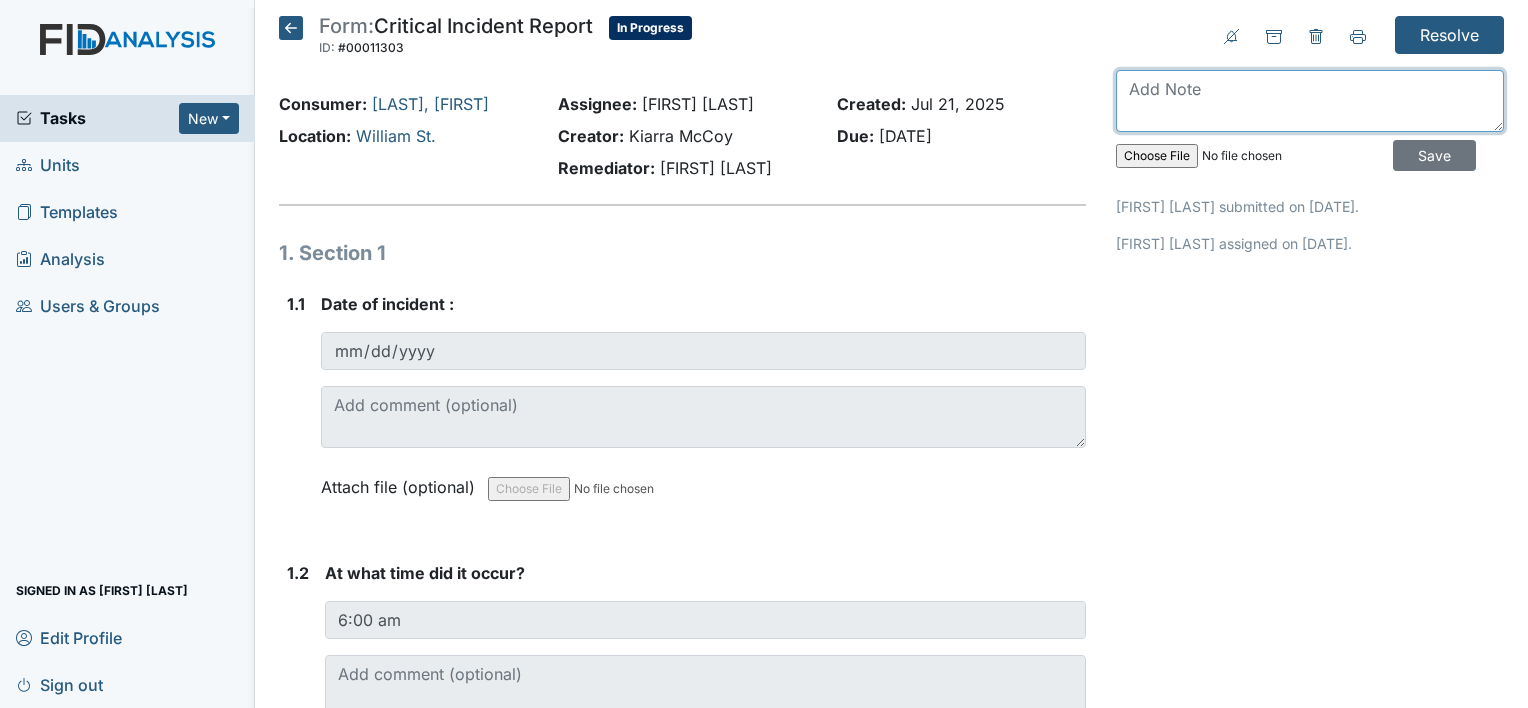 click at bounding box center [1310, 101] 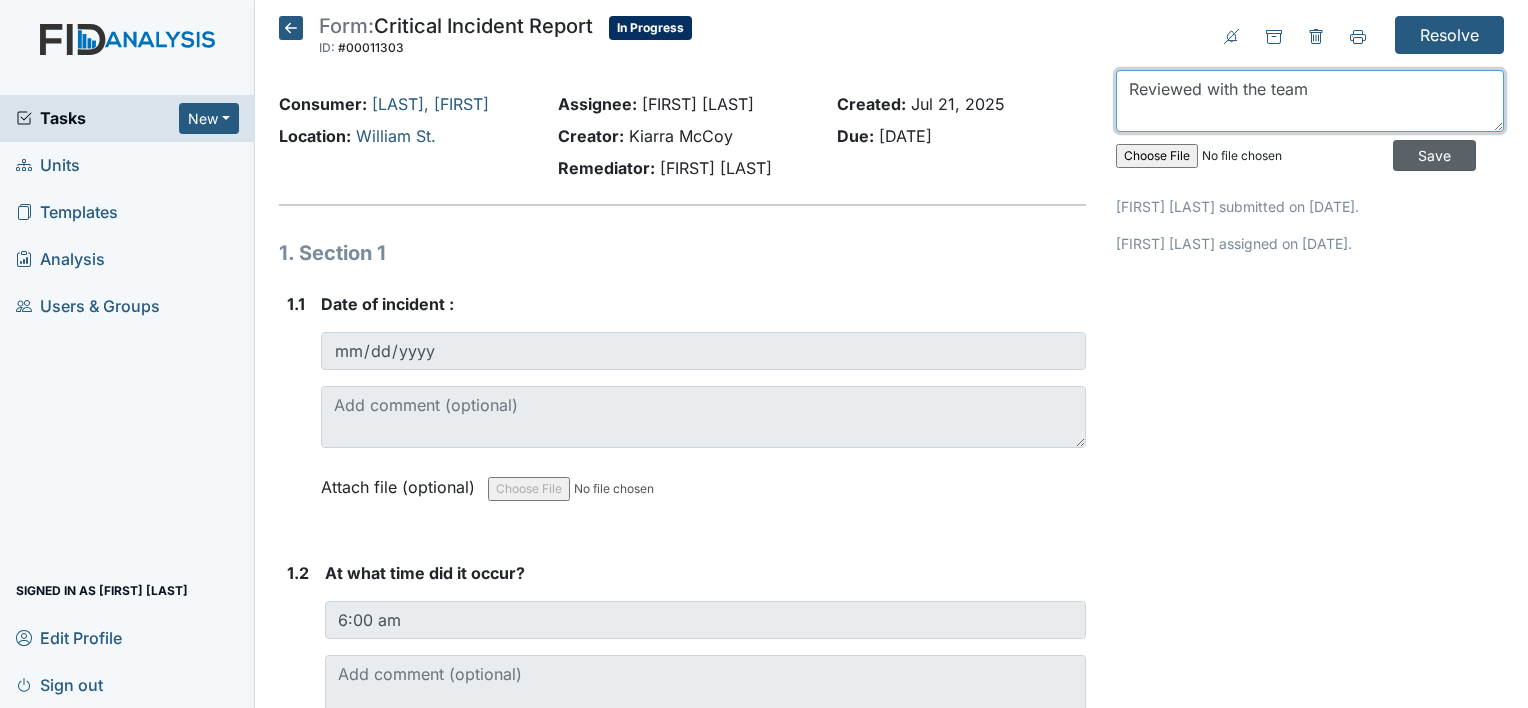 type on "Reviewed with the team" 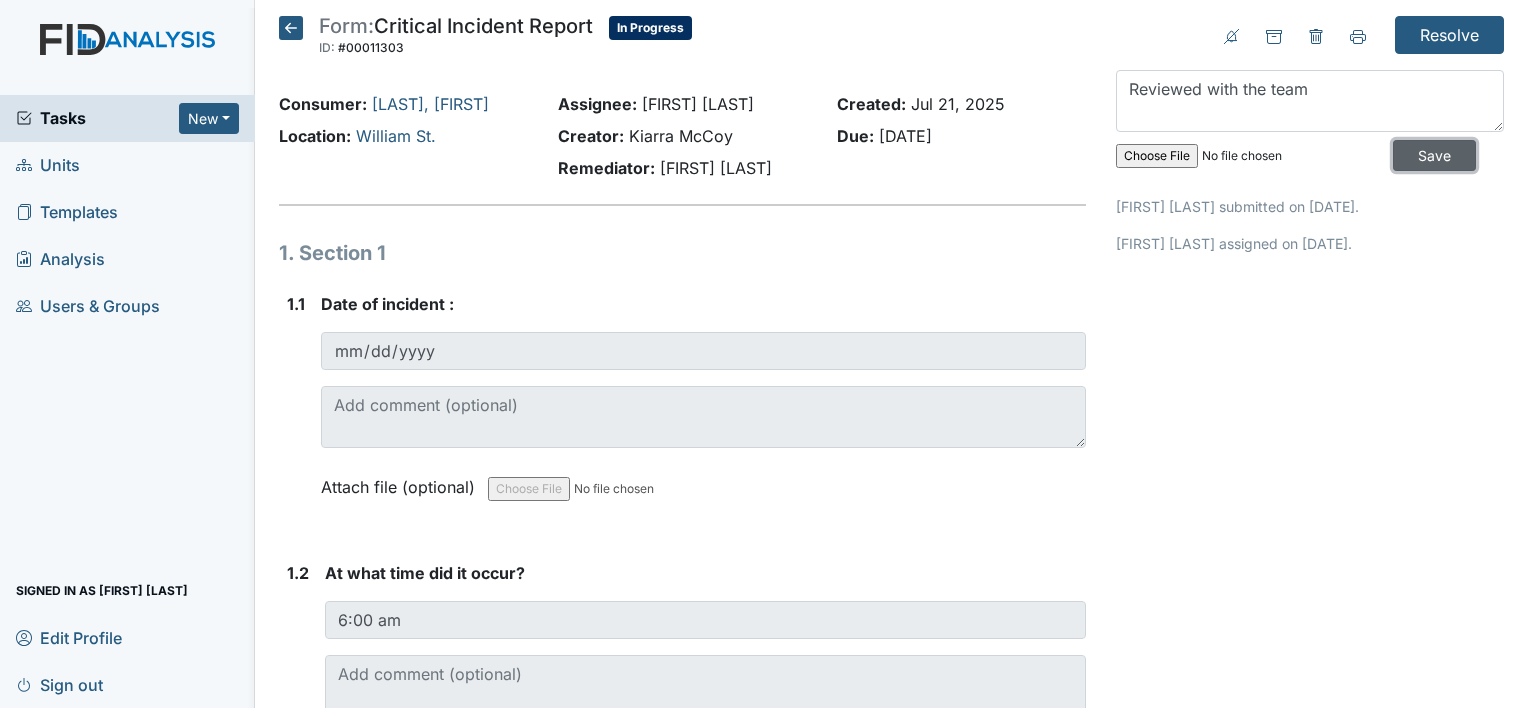 click on "Save" at bounding box center (1434, 155) 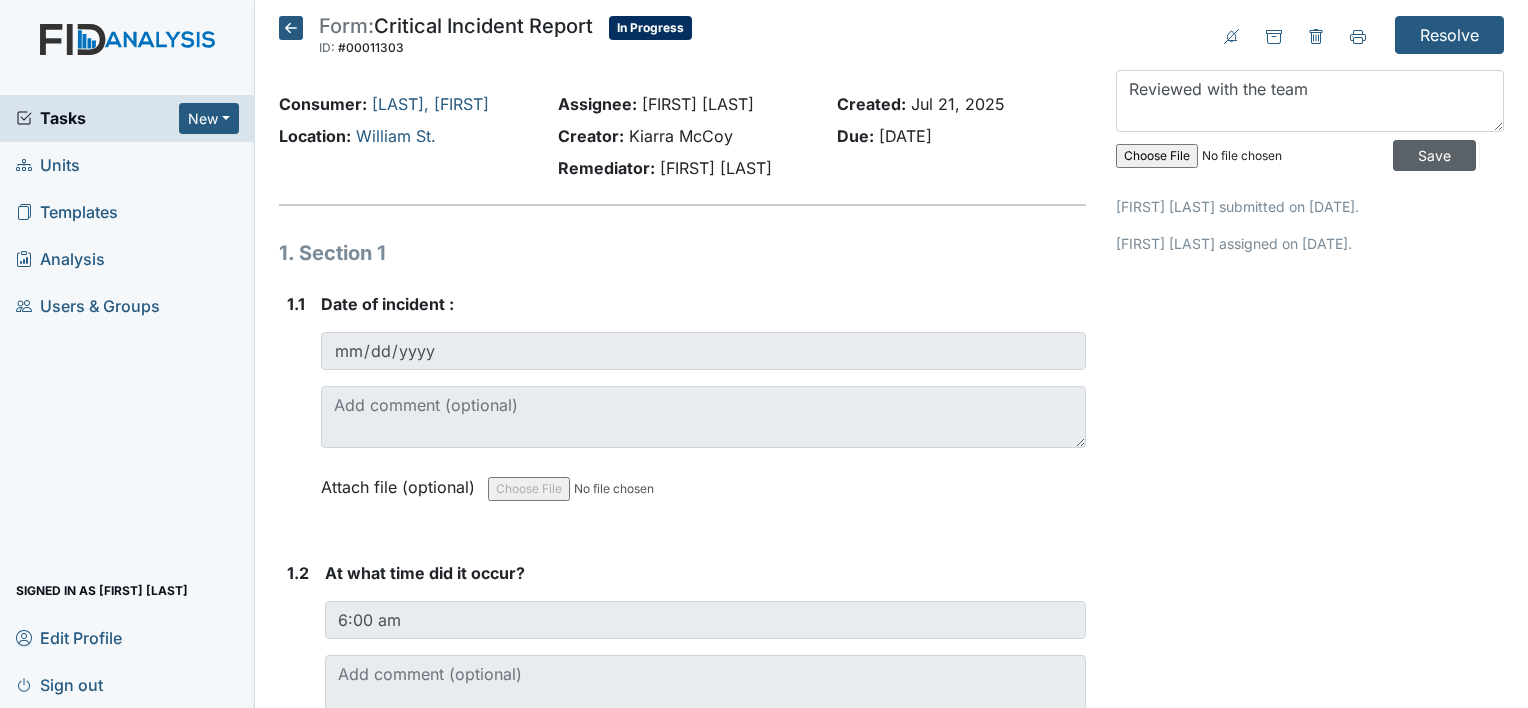type 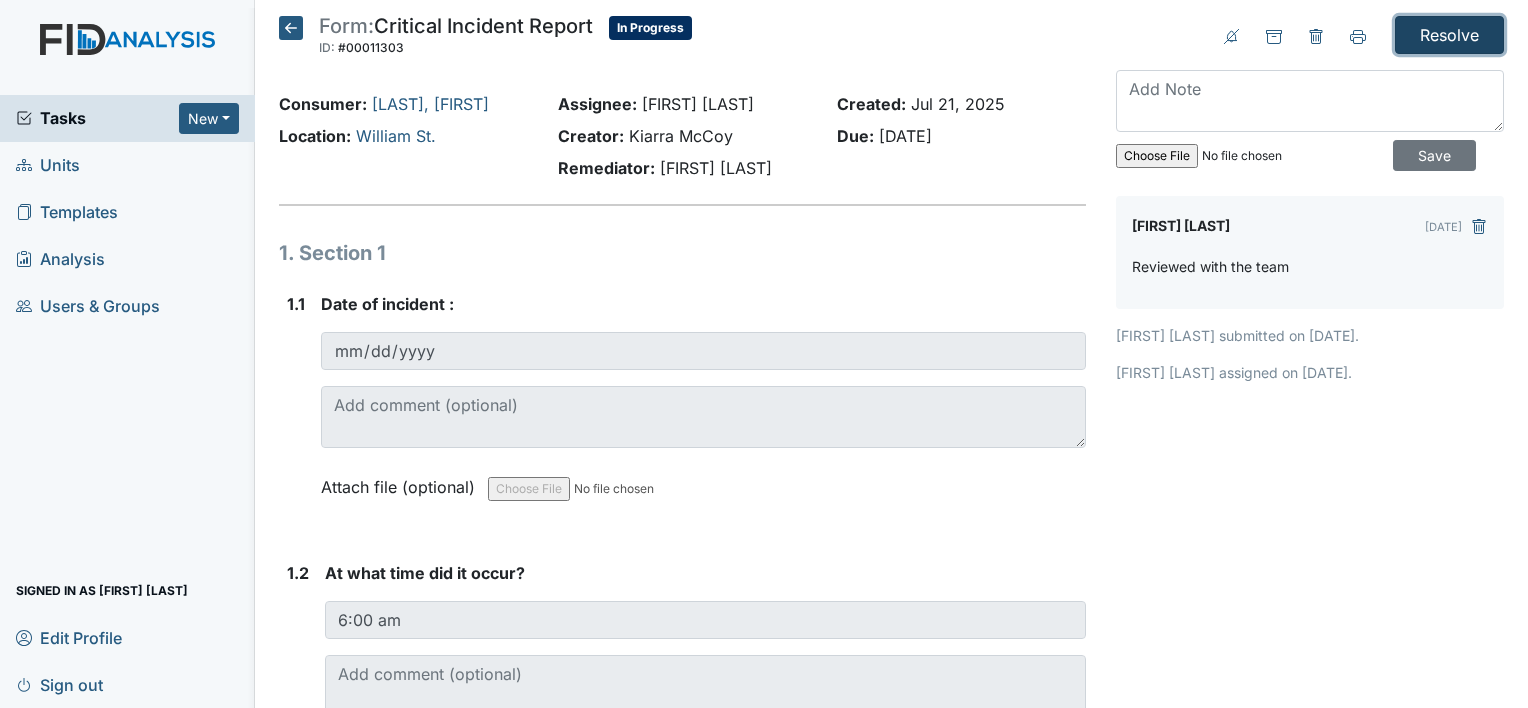 click on "Resolve" at bounding box center [1449, 35] 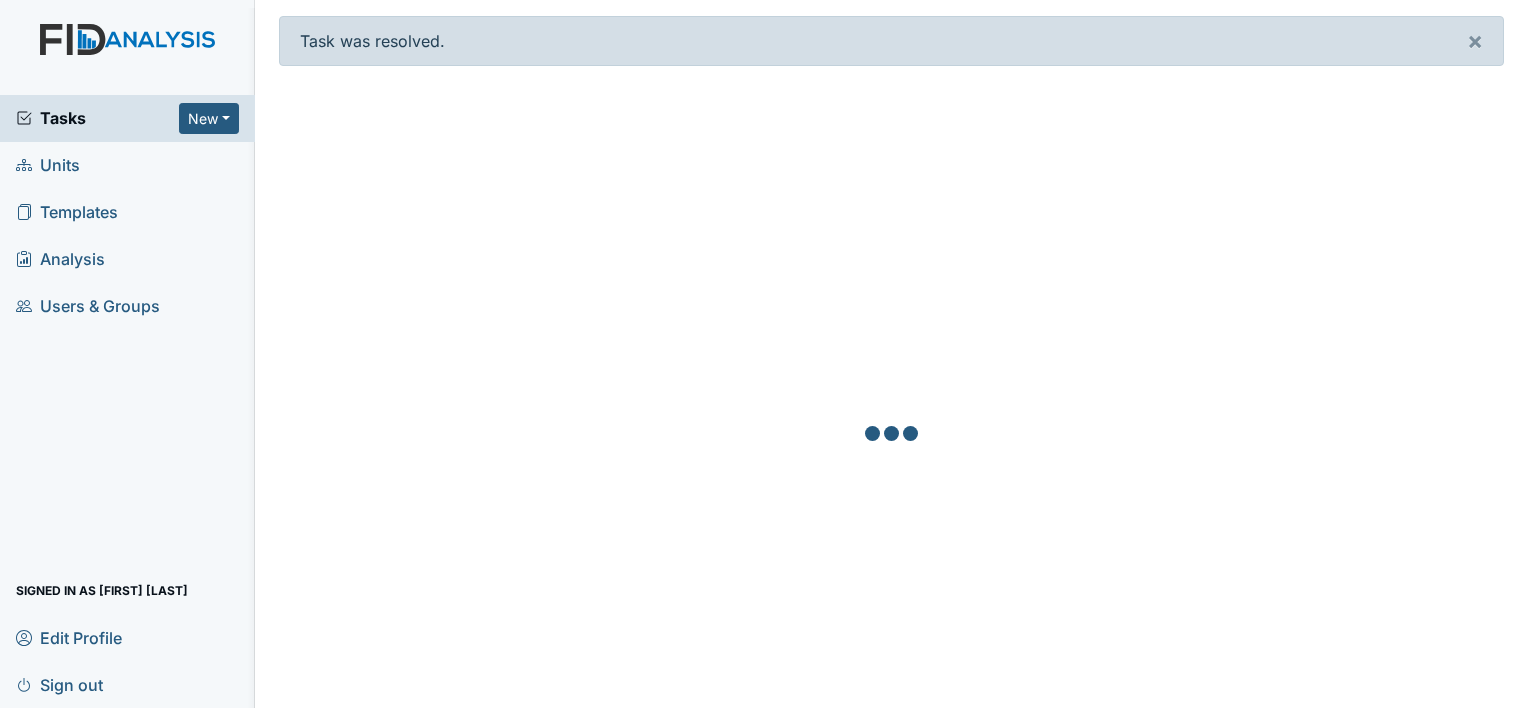 scroll, scrollTop: 0, scrollLeft: 0, axis: both 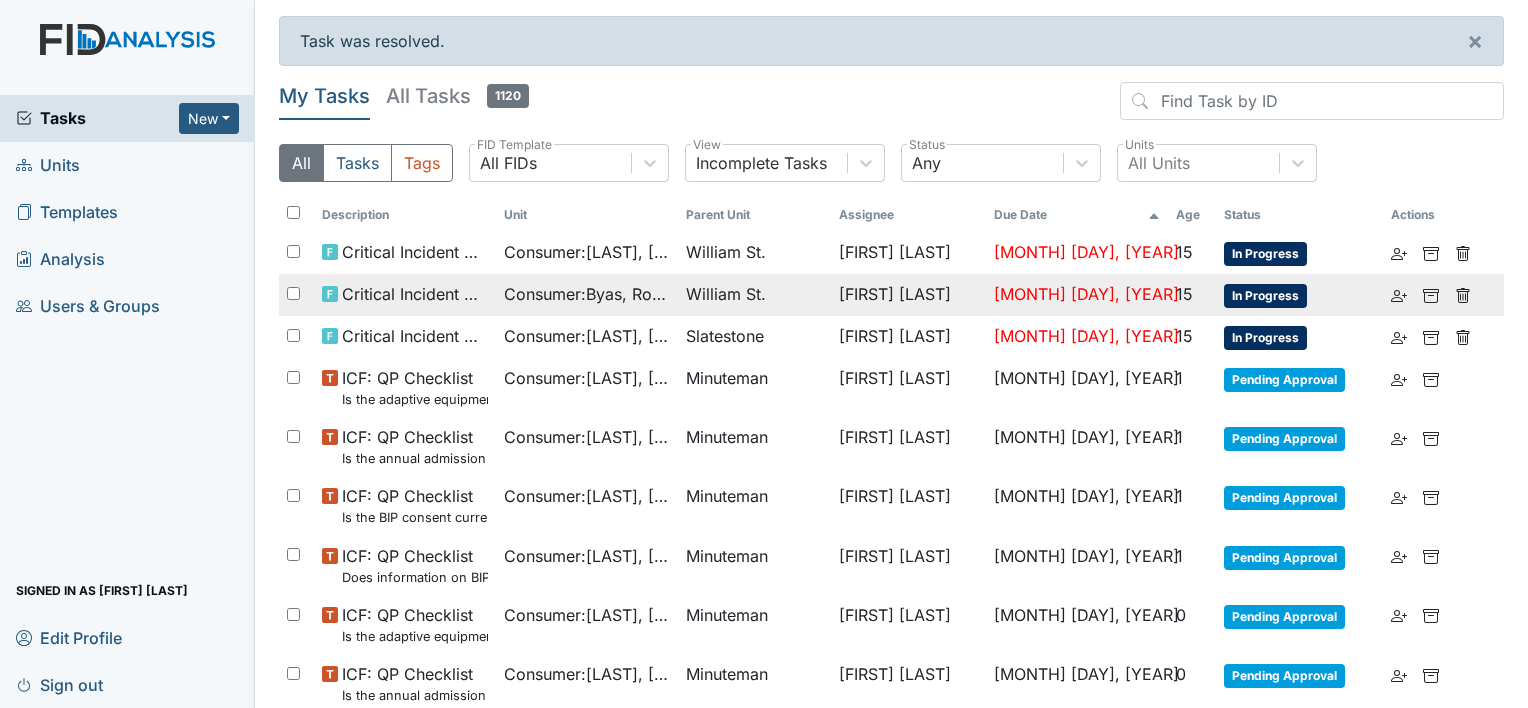 click on "Consumer : [LAST], [FIRST]" at bounding box center [587, 294] 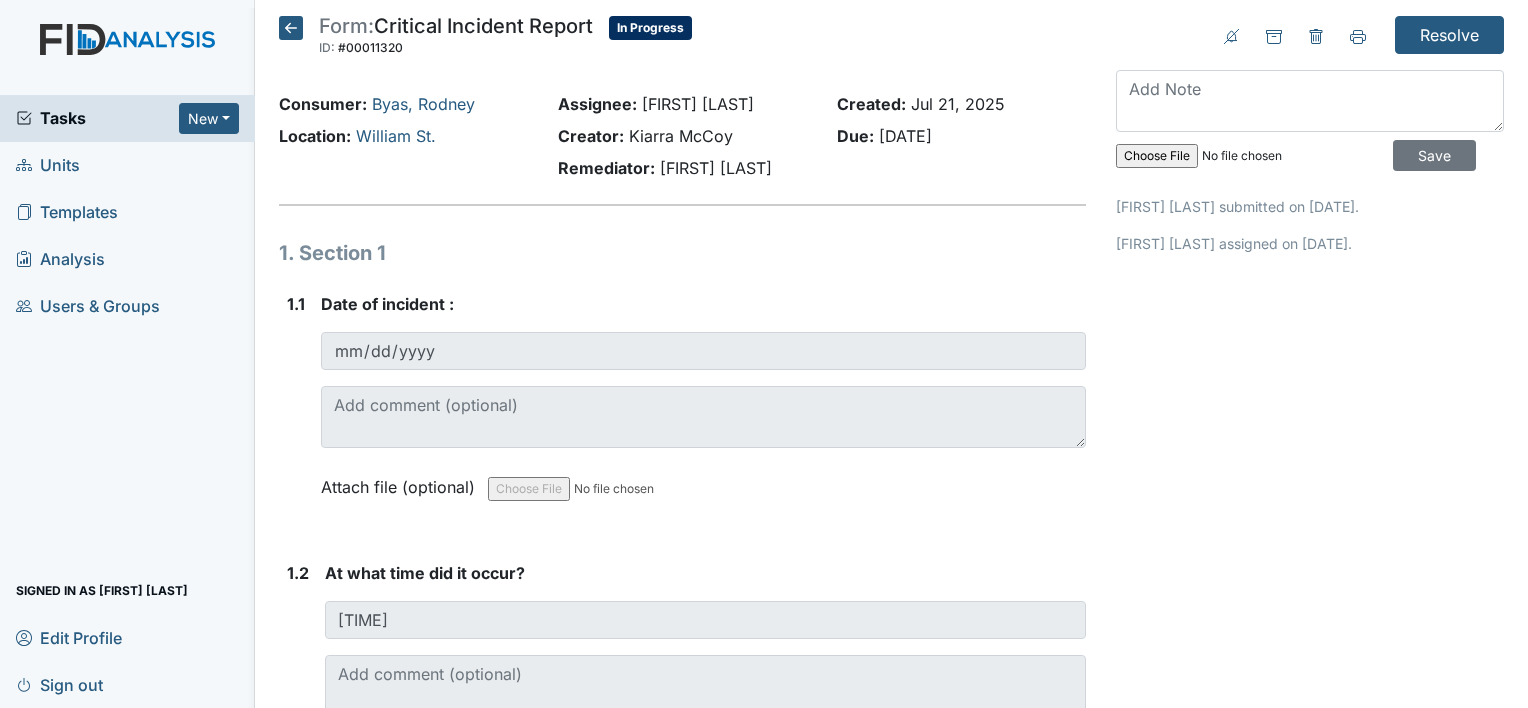 scroll, scrollTop: 0, scrollLeft: 0, axis: both 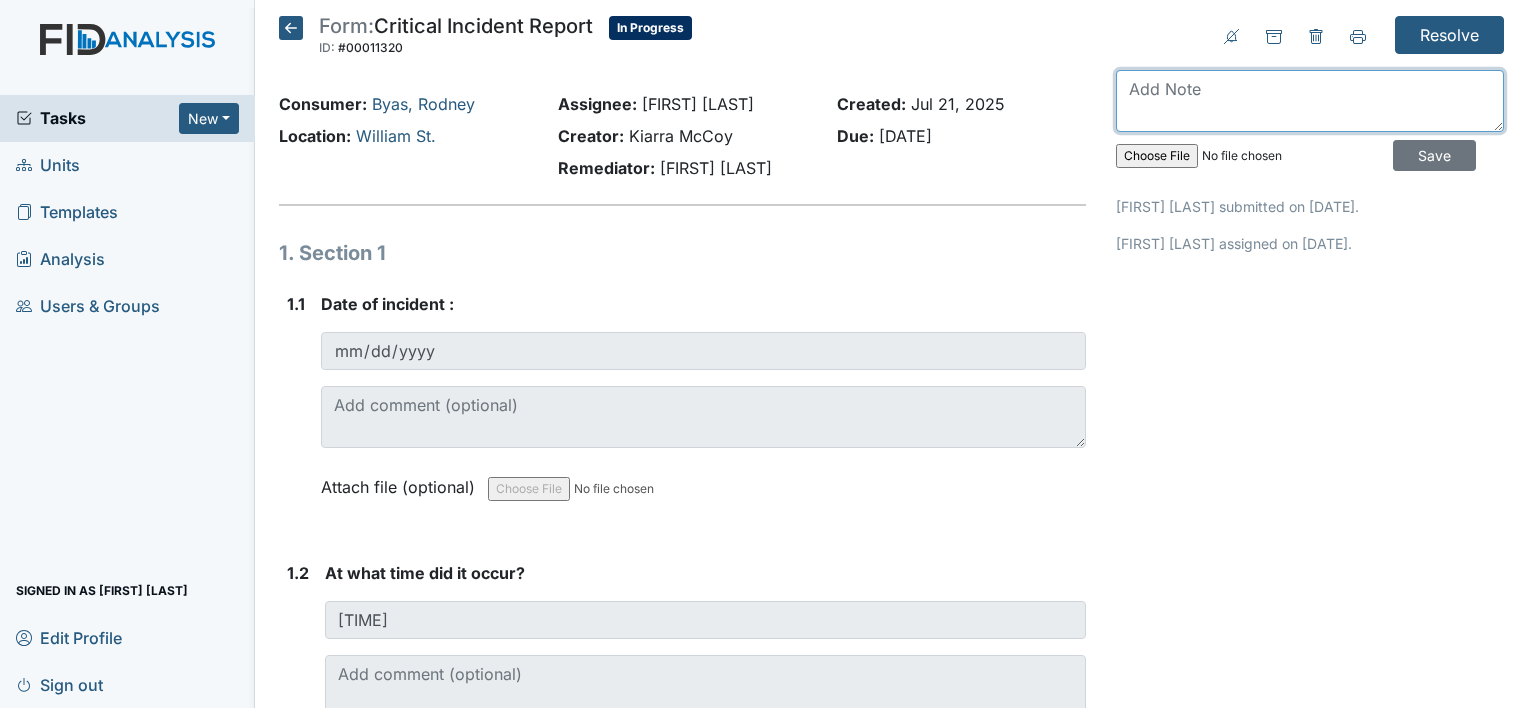 click at bounding box center [1310, 101] 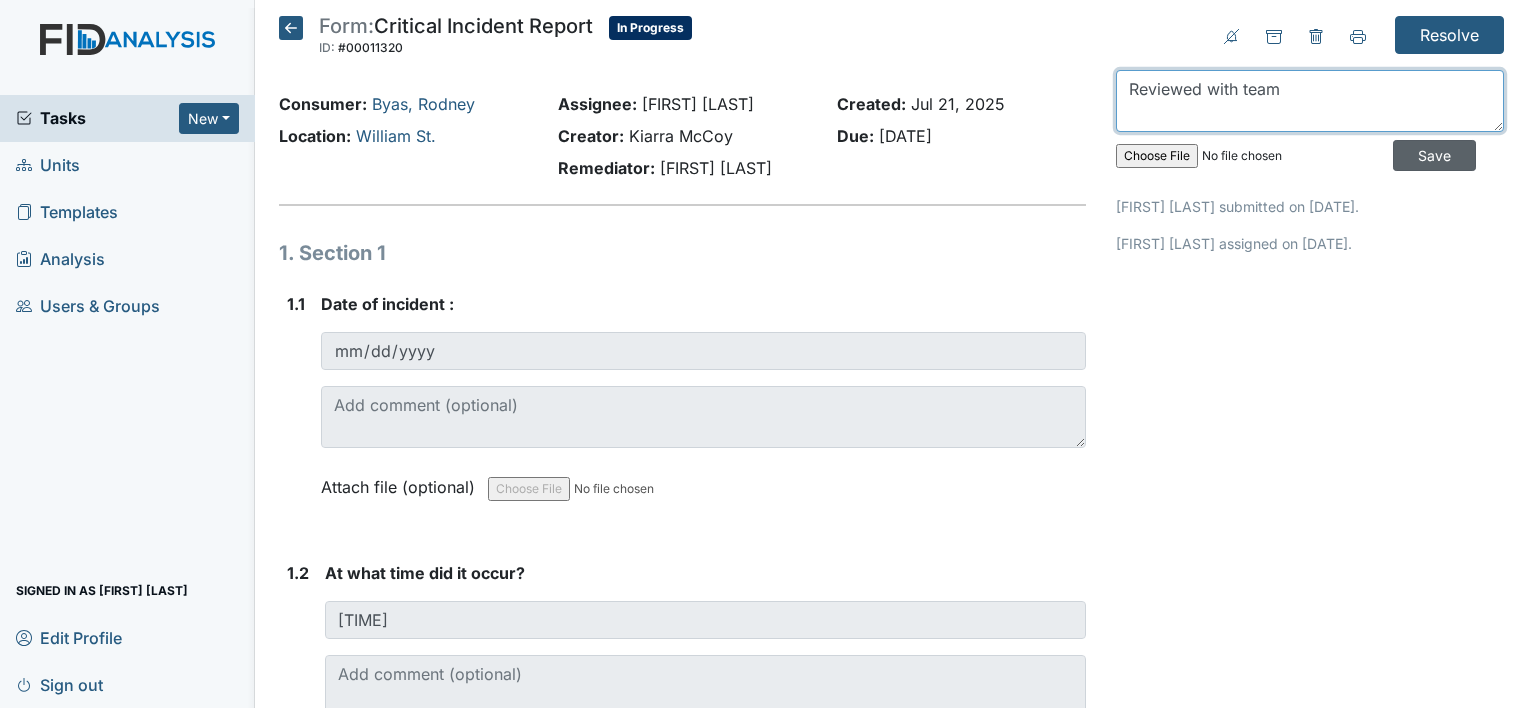 type on "Reviewed with team" 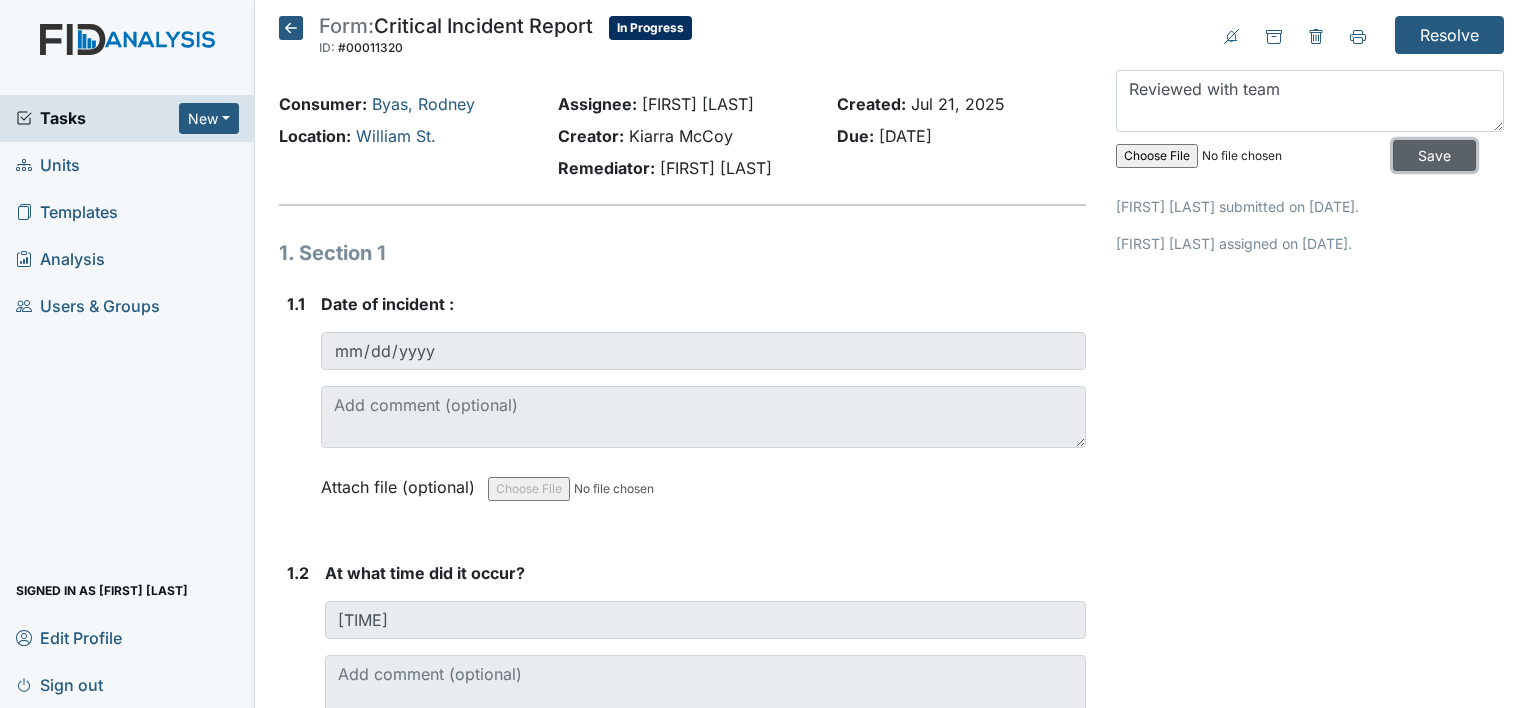 click on "Save" at bounding box center (1434, 155) 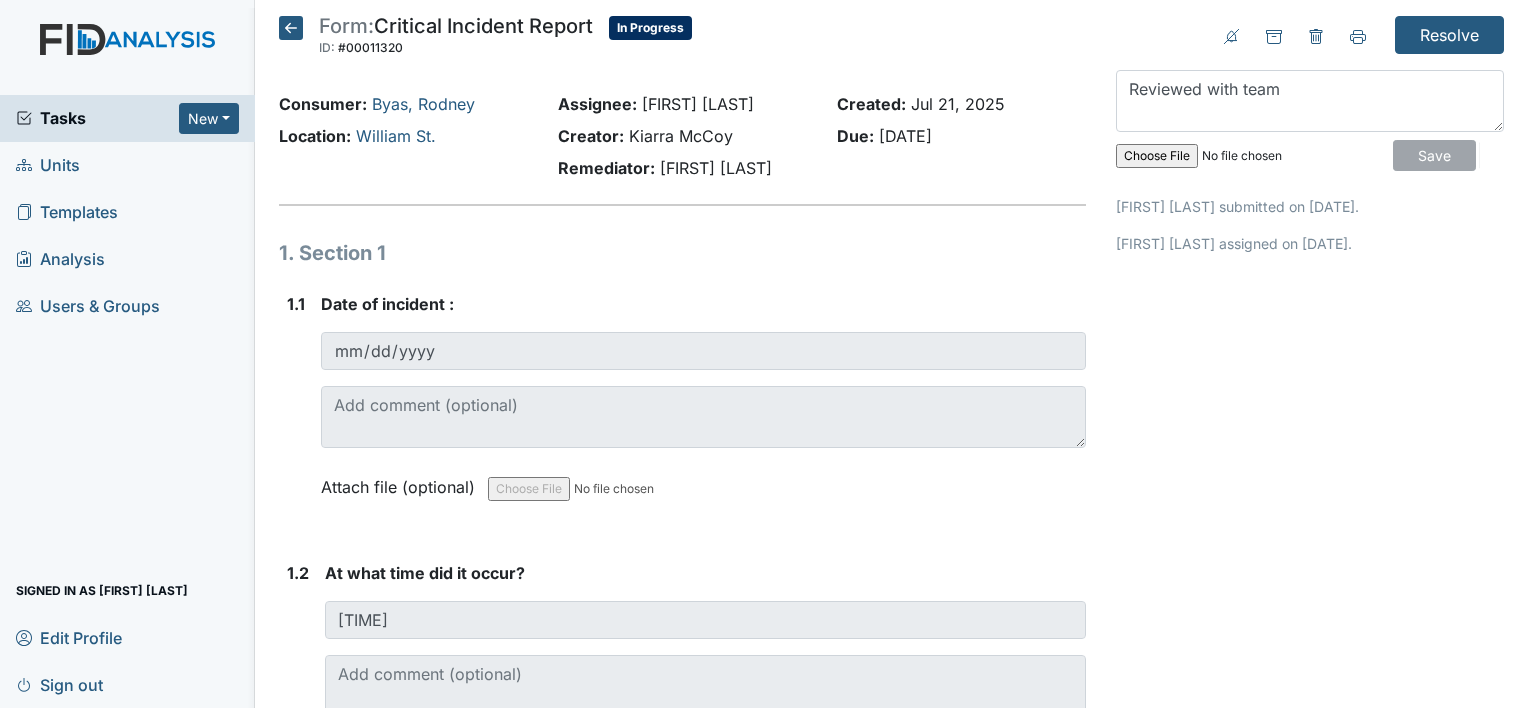type 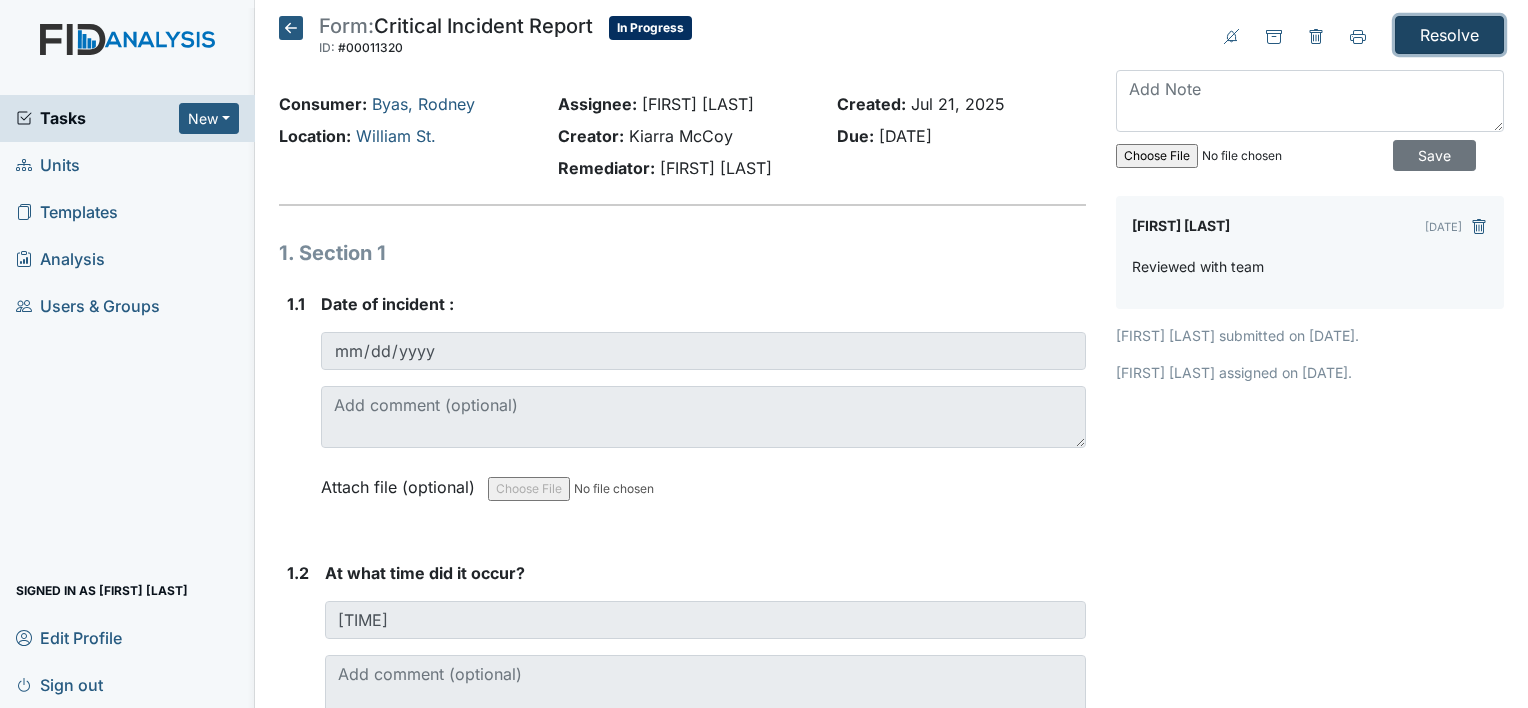 click on "Resolve" at bounding box center [1449, 35] 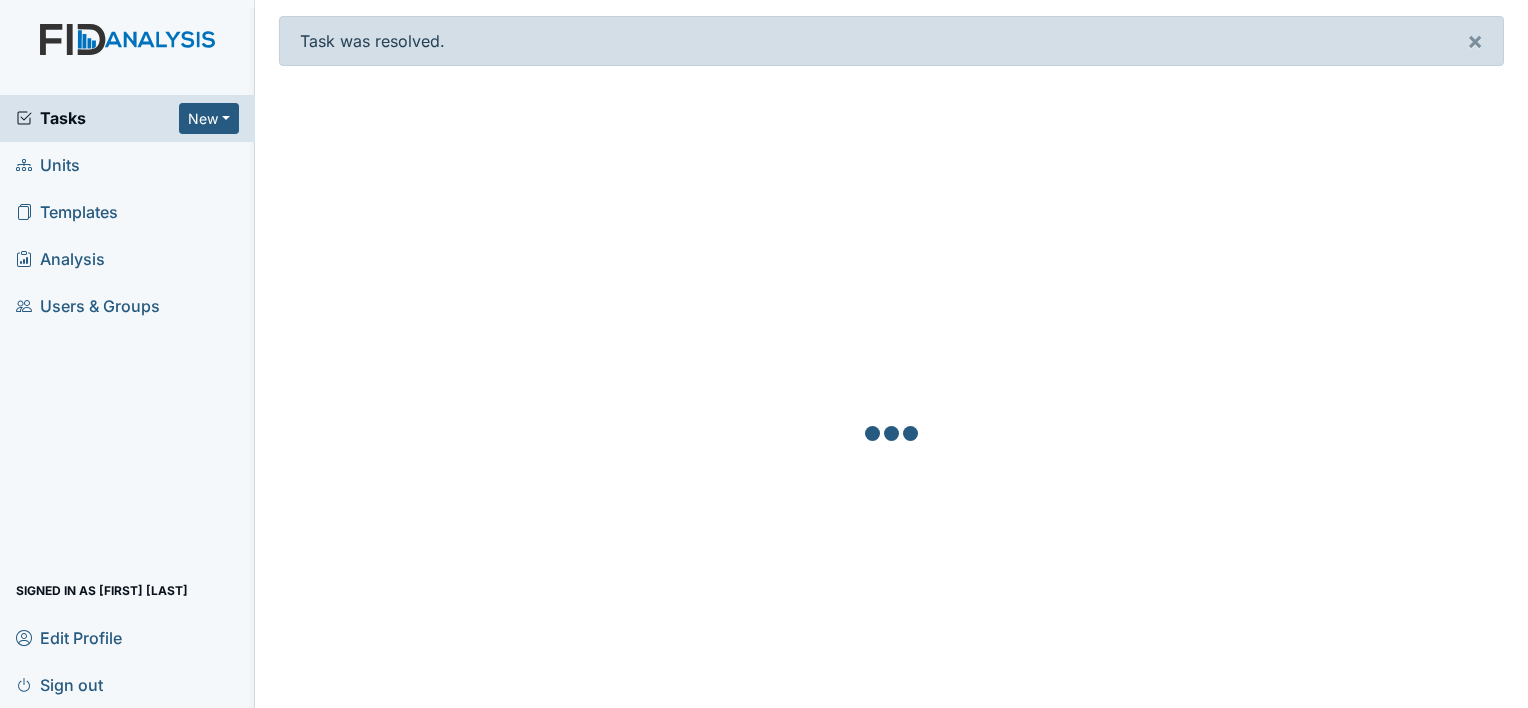 scroll, scrollTop: 0, scrollLeft: 0, axis: both 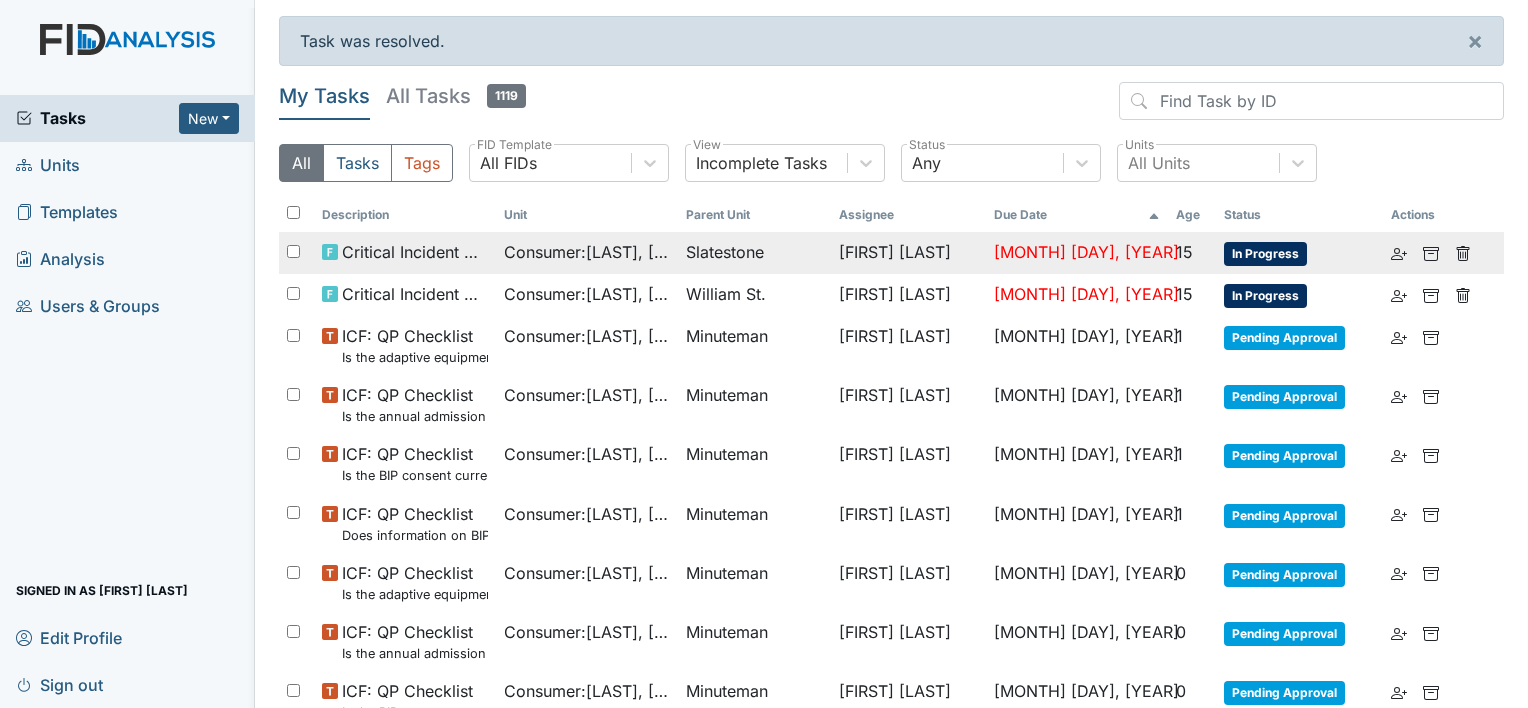 click on "[FIRST] [LAST]" at bounding box center (908, 253) 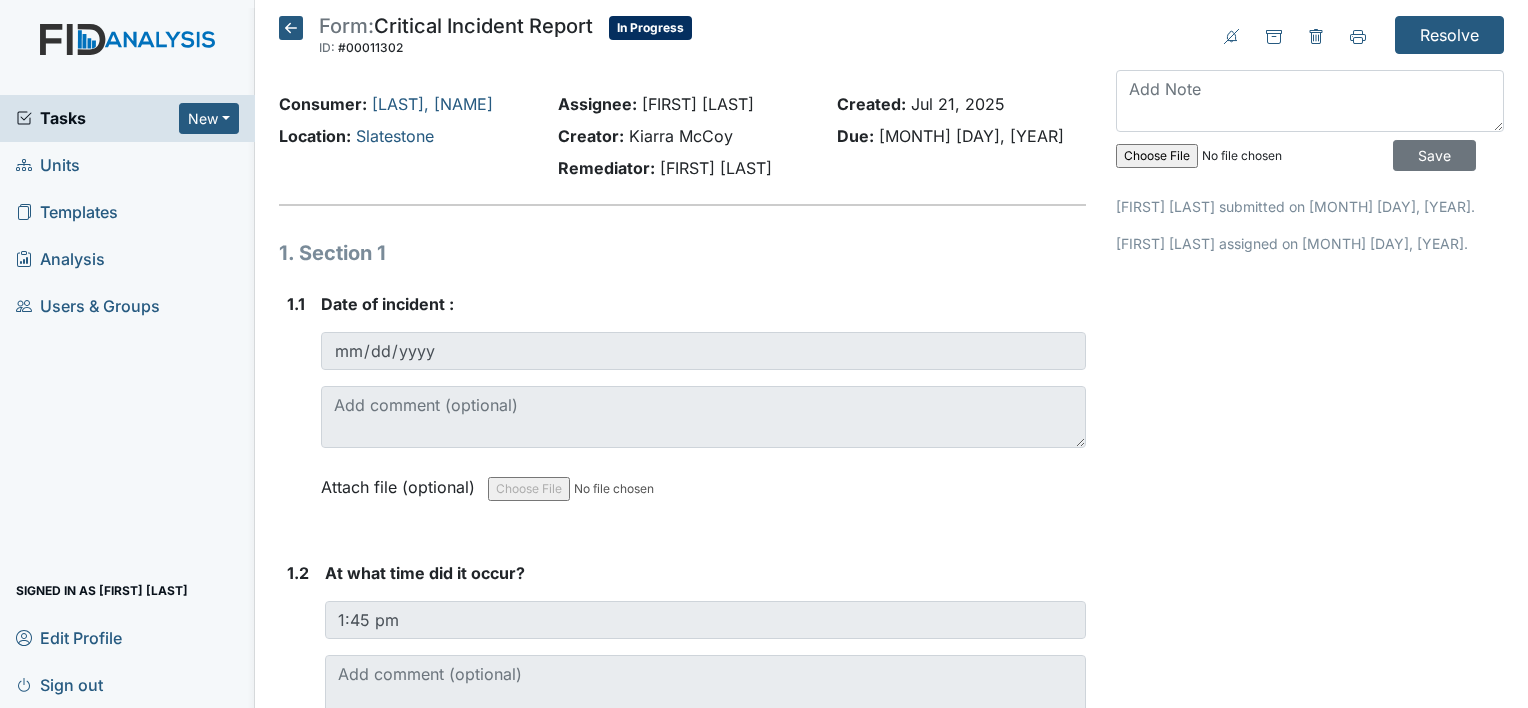 scroll, scrollTop: 0, scrollLeft: 0, axis: both 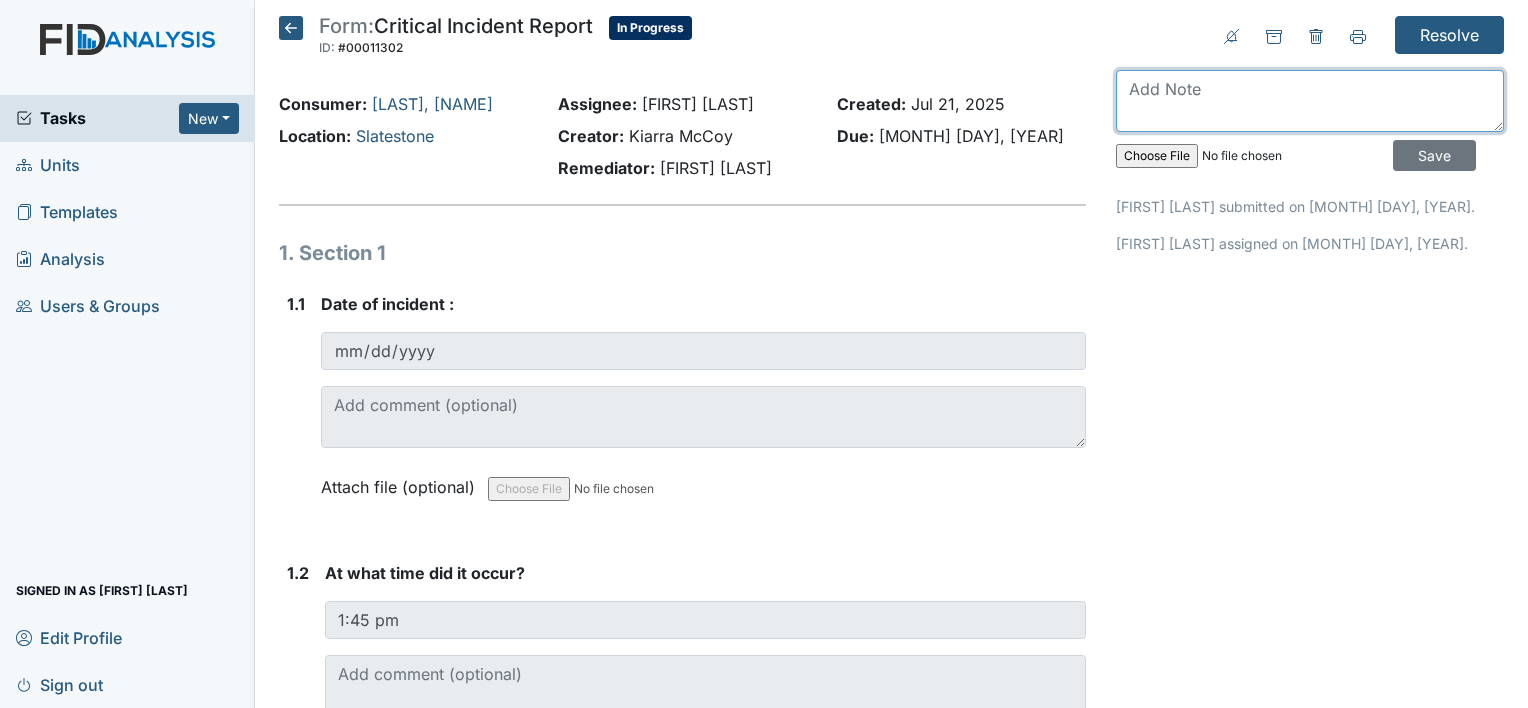 click at bounding box center (1310, 101) 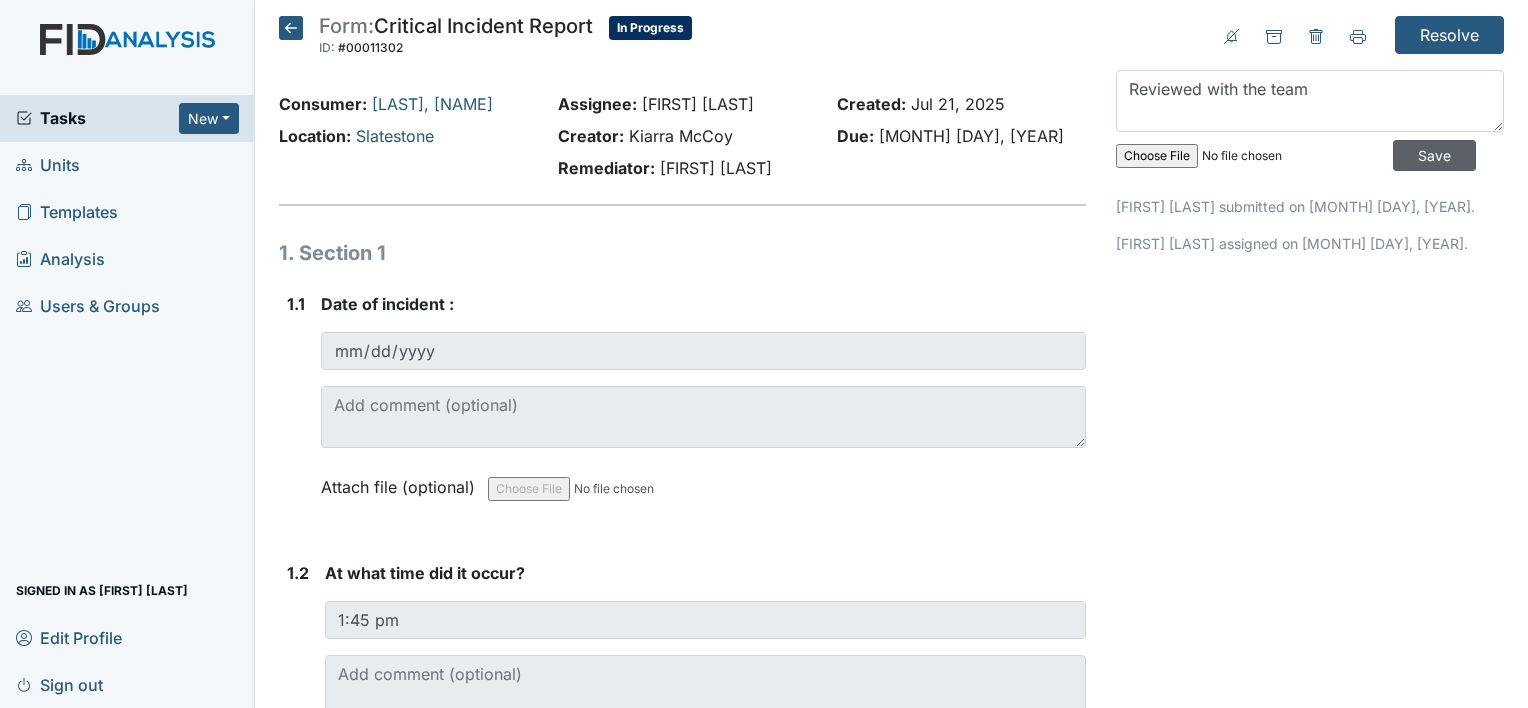 type on "Reviewed with the team" 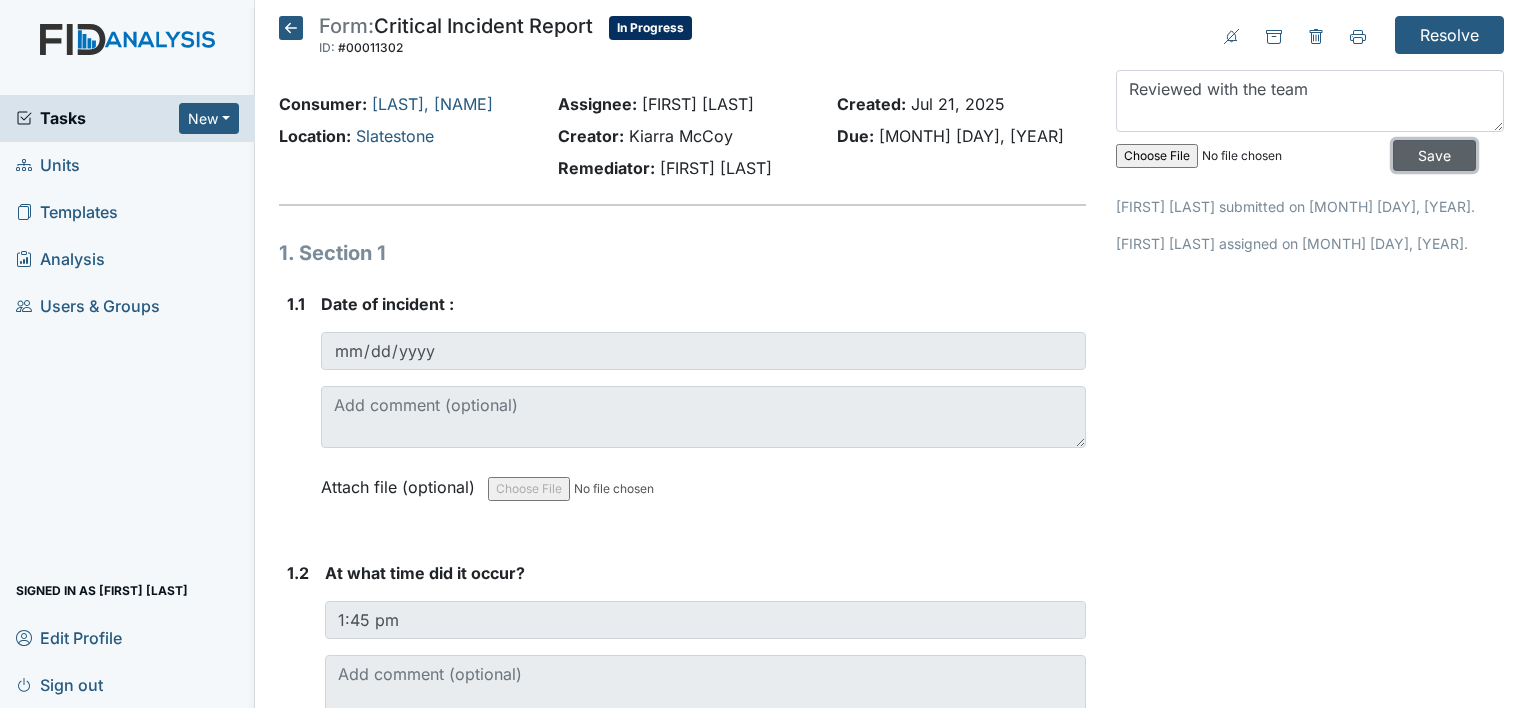 click on "Save" at bounding box center (1434, 155) 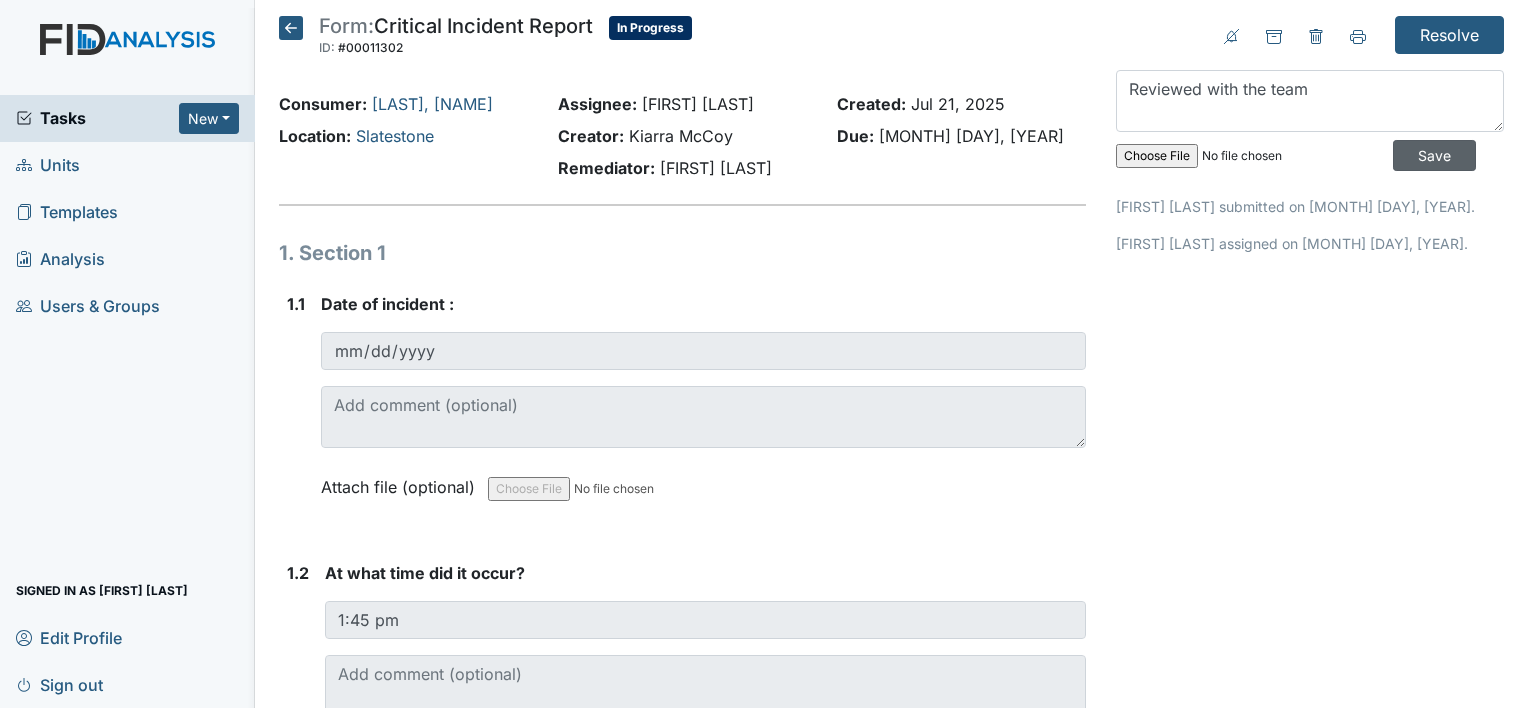 type 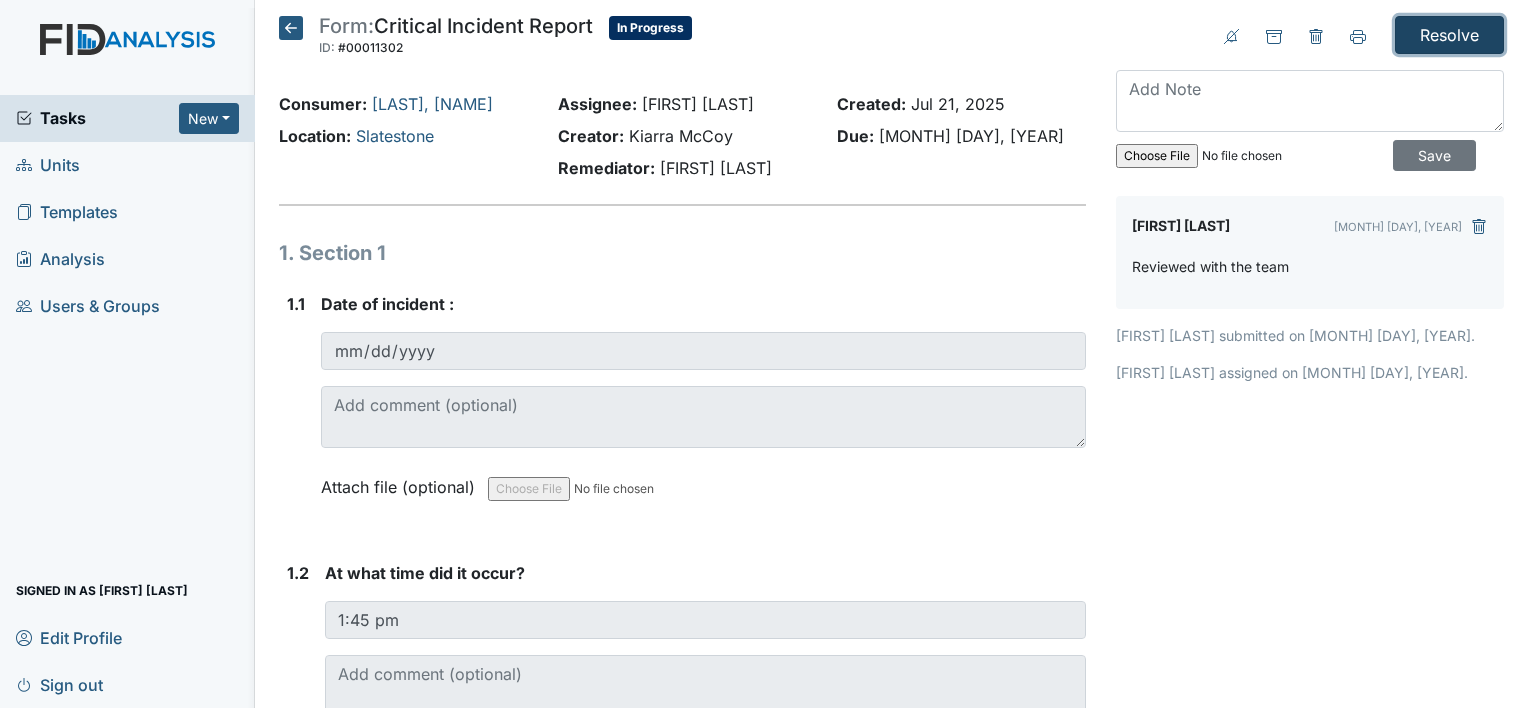 click on "Resolve" at bounding box center [1449, 35] 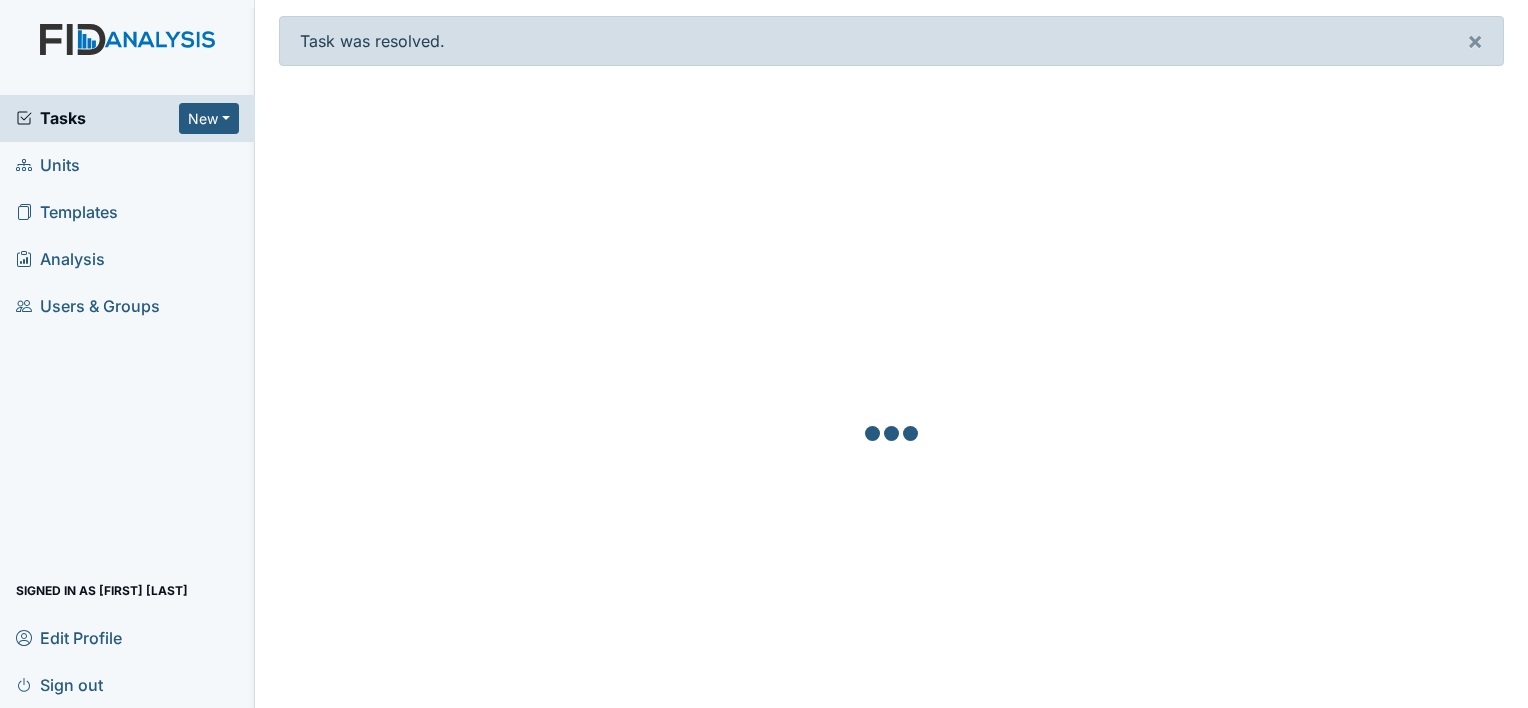 scroll, scrollTop: 0, scrollLeft: 0, axis: both 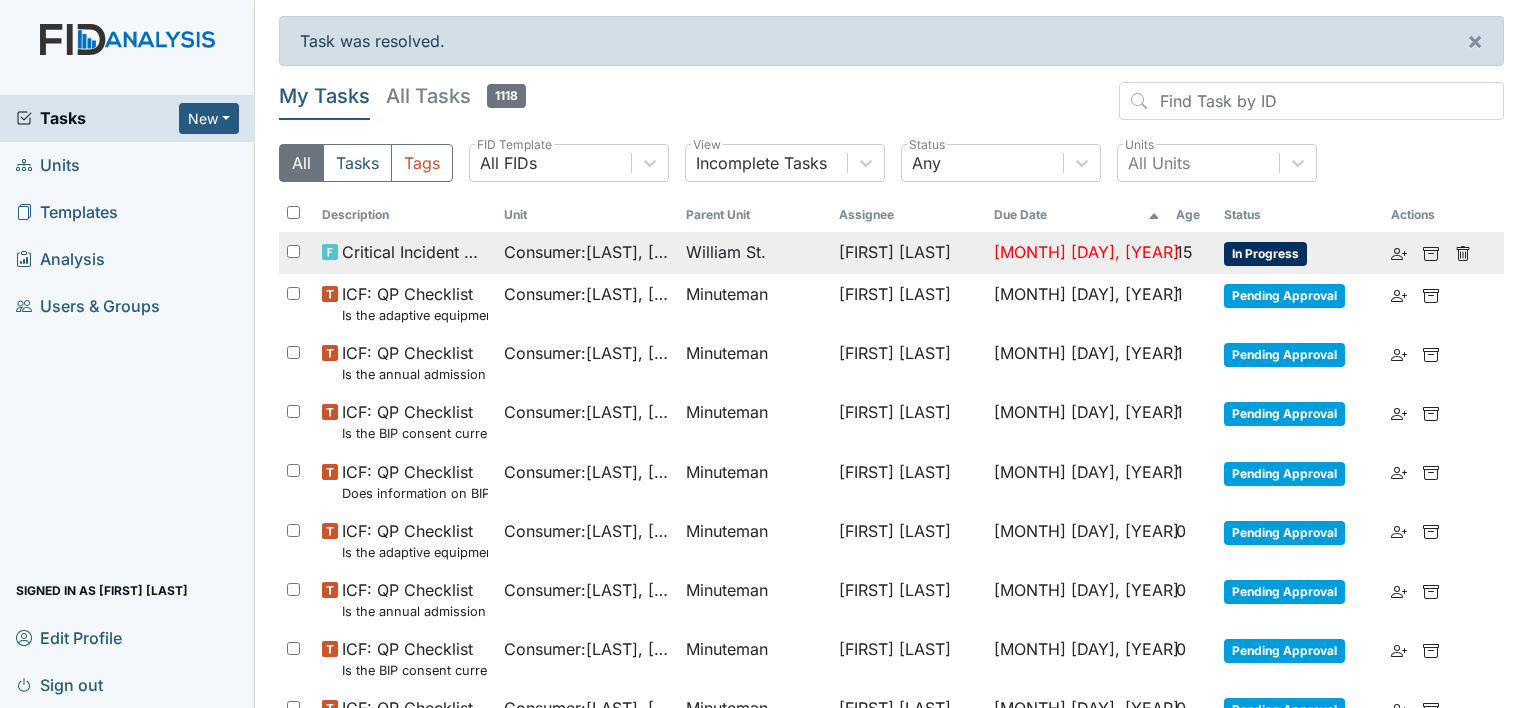 click on "Critical Incident Report" at bounding box center [405, 253] 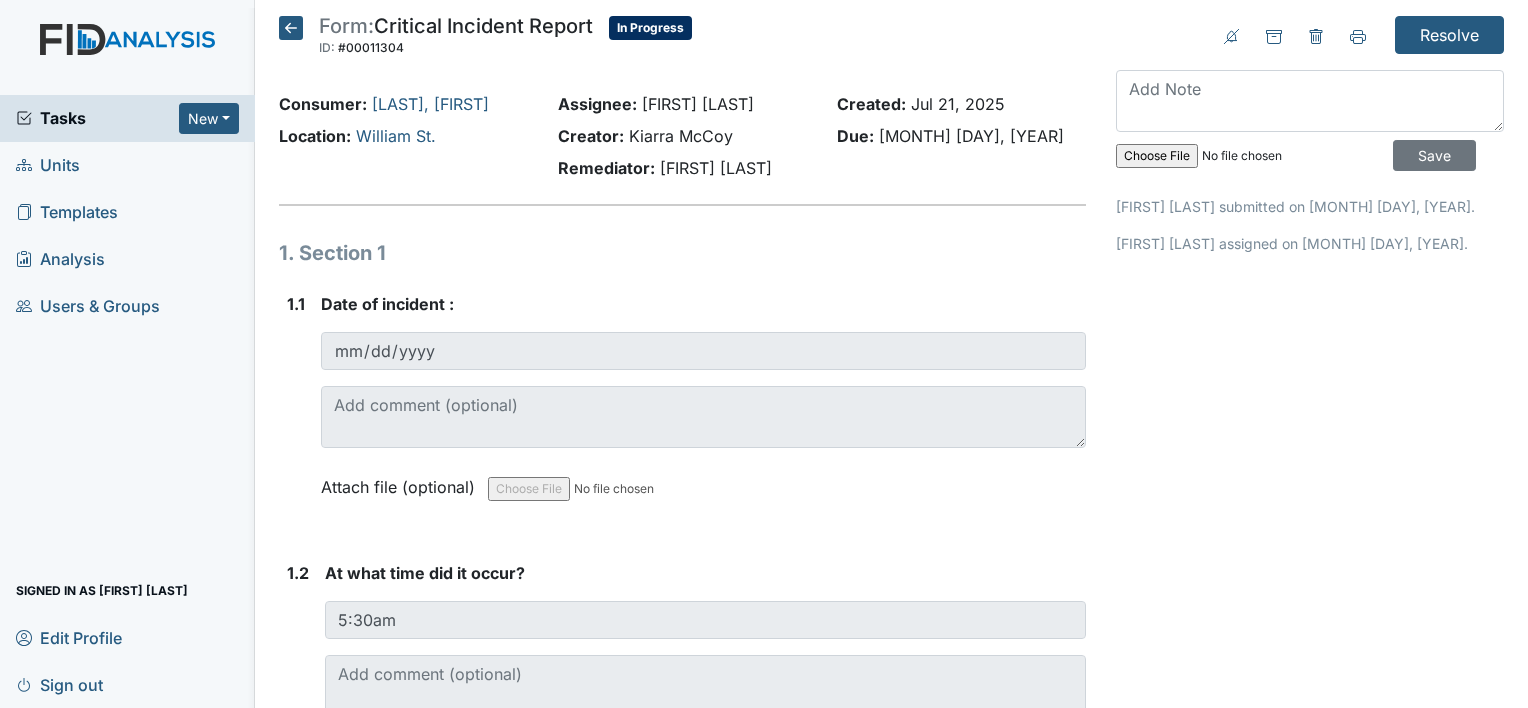 scroll, scrollTop: 0, scrollLeft: 0, axis: both 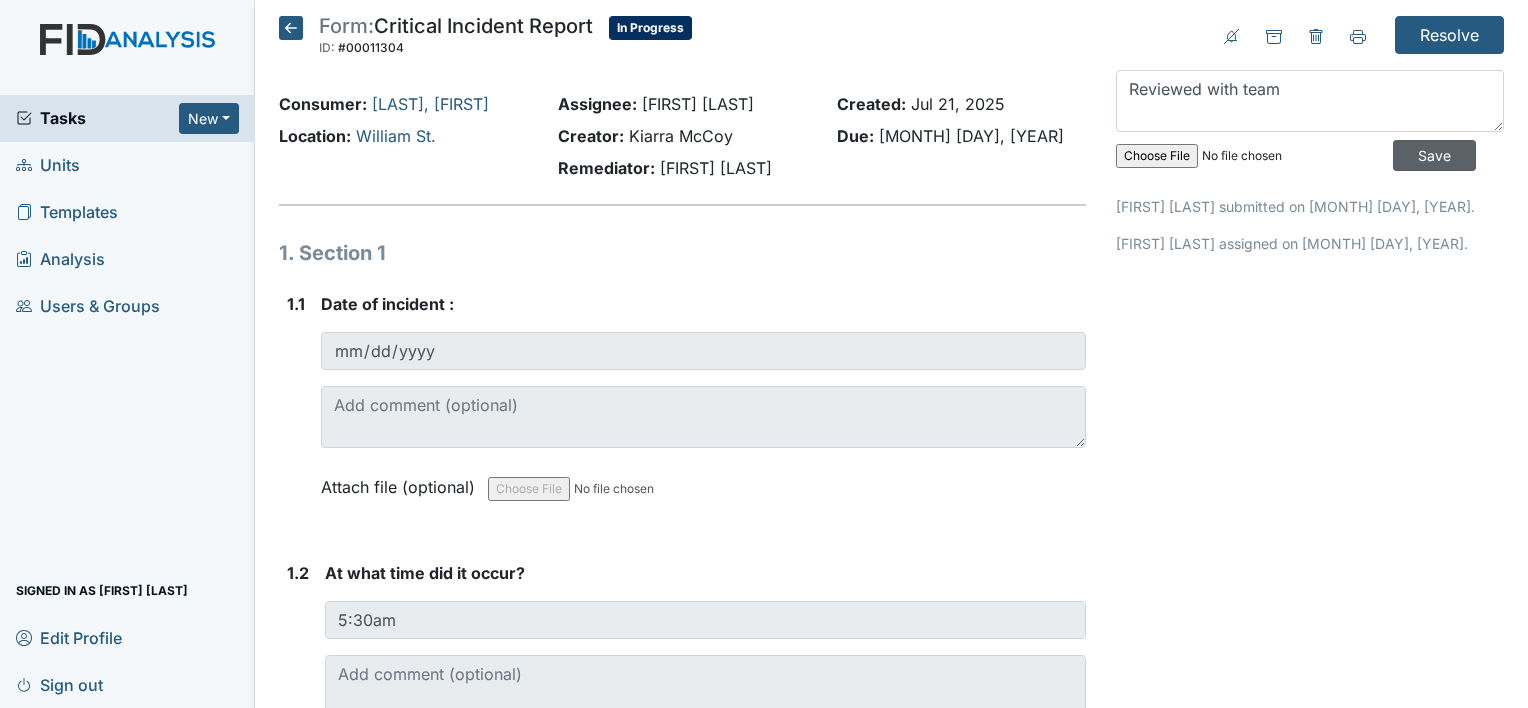 type on "Reviewed with team" 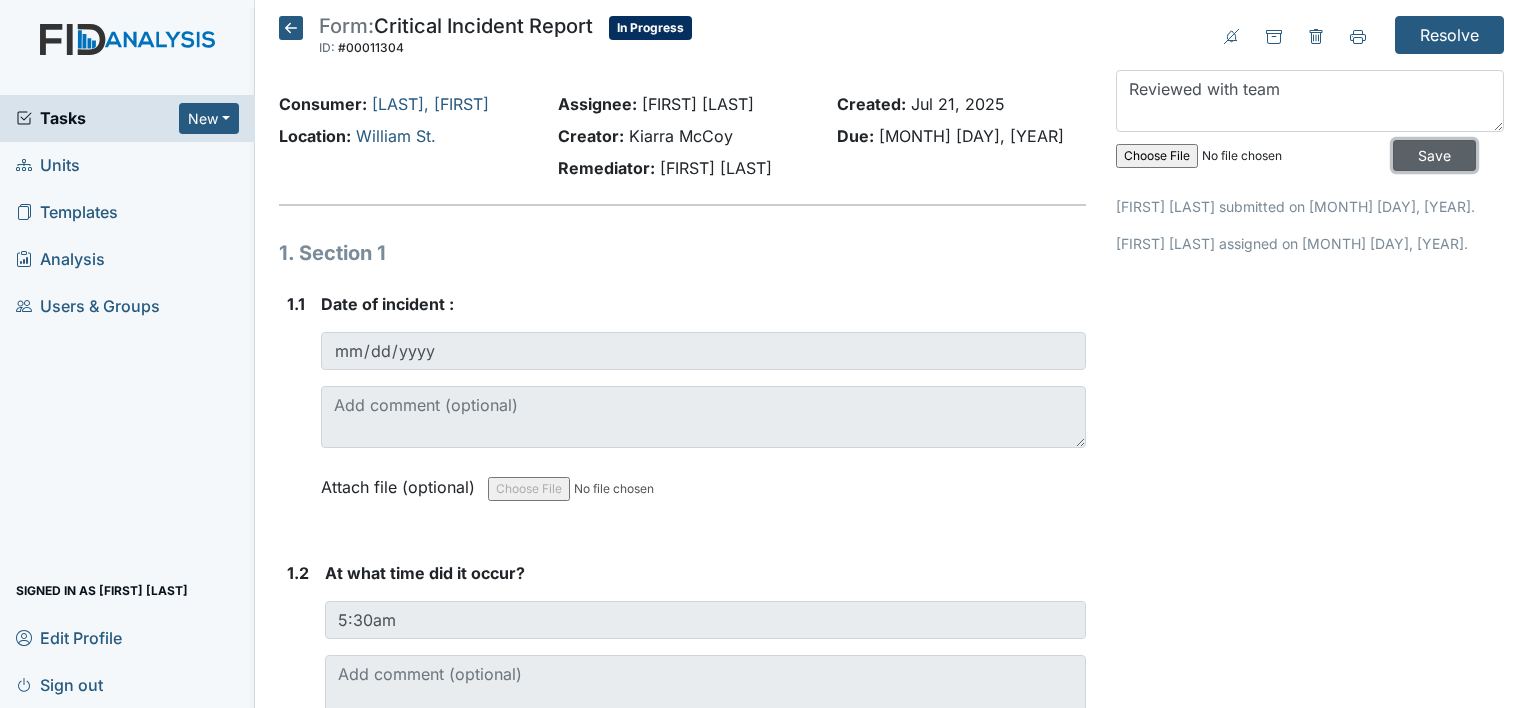 drag, startPoint x: 1402, startPoint y: 162, endPoint x: 1420, endPoint y: 71, distance: 92.76314 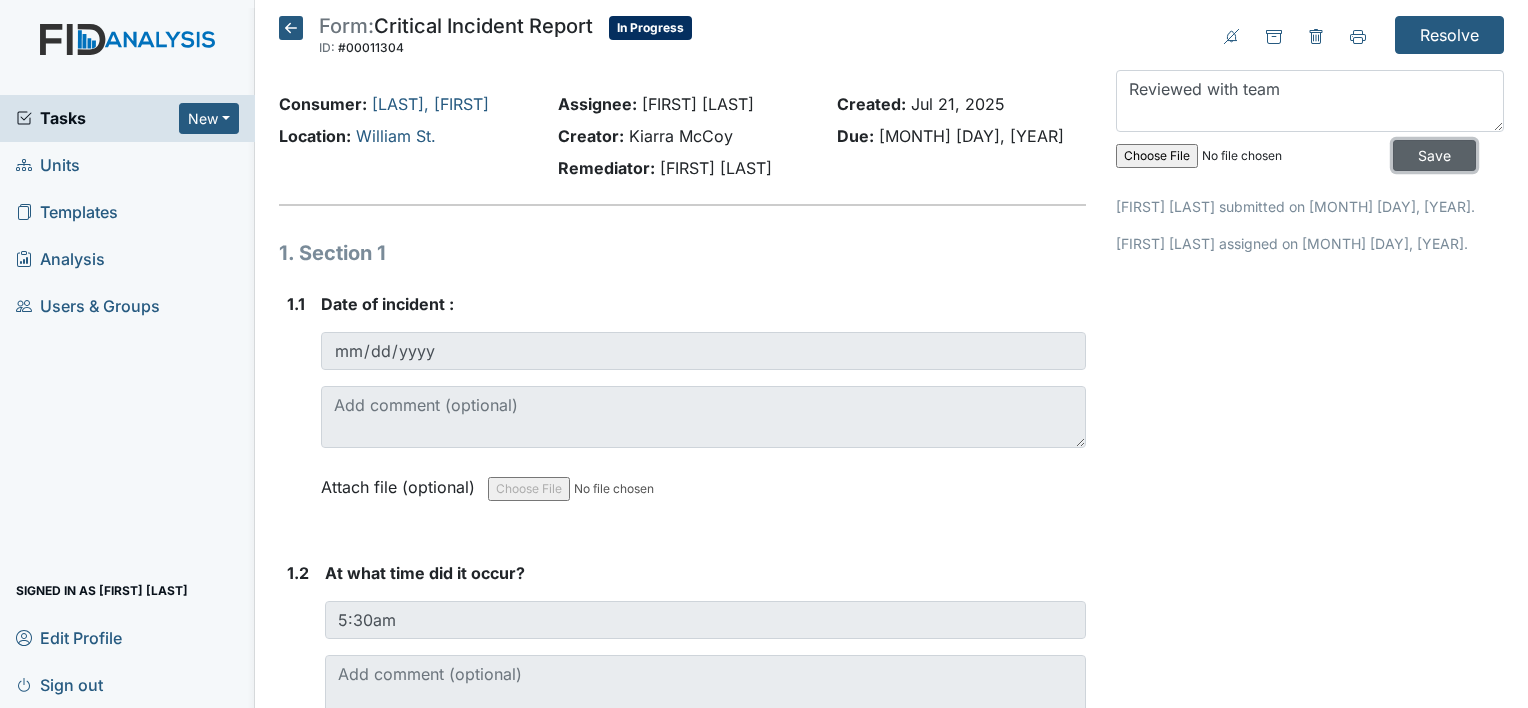 click on "Save" at bounding box center (1434, 155) 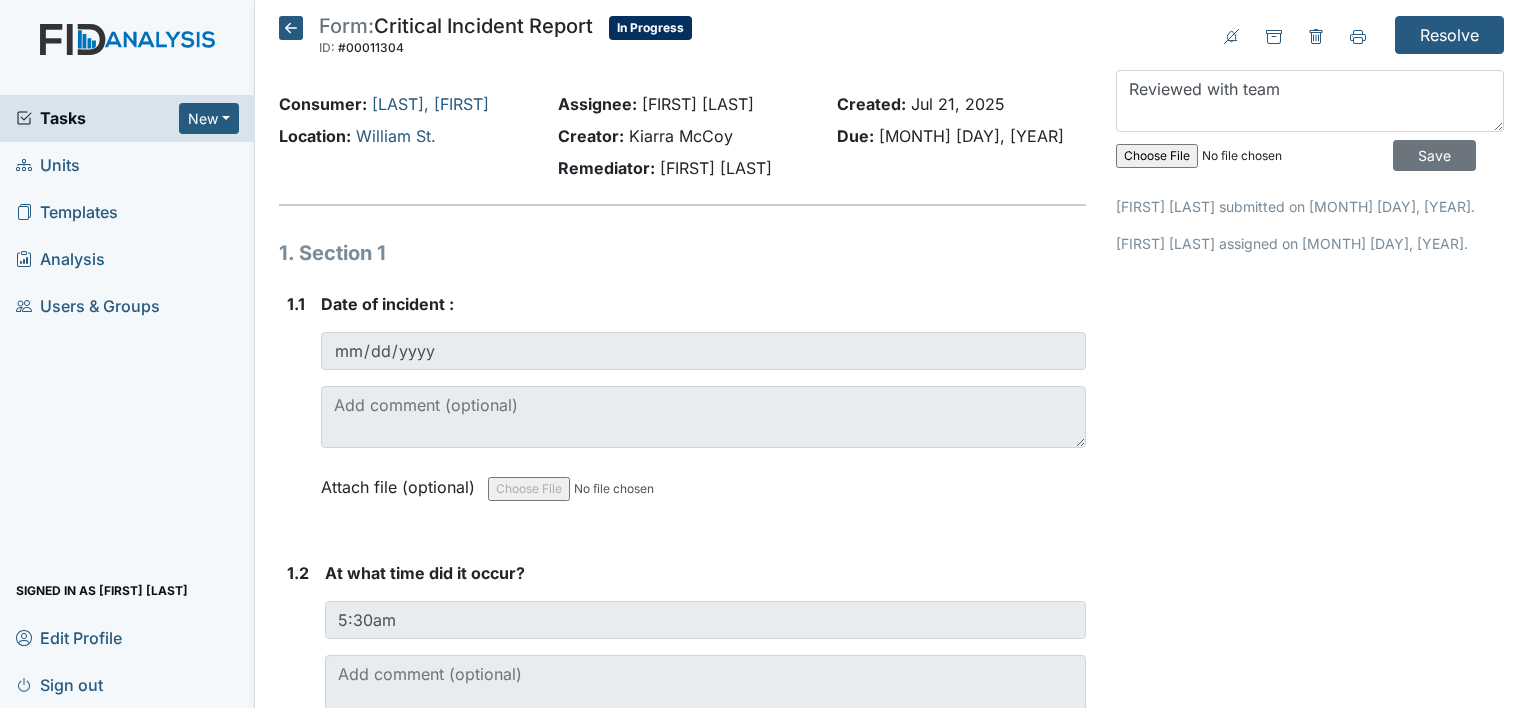 type 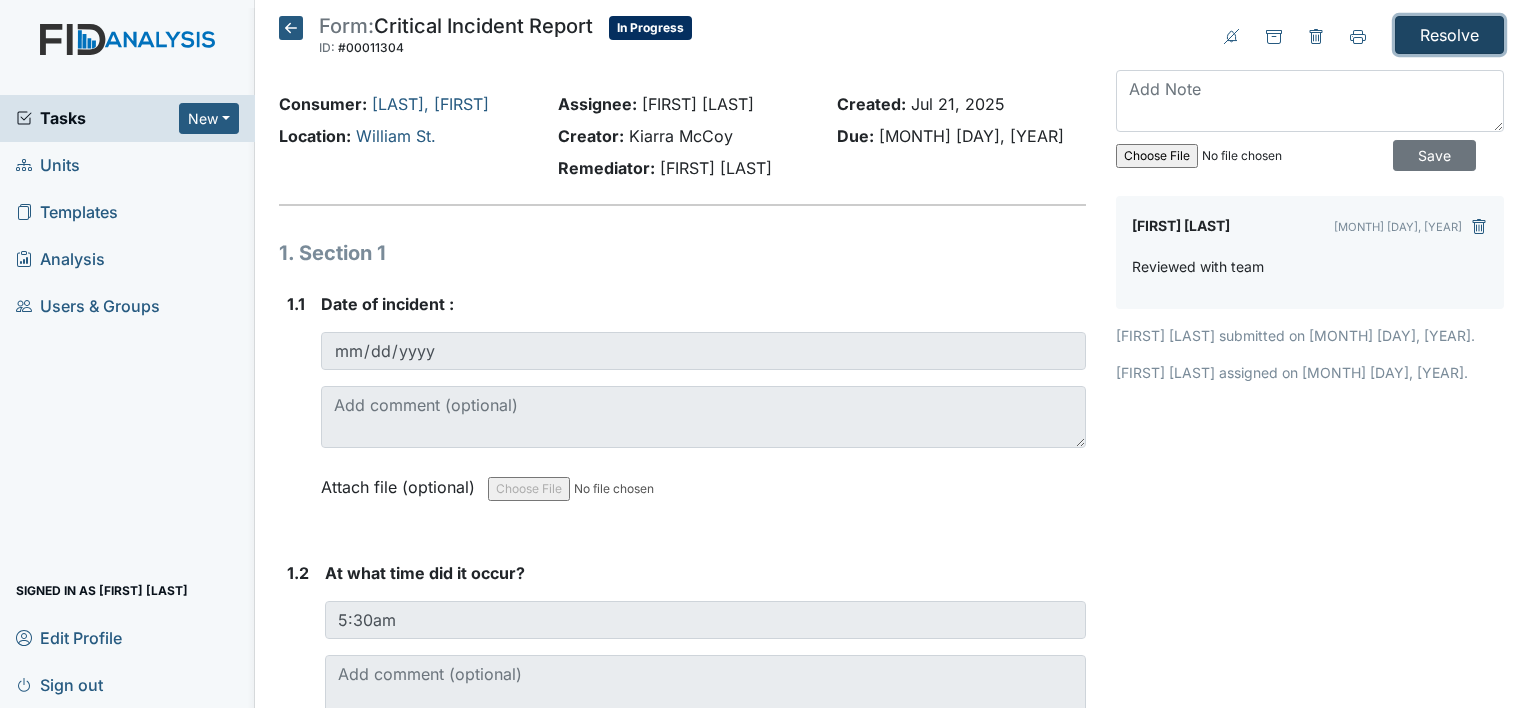click on "Resolve" at bounding box center [1449, 35] 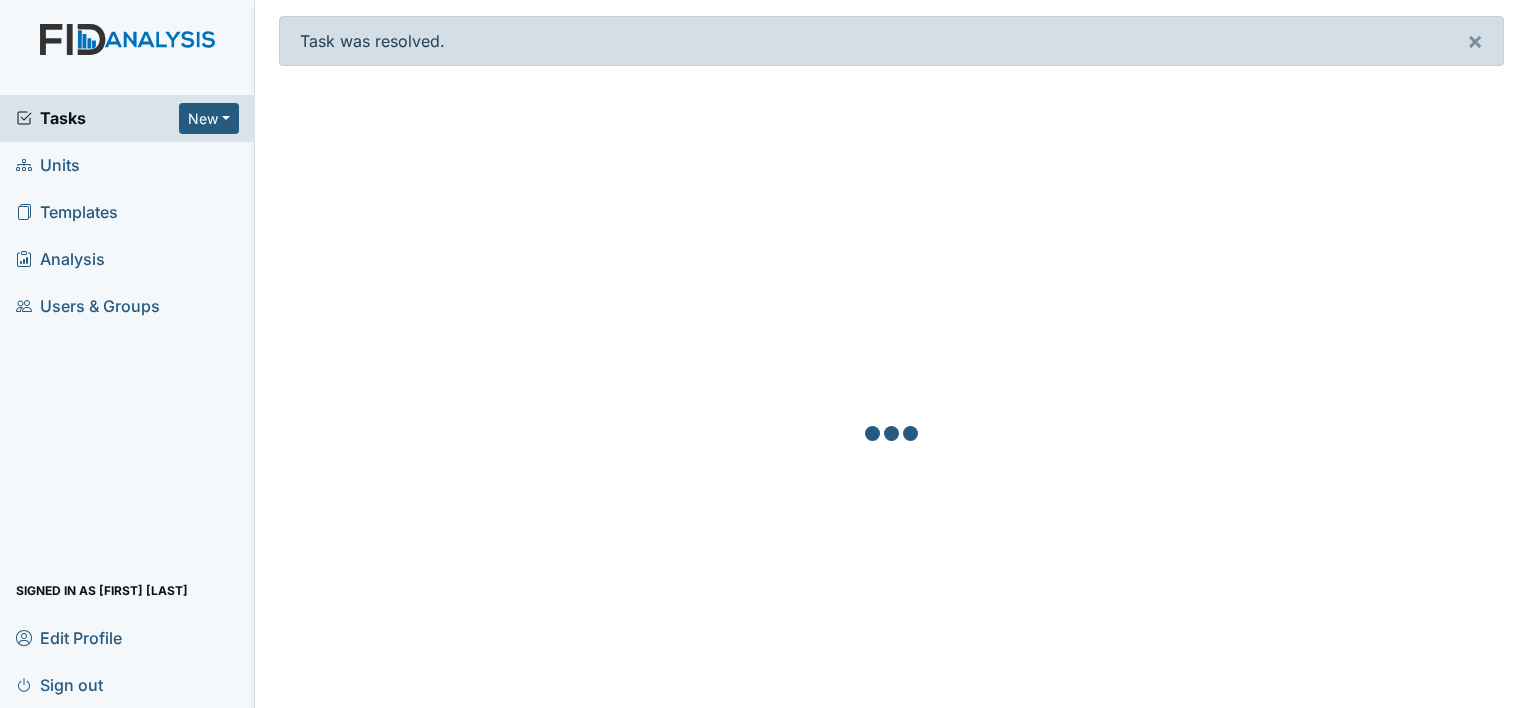 scroll, scrollTop: 0, scrollLeft: 0, axis: both 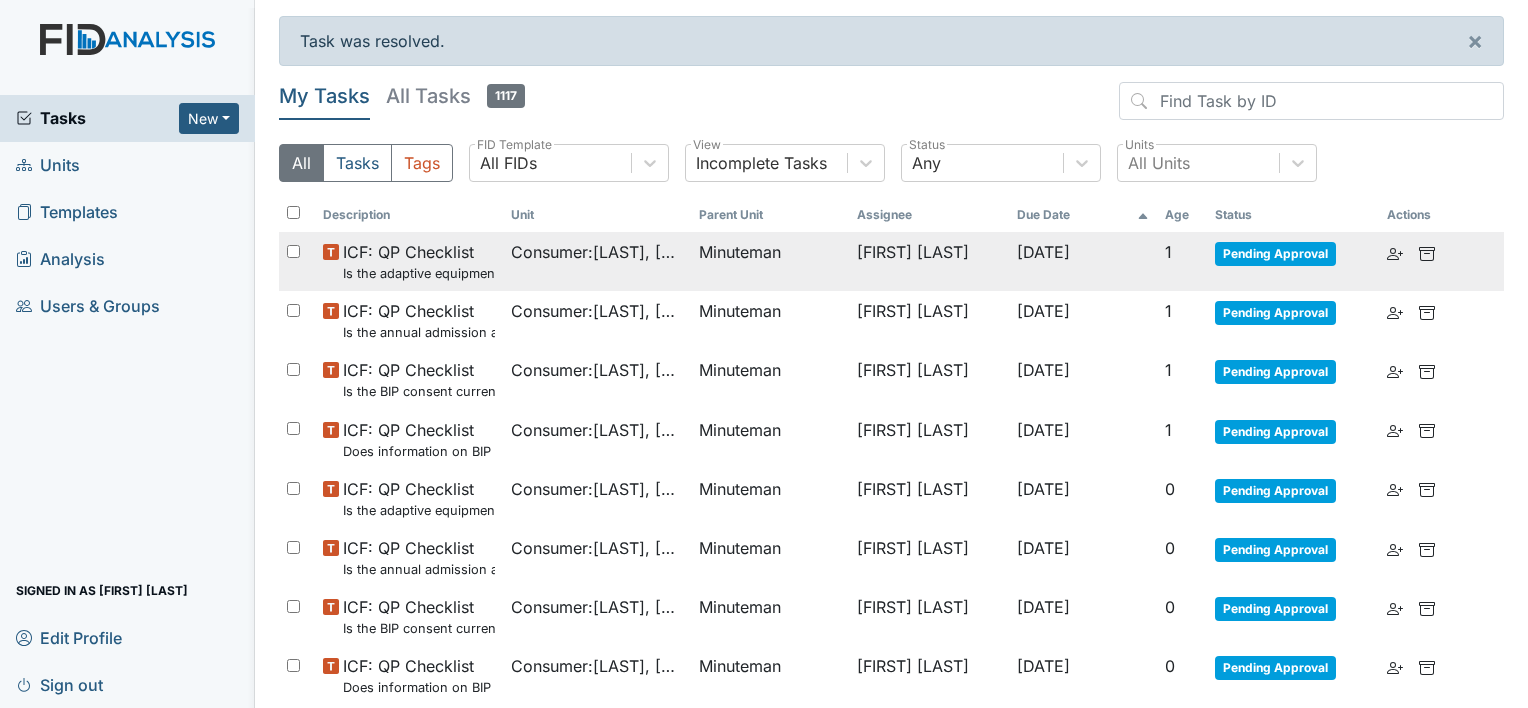 click on "Consumer :  [LAST], [FIRST]" at bounding box center [597, 252] 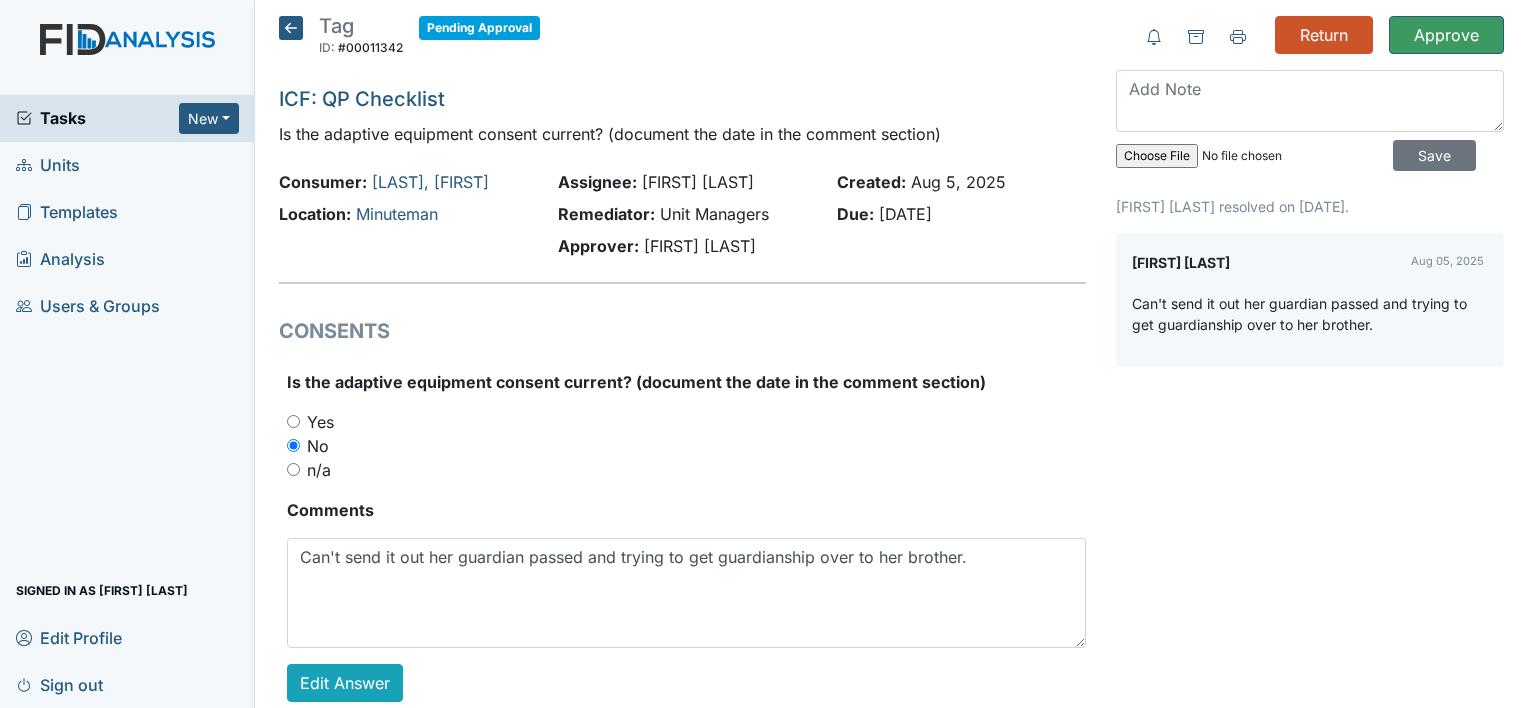 scroll, scrollTop: 0, scrollLeft: 0, axis: both 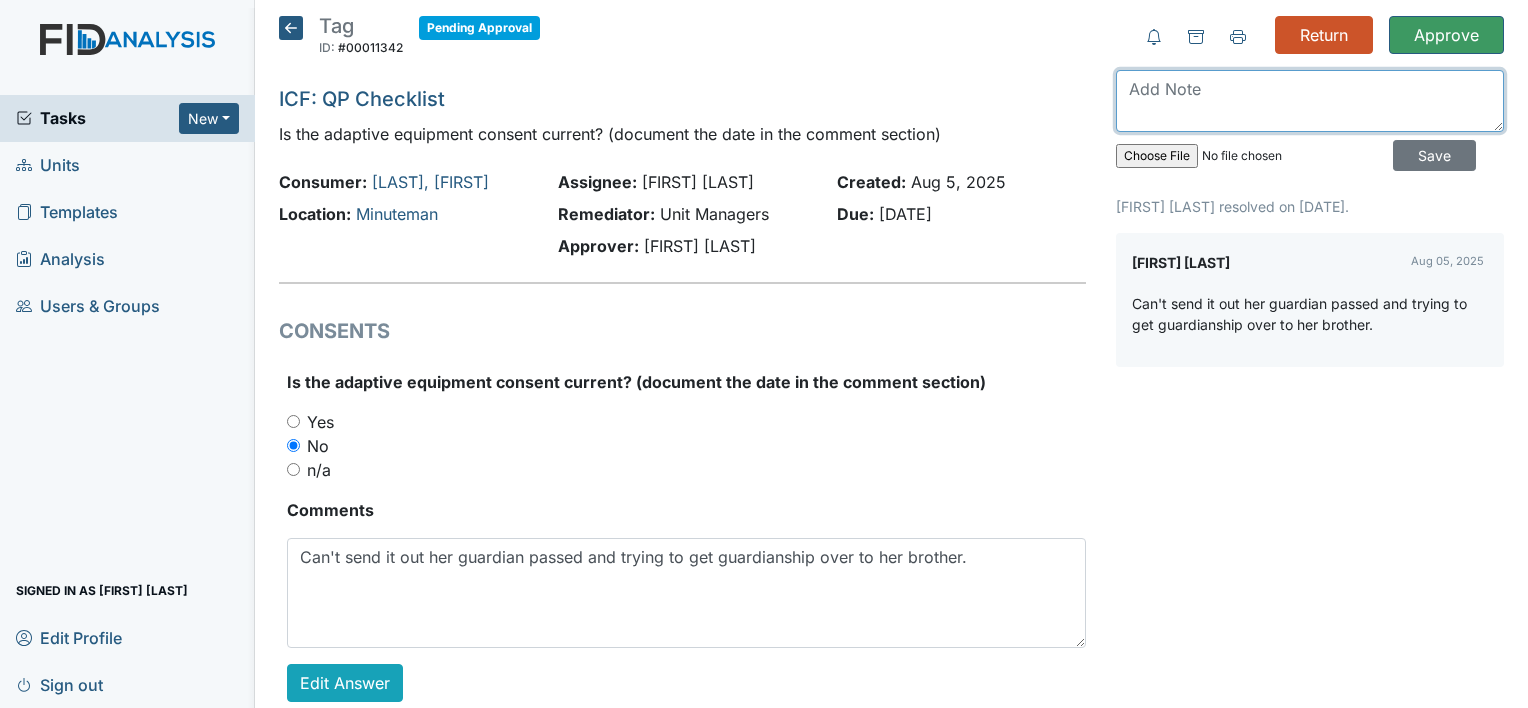 click at bounding box center (1310, 101) 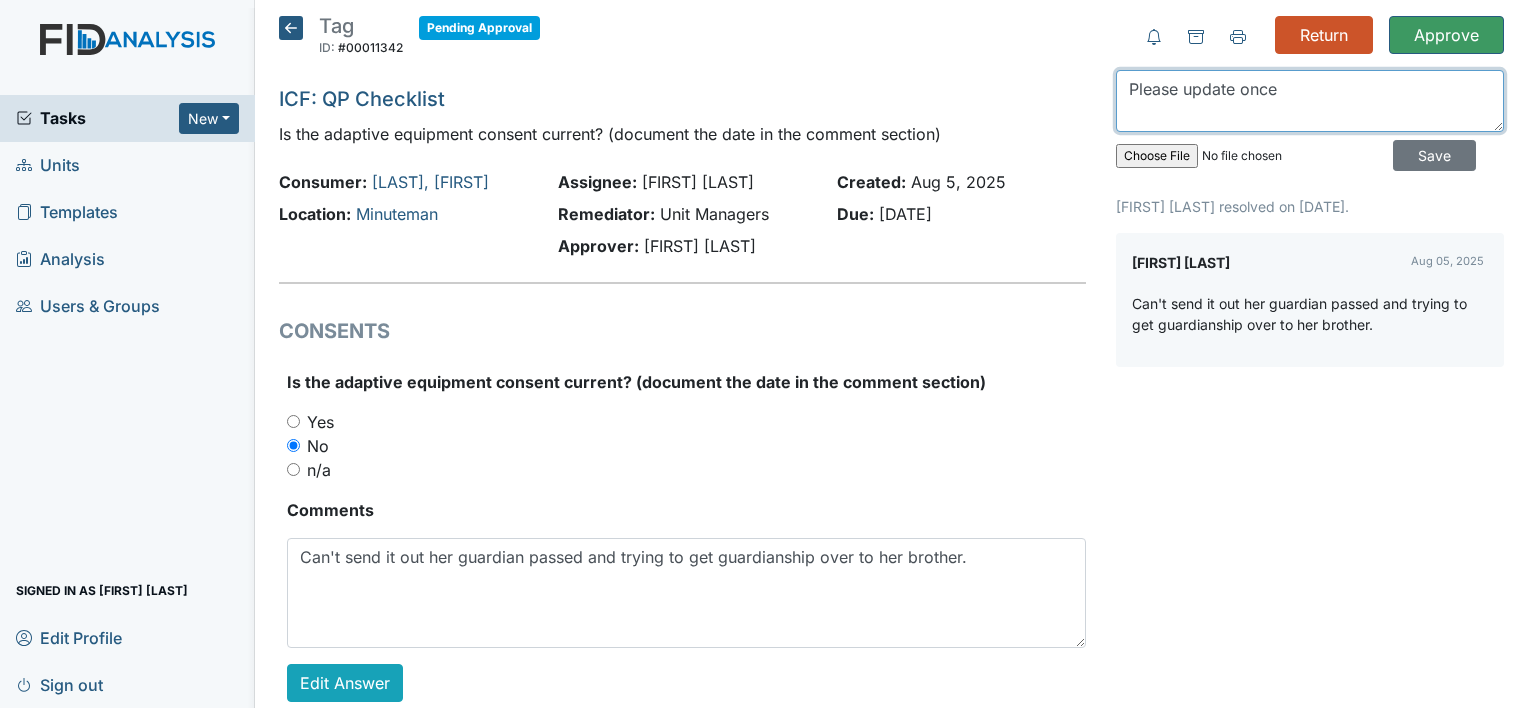 click on "Please update once" at bounding box center [1310, 101] 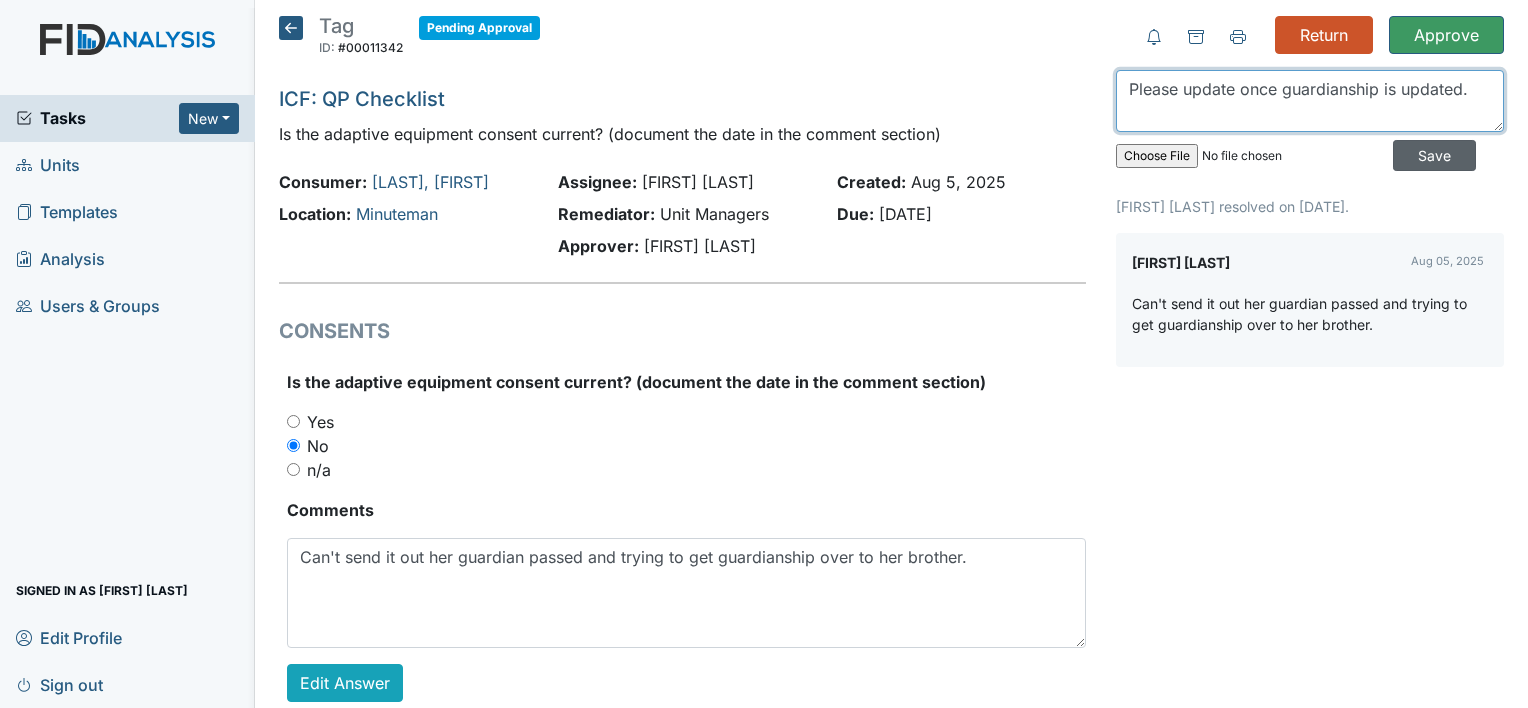 type on "Please update once guardianship is updated." 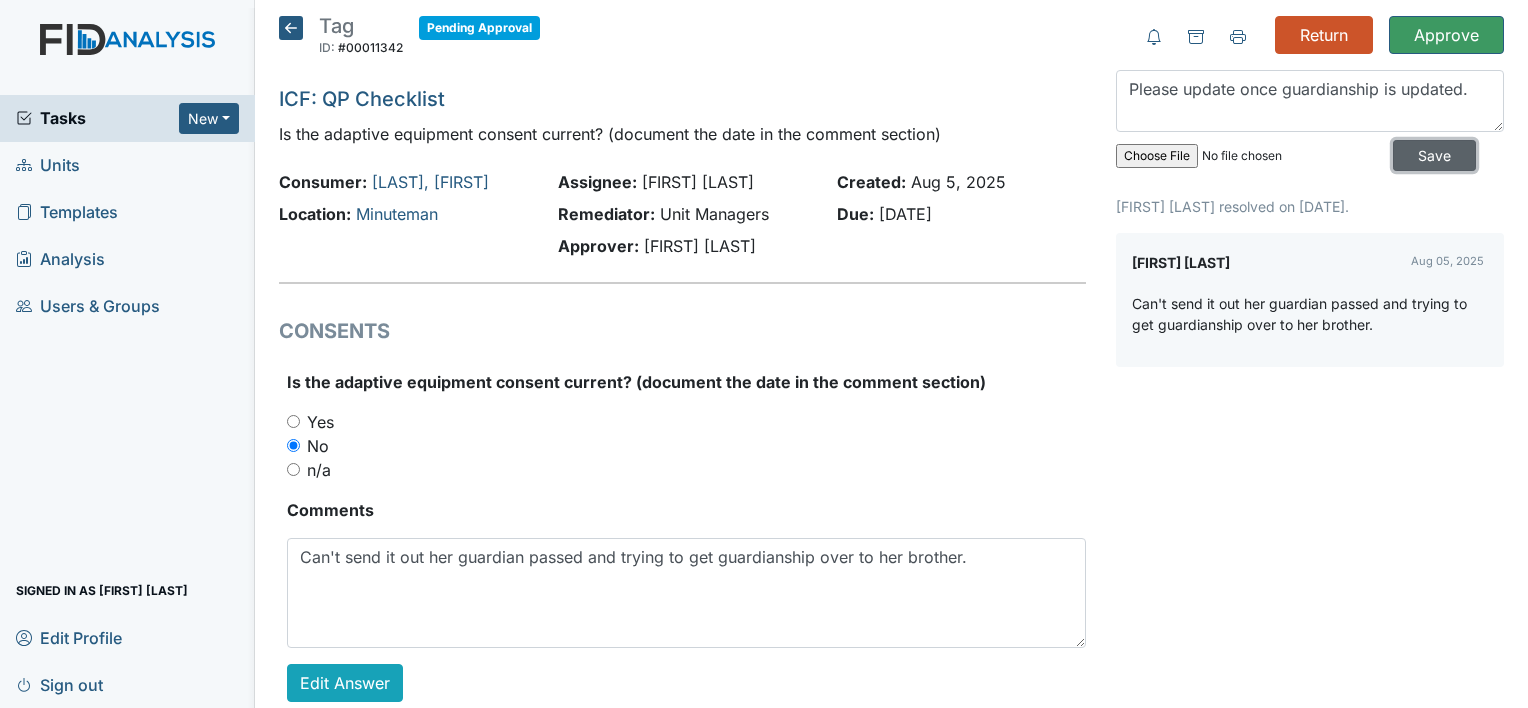 click on "Save" at bounding box center [1434, 155] 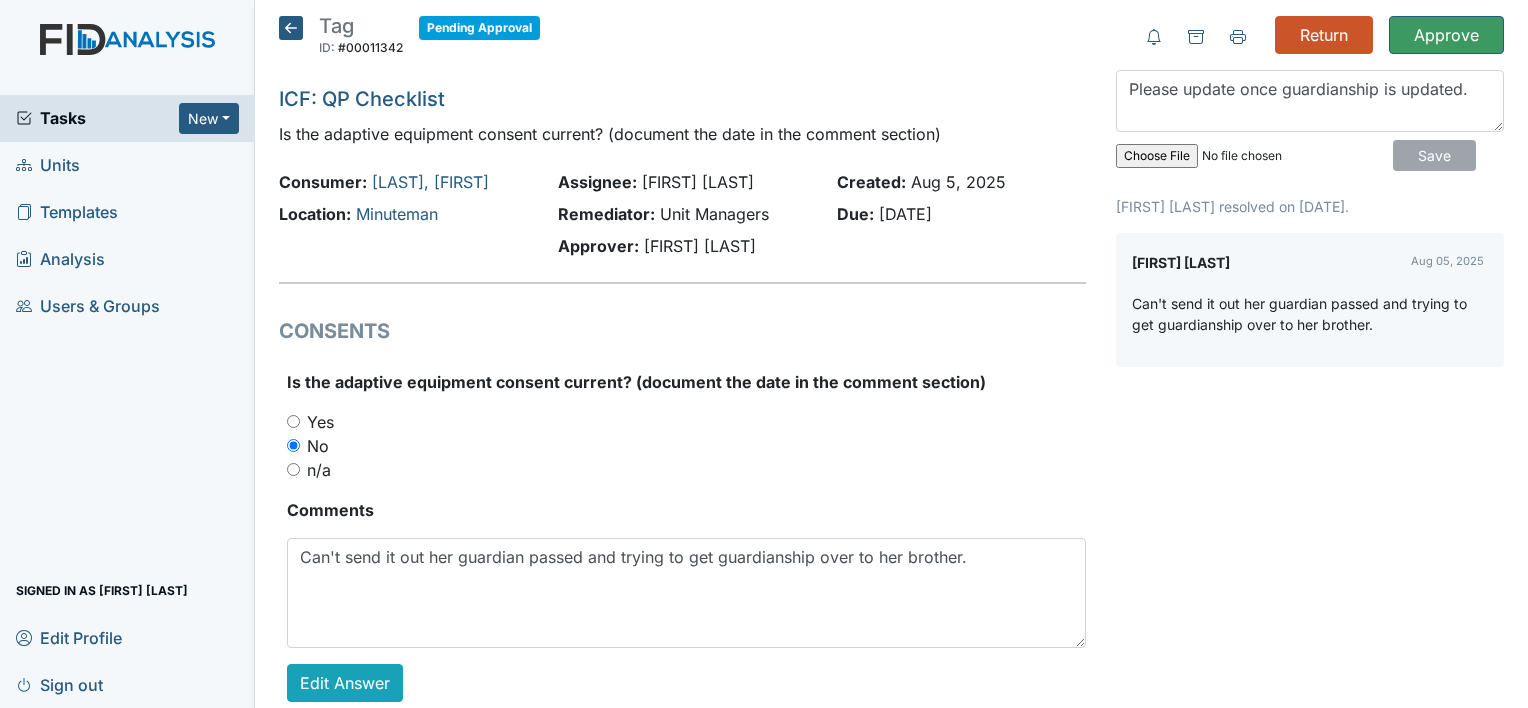 type 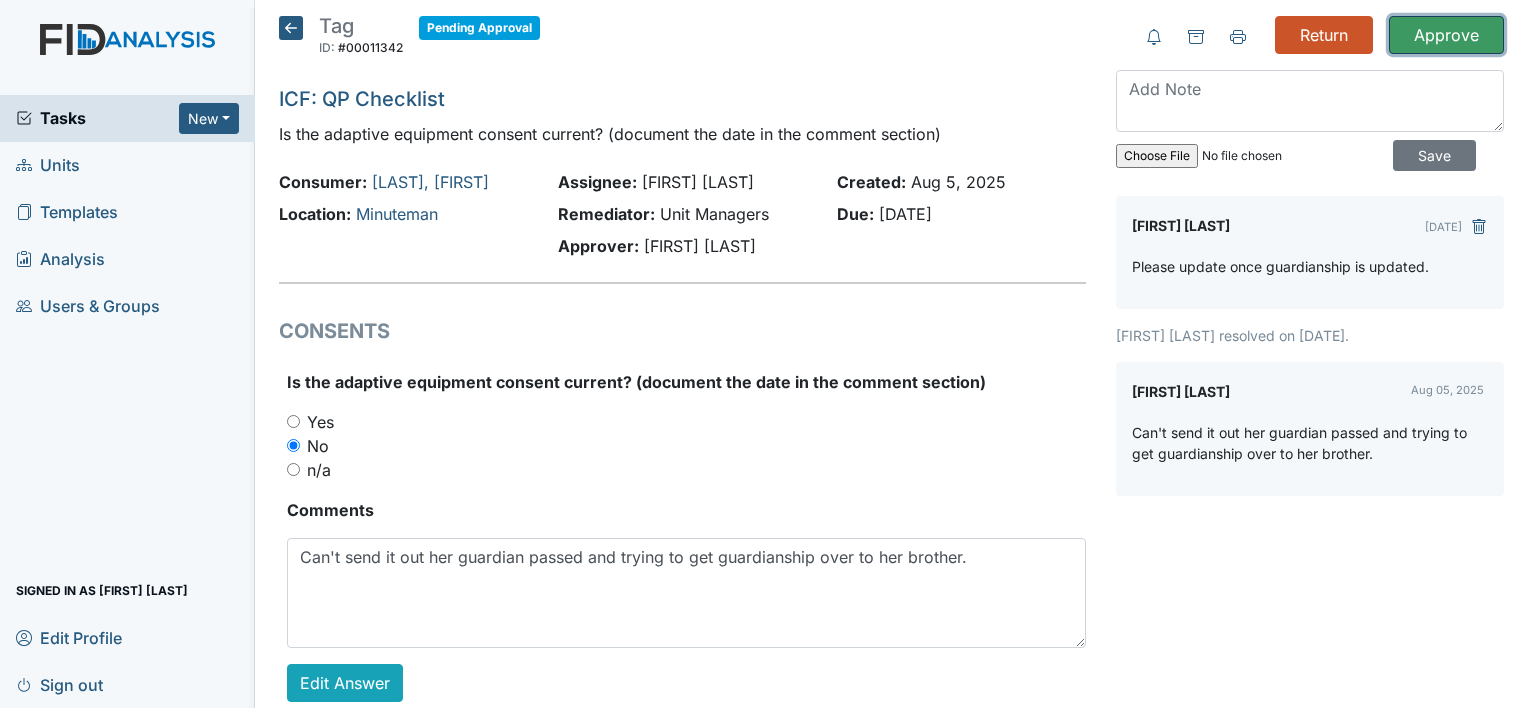 click on "Approve" at bounding box center [1446, 35] 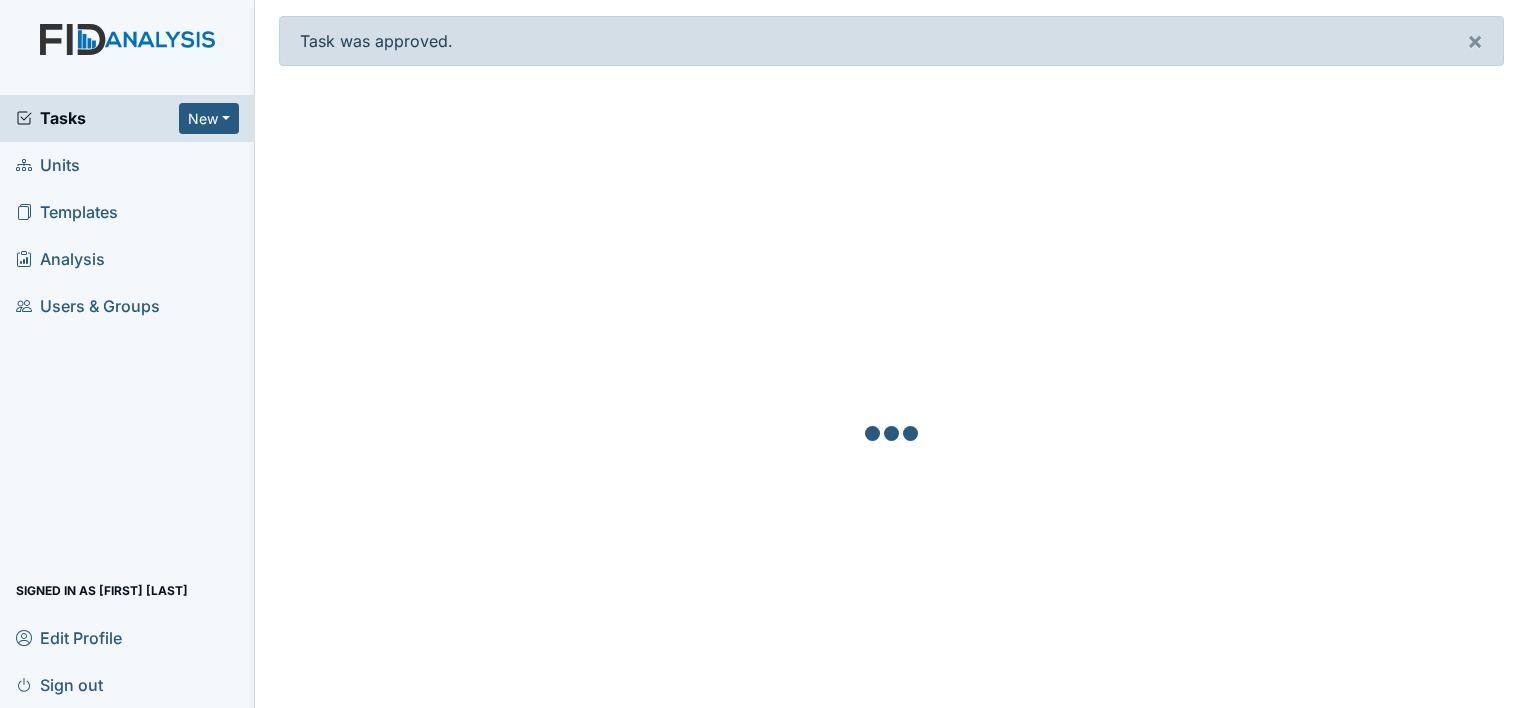 scroll, scrollTop: 0, scrollLeft: 0, axis: both 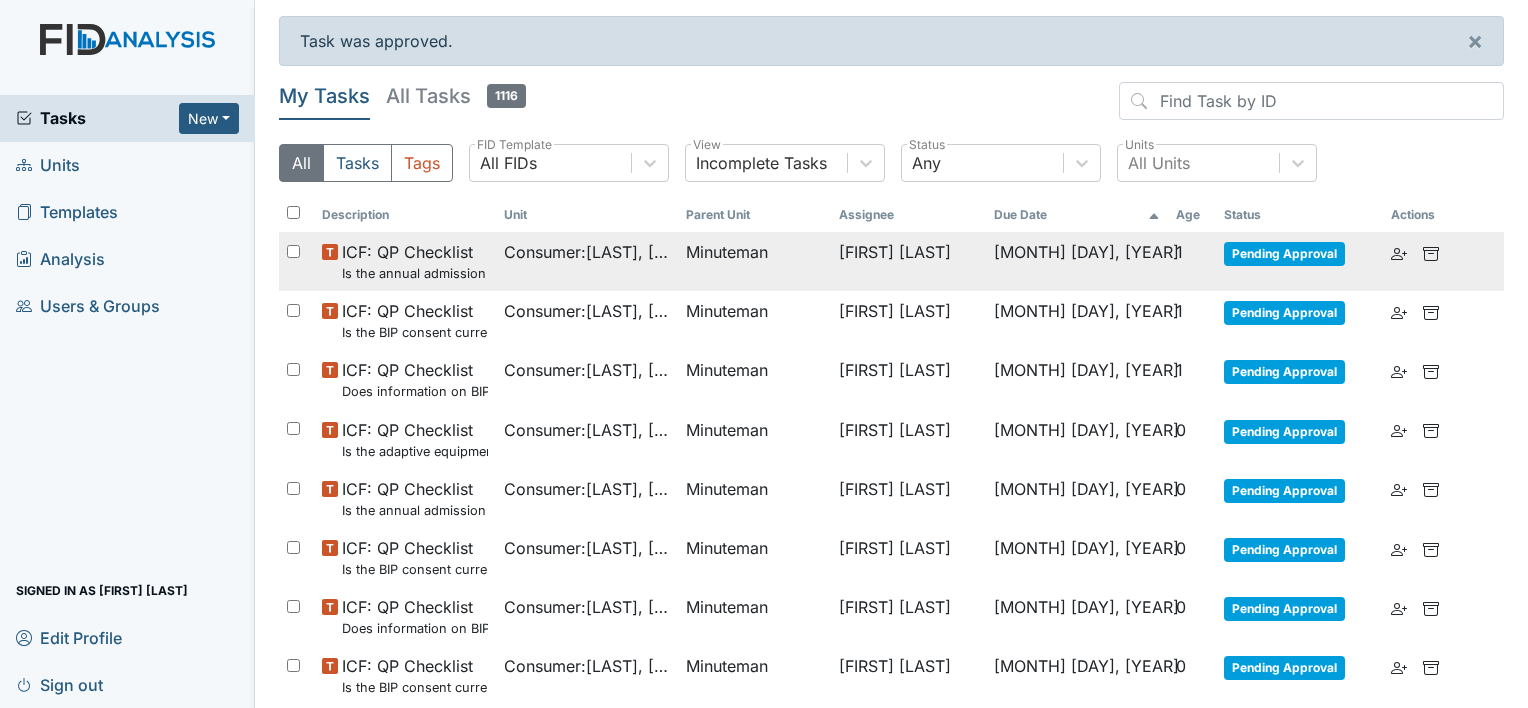click on "Consumer :  [LAST], [FIRST]" at bounding box center [587, 252] 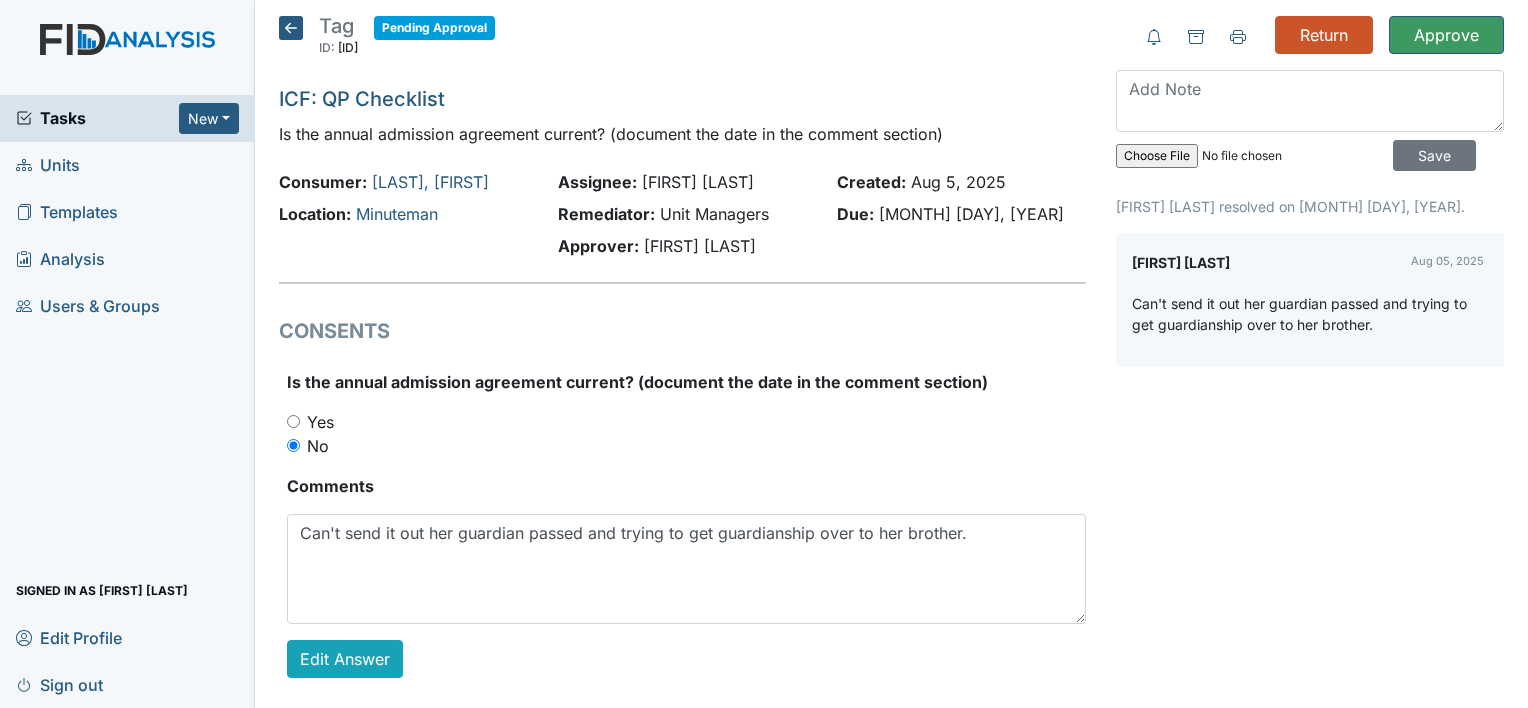 scroll, scrollTop: 0, scrollLeft: 0, axis: both 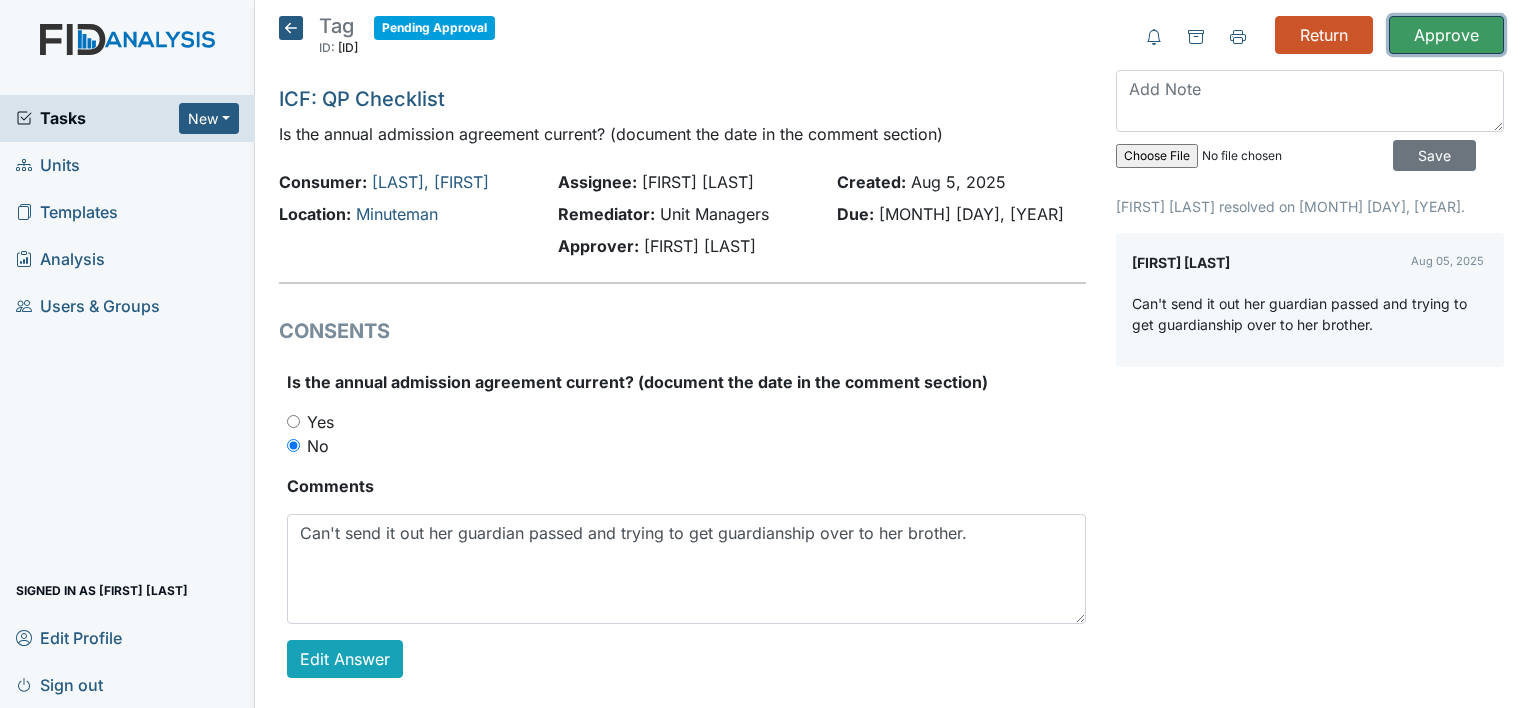 click on "Approve" at bounding box center [1446, 35] 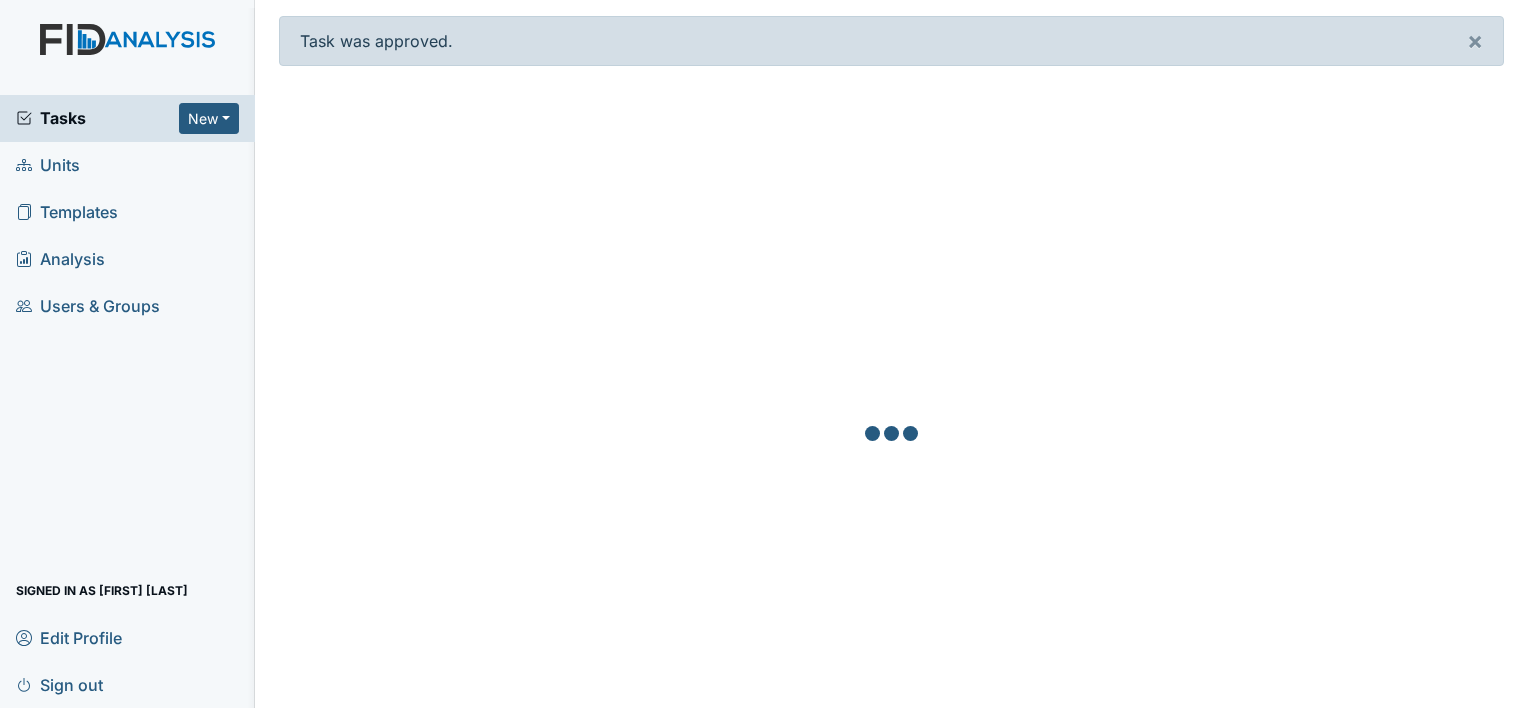 scroll, scrollTop: 0, scrollLeft: 0, axis: both 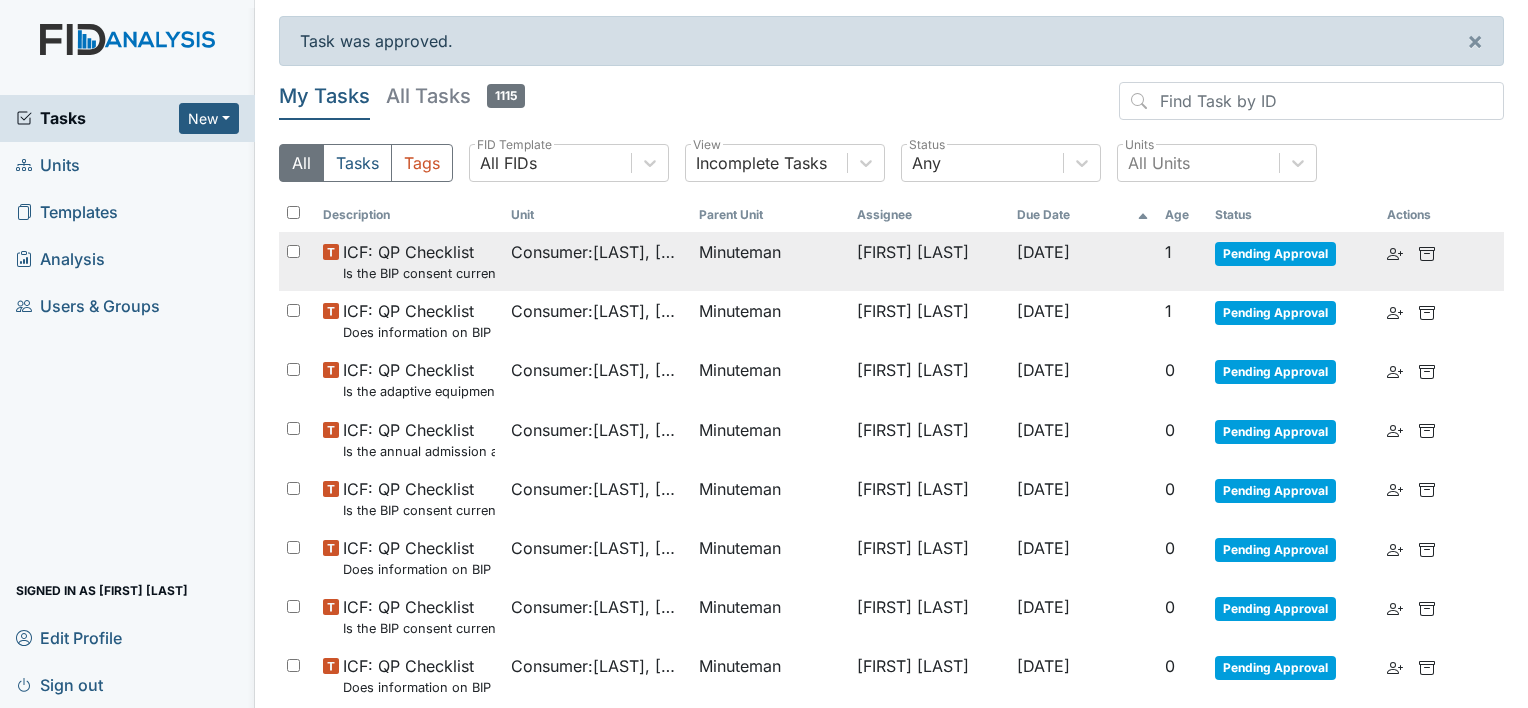 click on "[DATE]" at bounding box center (1043, 252) 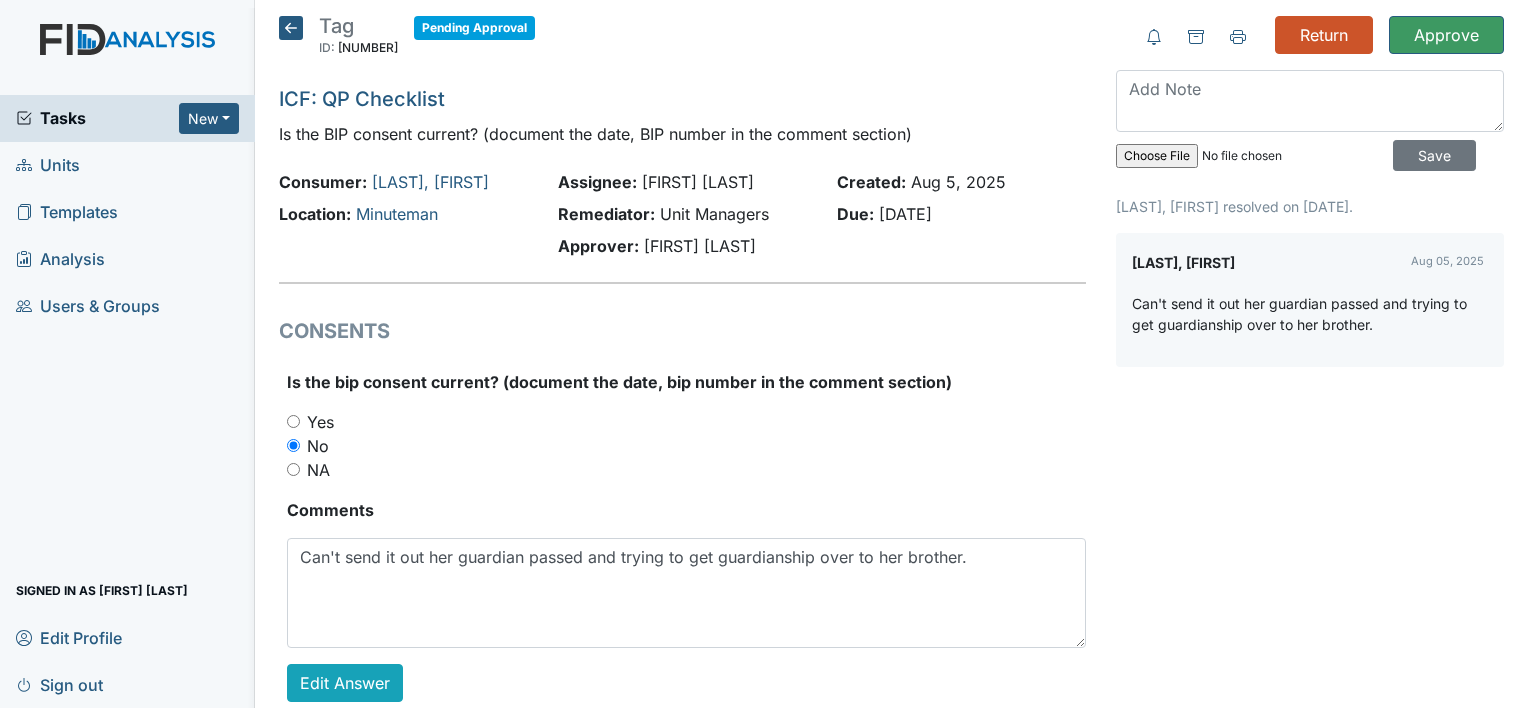 scroll, scrollTop: 0, scrollLeft: 0, axis: both 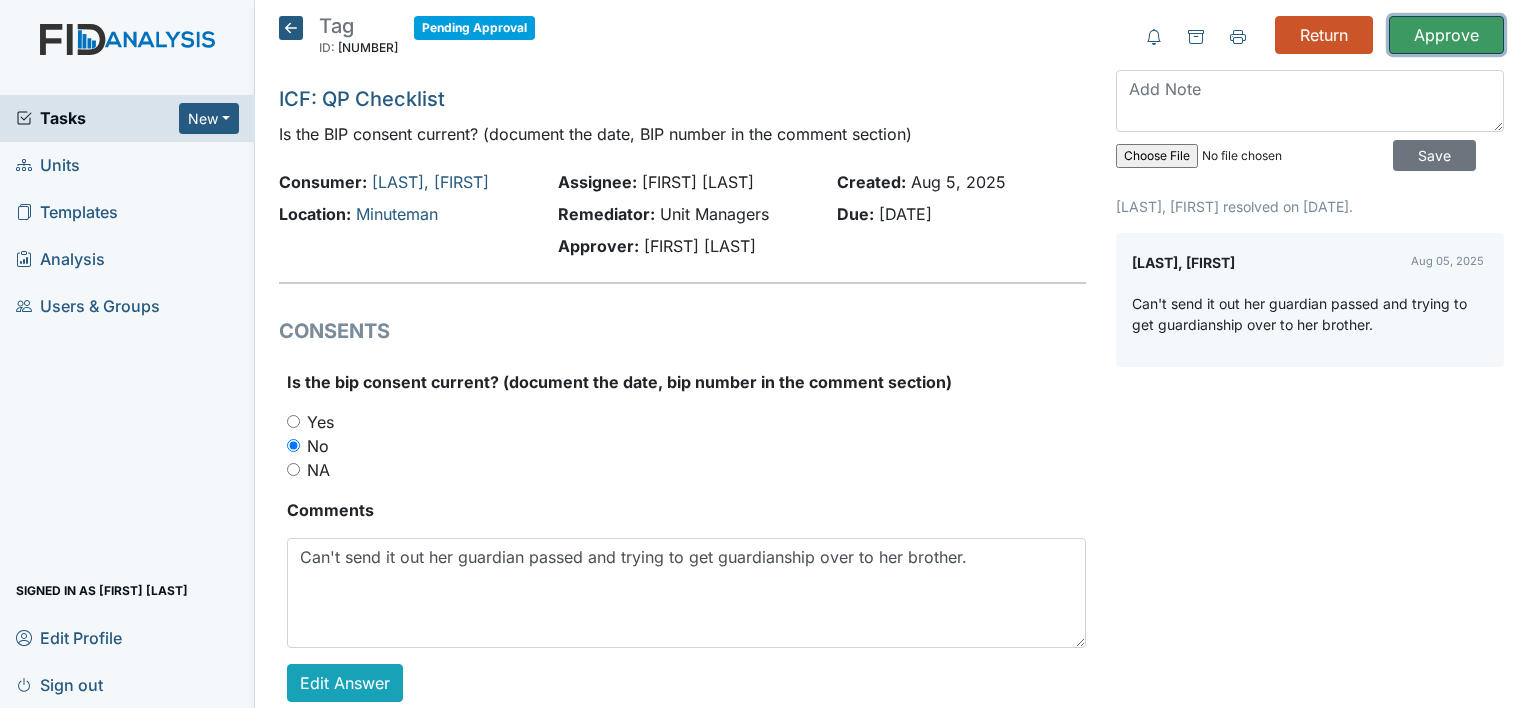 click on "Approve" at bounding box center [1446, 35] 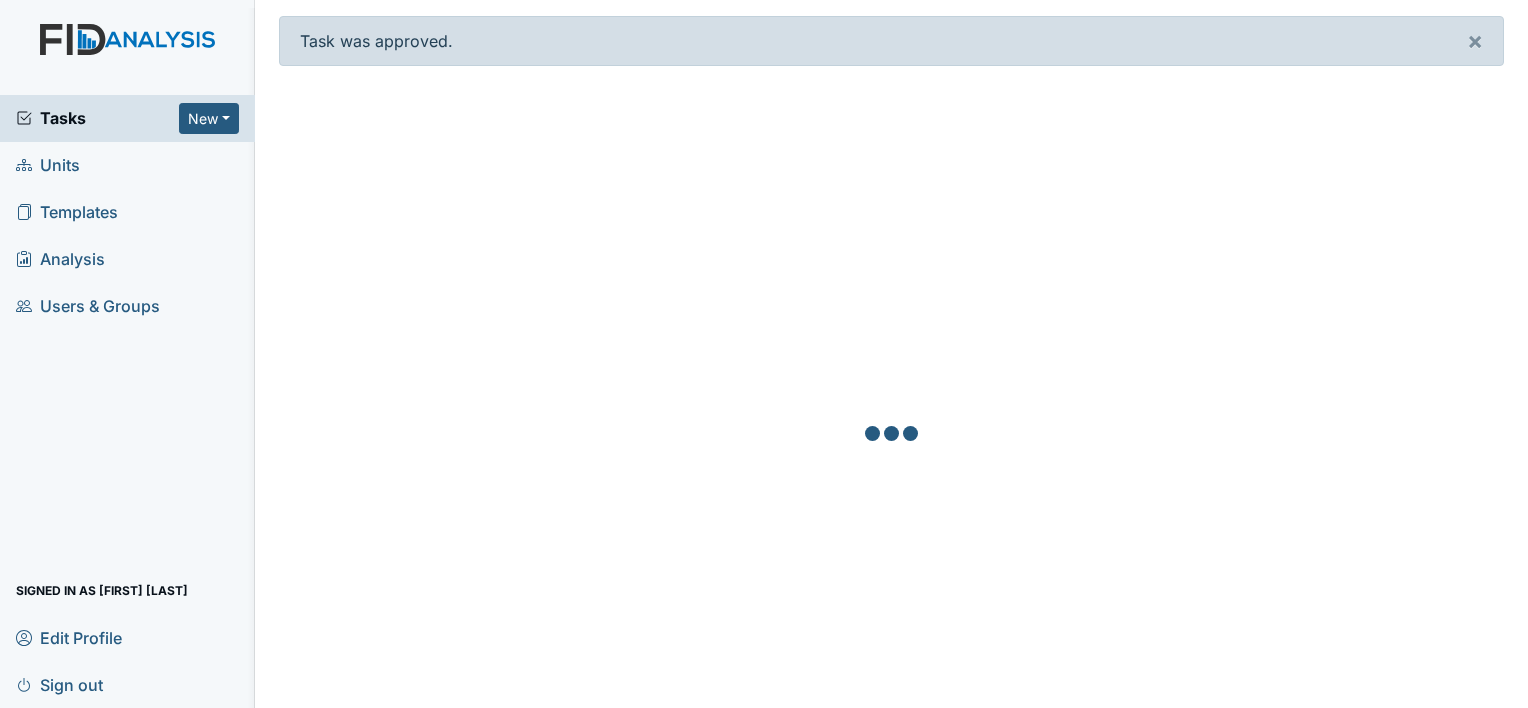 scroll, scrollTop: 0, scrollLeft: 0, axis: both 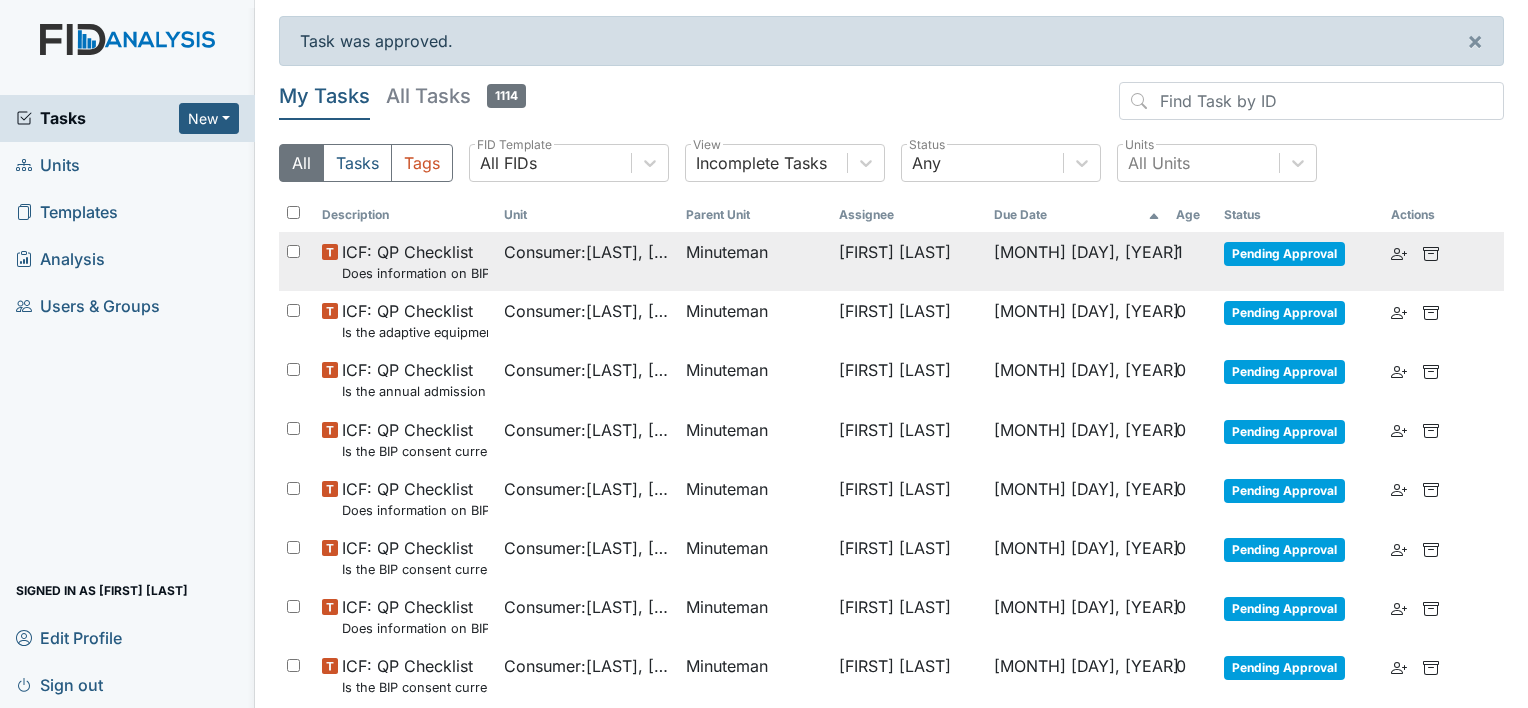 click on "[FIRST] [LAST]" at bounding box center [908, 261] 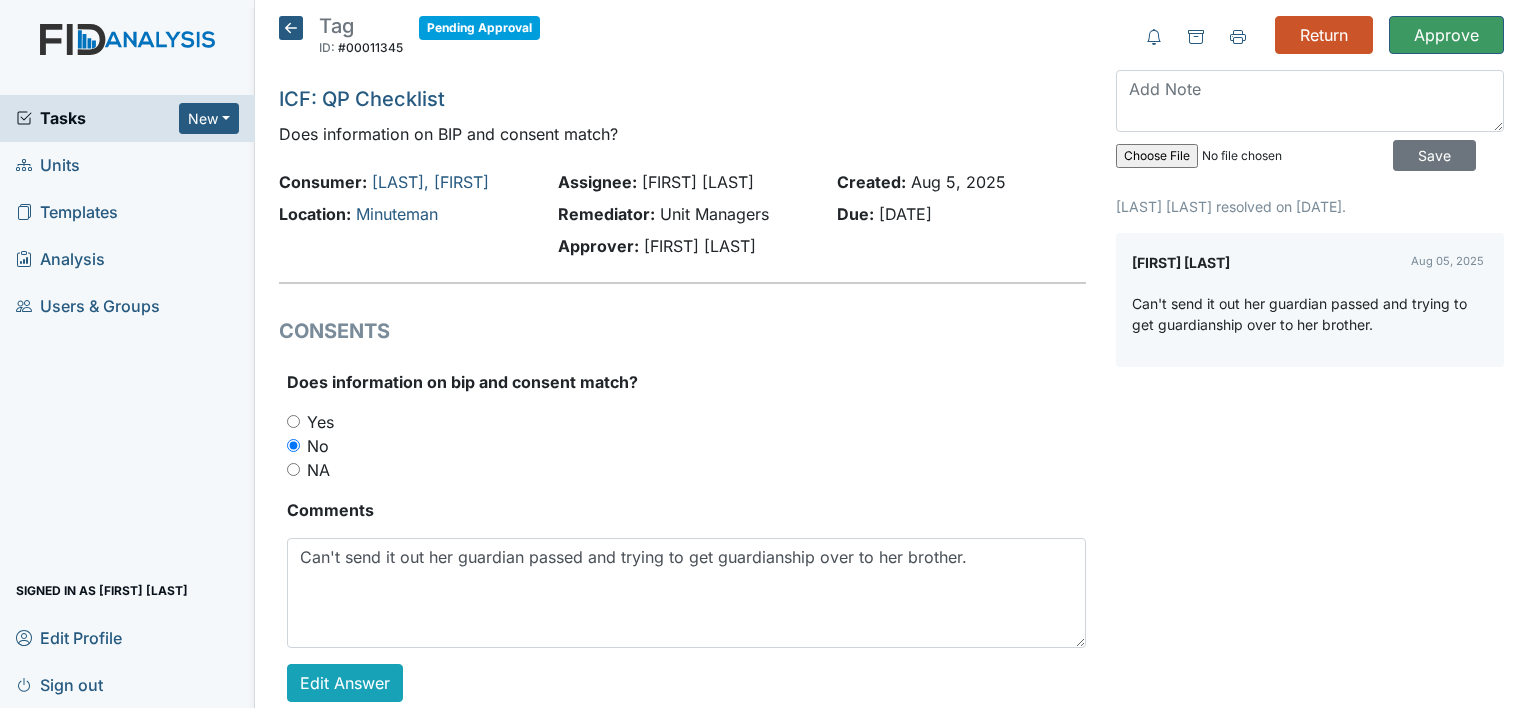 scroll, scrollTop: 0, scrollLeft: 0, axis: both 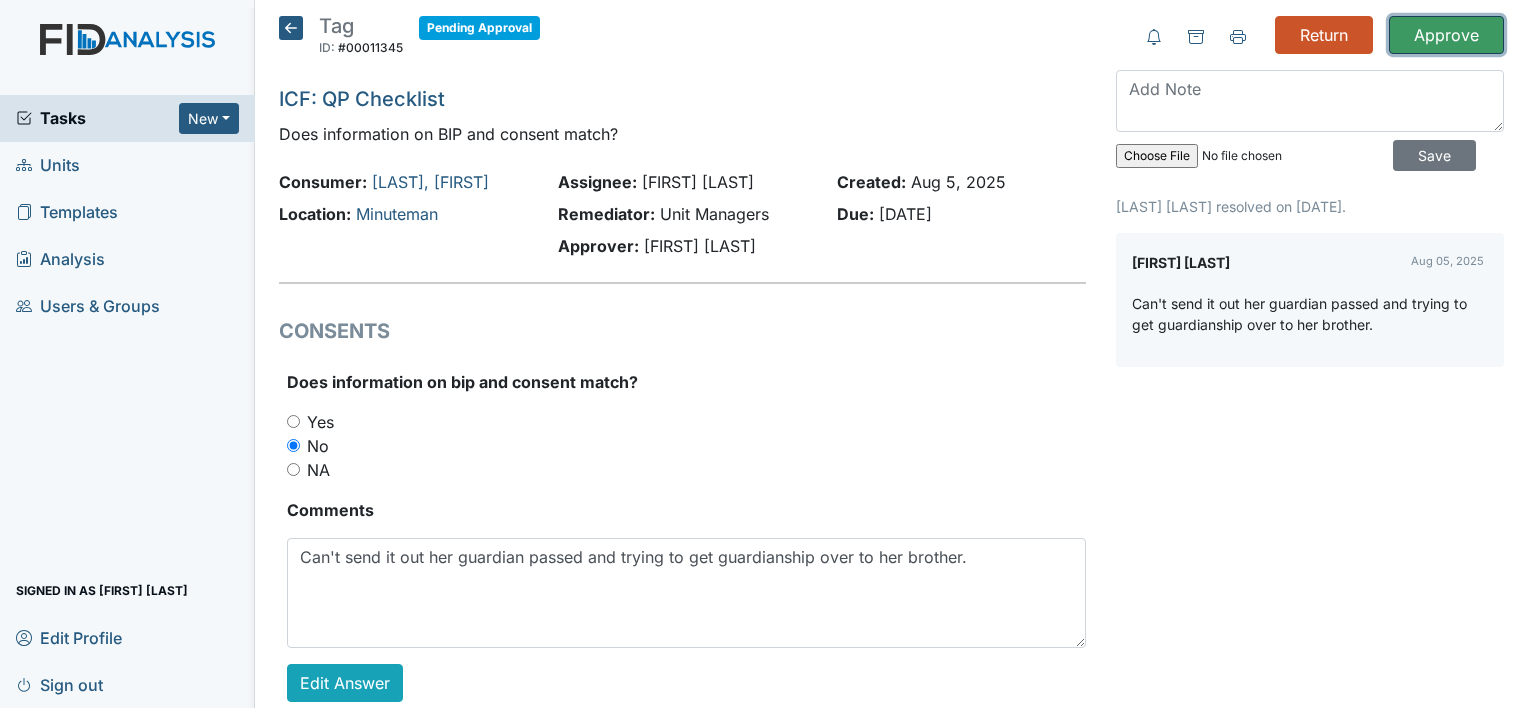 click on "Approve" at bounding box center [1446, 35] 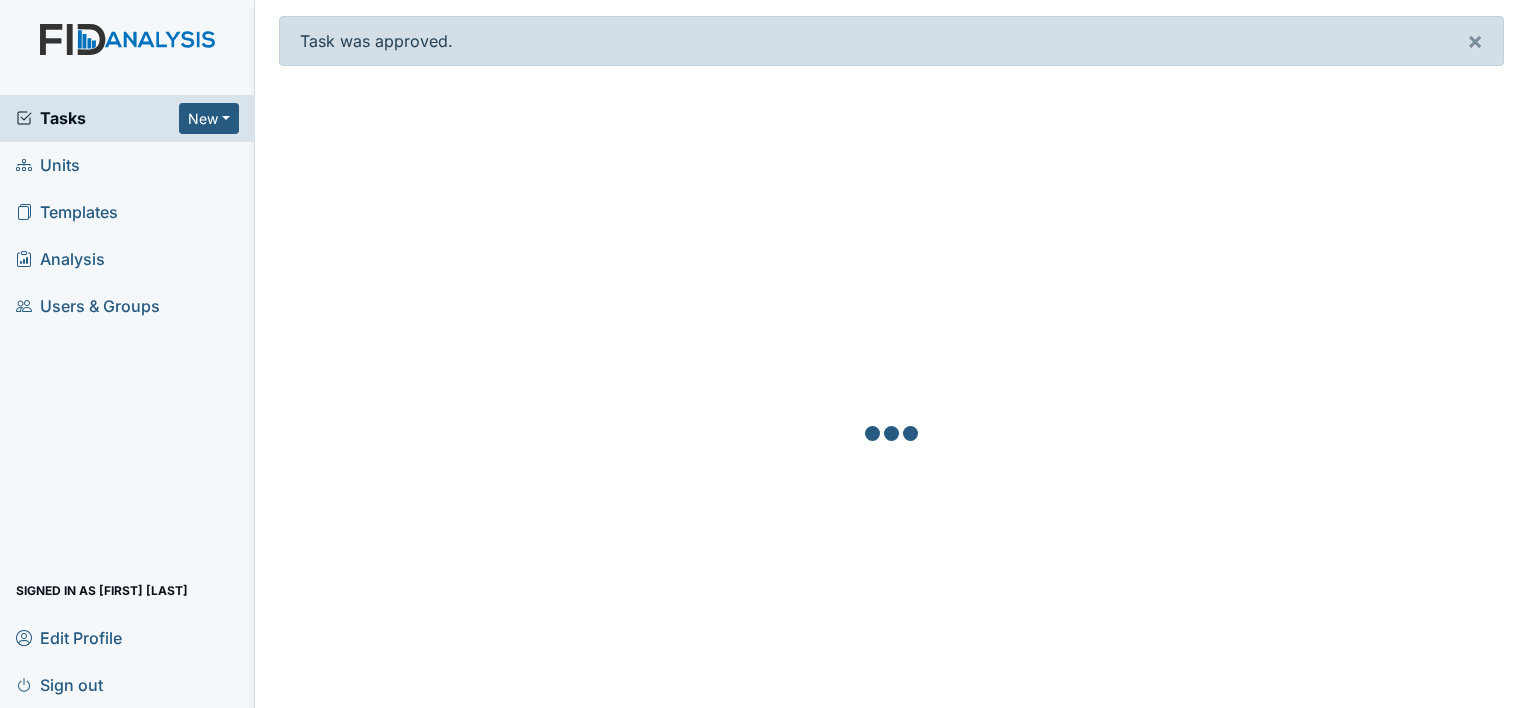 scroll, scrollTop: 0, scrollLeft: 0, axis: both 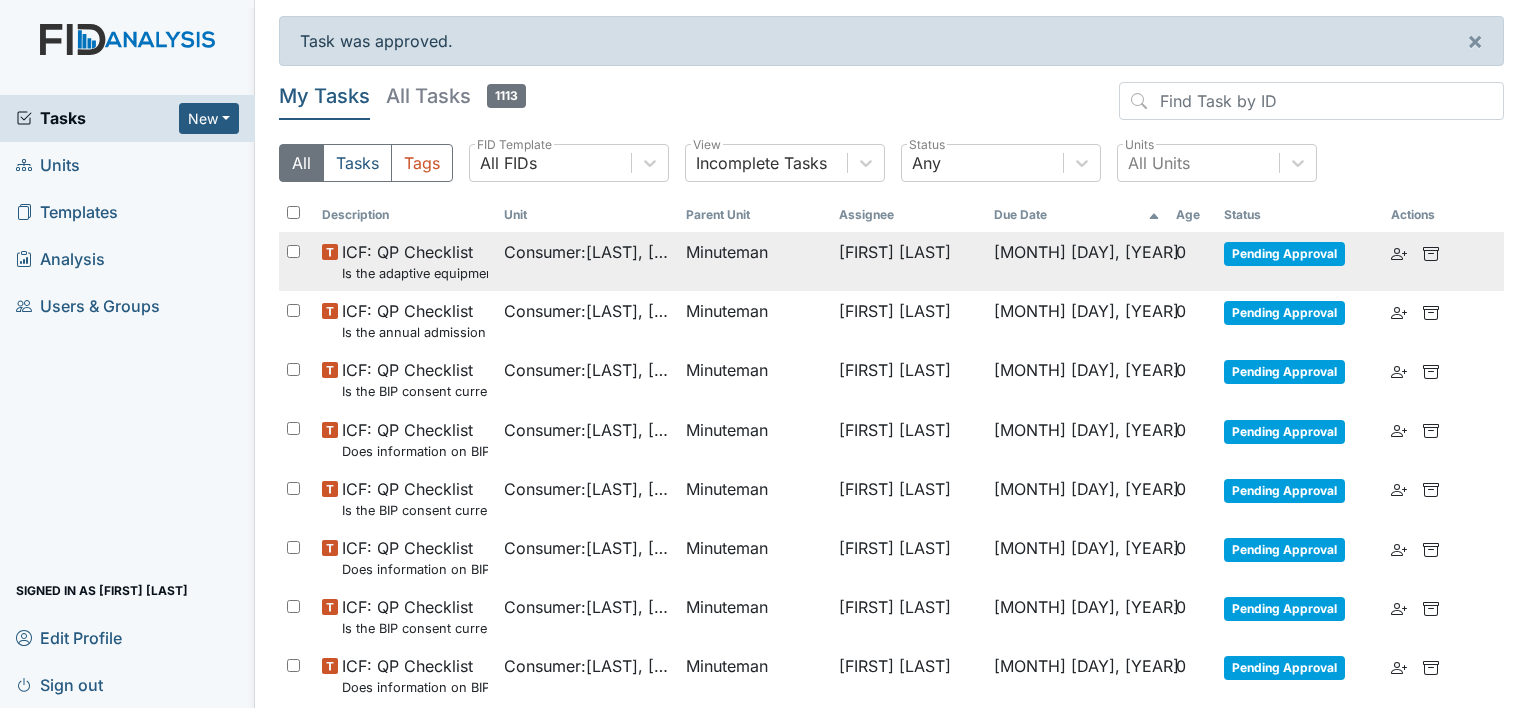 click on "Consumer :  Branch, Keyosha" at bounding box center (587, 261) 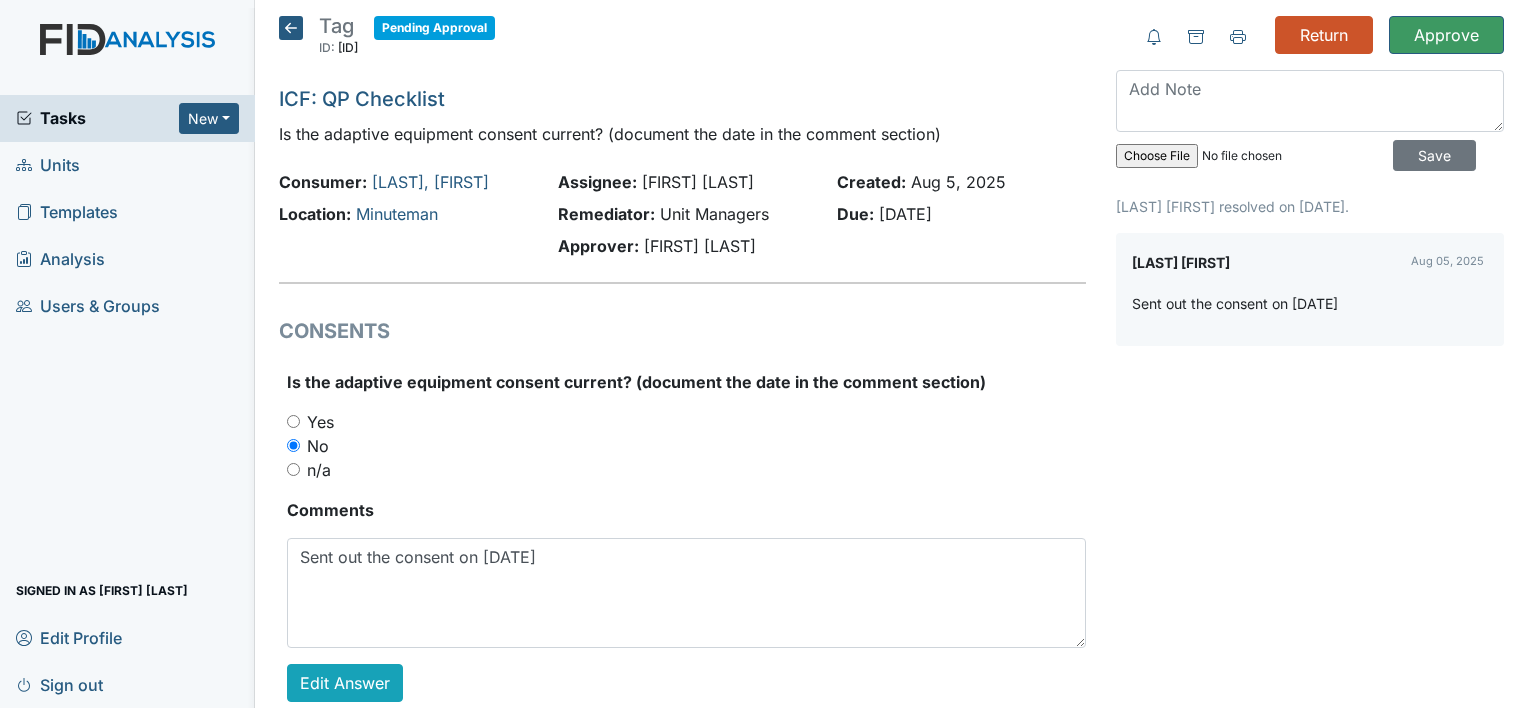 scroll, scrollTop: 0, scrollLeft: 0, axis: both 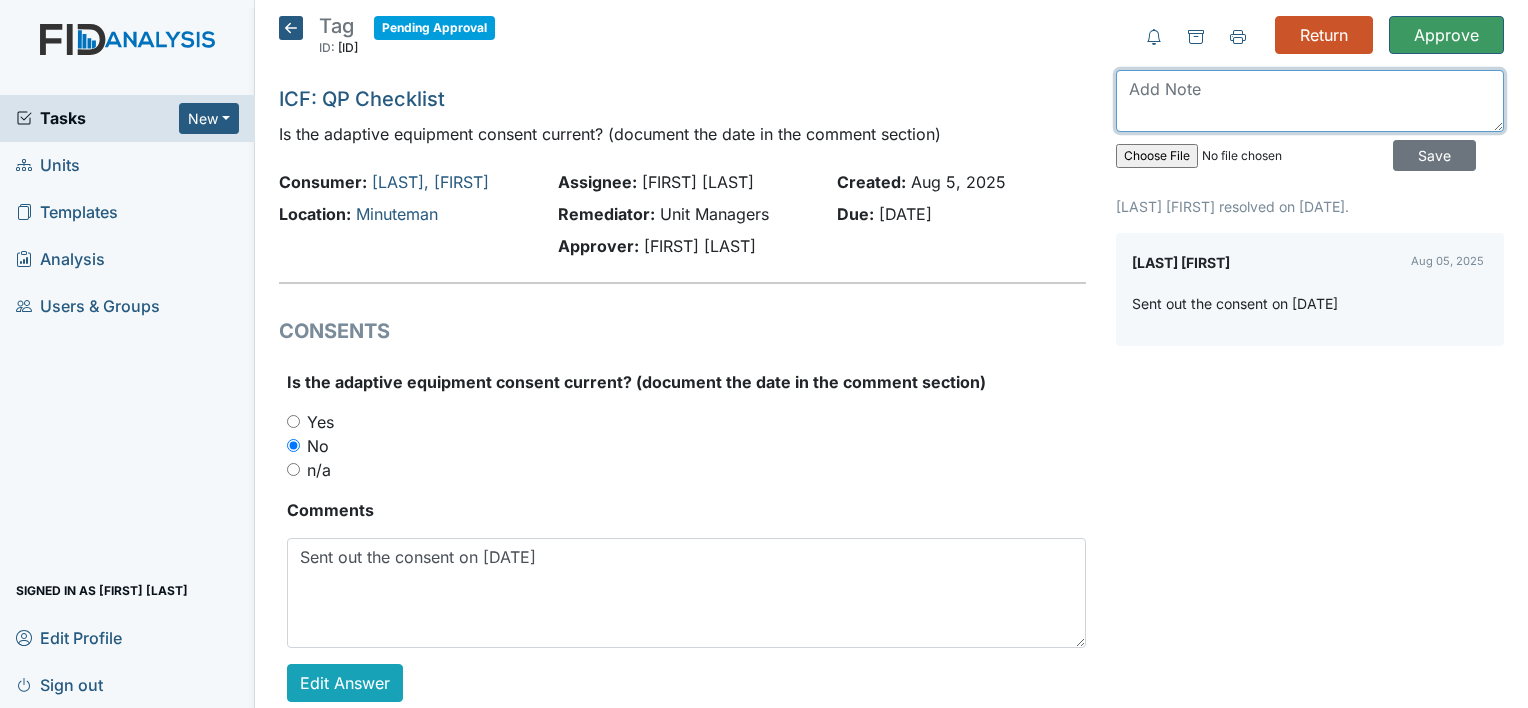 click at bounding box center [1310, 101] 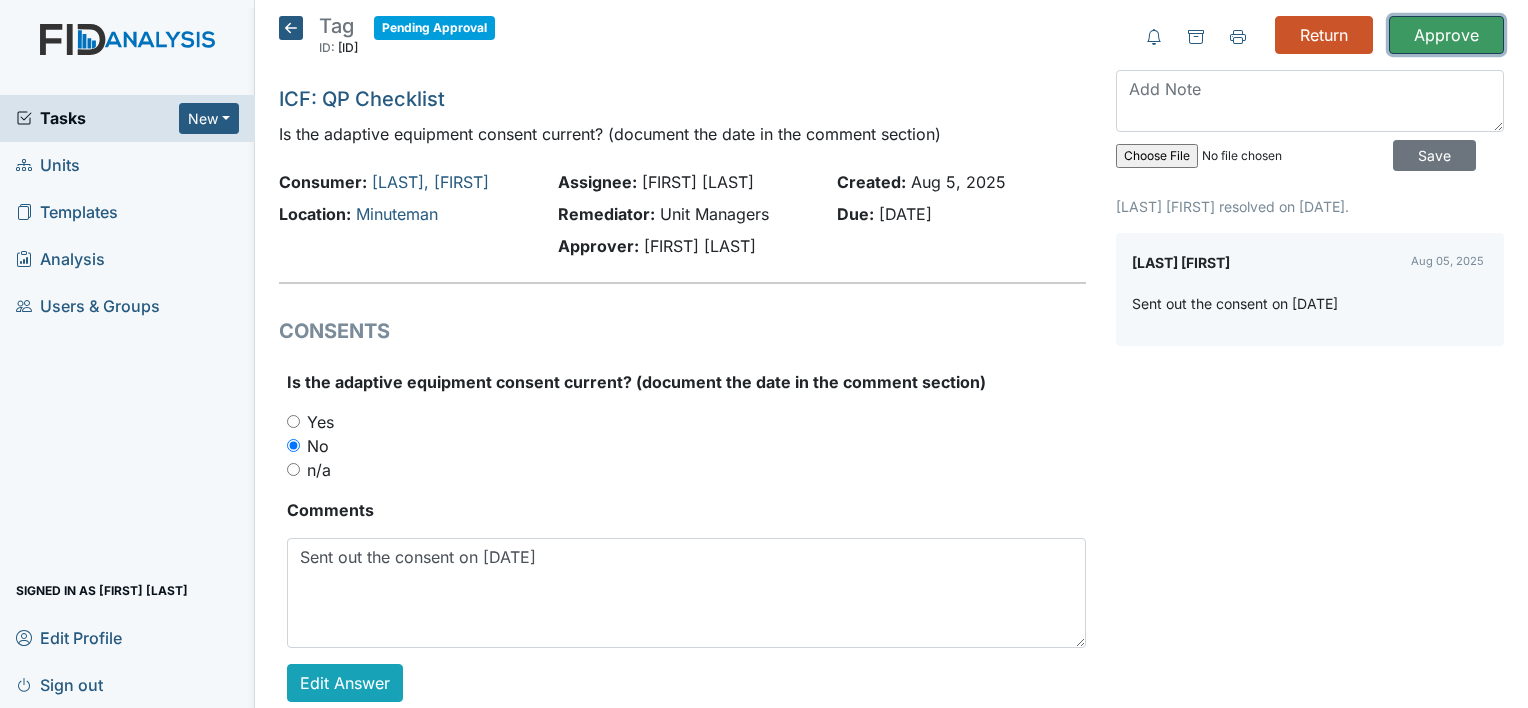 click on "Approve" at bounding box center [1446, 35] 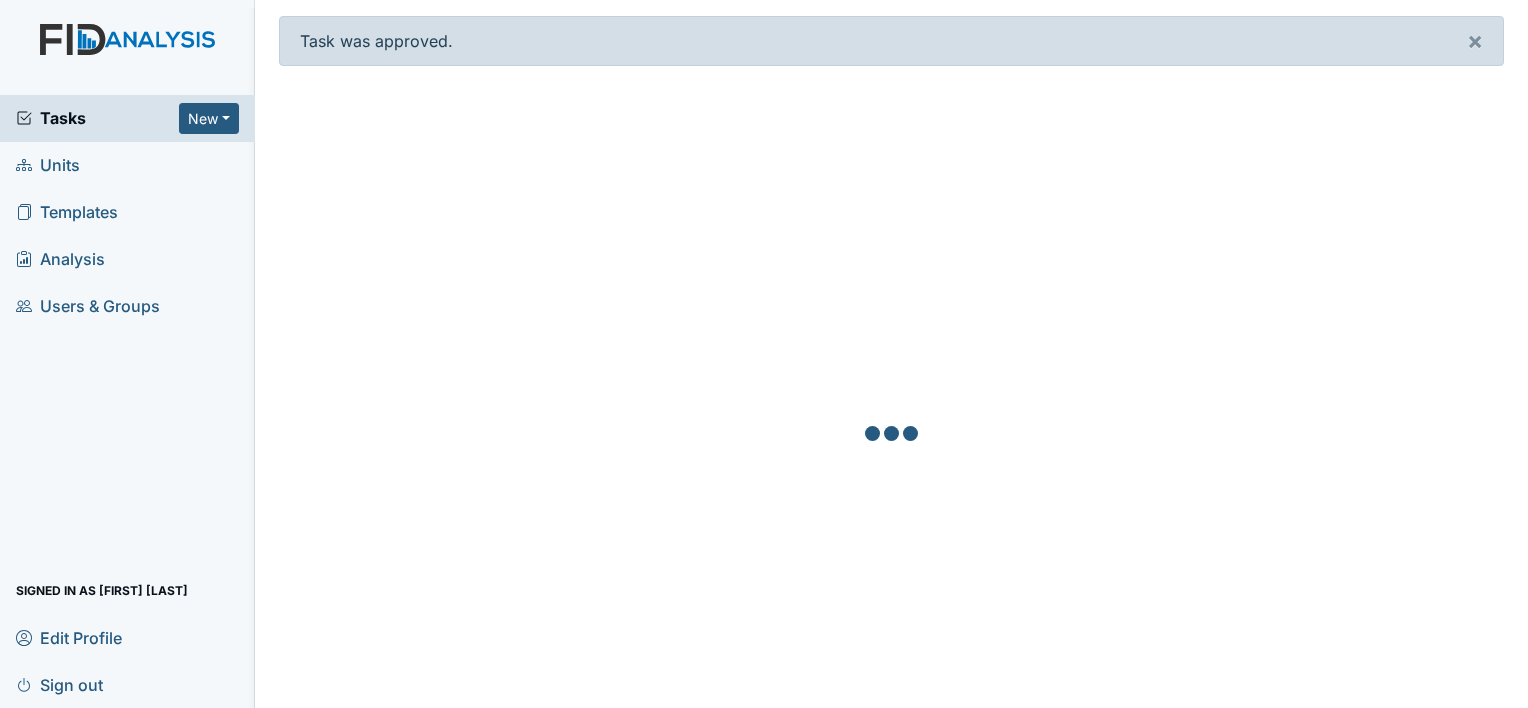 scroll, scrollTop: 0, scrollLeft: 0, axis: both 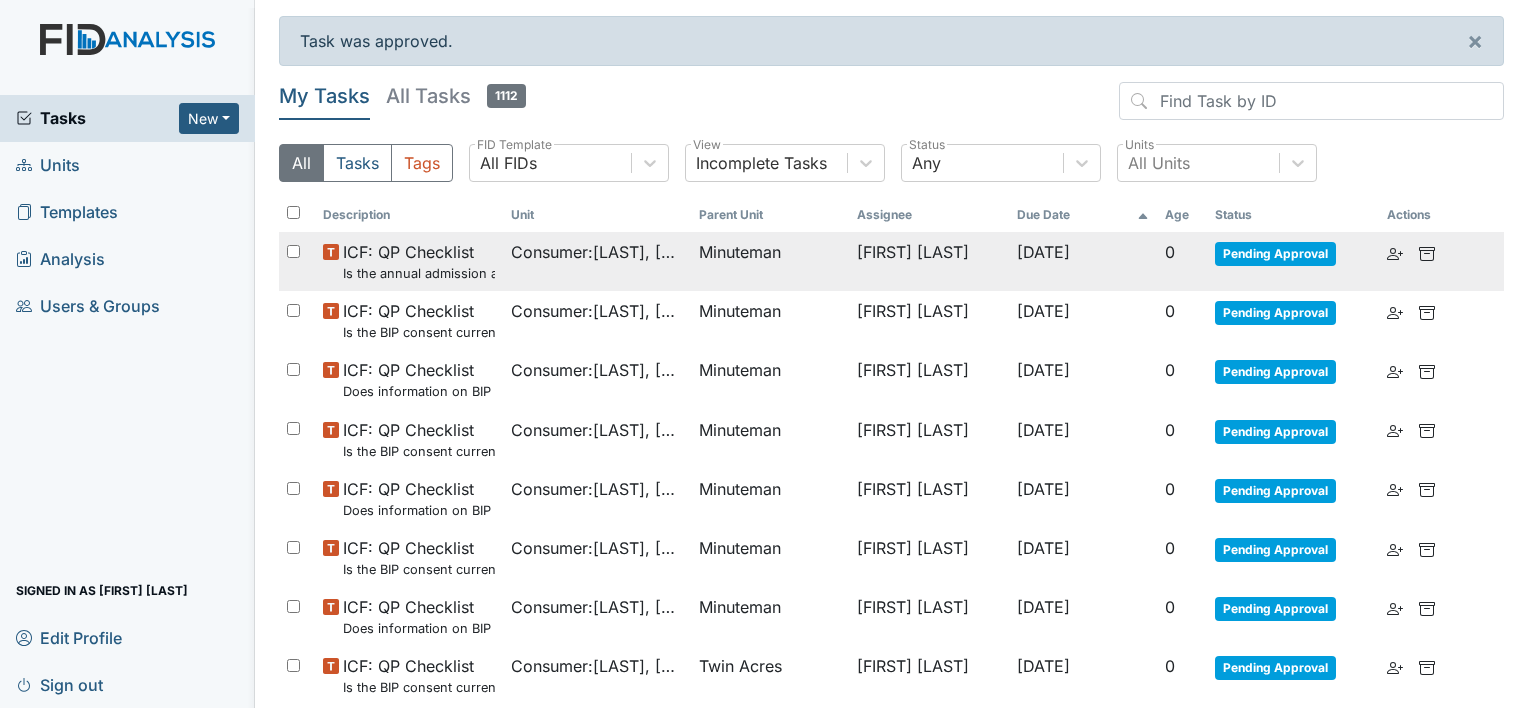 click on "Minuteman" at bounding box center [770, 261] 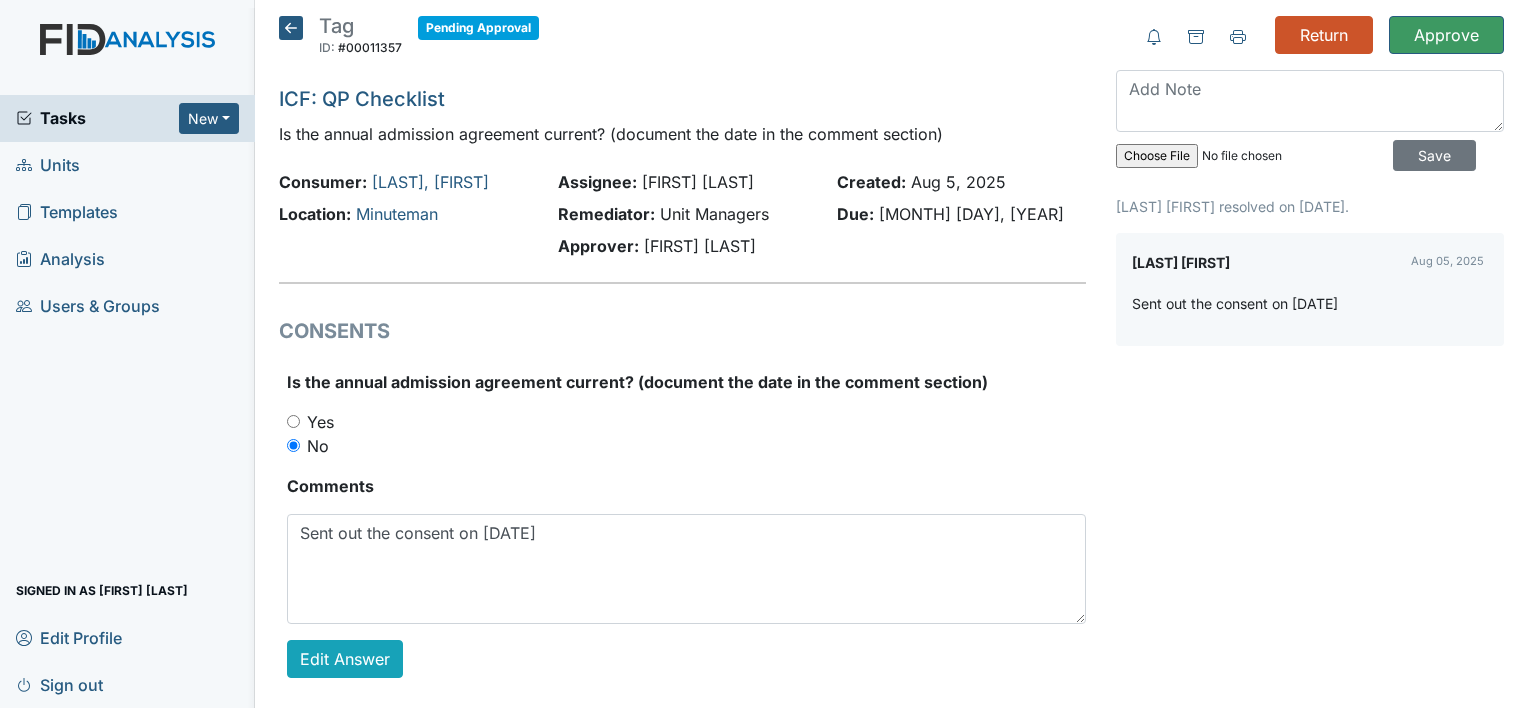 scroll, scrollTop: 0, scrollLeft: 0, axis: both 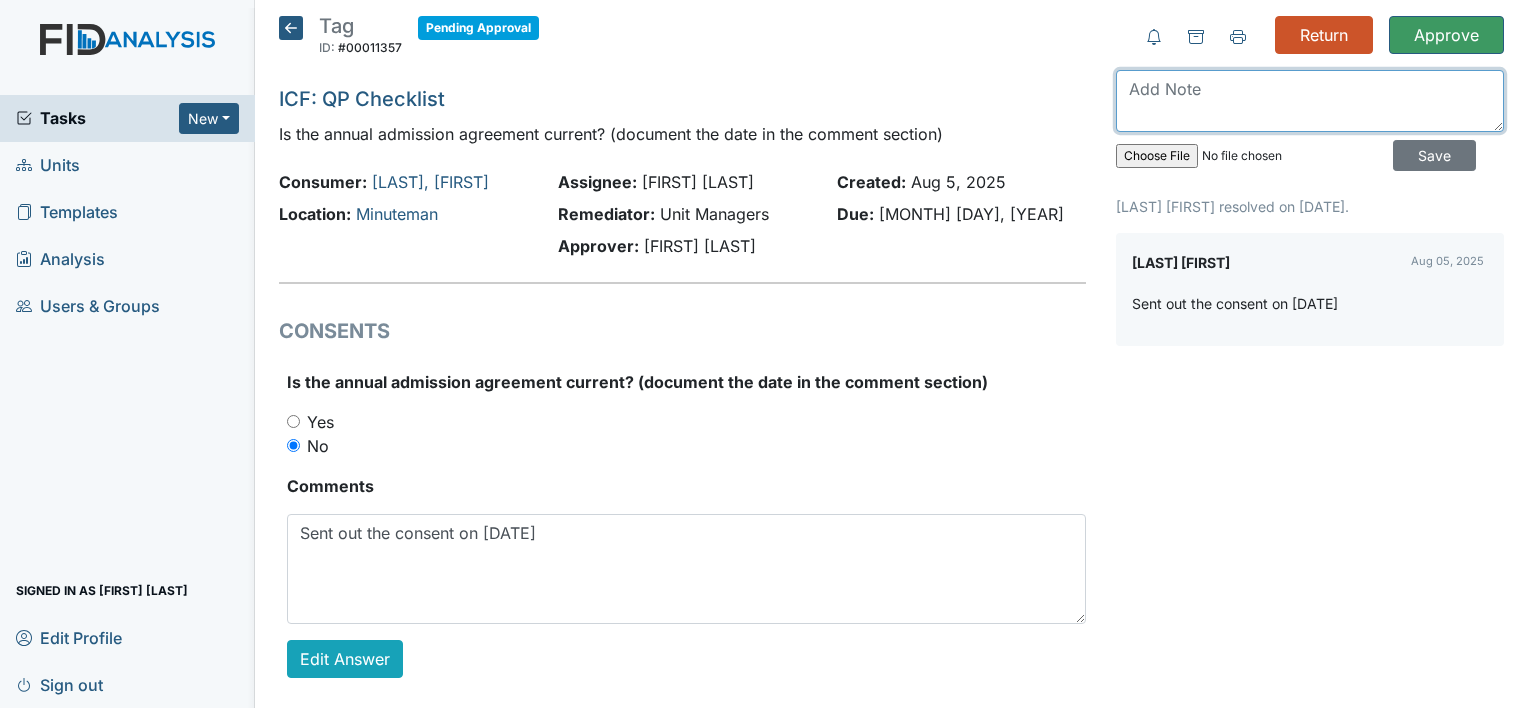 click at bounding box center [1310, 101] 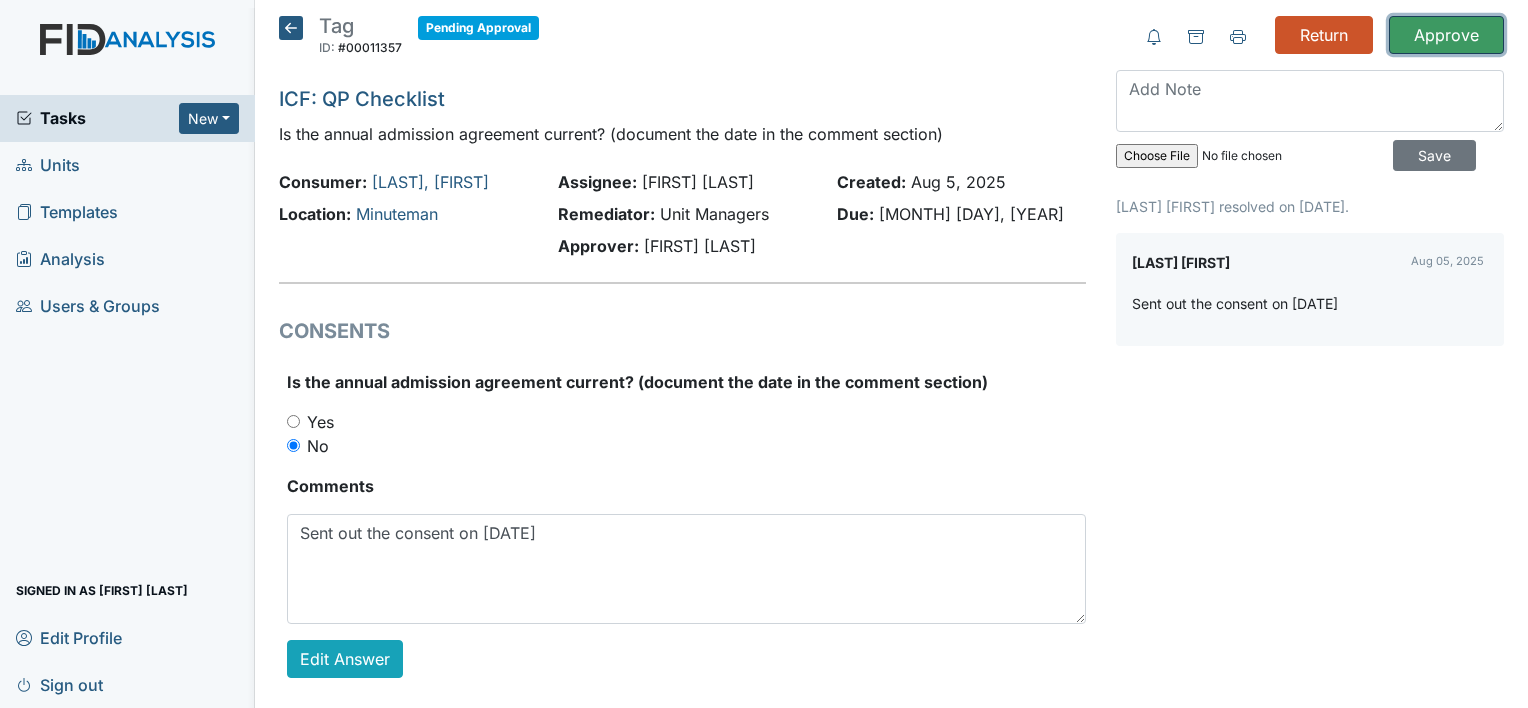 click on "Approve" at bounding box center (1446, 35) 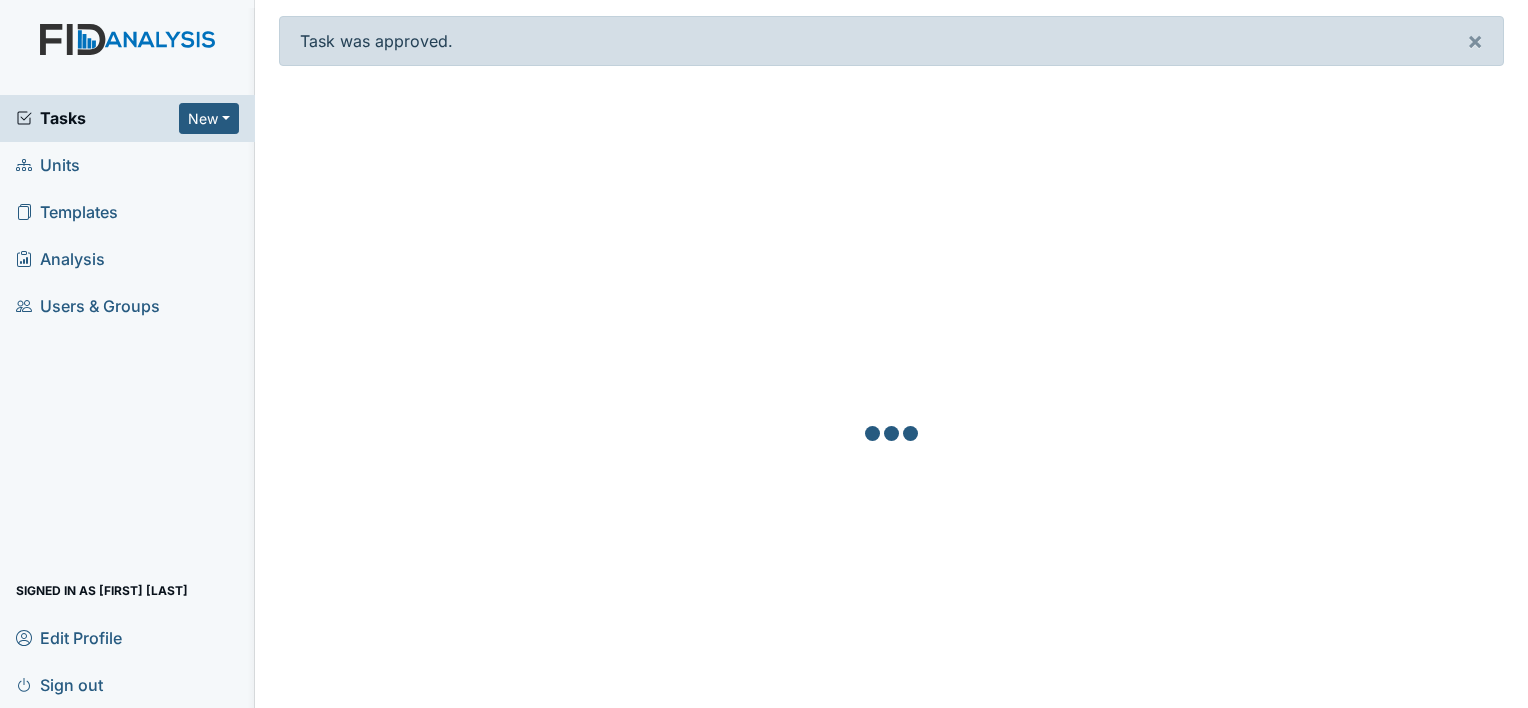scroll, scrollTop: 0, scrollLeft: 0, axis: both 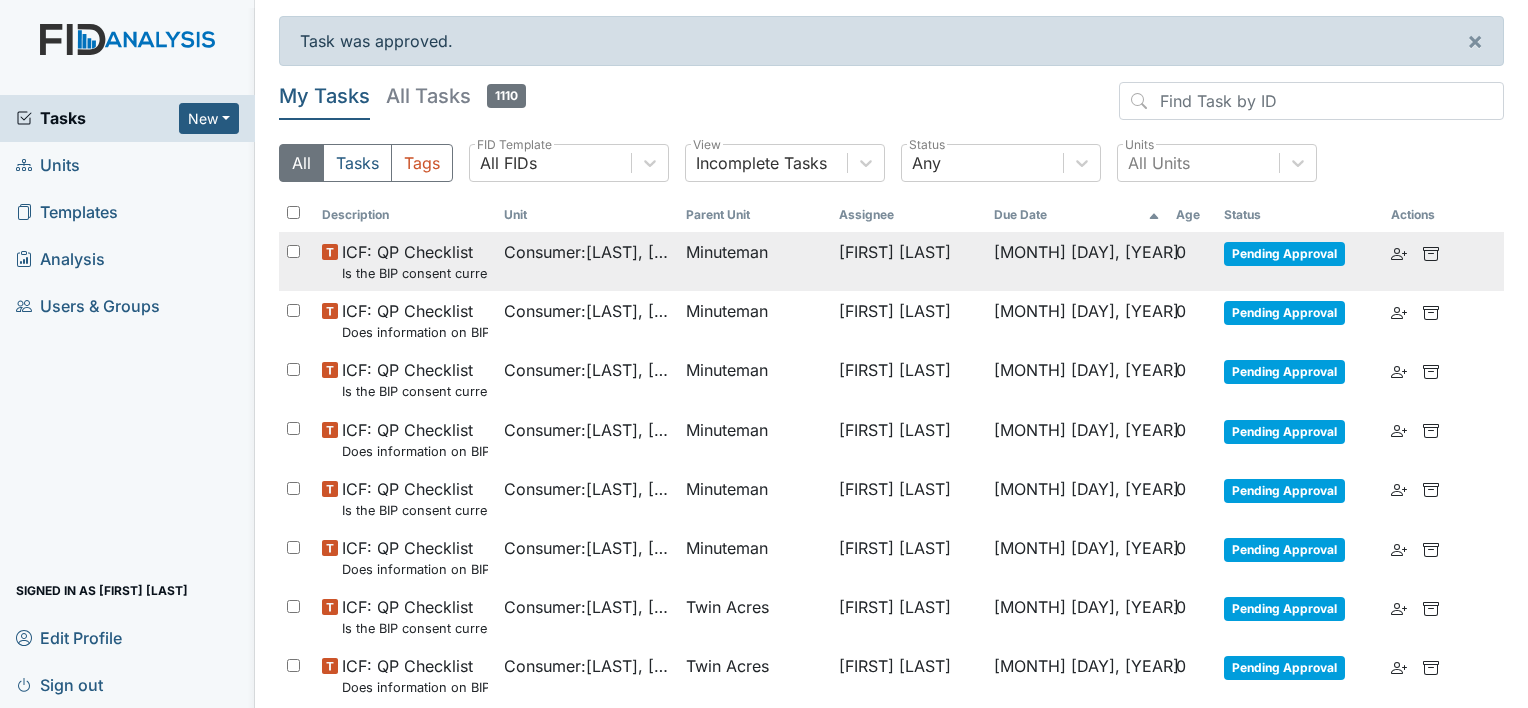 click on "Consumer :  Branch, Keyosha" at bounding box center [587, 261] 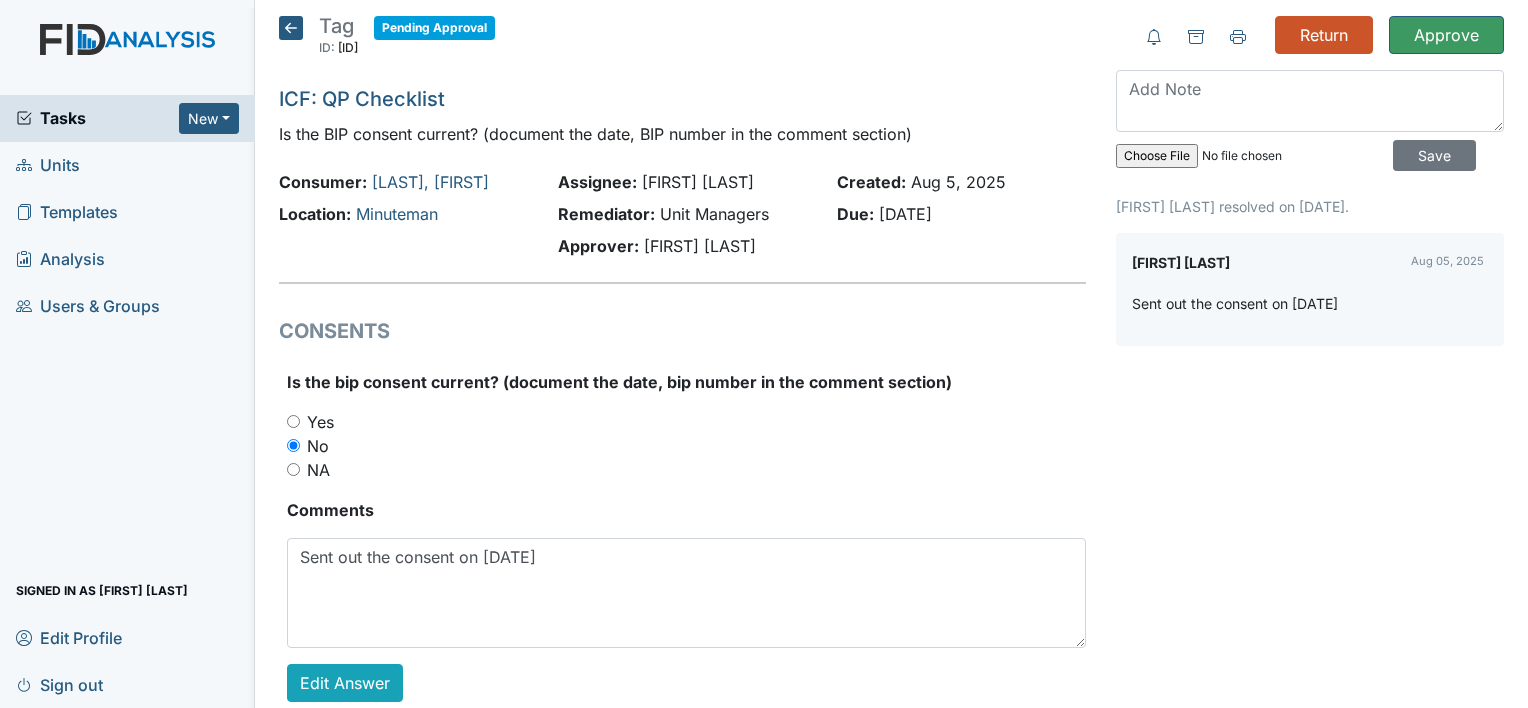 scroll, scrollTop: 0, scrollLeft: 0, axis: both 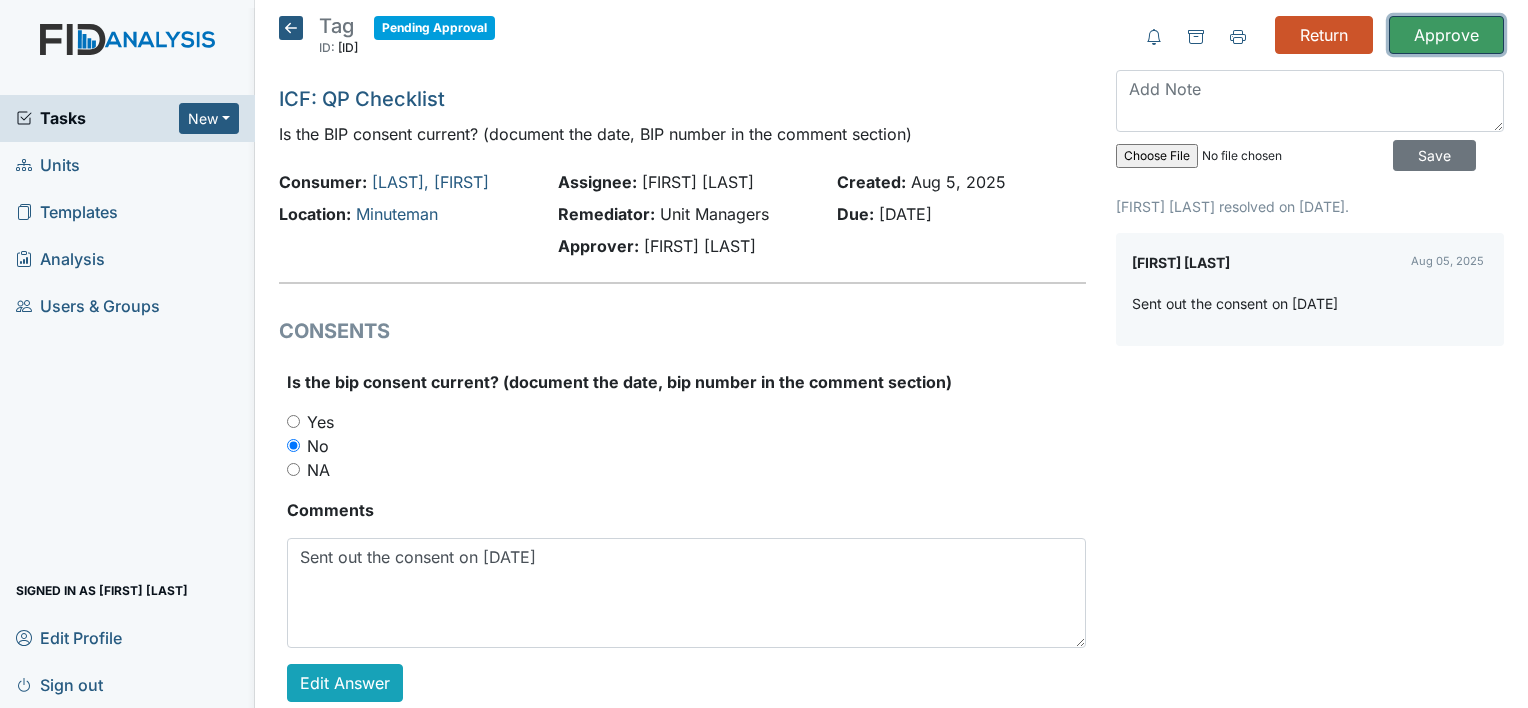 click on "Approve" at bounding box center (1446, 35) 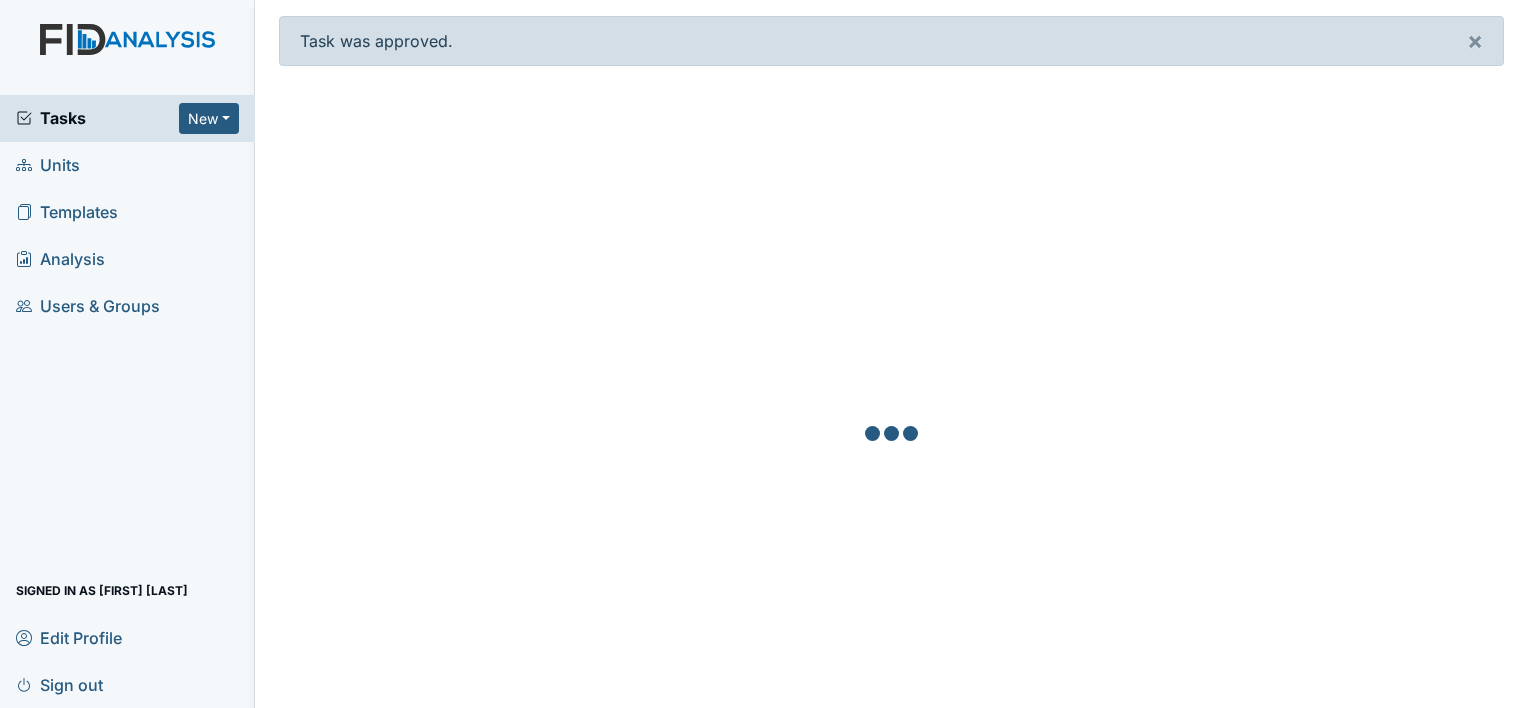 scroll, scrollTop: 0, scrollLeft: 0, axis: both 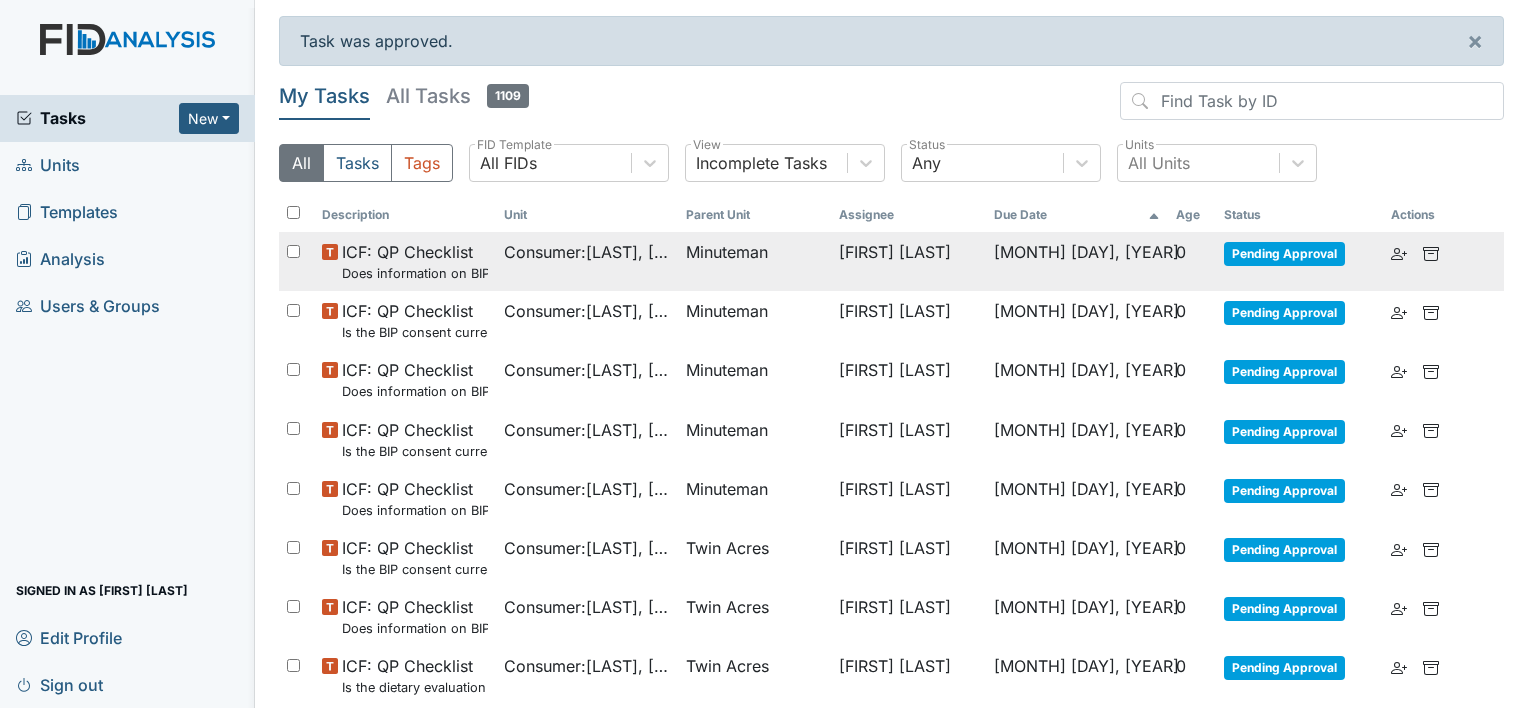 click on "Consumer :  Branch, Keyosha" at bounding box center [587, 252] 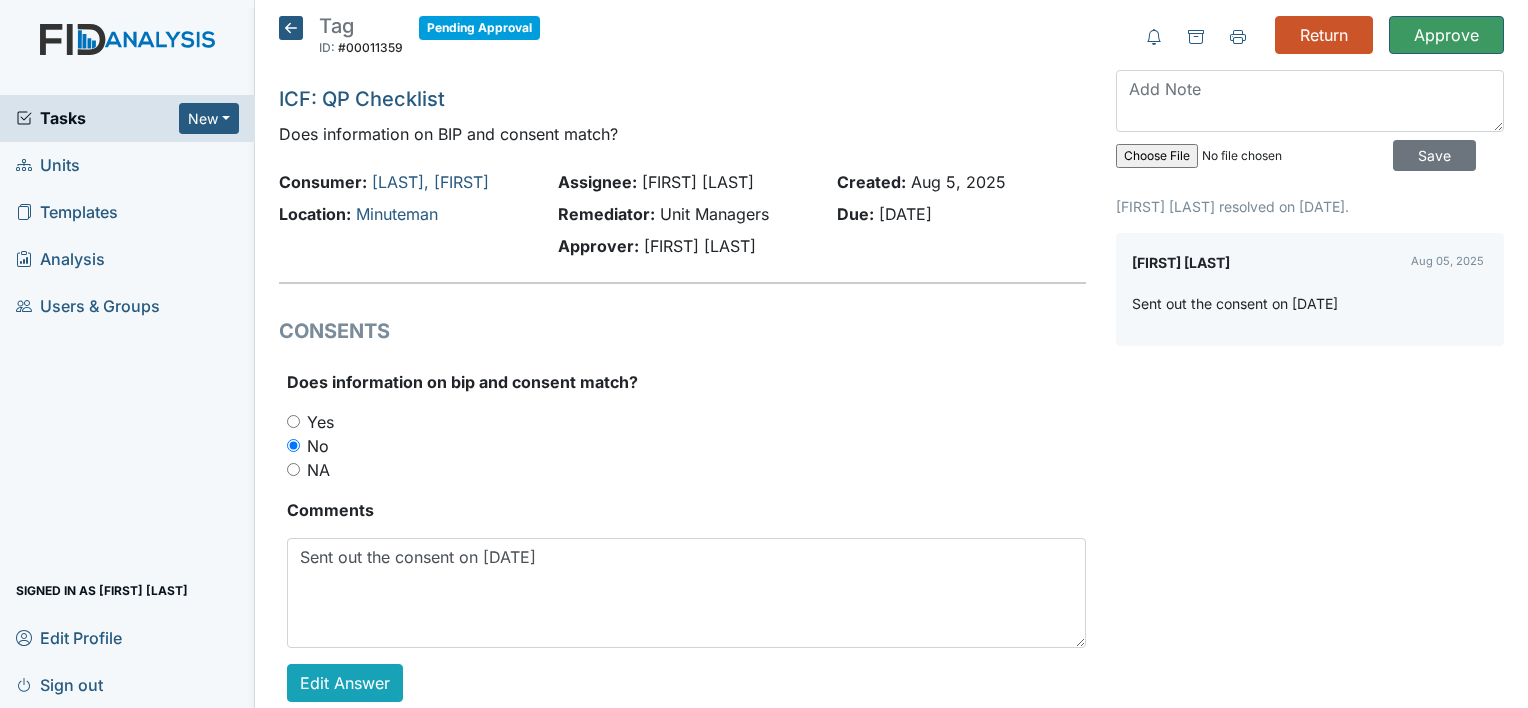 scroll, scrollTop: 0, scrollLeft: 0, axis: both 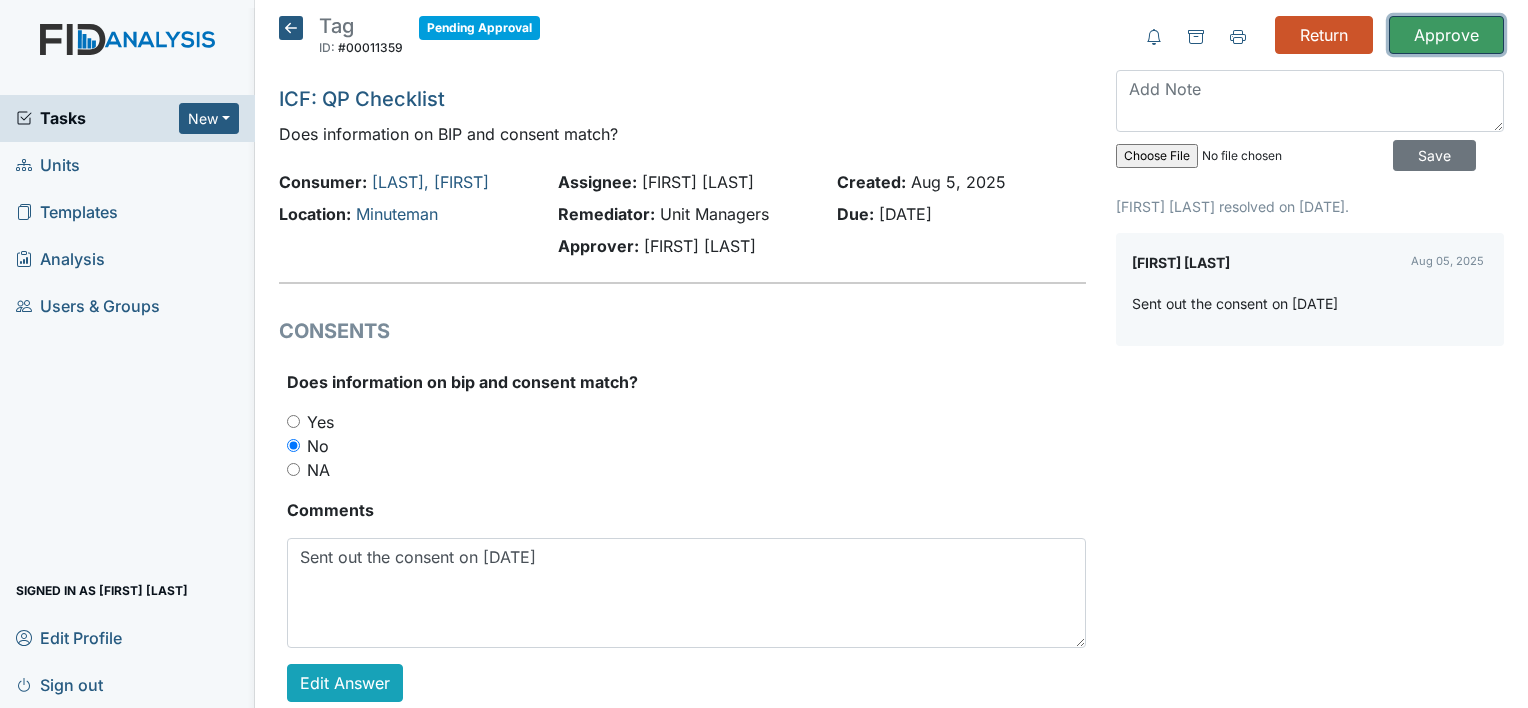 click on "Approve" at bounding box center (1446, 35) 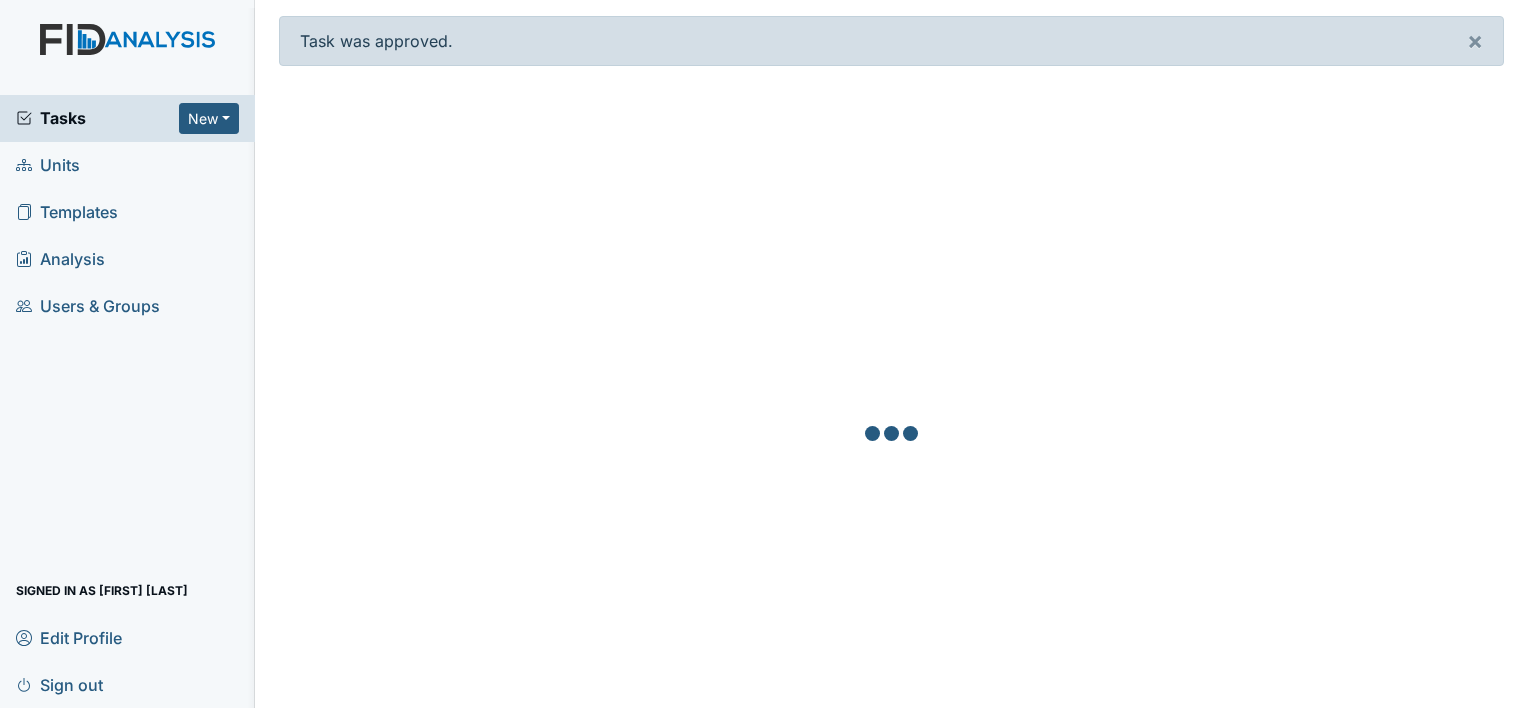 scroll, scrollTop: 0, scrollLeft: 0, axis: both 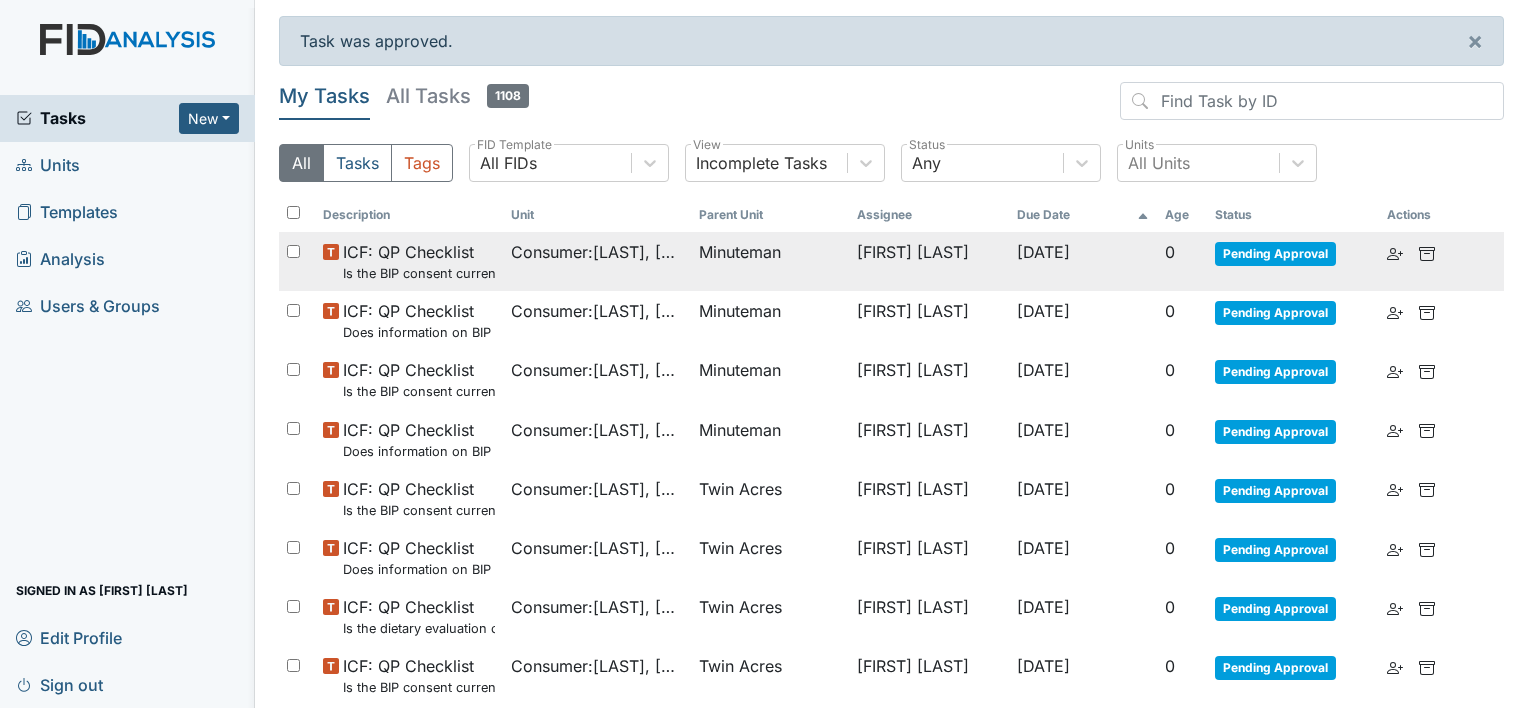click on "[DATE]" at bounding box center (1083, 261) 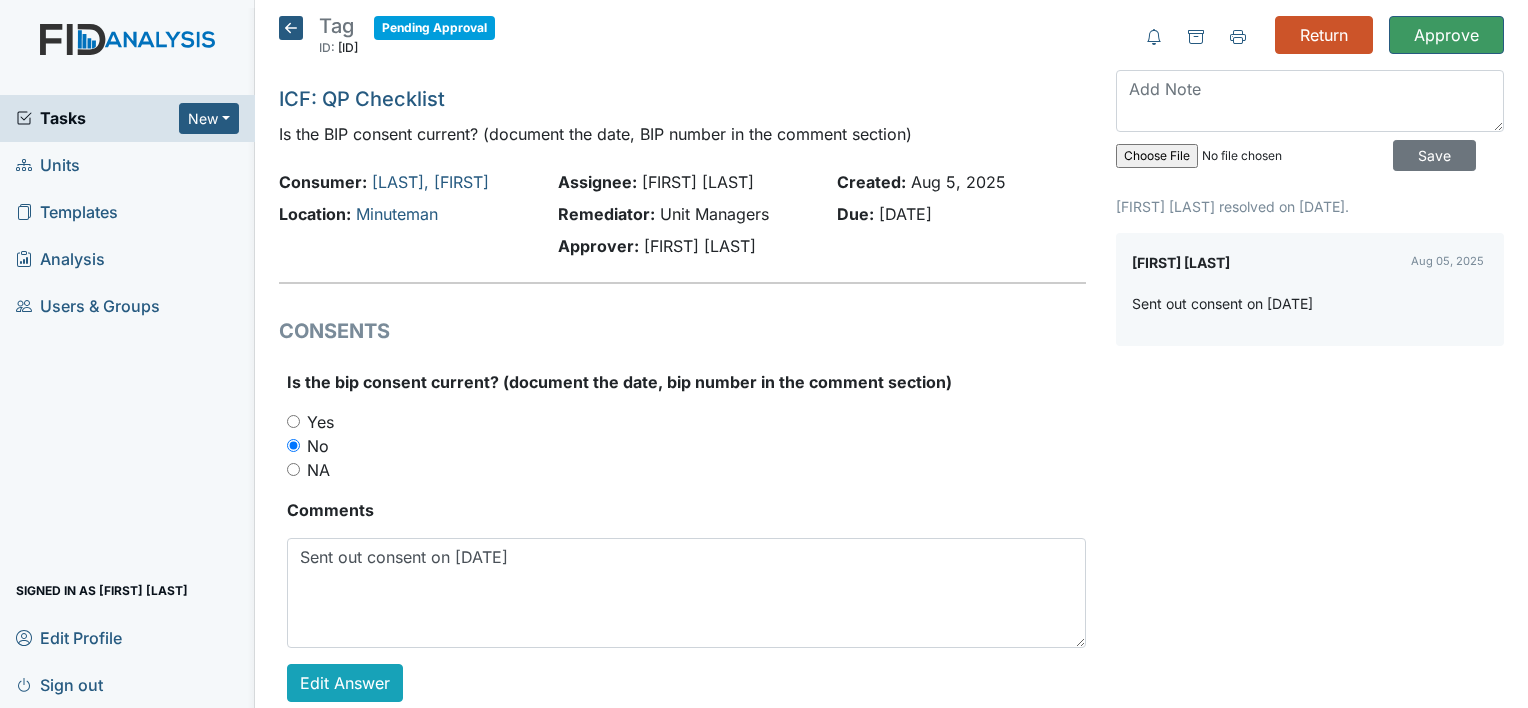 scroll, scrollTop: 0, scrollLeft: 0, axis: both 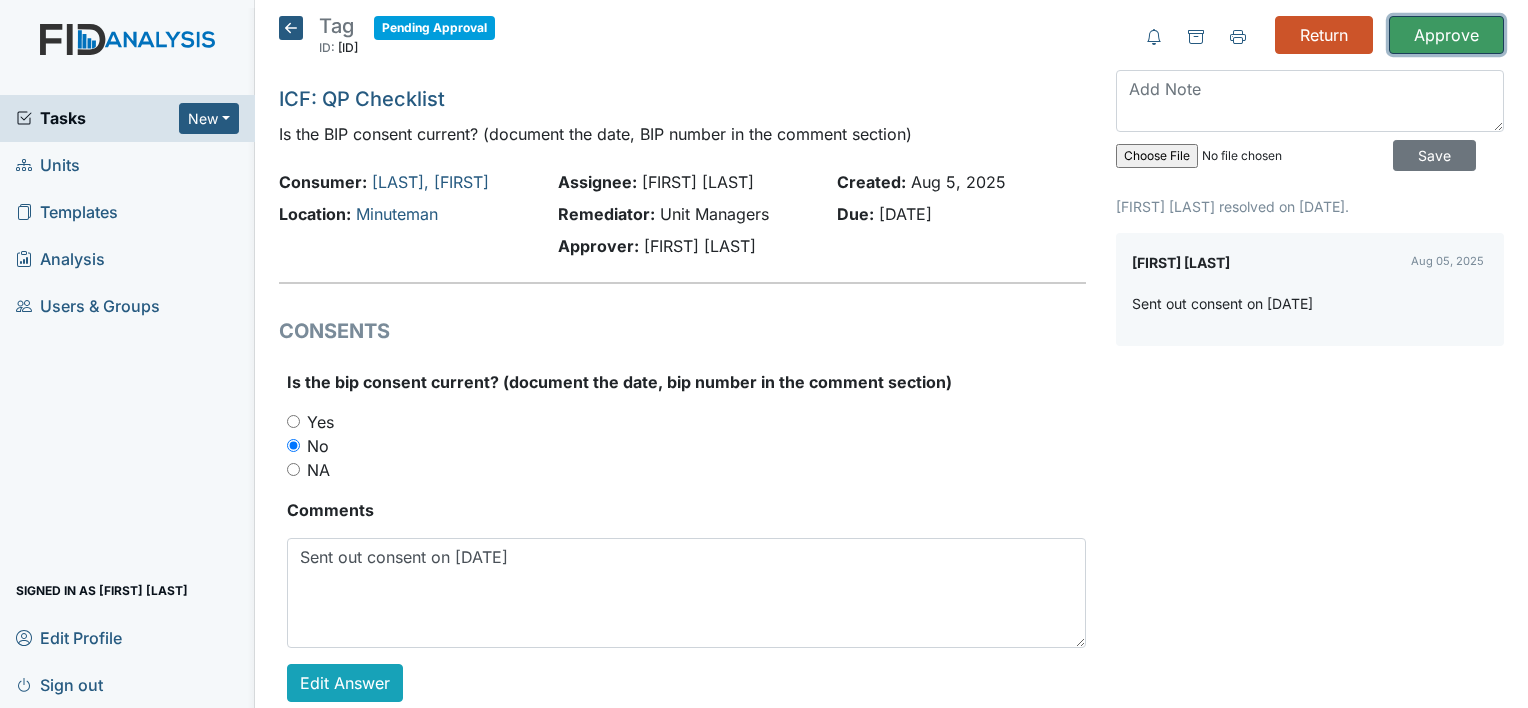 click on "Approve" at bounding box center [1446, 35] 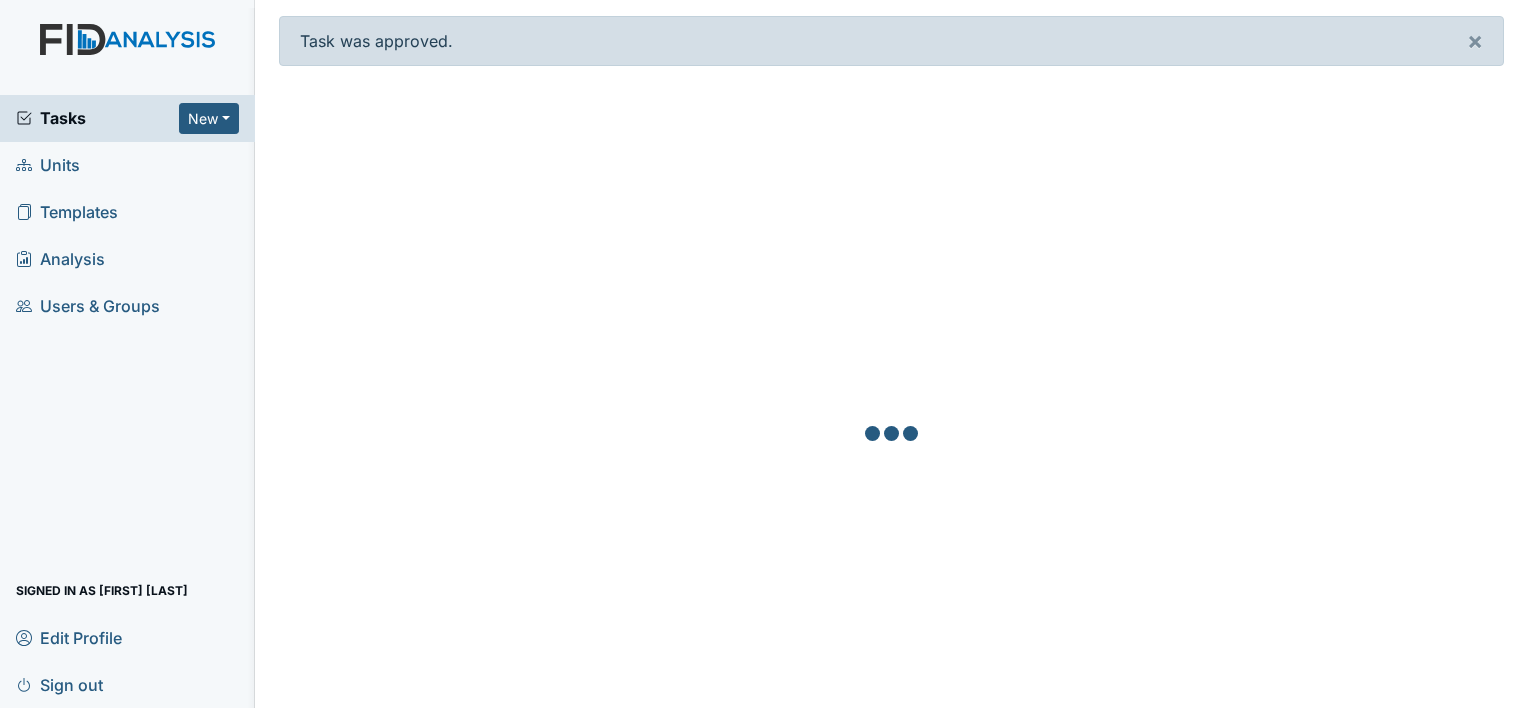 scroll, scrollTop: 0, scrollLeft: 0, axis: both 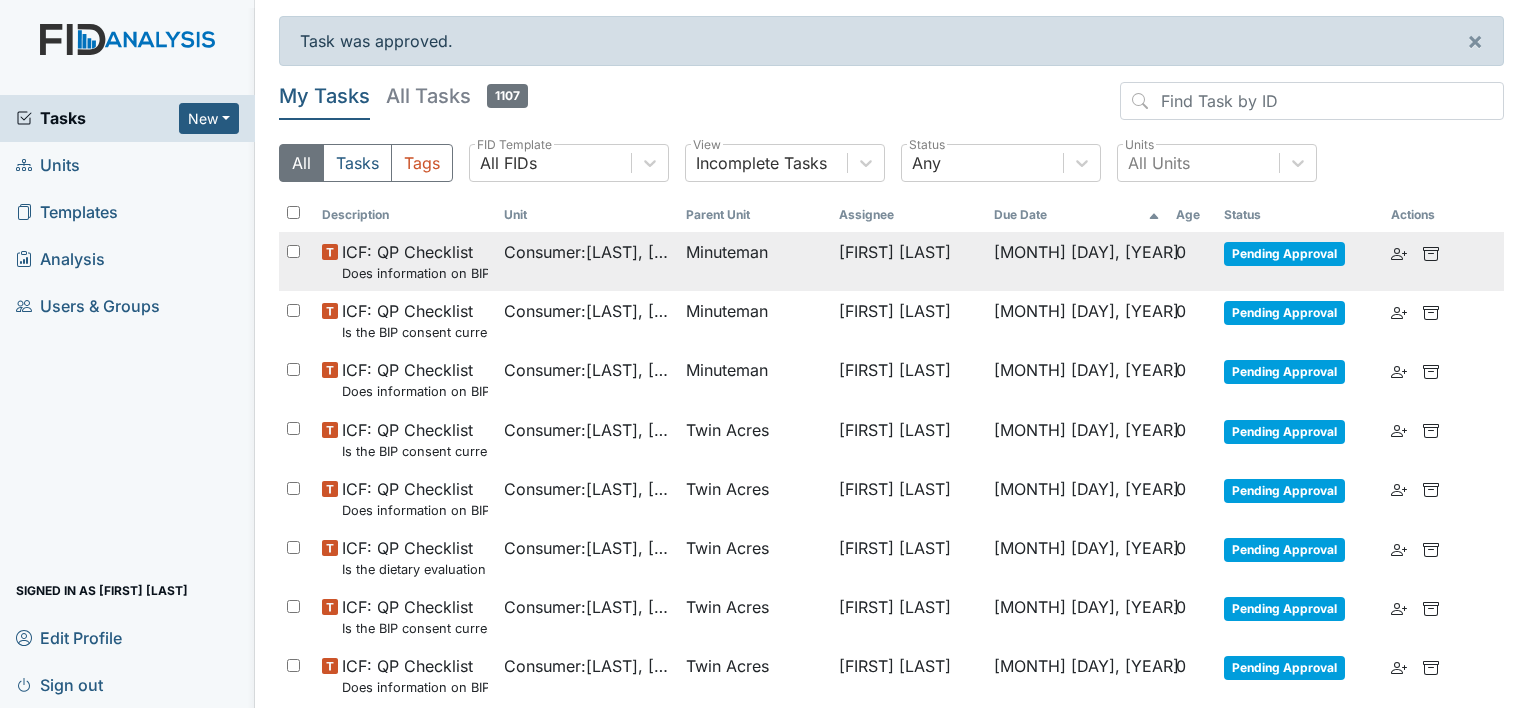 click on "Minuteman" at bounding box center (754, 261) 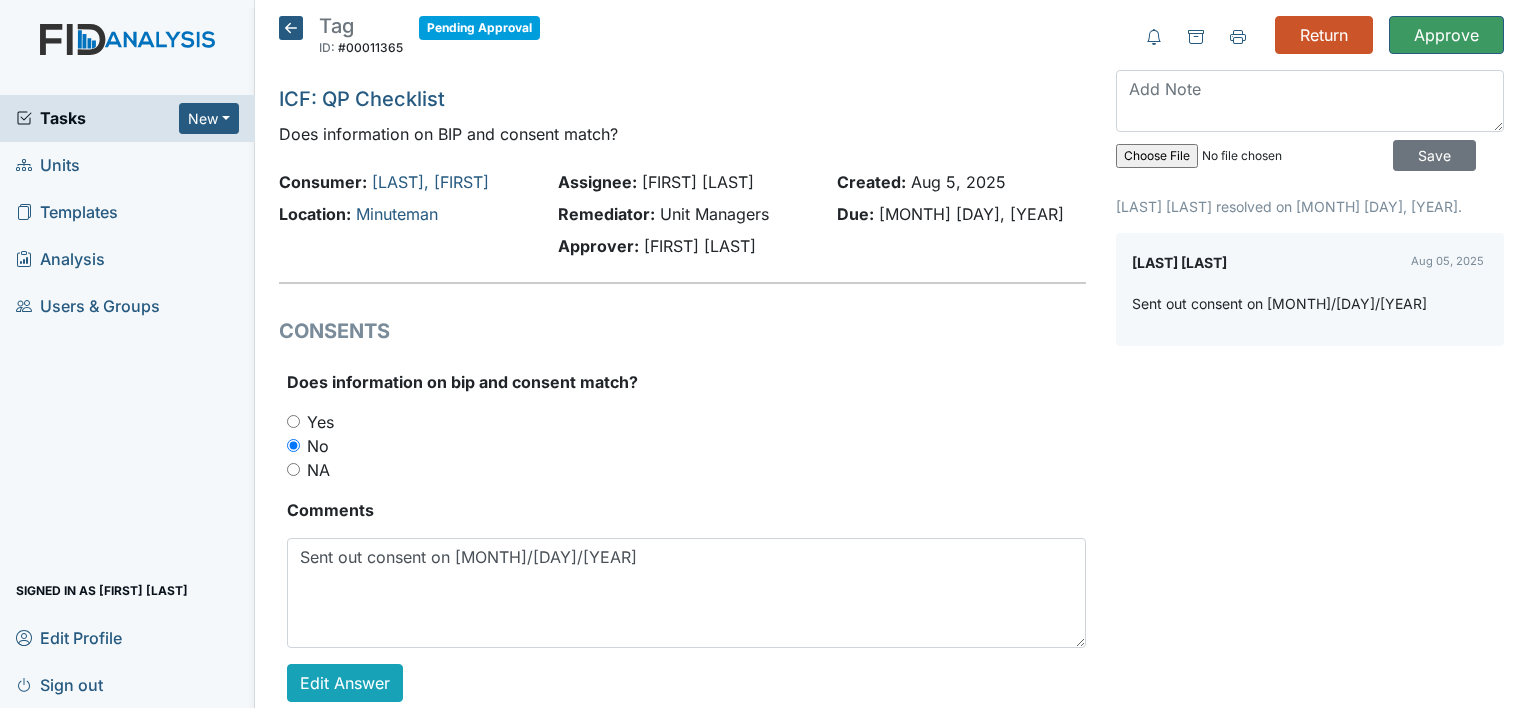 scroll, scrollTop: 0, scrollLeft: 0, axis: both 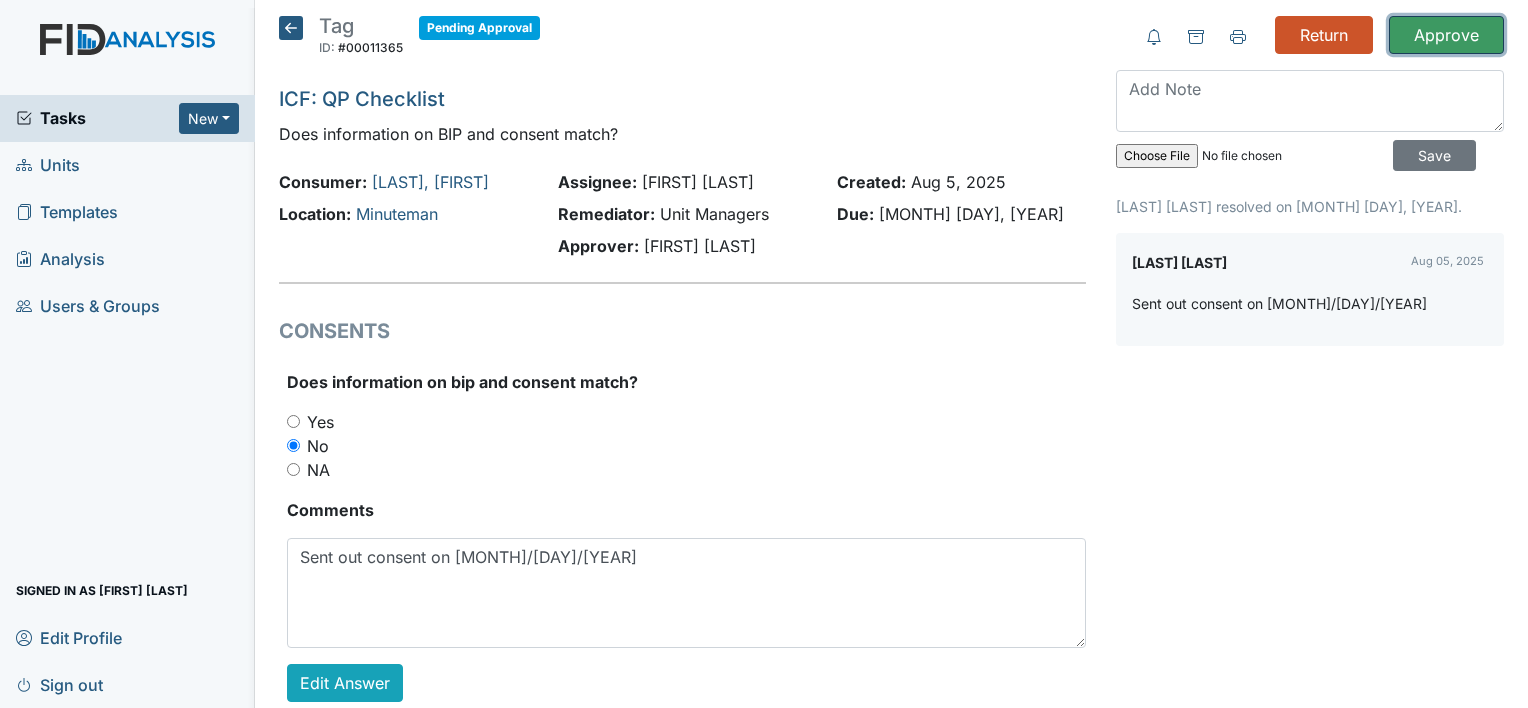 click on "Approve" at bounding box center [1446, 35] 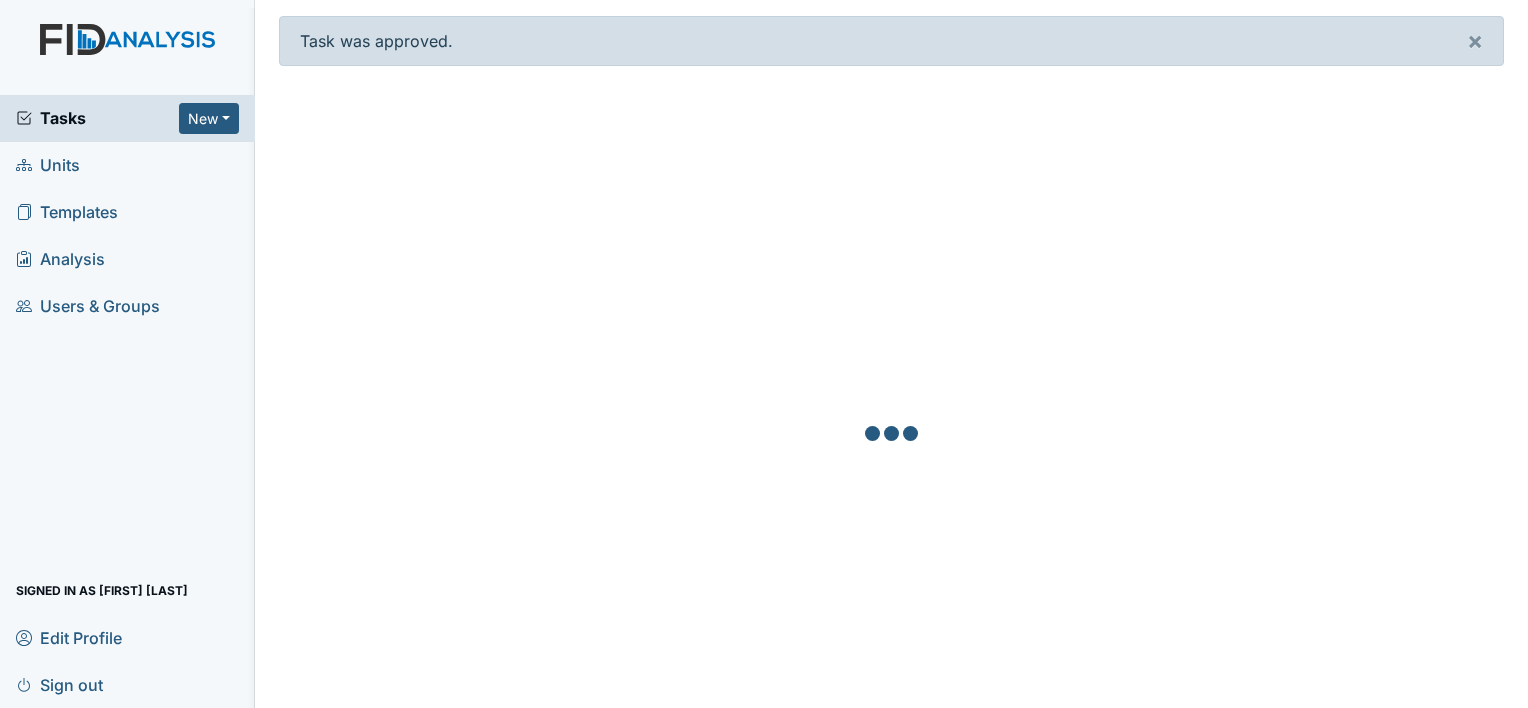 scroll, scrollTop: 0, scrollLeft: 0, axis: both 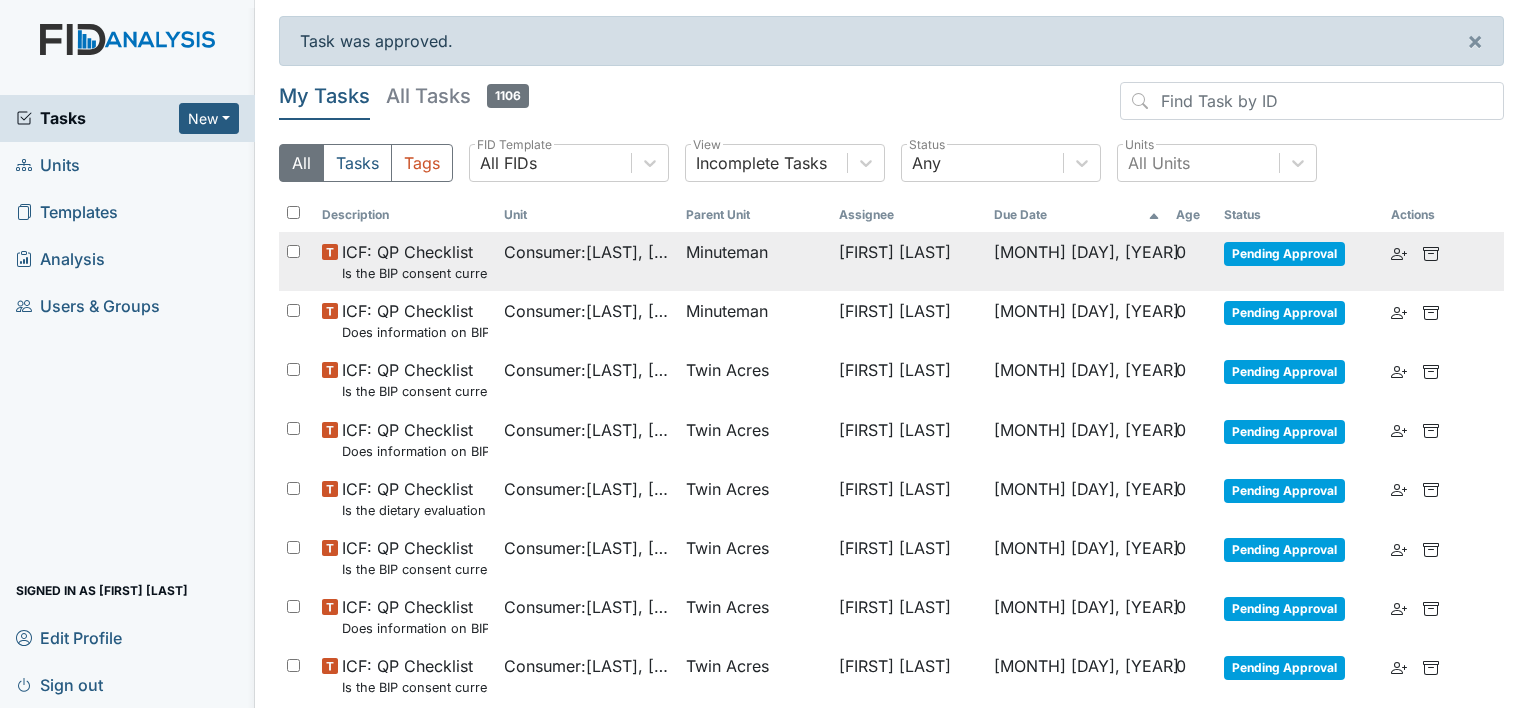click on "Minuteman" at bounding box center [727, 252] 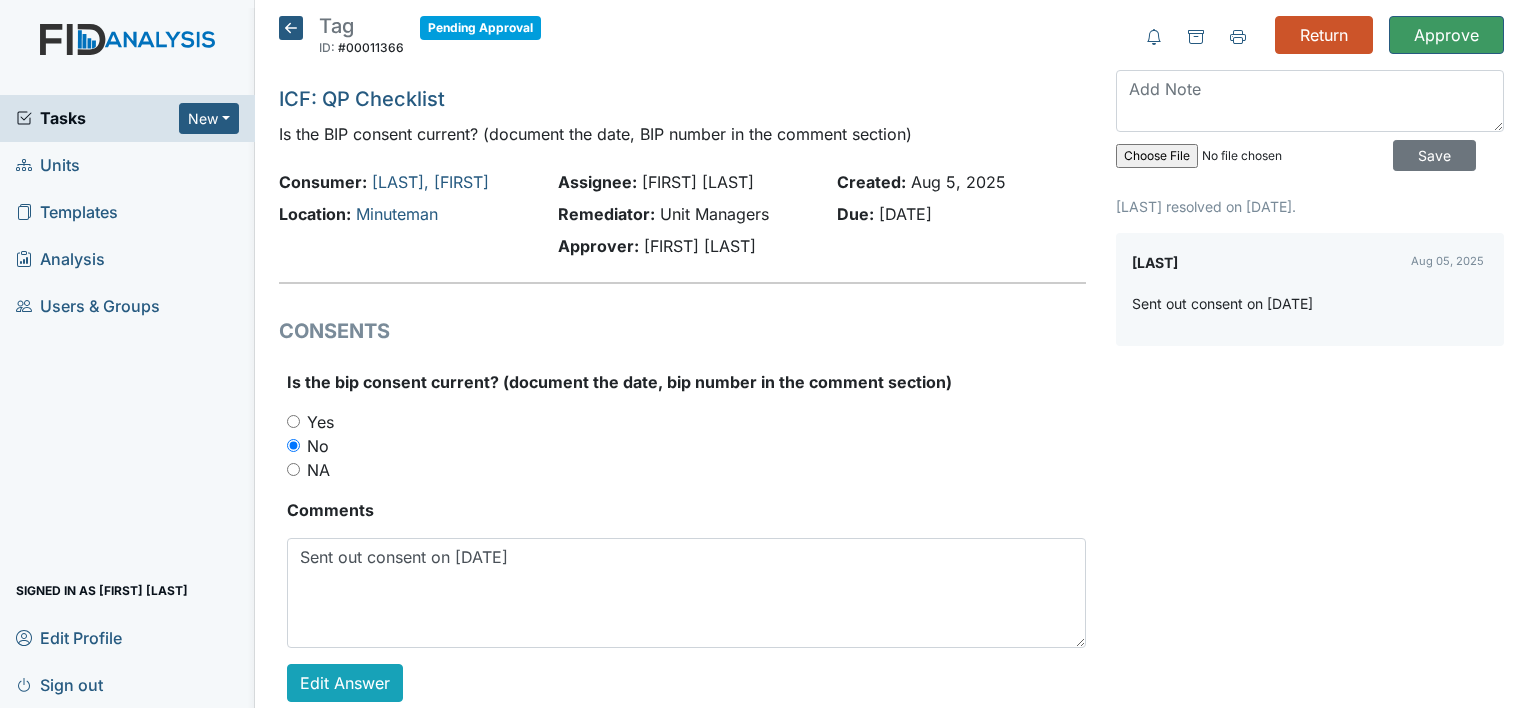 scroll, scrollTop: 0, scrollLeft: 0, axis: both 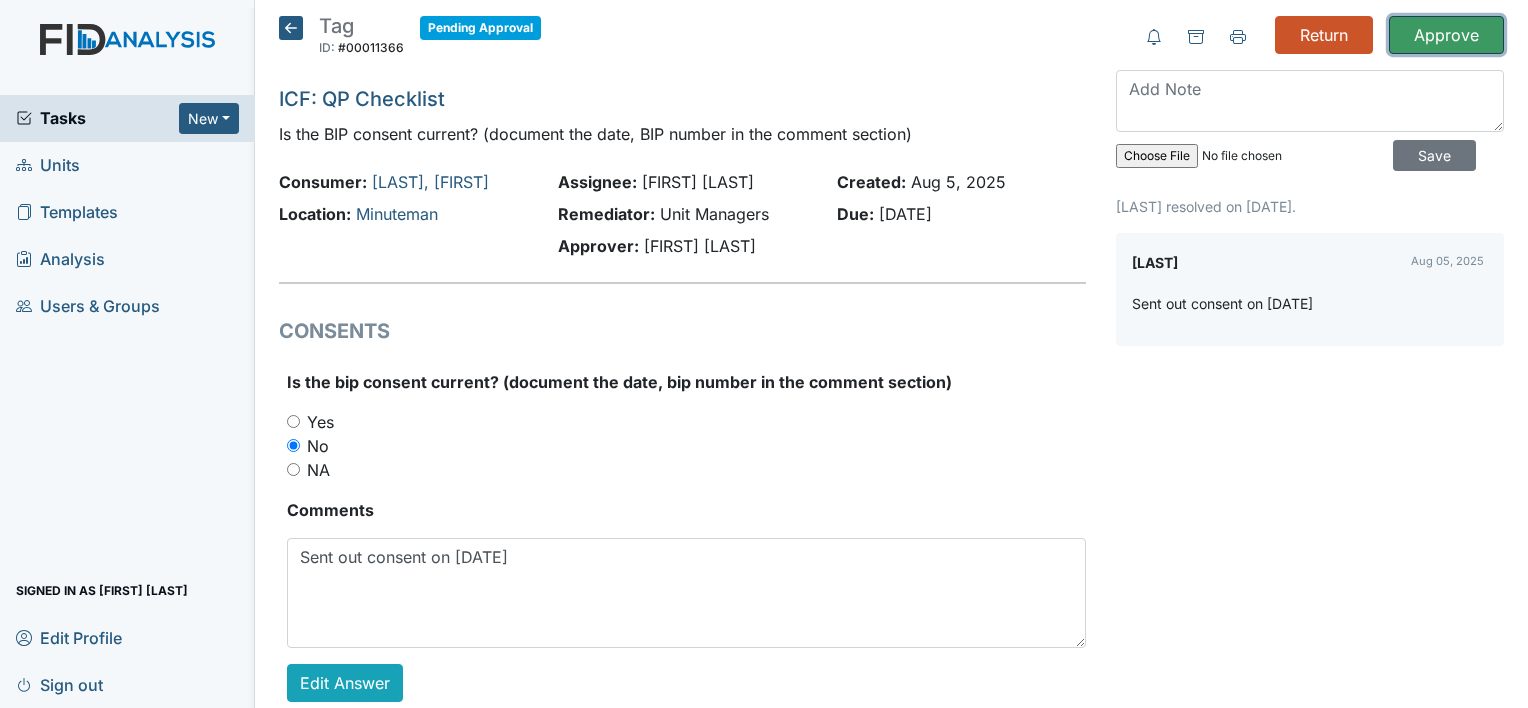 click on "Approve" at bounding box center (1446, 35) 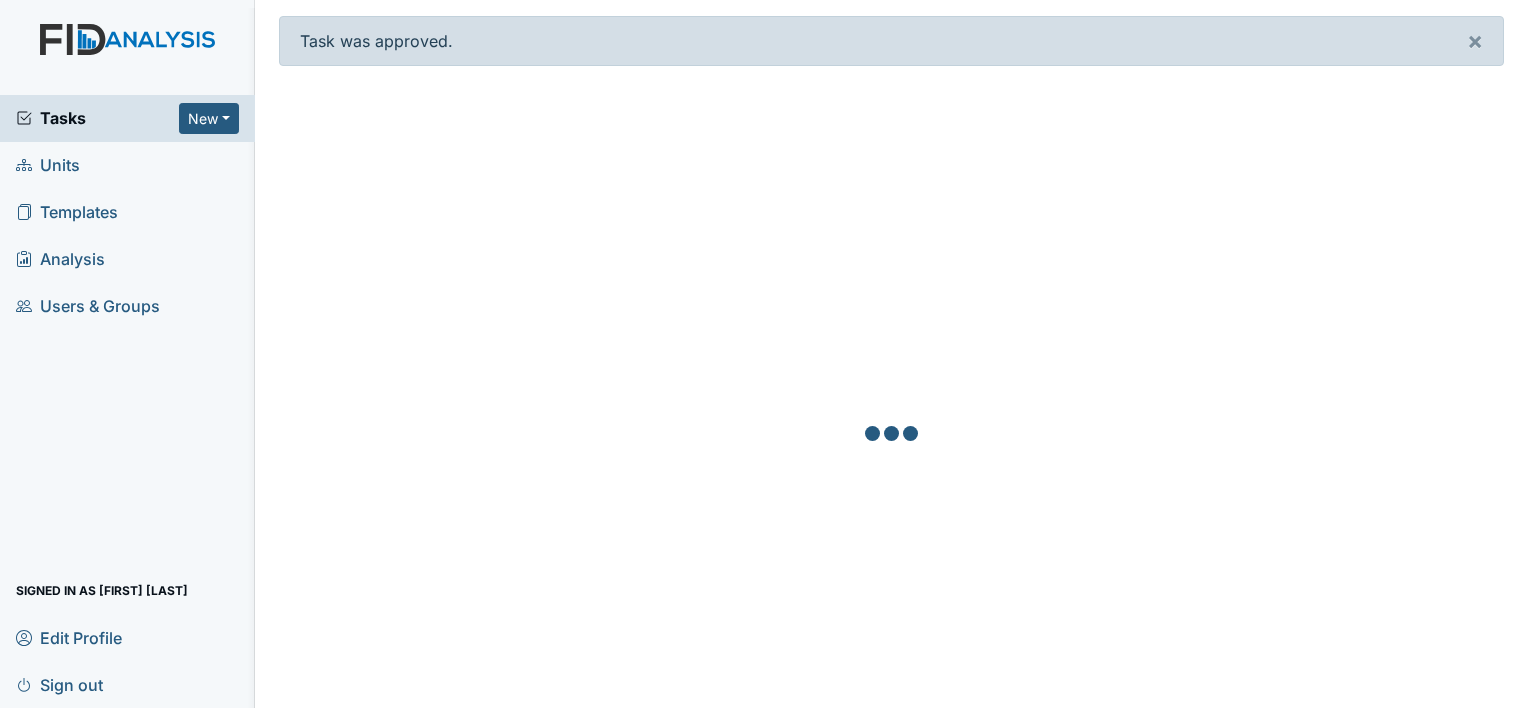 scroll, scrollTop: 0, scrollLeft: 0, axis: both 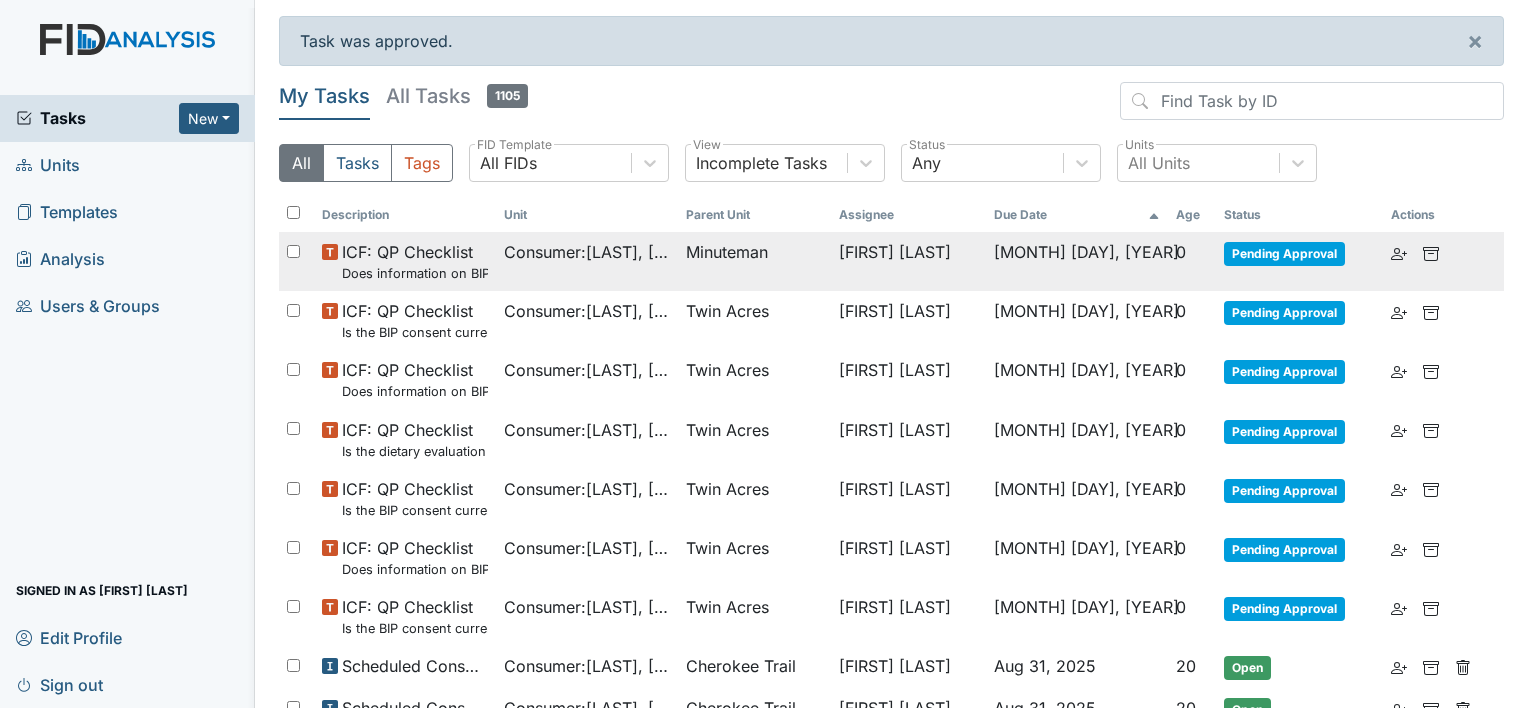 click on "Consumer :  Wright, Doris" at bounding box center (587, 252) 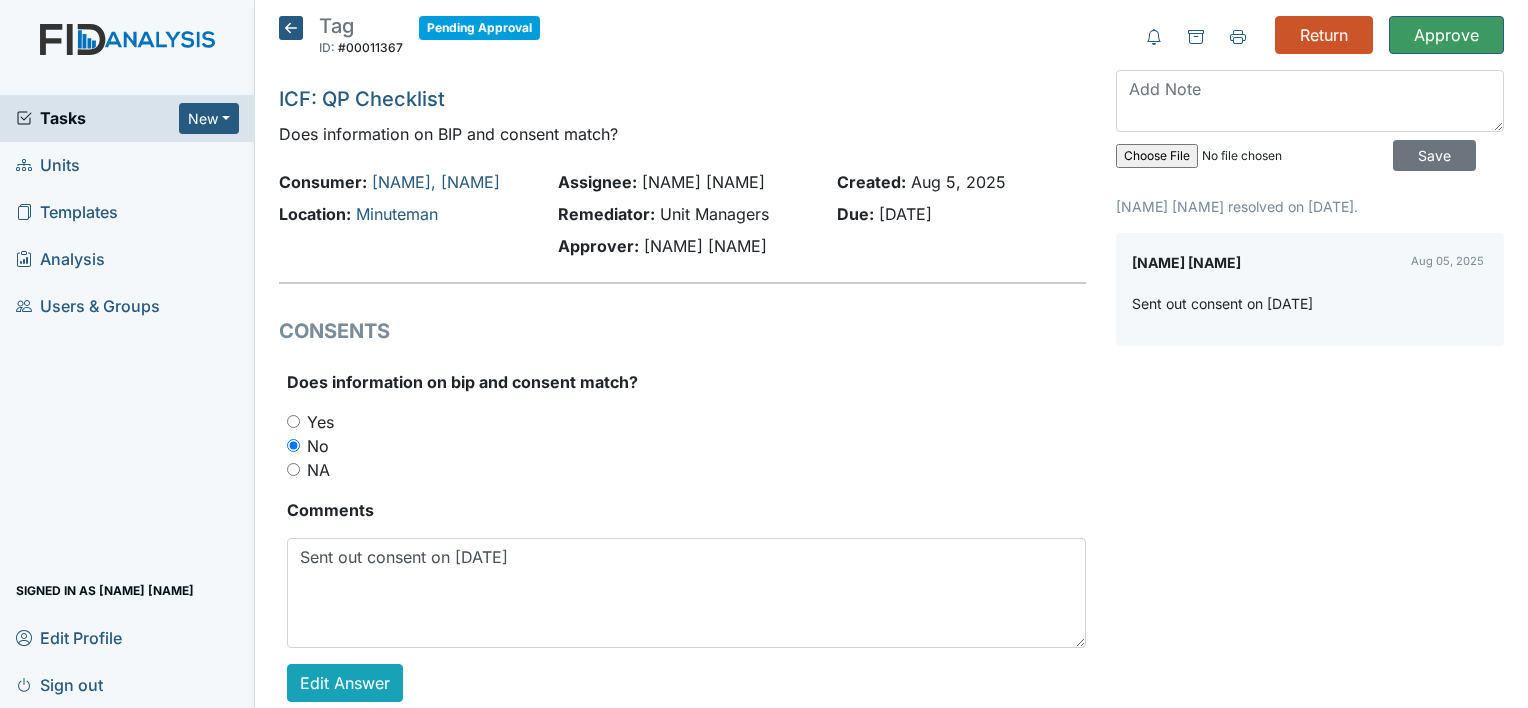 scroll, scrollTop: 0, scrollLeft: 0, axis: both 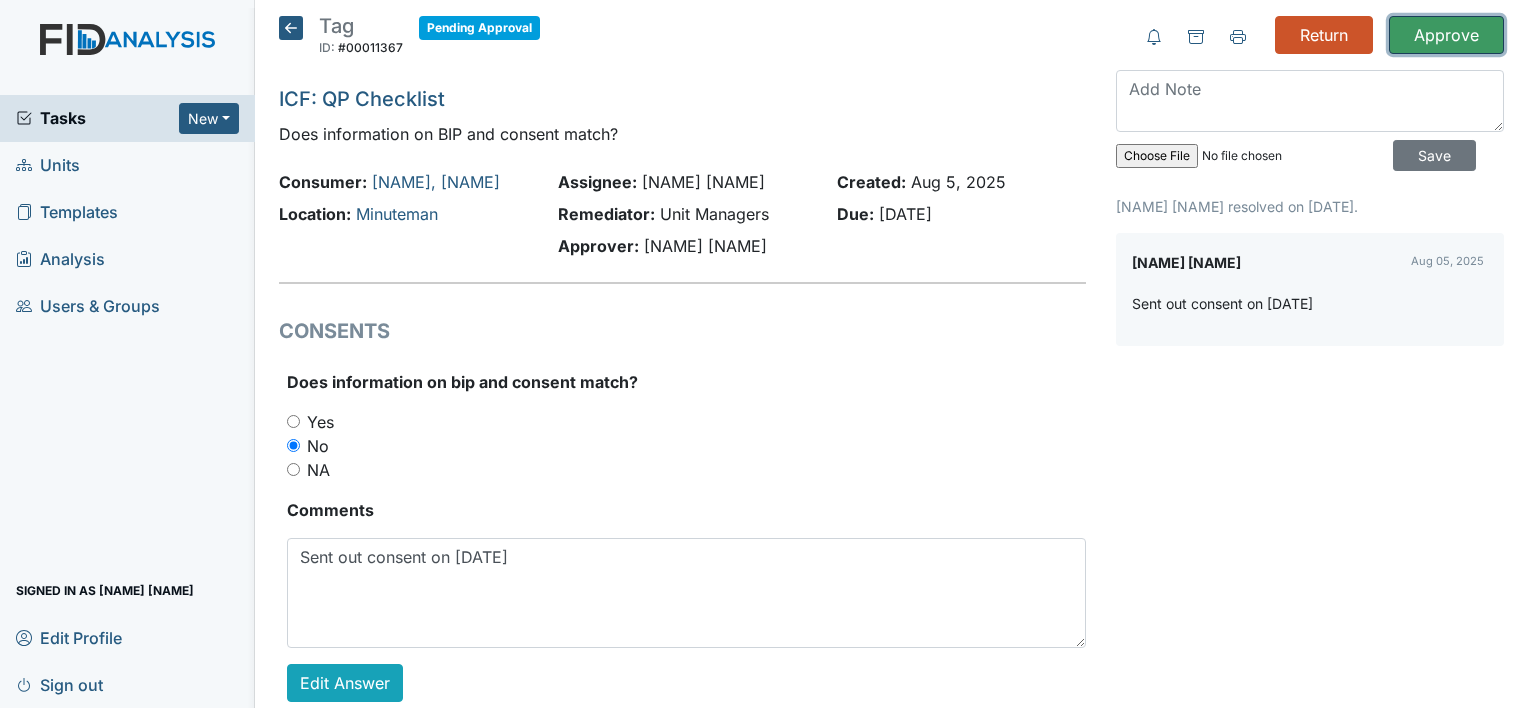 click on "Approve" at bounding box center [1446, 35] 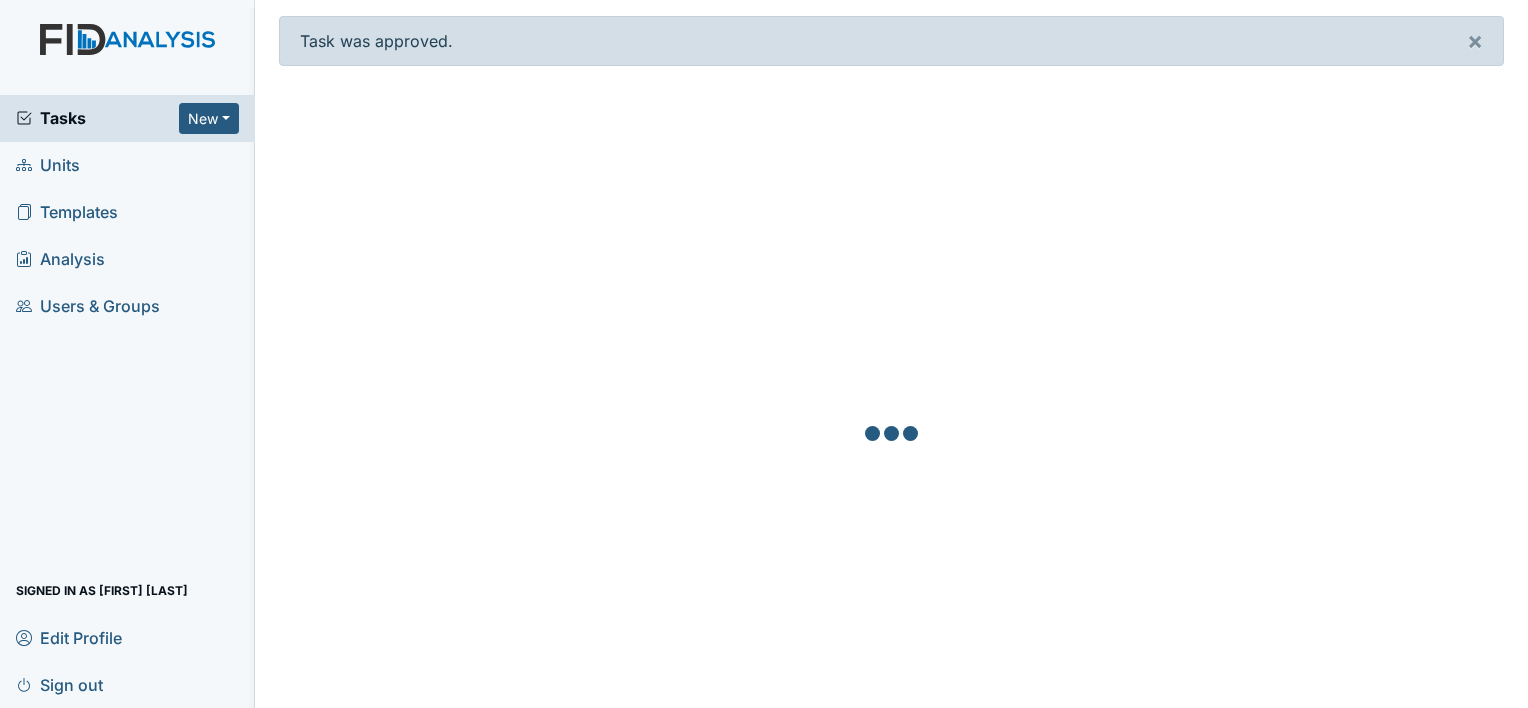 scroll, scrollTop: 0, scrollLeft: 0, axis: both 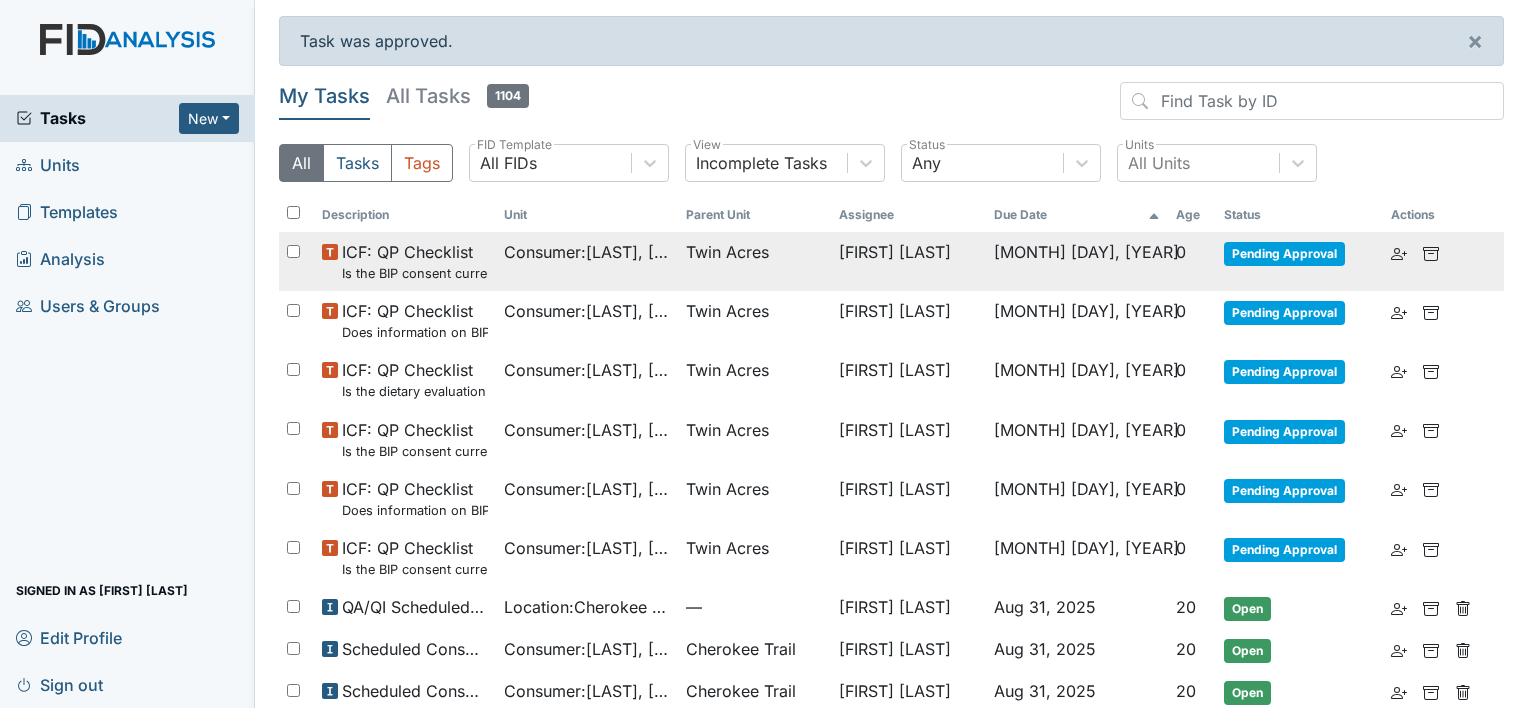 click on "Twin Acres" at bounding box center [754, 252] 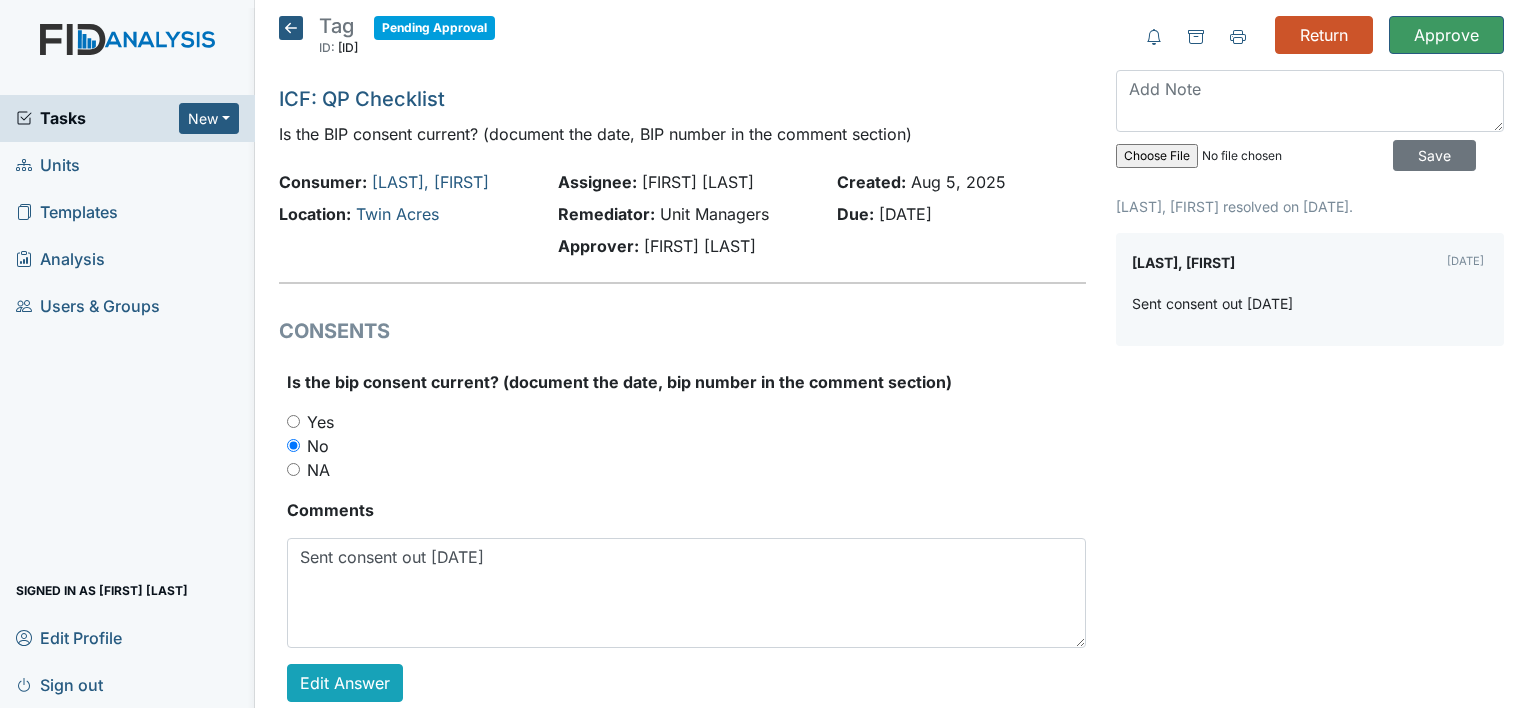 scroll, scrollTop: 0, scrollLeft: 0, axis: both 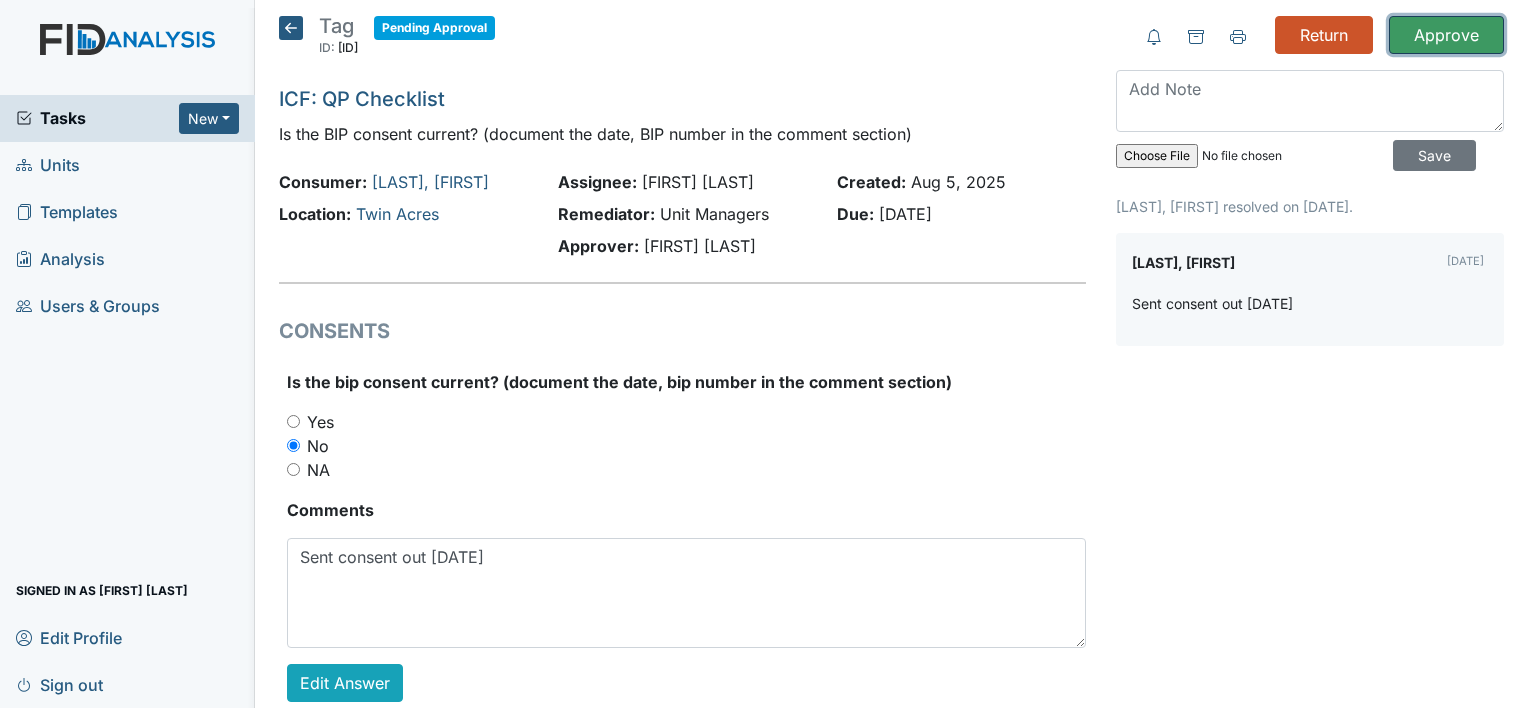 click on "Approve" at bounding box center (1446, 35) 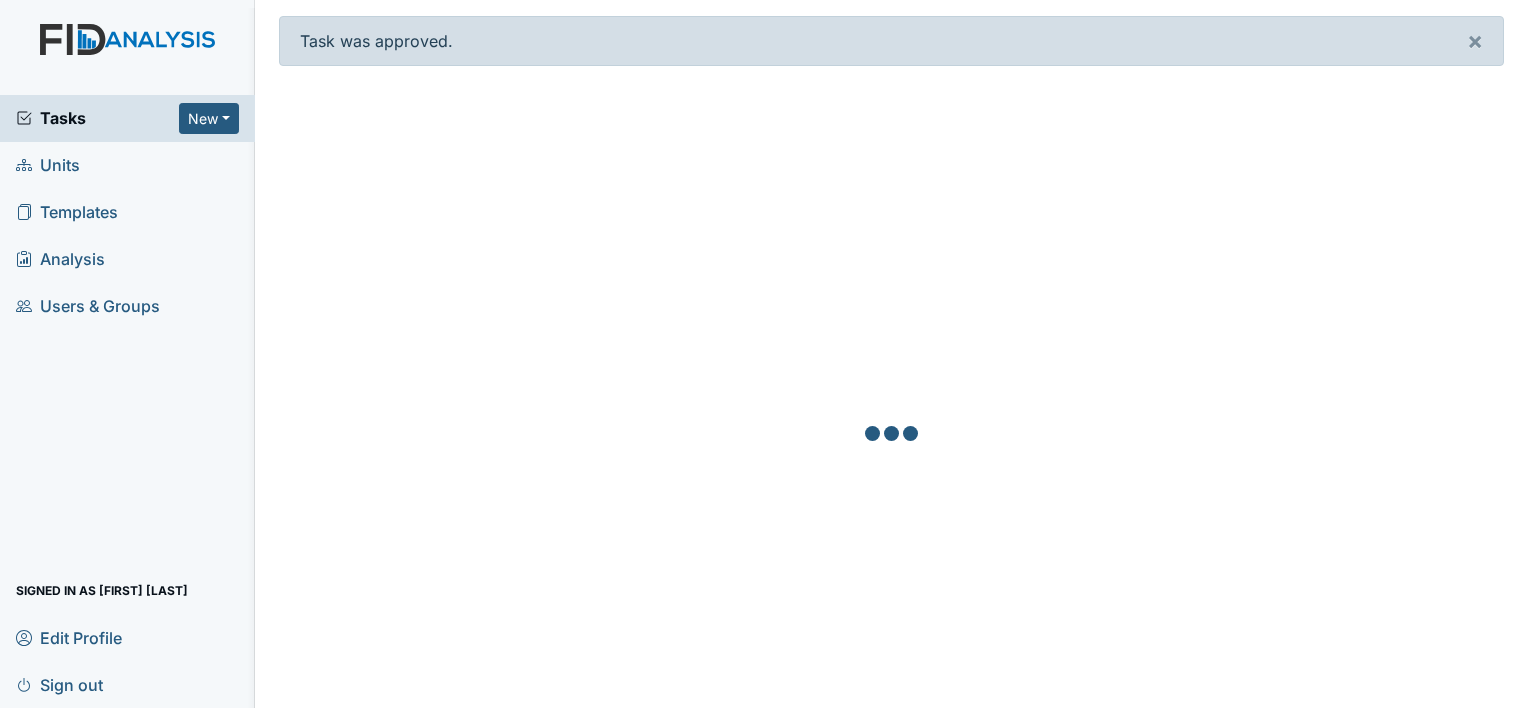 scroll, scrollTop: 0, scrollLeft: 0, axis: both 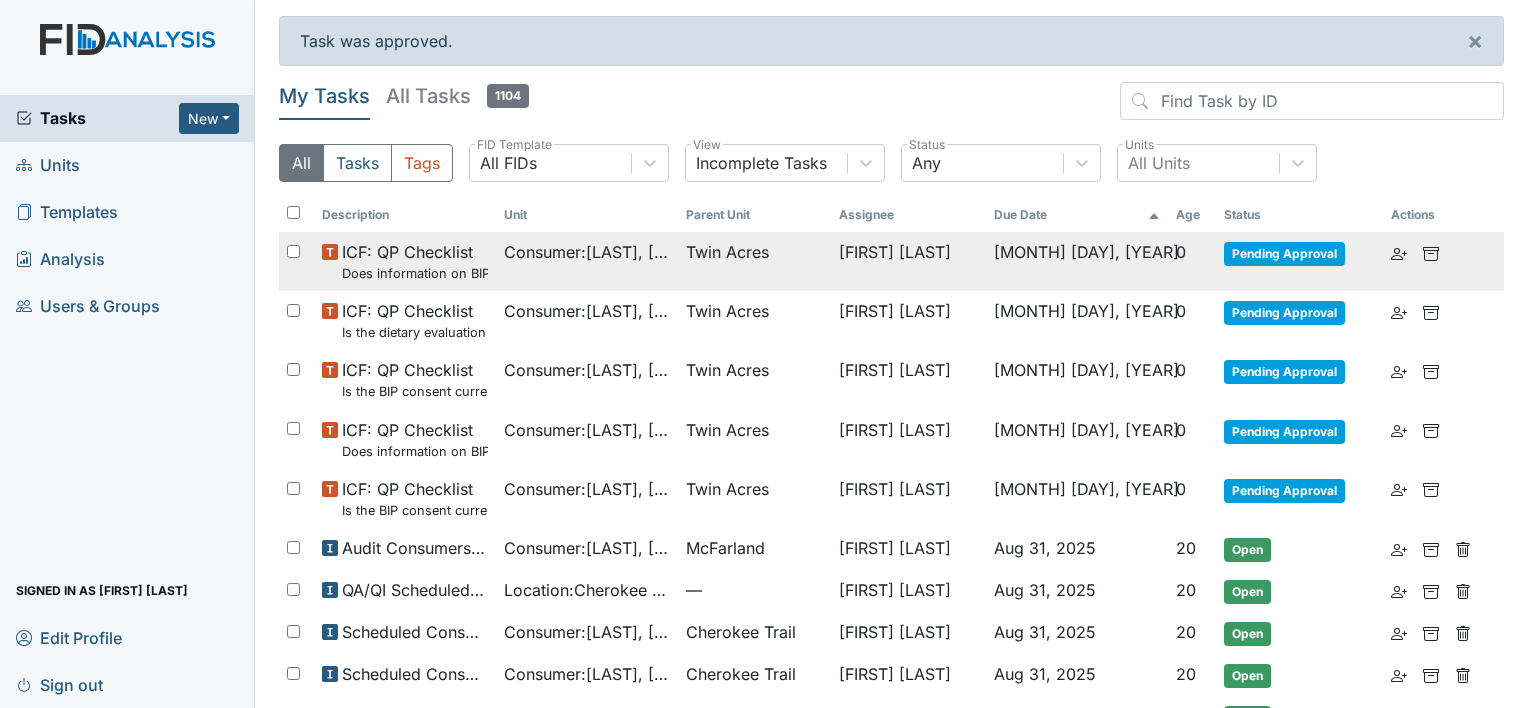 click on "Twin Acres" at bounding box center [754, 261] 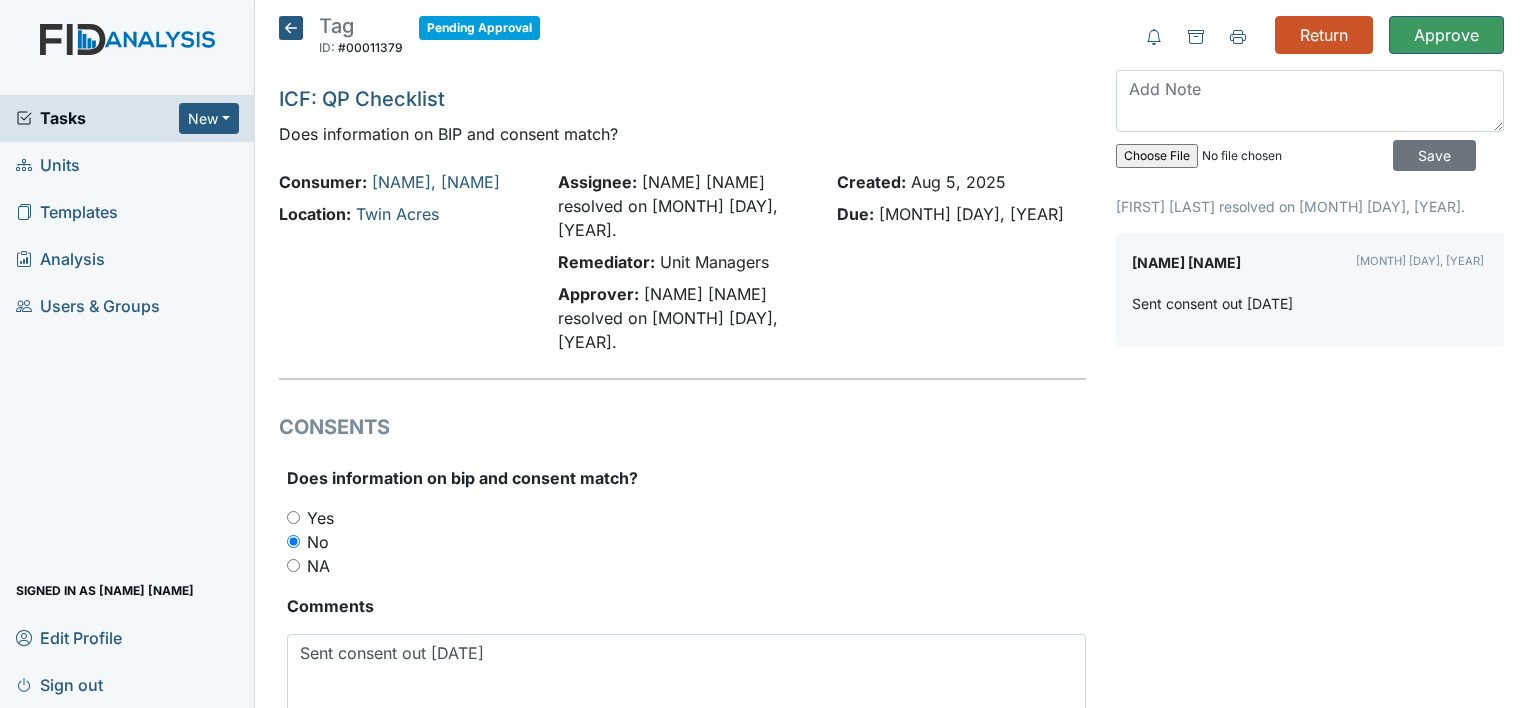 scroll, scrollTop: 0, scrollLeft: 0, axis: both 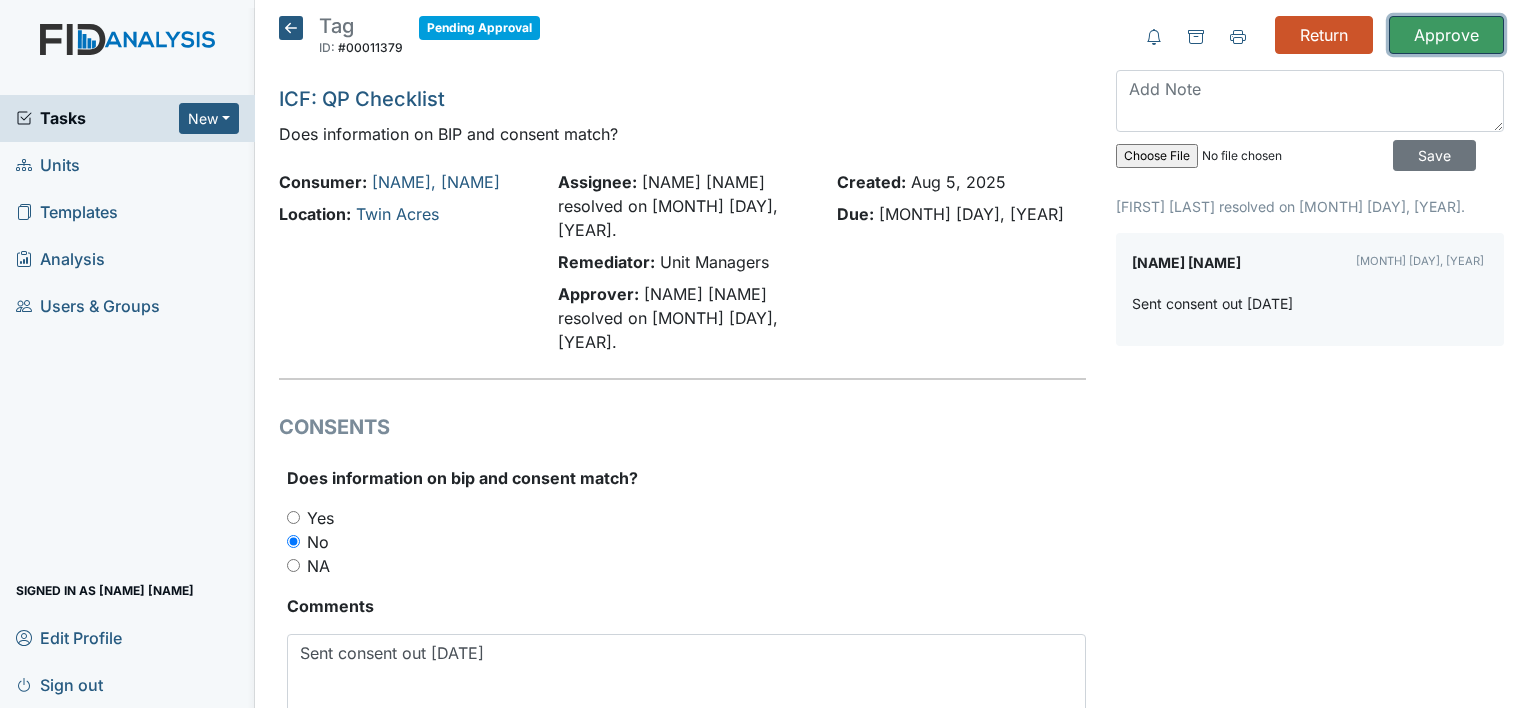 click on "Approve" at bounding box center (1446, 35) 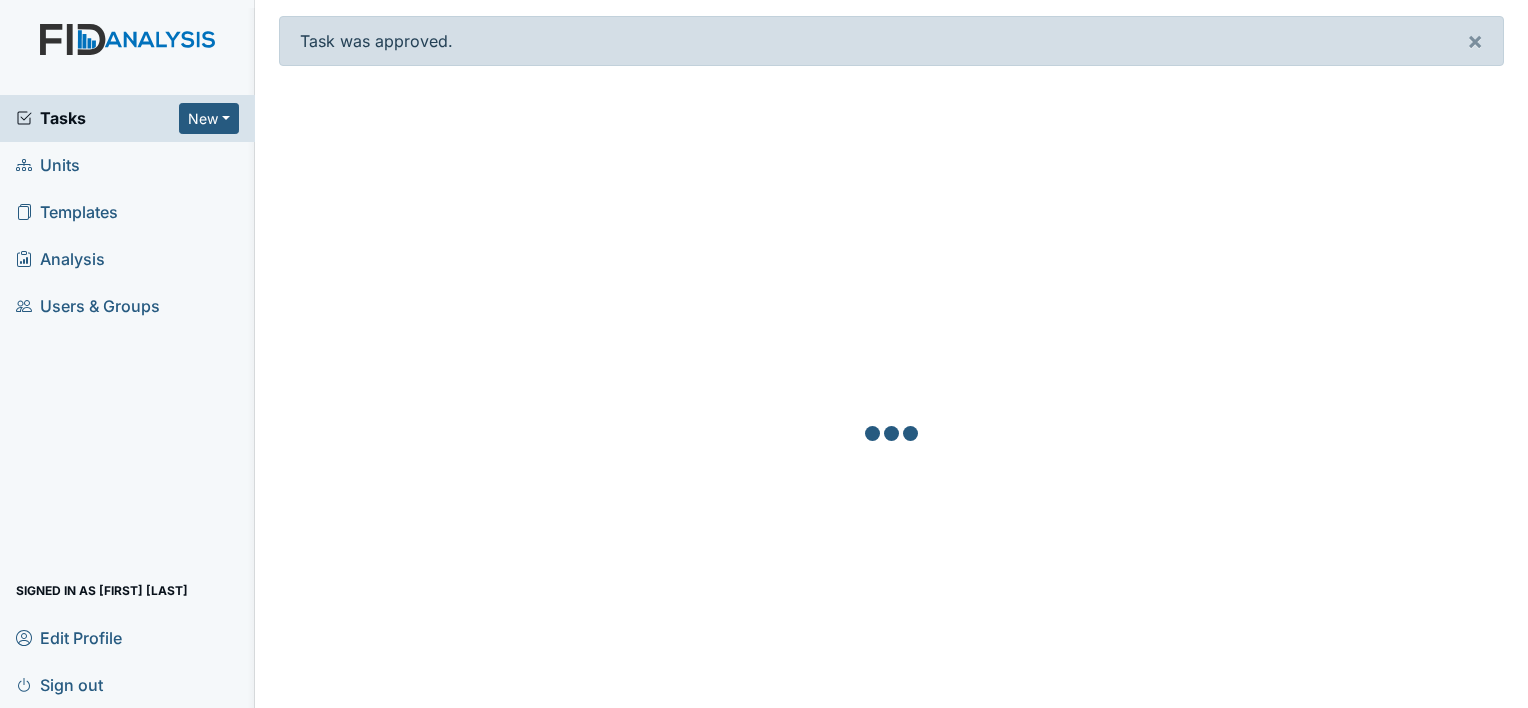 scroll, scrollTop: 0, scrollLeft: 0, axis: both 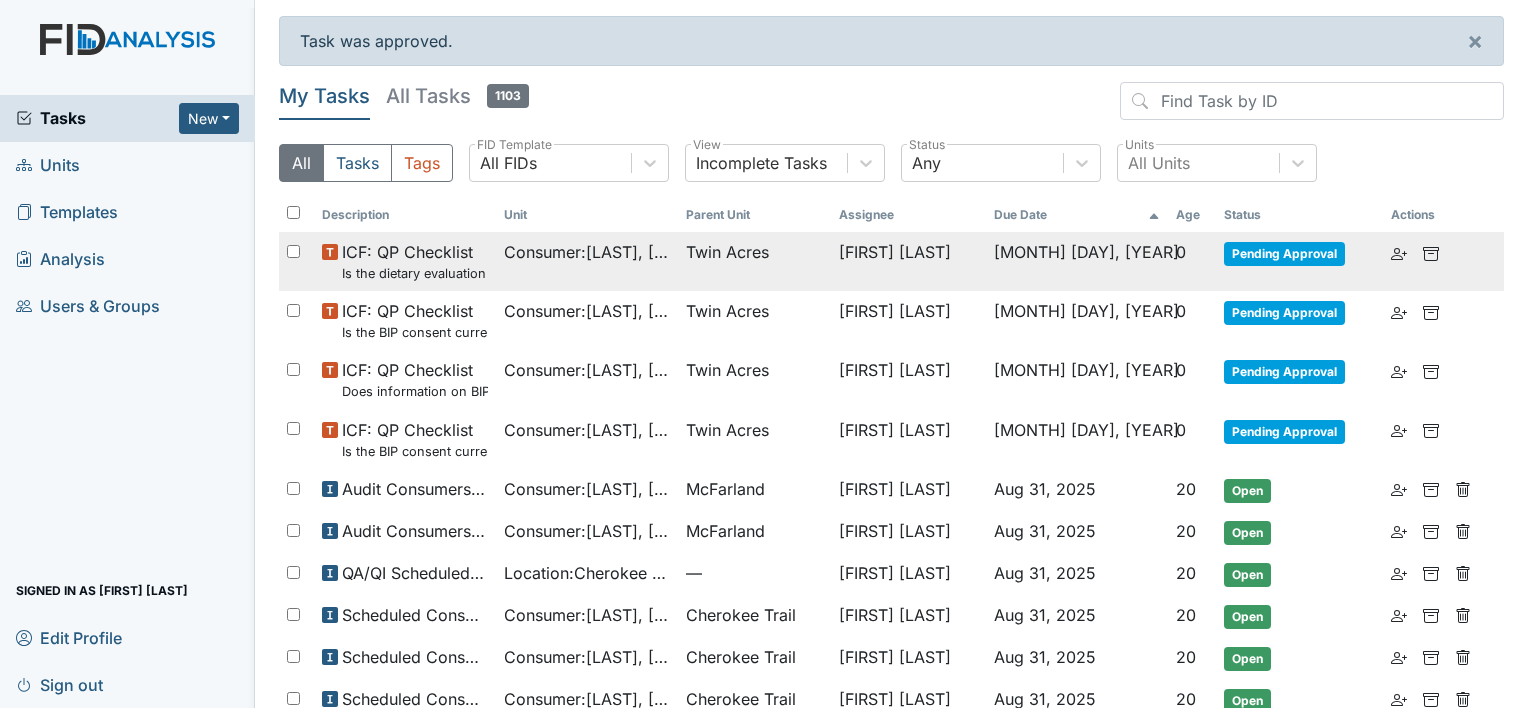 click on "Twin Acres" at bounding box center (754, 261) 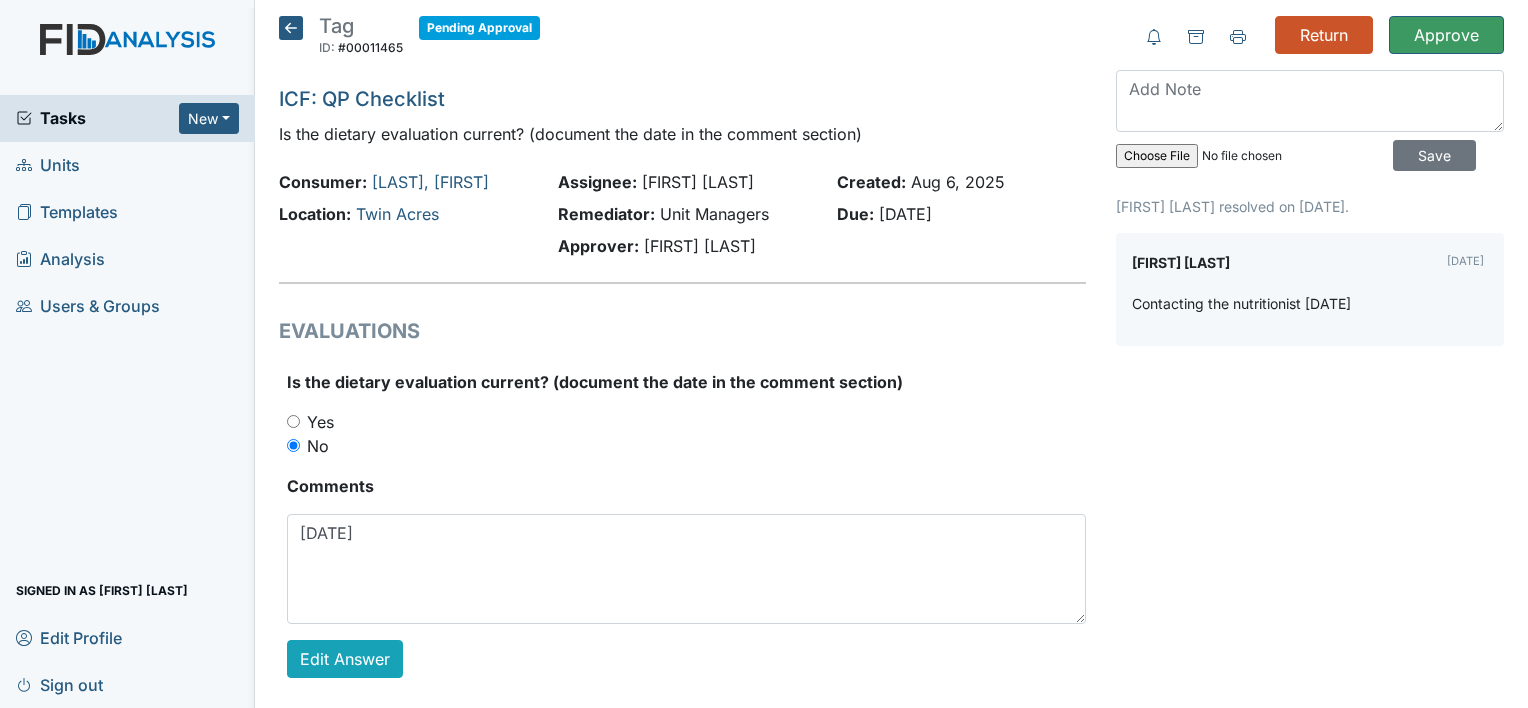 scroll, scrollTop: 0, scrollLeft: 0, axis: both 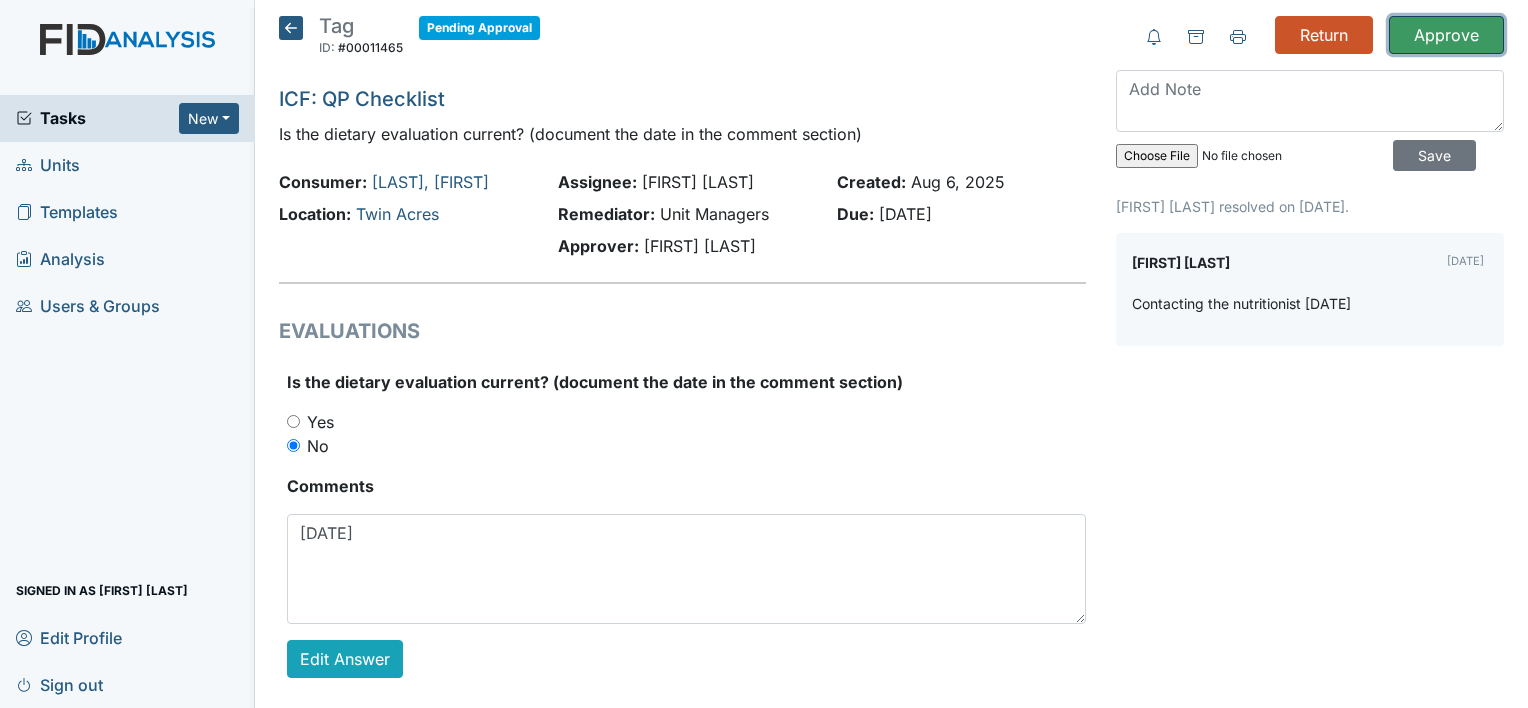 click on "Approve" at bounding box center [1446, 35] 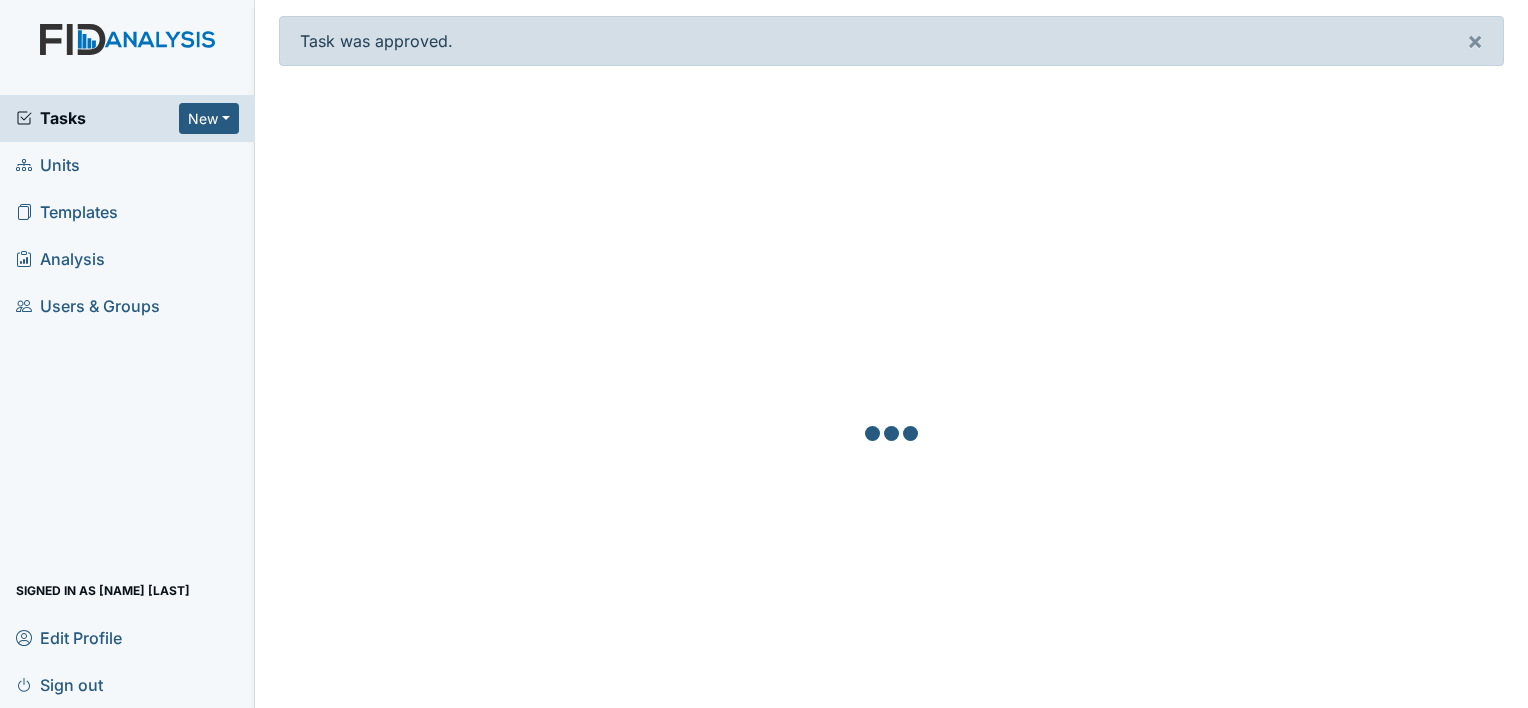 scroll, scrollTop: 0, scrollLeft: 0, axis: both 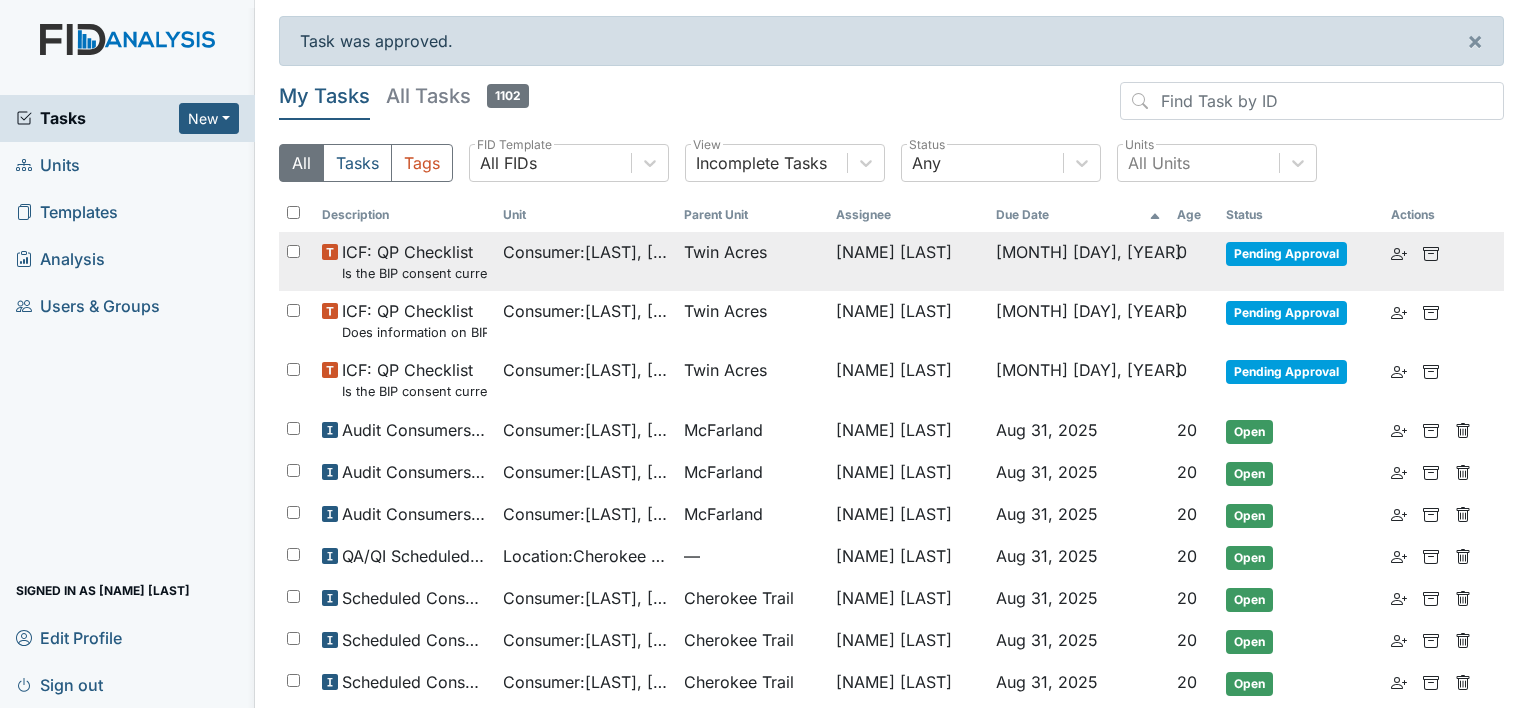 click on "Consumer :  [LAST], [NAME]" at bounding box center (585, 261) 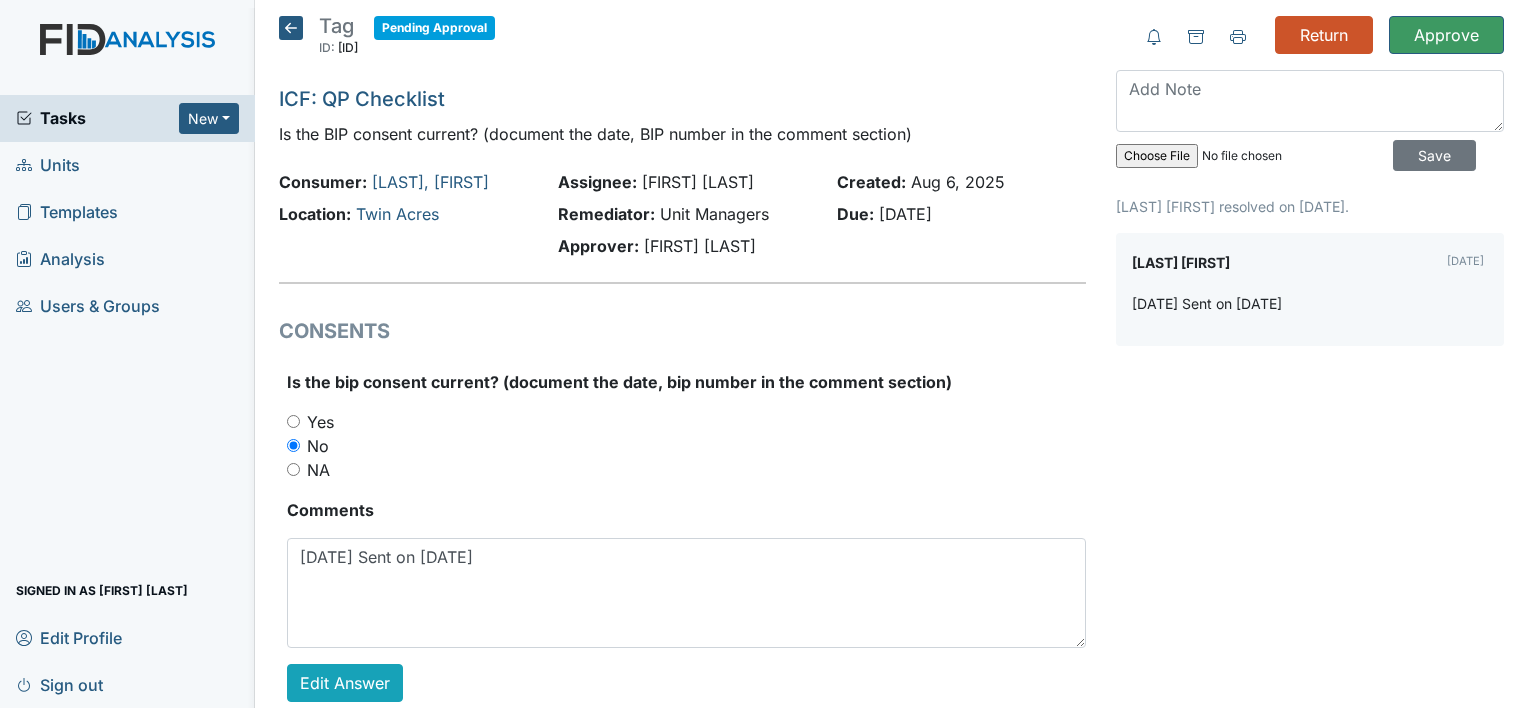 scroll, scrollTop: 0, scrollLeft: 0, axis: both 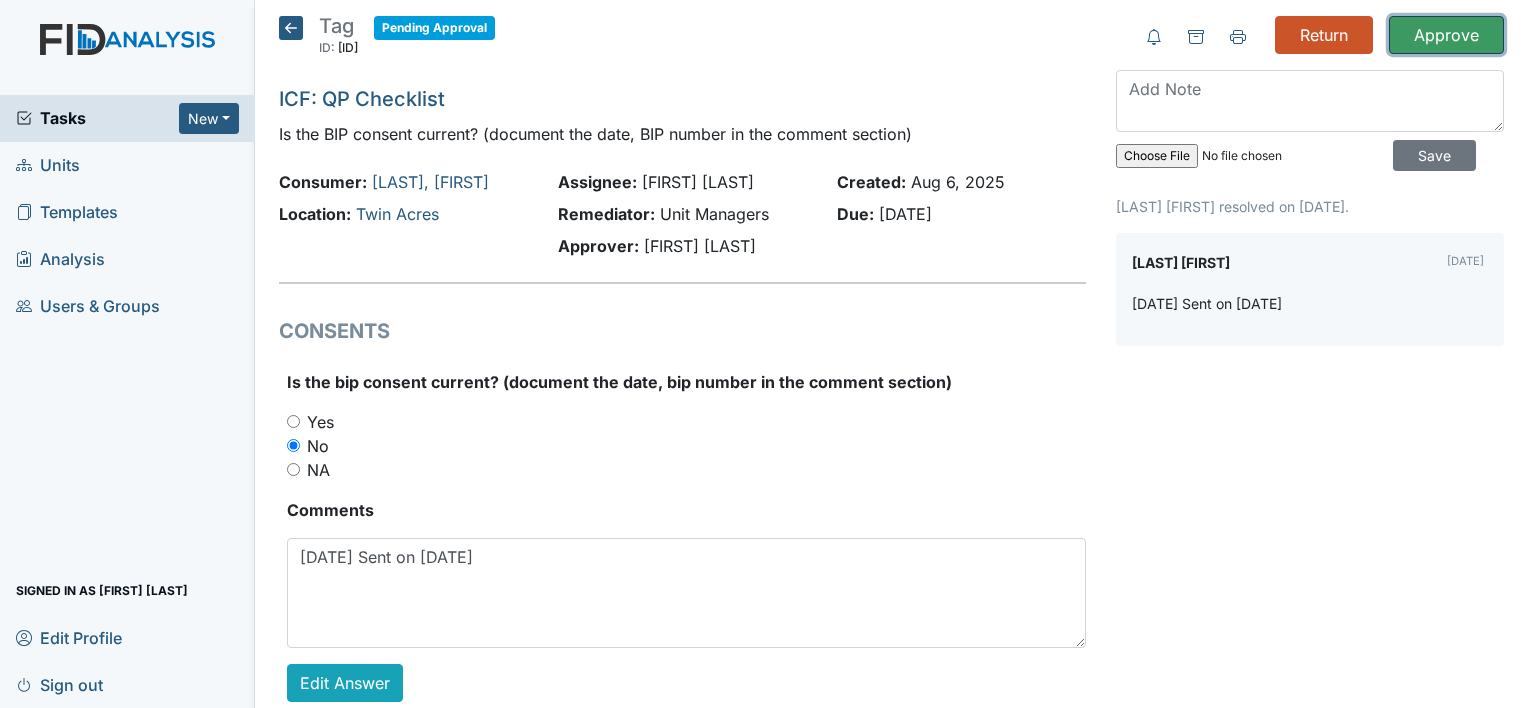 click on "Approve" at bounding box center (1446, 35) 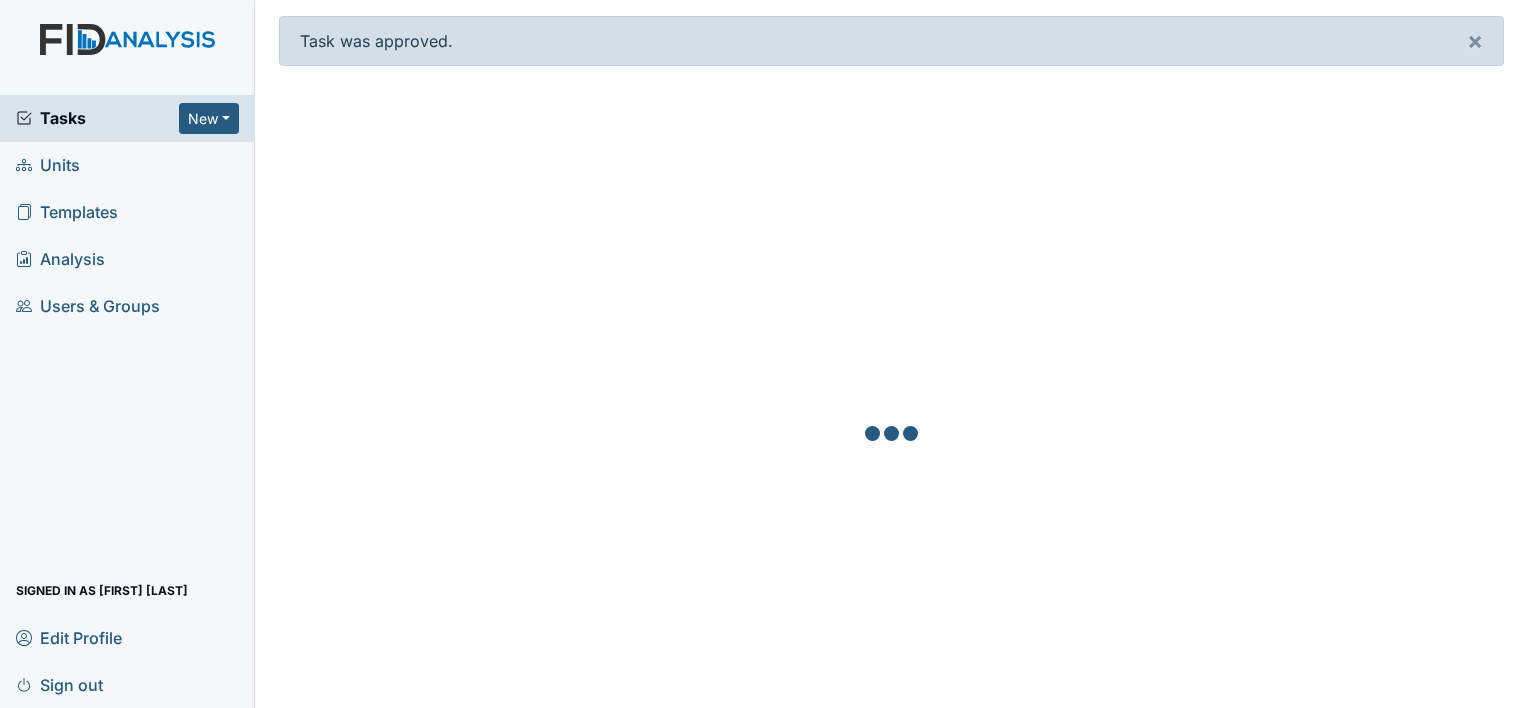 scroll, scrollTop: 0, scrollLeft: 0, axis: both 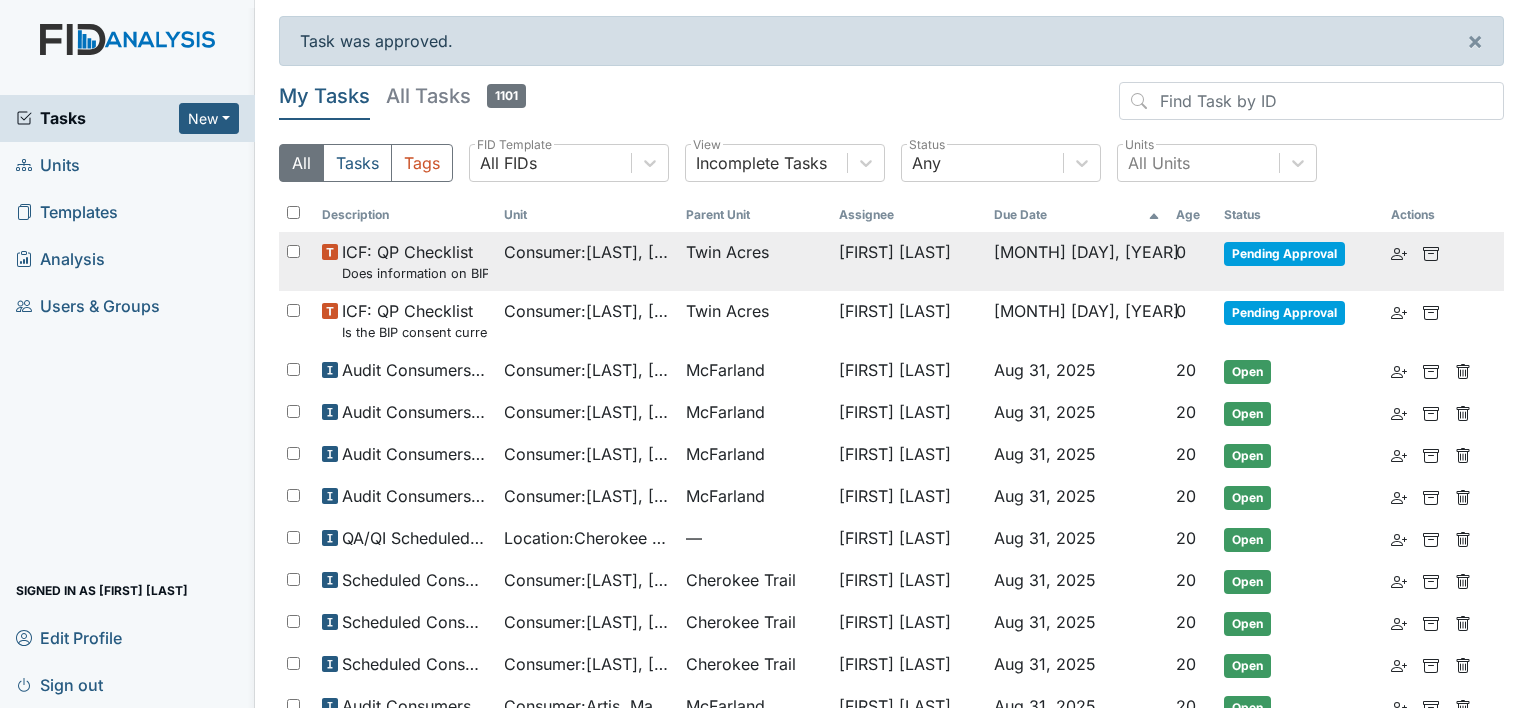 click on "Consumer :  Hendricks, Victoria" at bounding box center [587, 261] 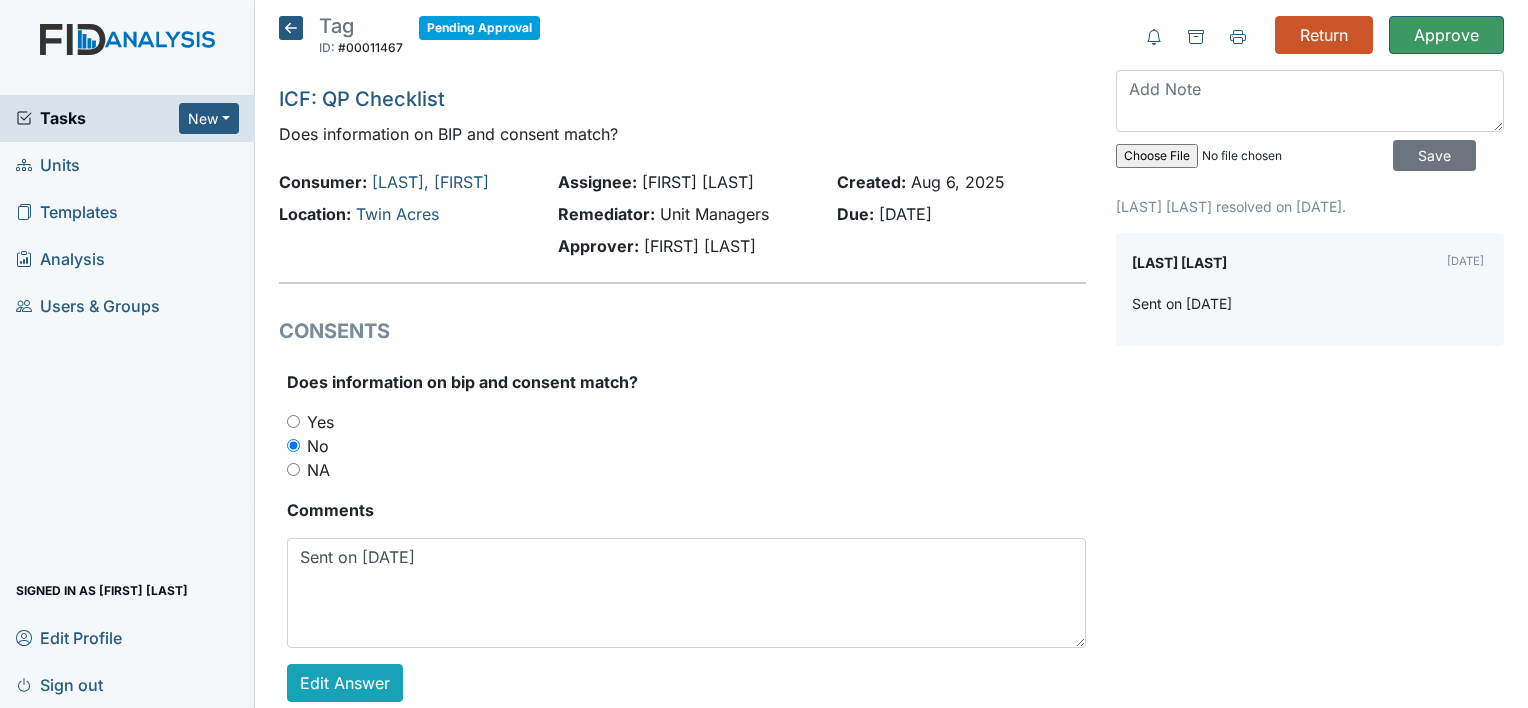 scroll, scrollTop: 0, scrollLeft: 0, axis: both 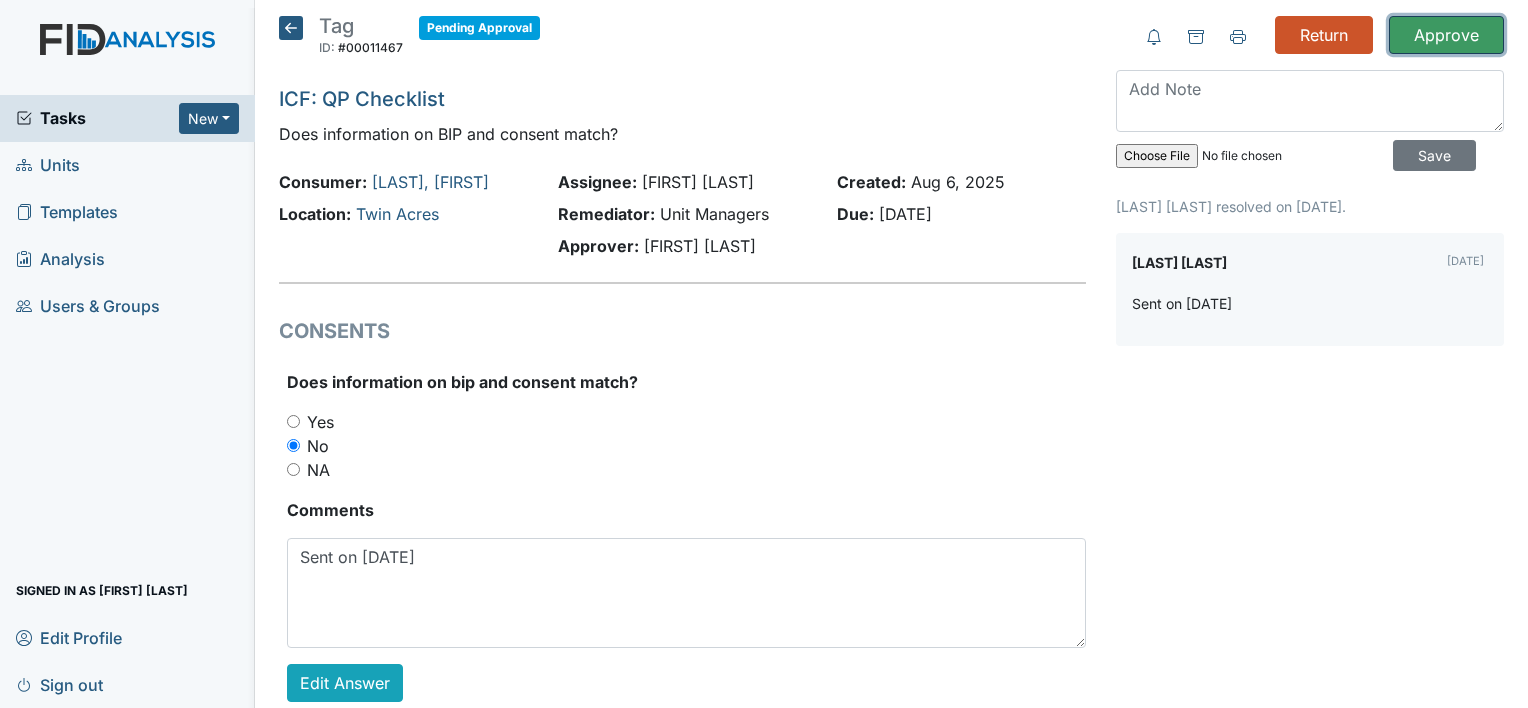 click on "Approve" at bounding box center [1446, 35] 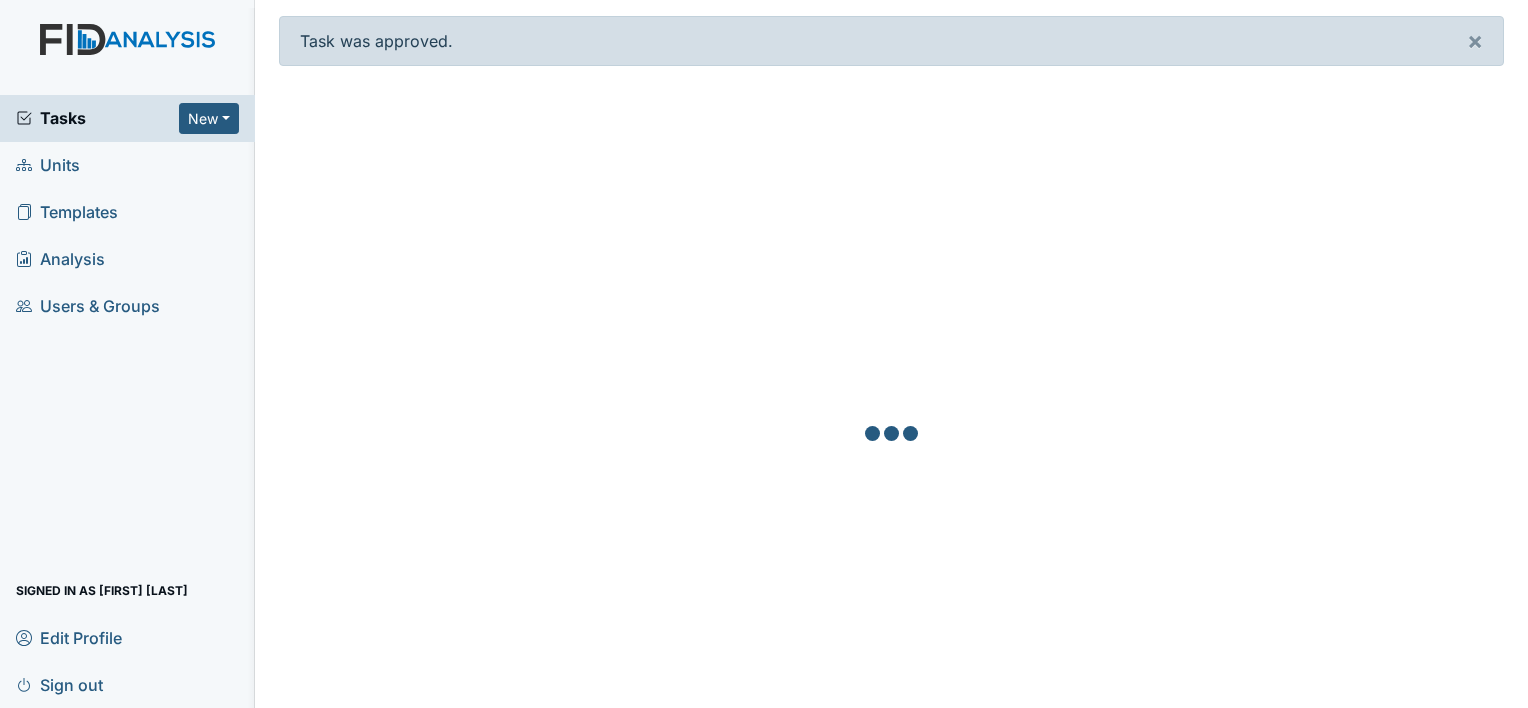 scroll, scrollTop: 0, scrollLeft: 0, axis: both 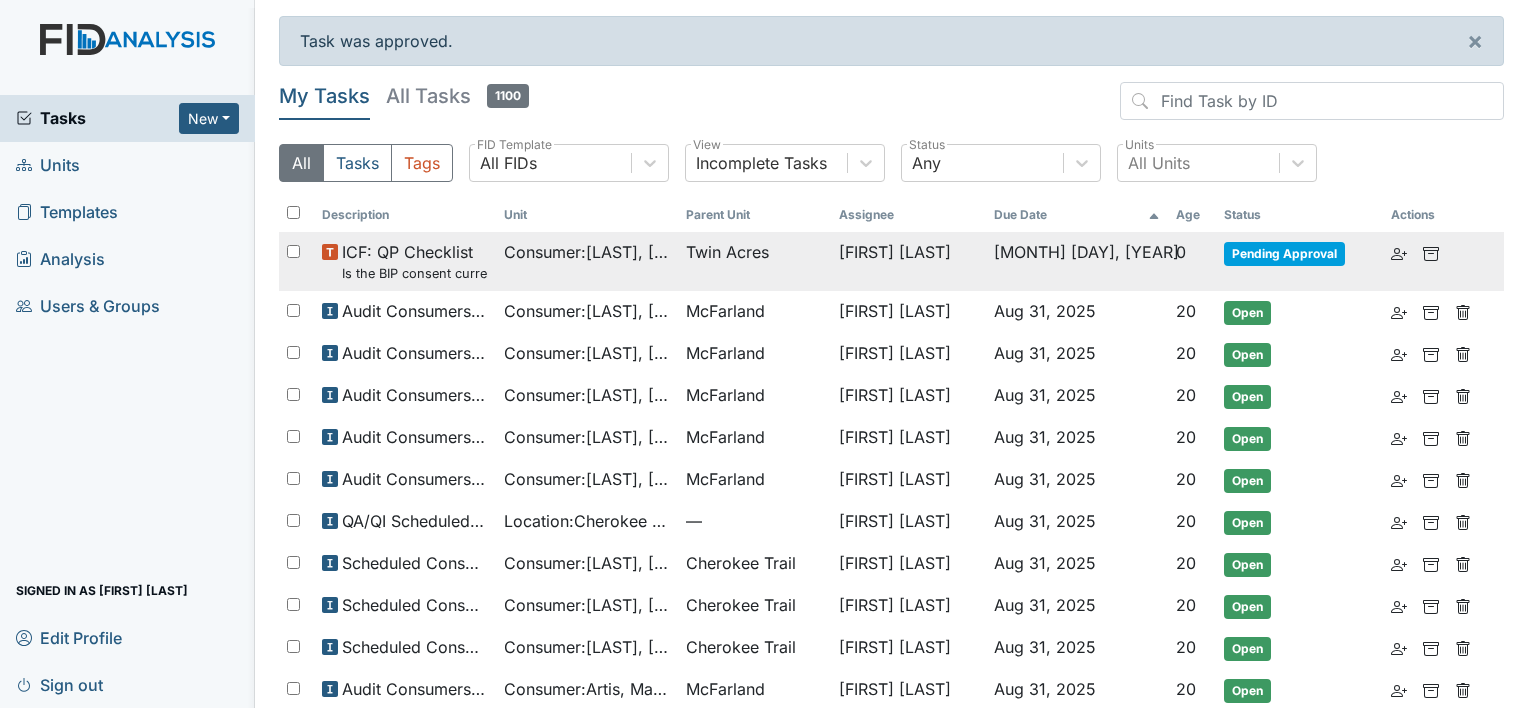 click on "Twin Acres" at bounding box center (727, 252) 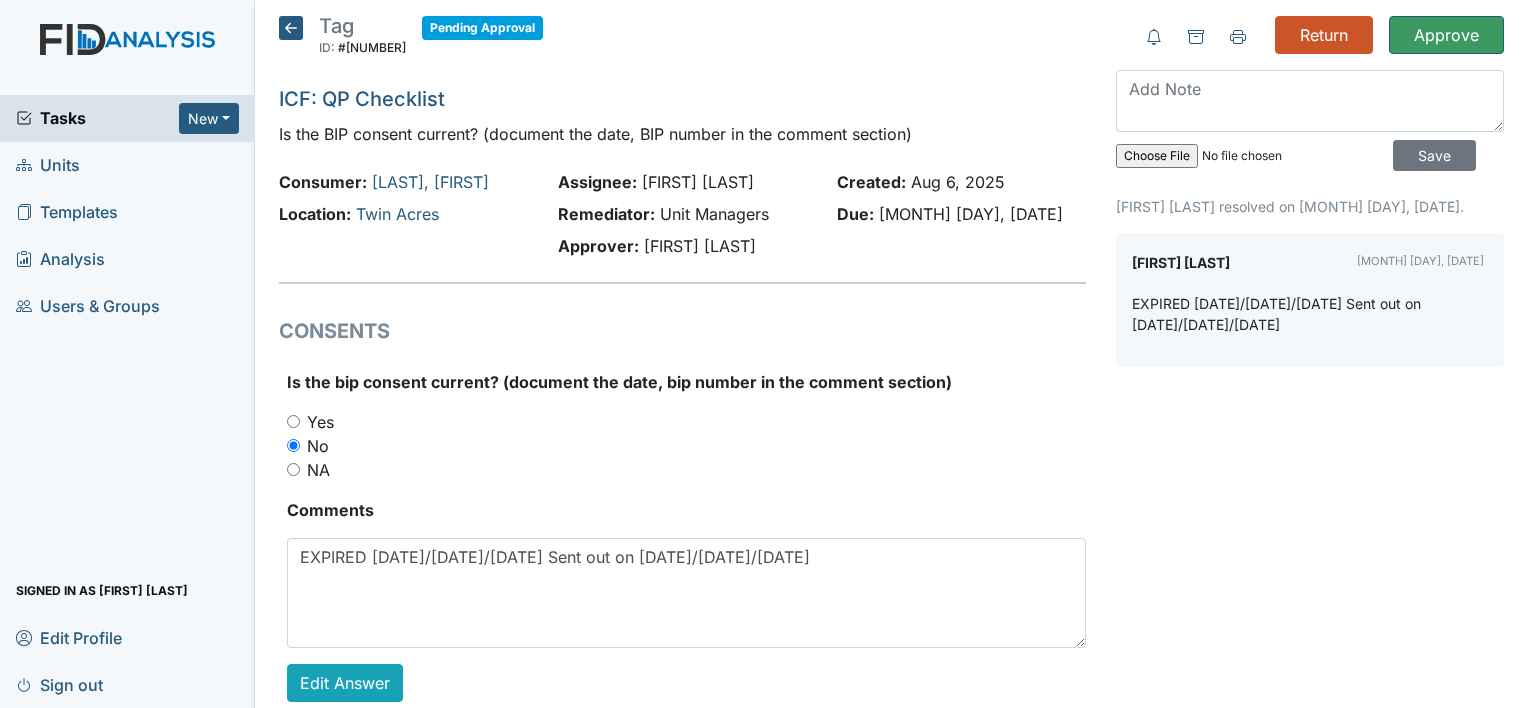 scroll, scrollTop: 0, scrollLeft: 0, axis: both 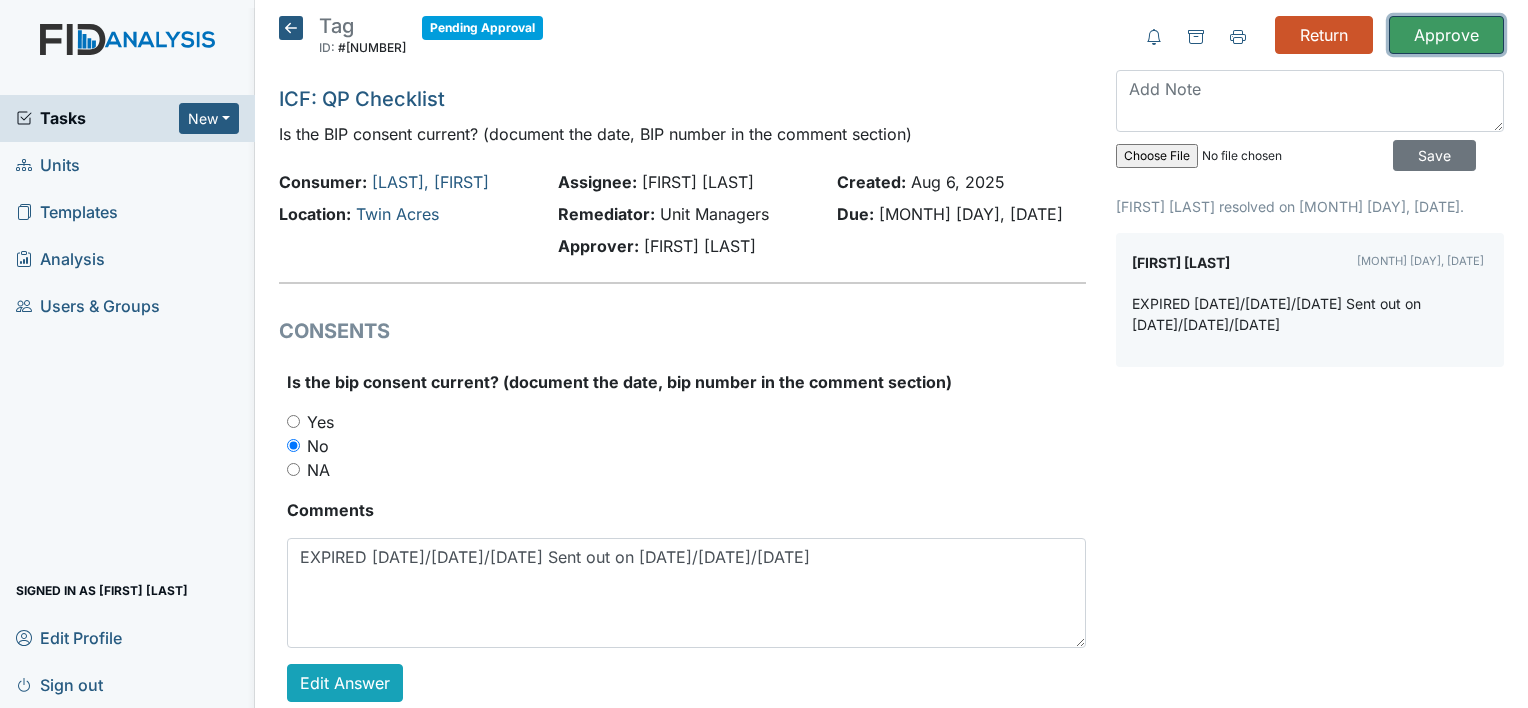 click on "Approve" at bounding box center [1446, 35] 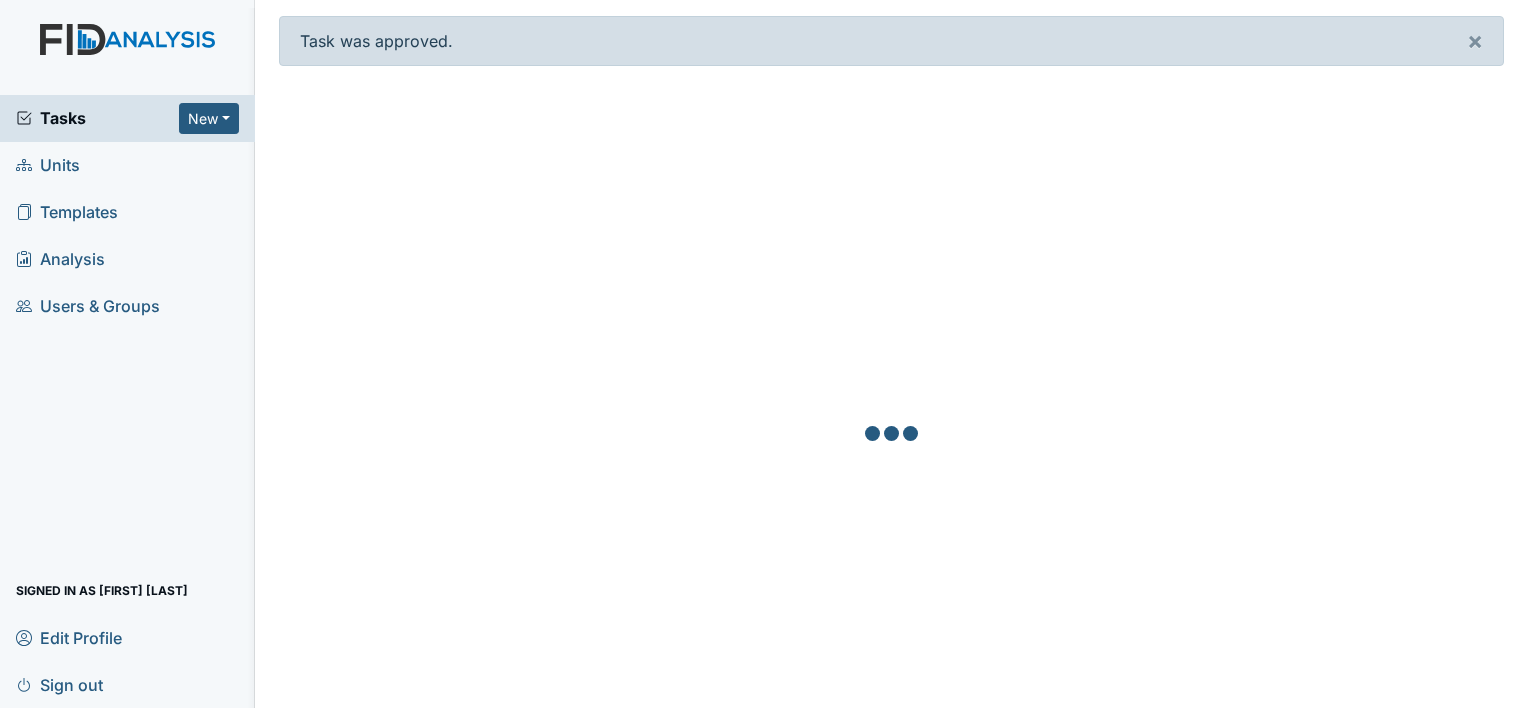 scroll, scrollTop: 0, scrollLeft: 0, axis: both 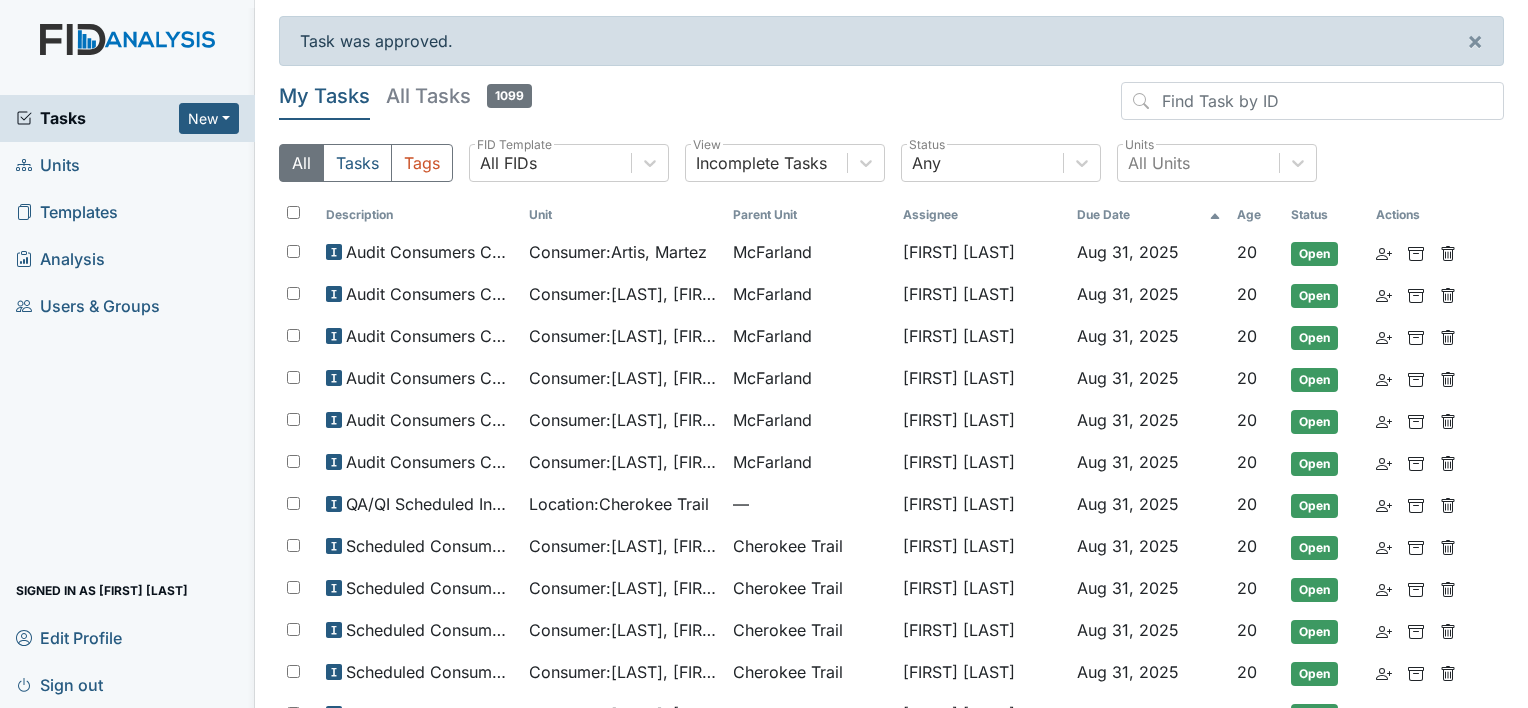 click on "Units" at bounding box center (48, 165) 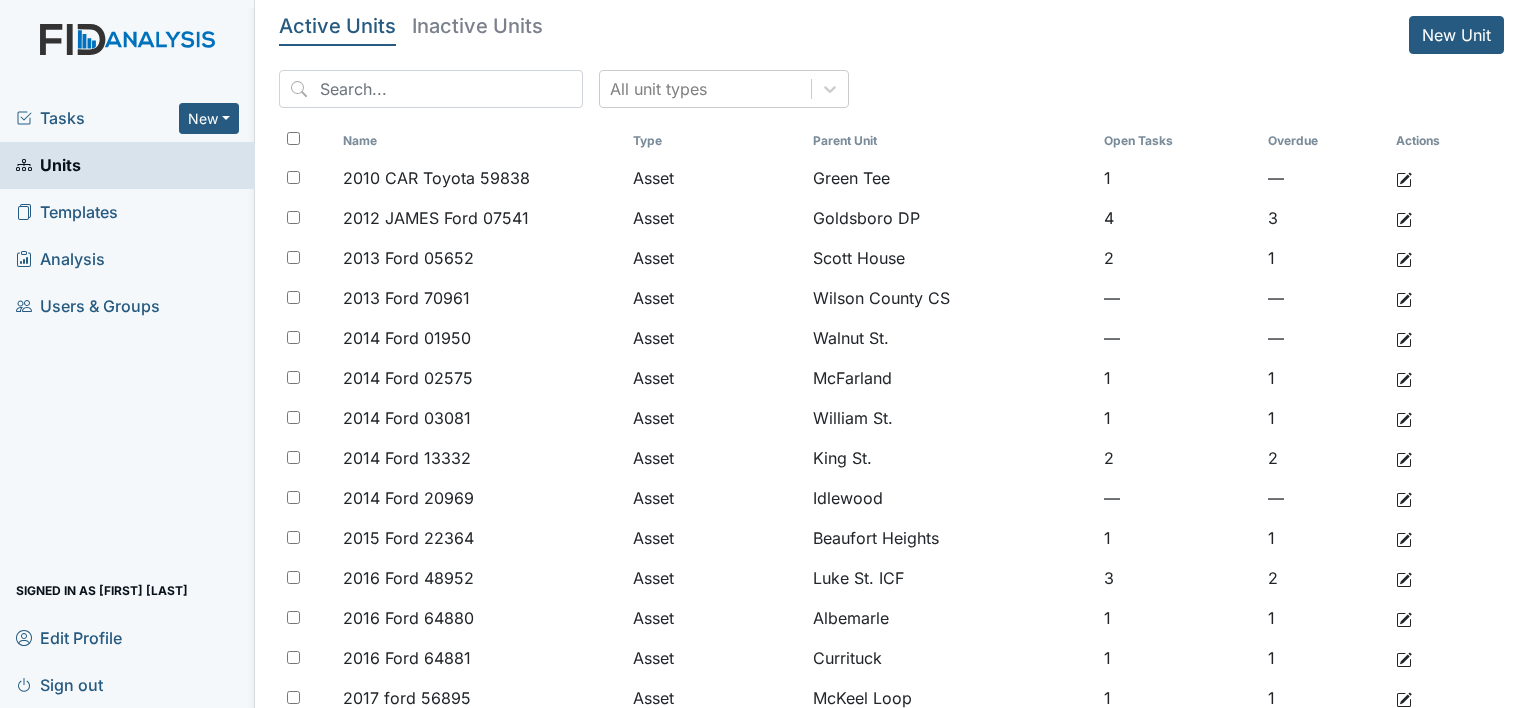 scroll, scrollTop: 0, scrollLeft: 0, axis: both 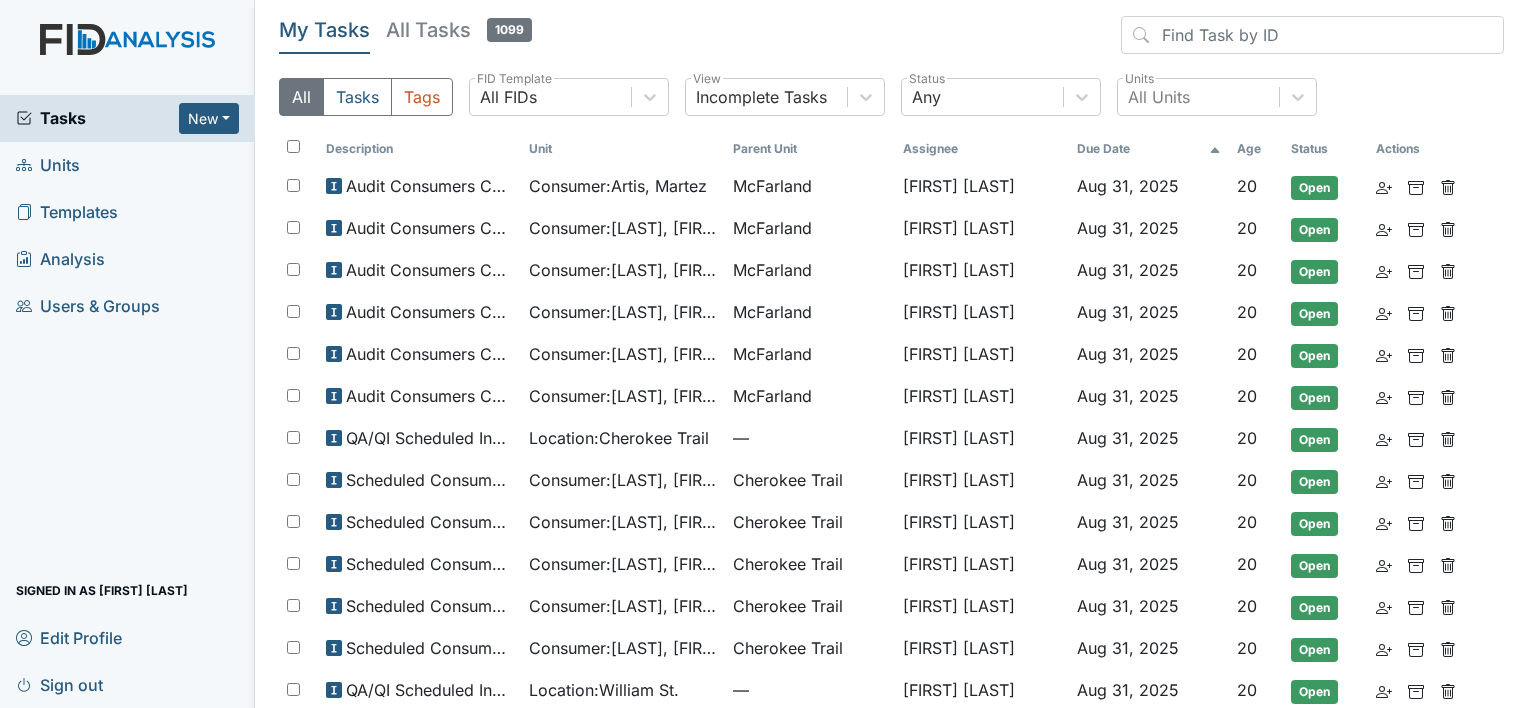click on "All Tasks   1099" at bounding box center [459, 30] 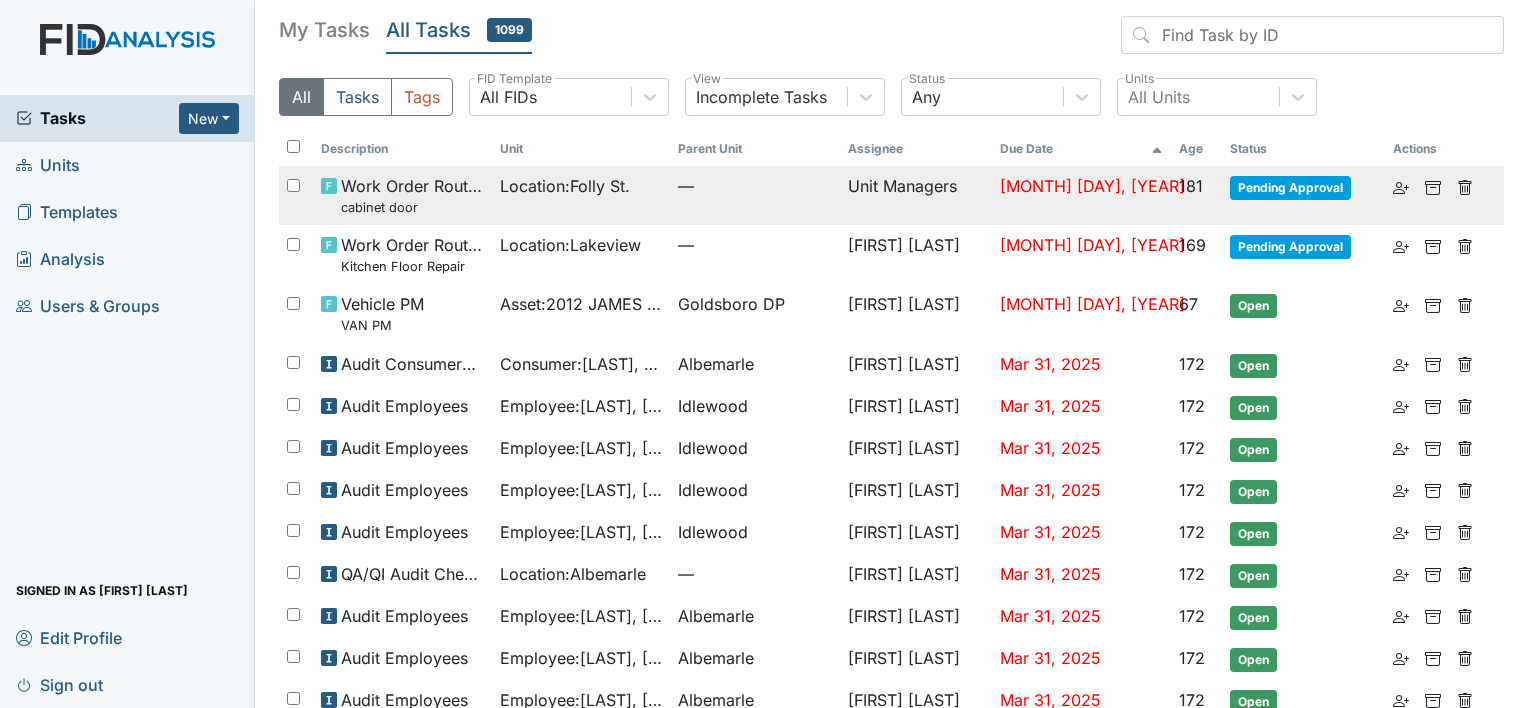 click on "Unit Managers" at bounding box center [916, 195] 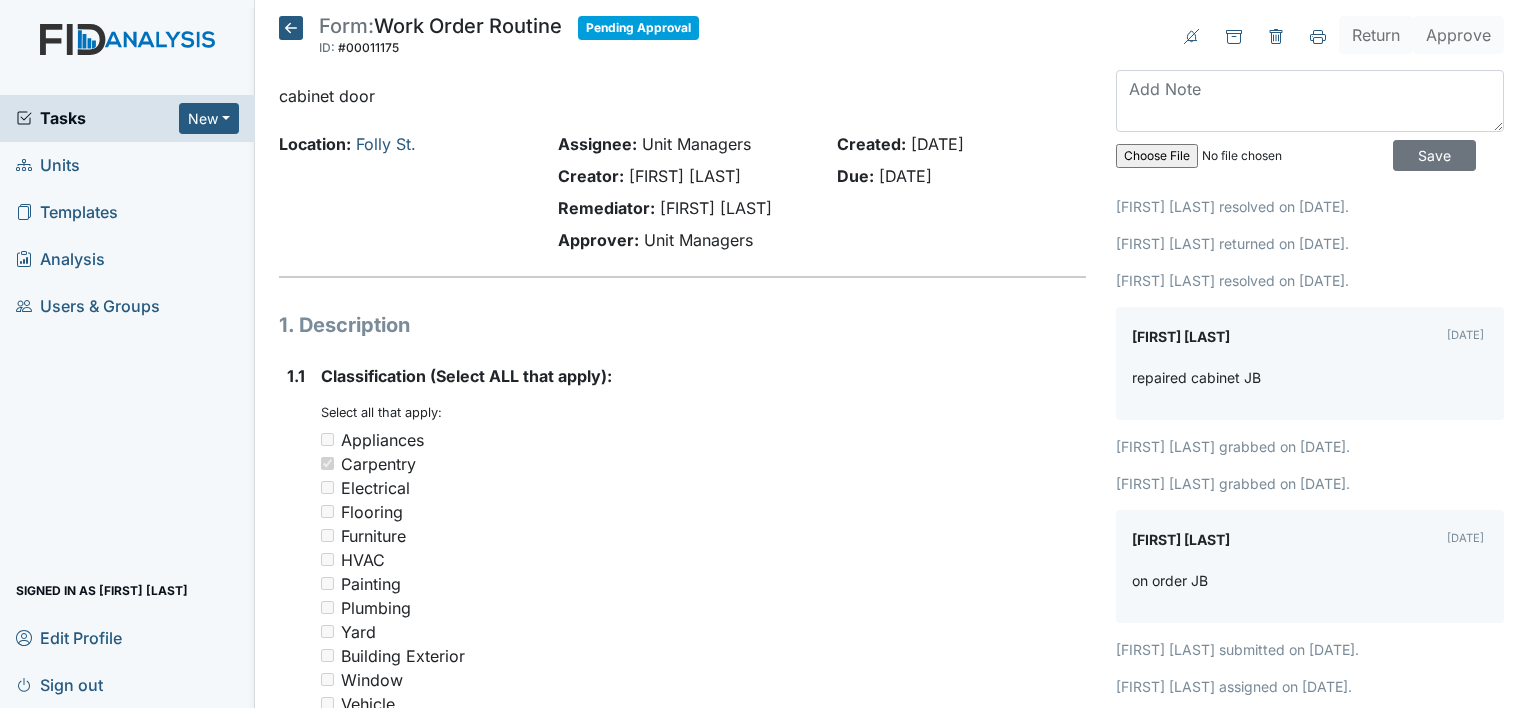 scroll, scrollTop: 0, scrollLeft: 0, axis: both 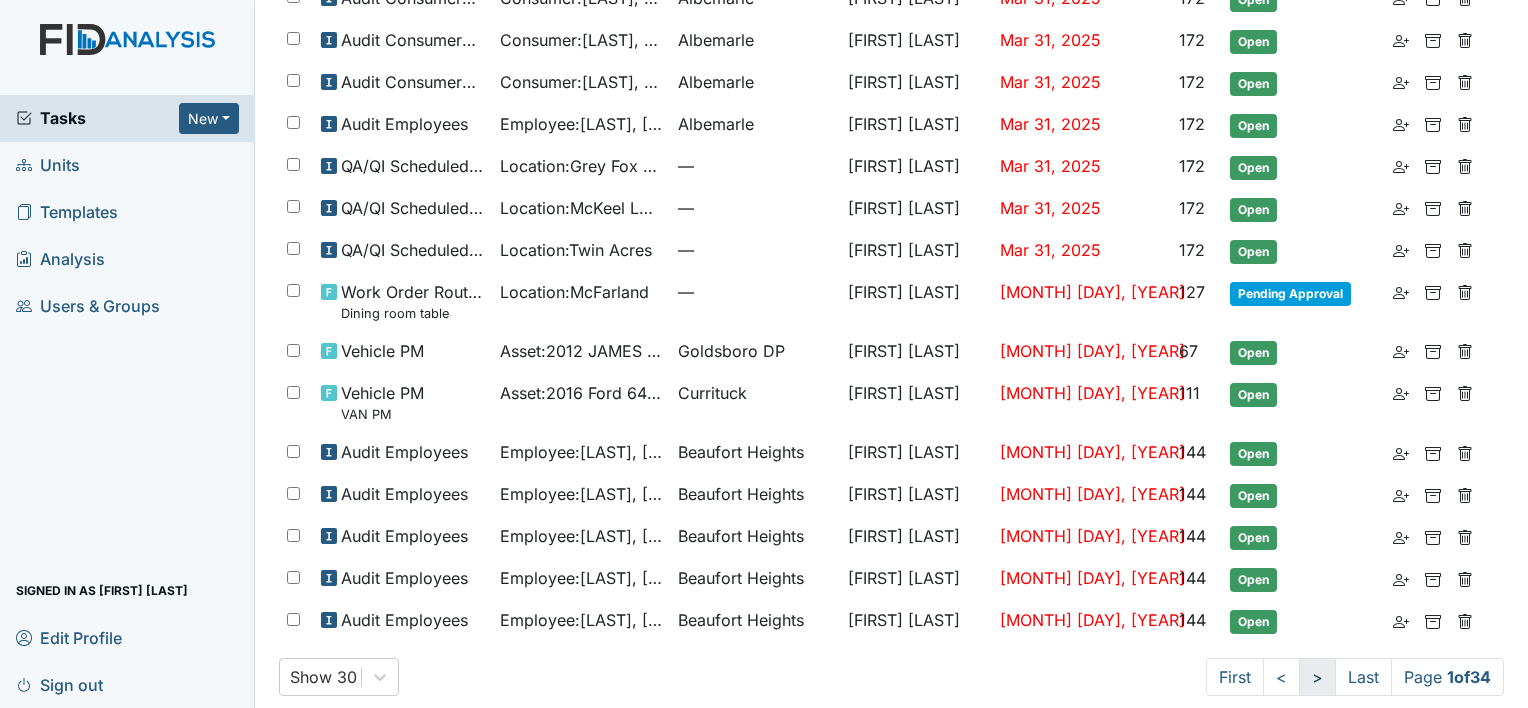 click on ">" at bounding box center (1317, 677) 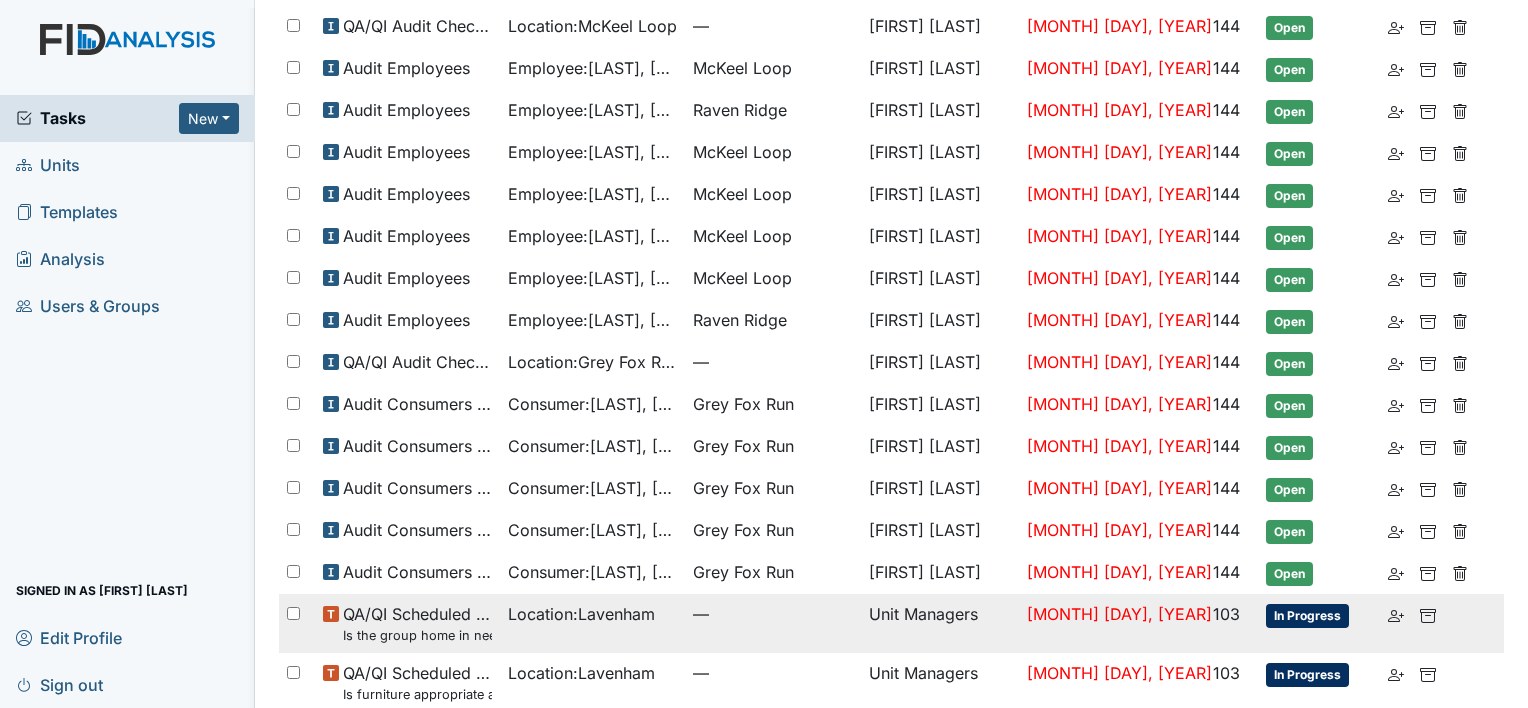scroll, scrollTop: 816, scrollLeft: 0, axis: vertical 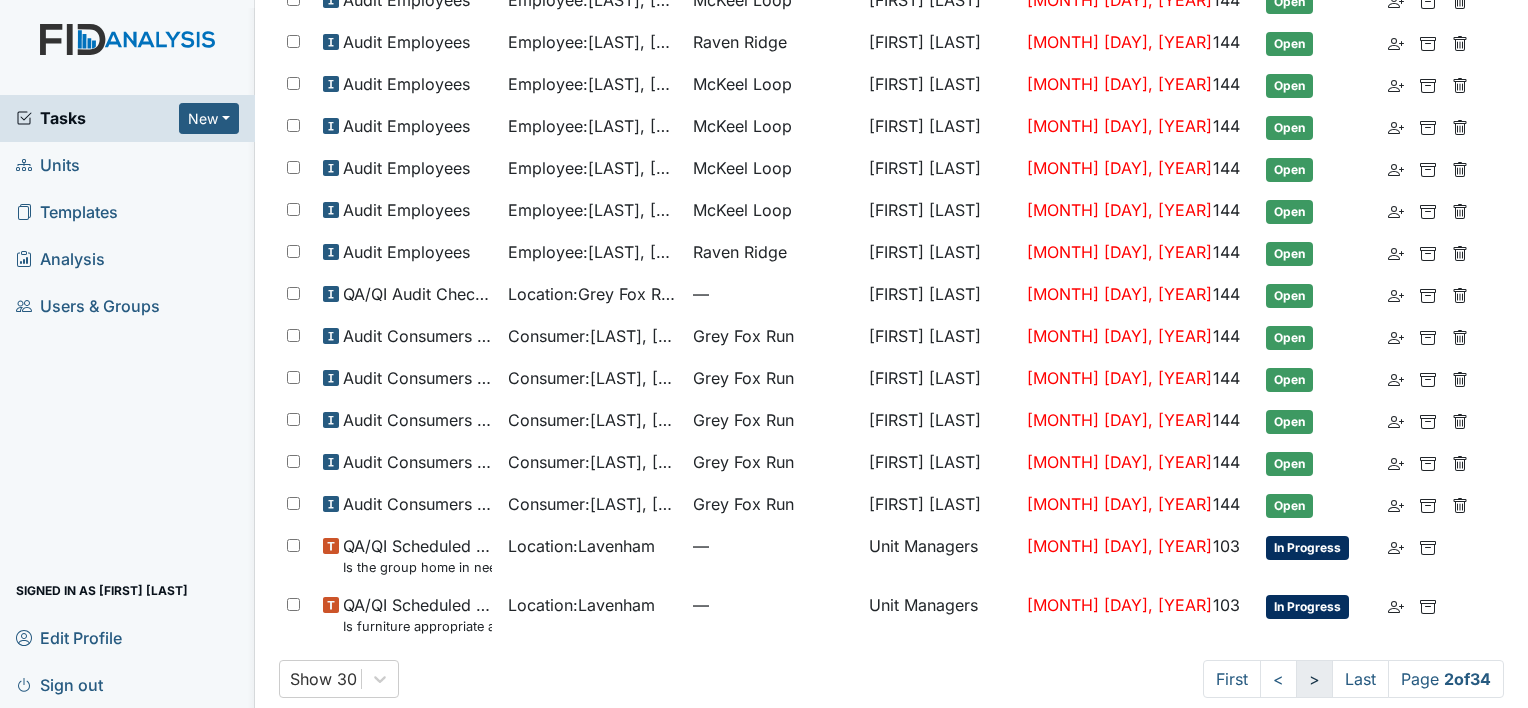 click on ">" at bounding box center (1314, 679) 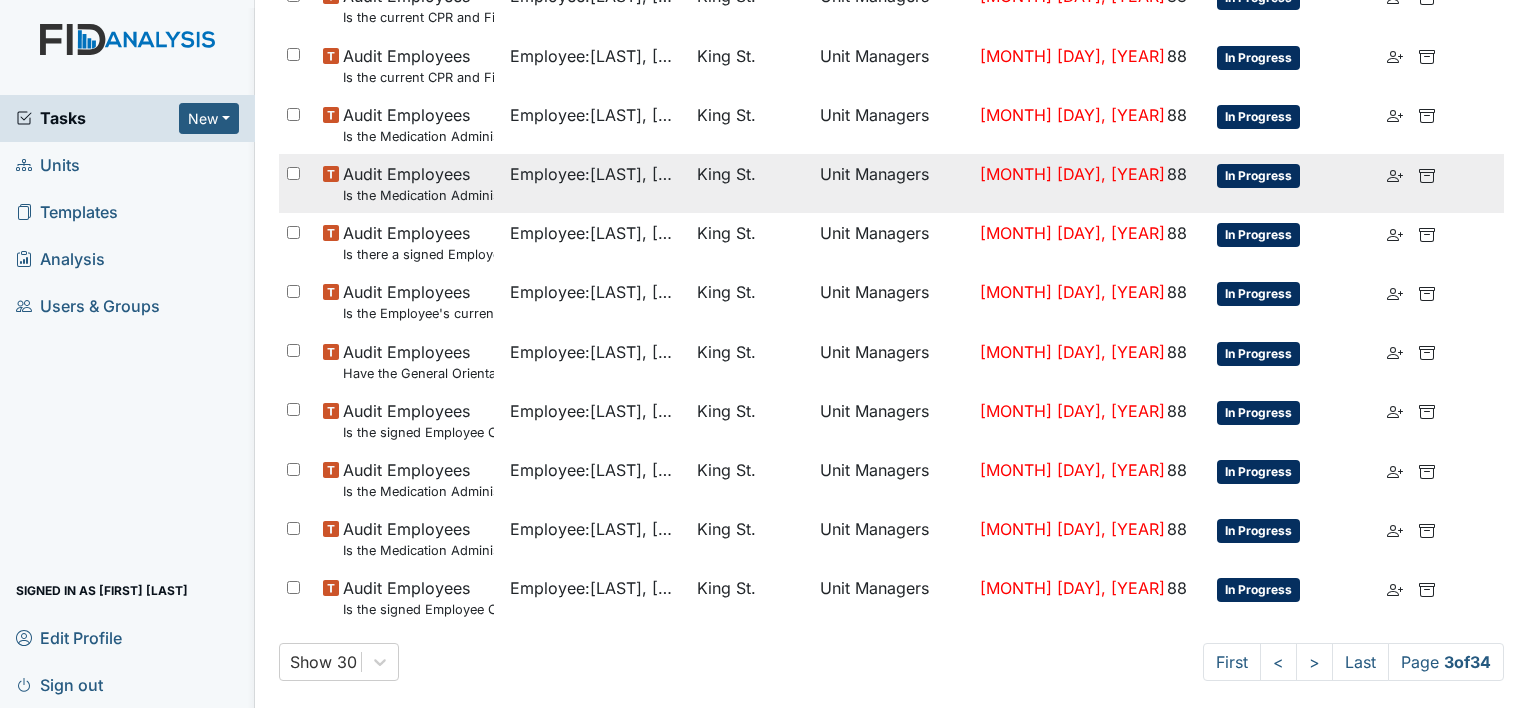 scroll, scrollTop: 1302, scrollLeft: 0, axis: vertical 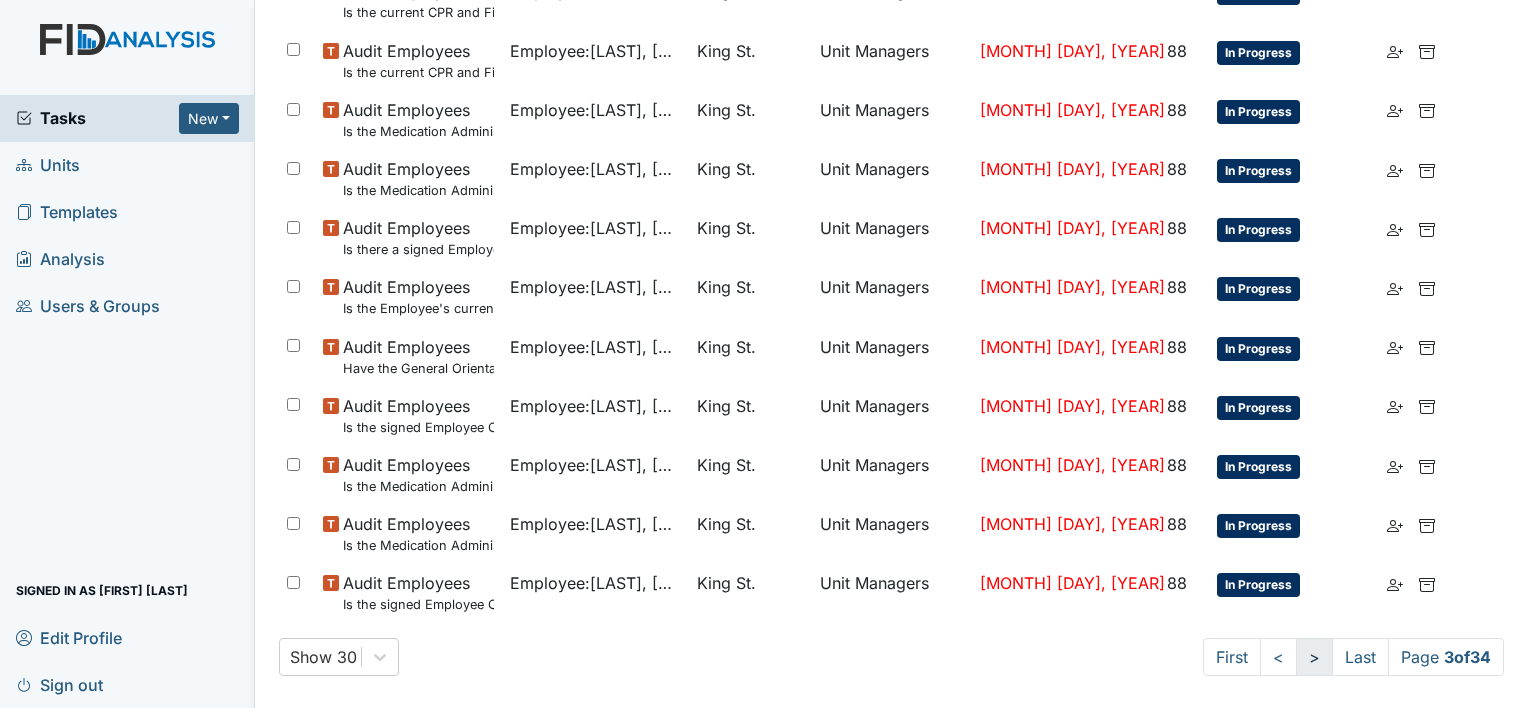 click on ">" at bounding box center (1314, 657) 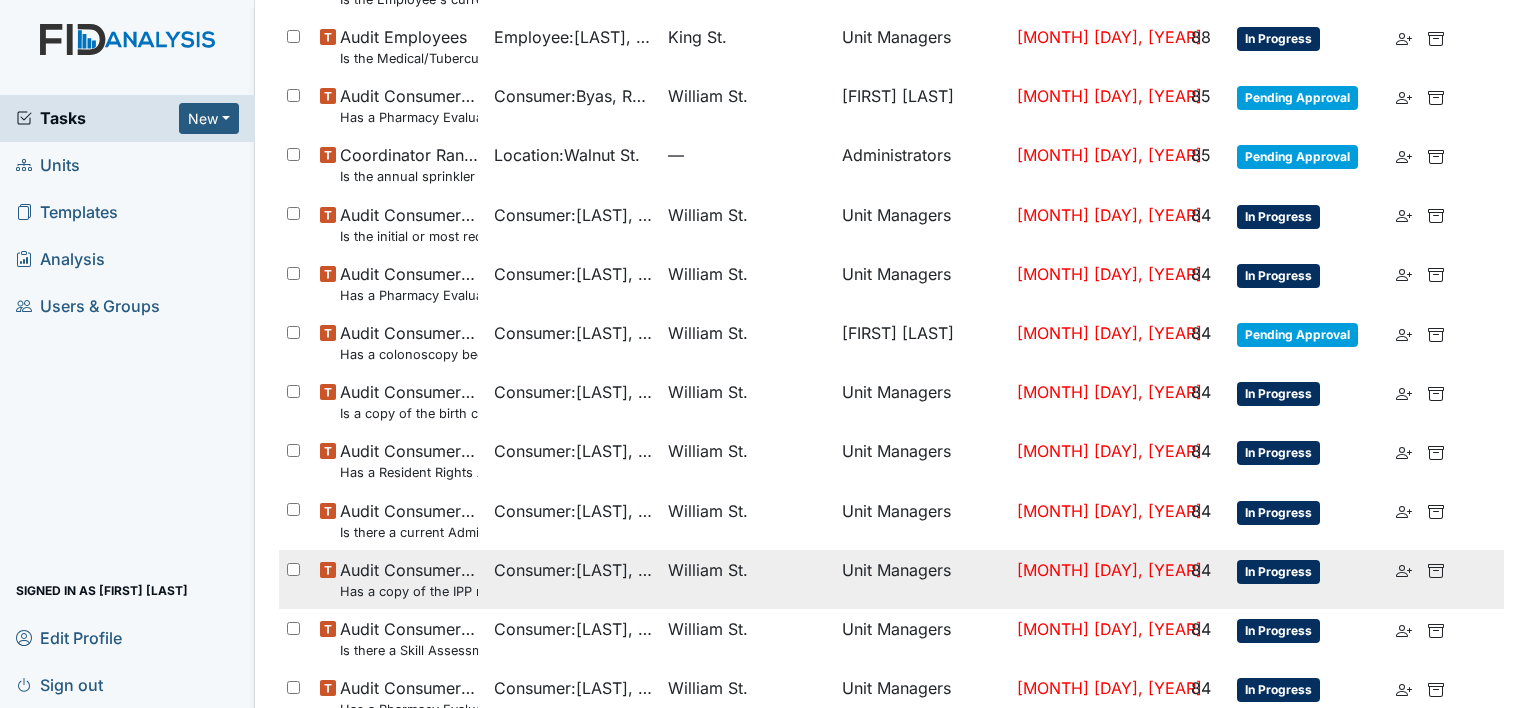 scroll, scrollTop: 1284, scrollLeft: 0, axis: vertical 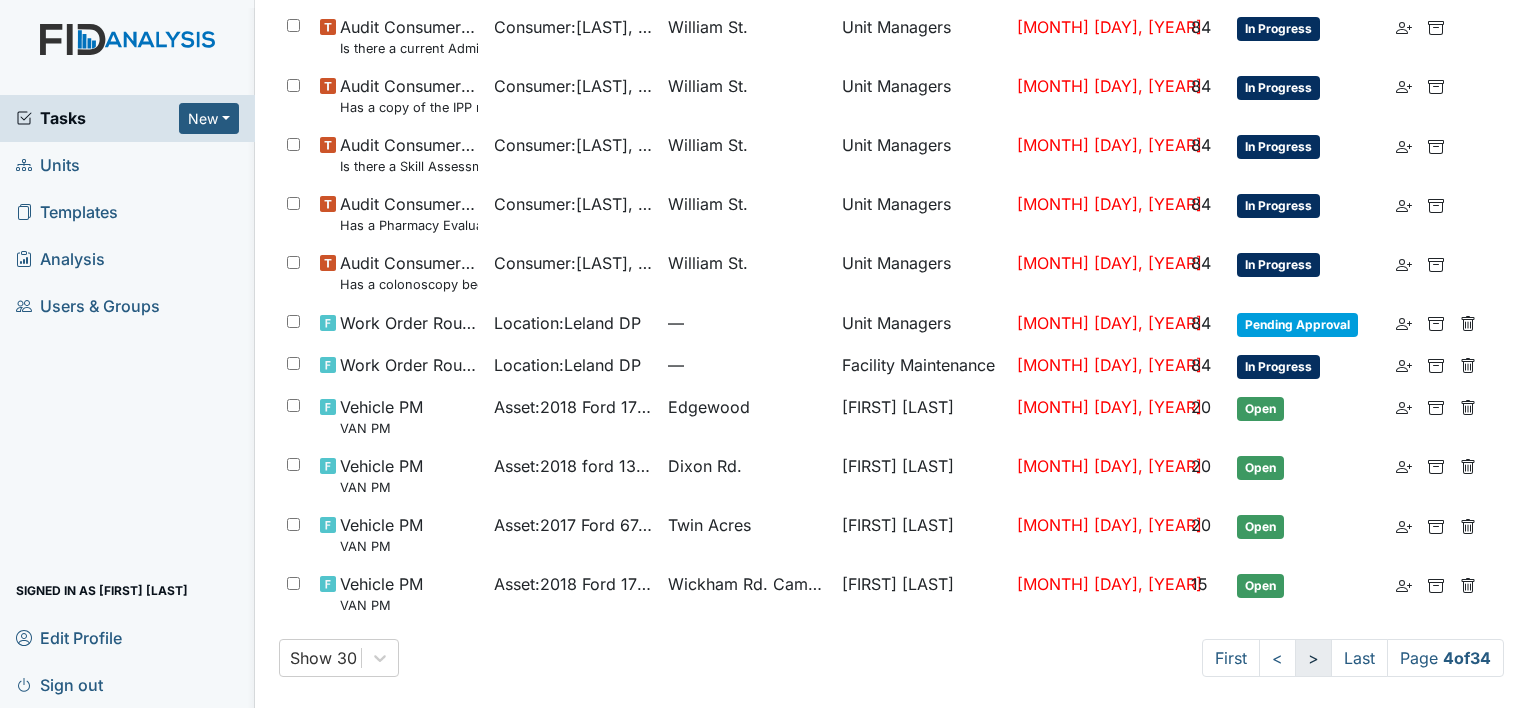 click on ">" at bounding box center [1313, 658] 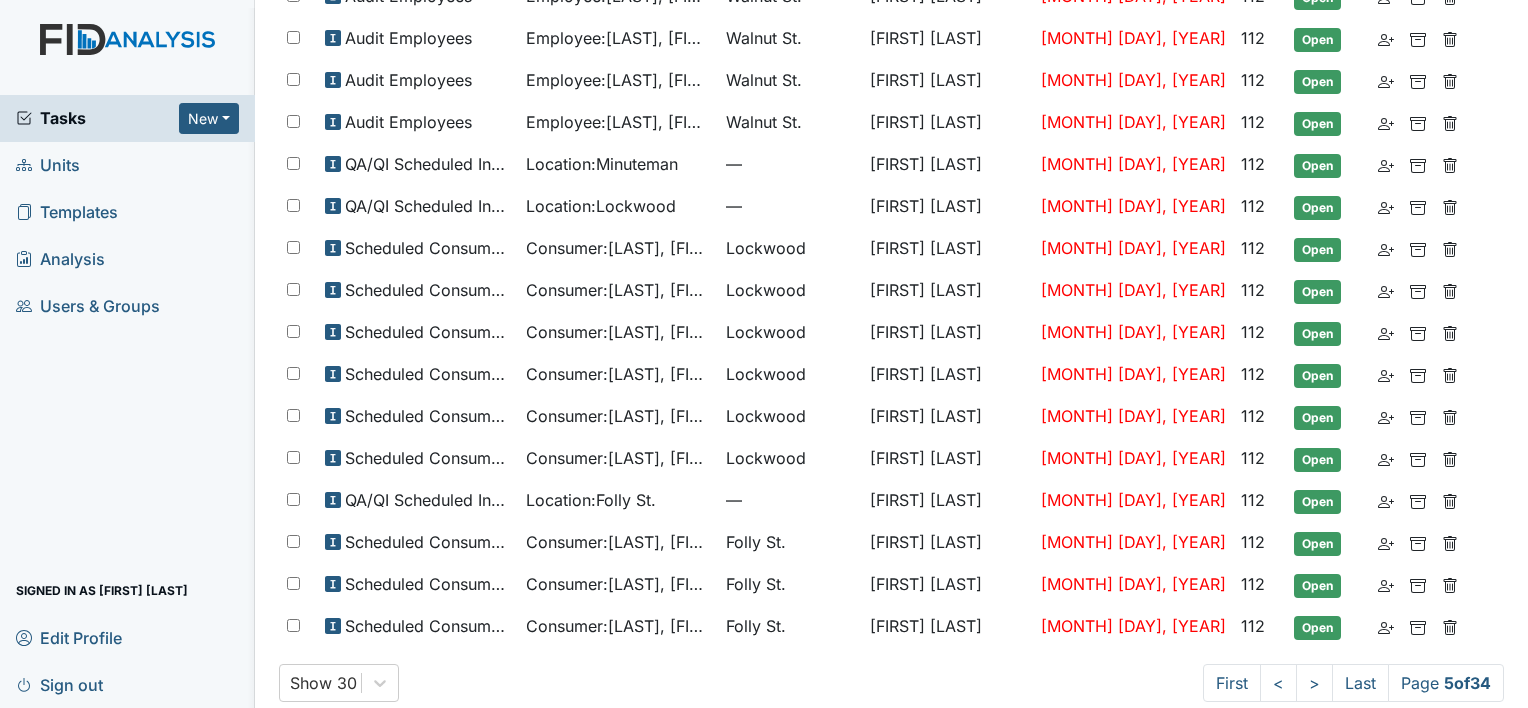 scroll, scrollTop: 816, scrollLeft: 0, axis: vertical 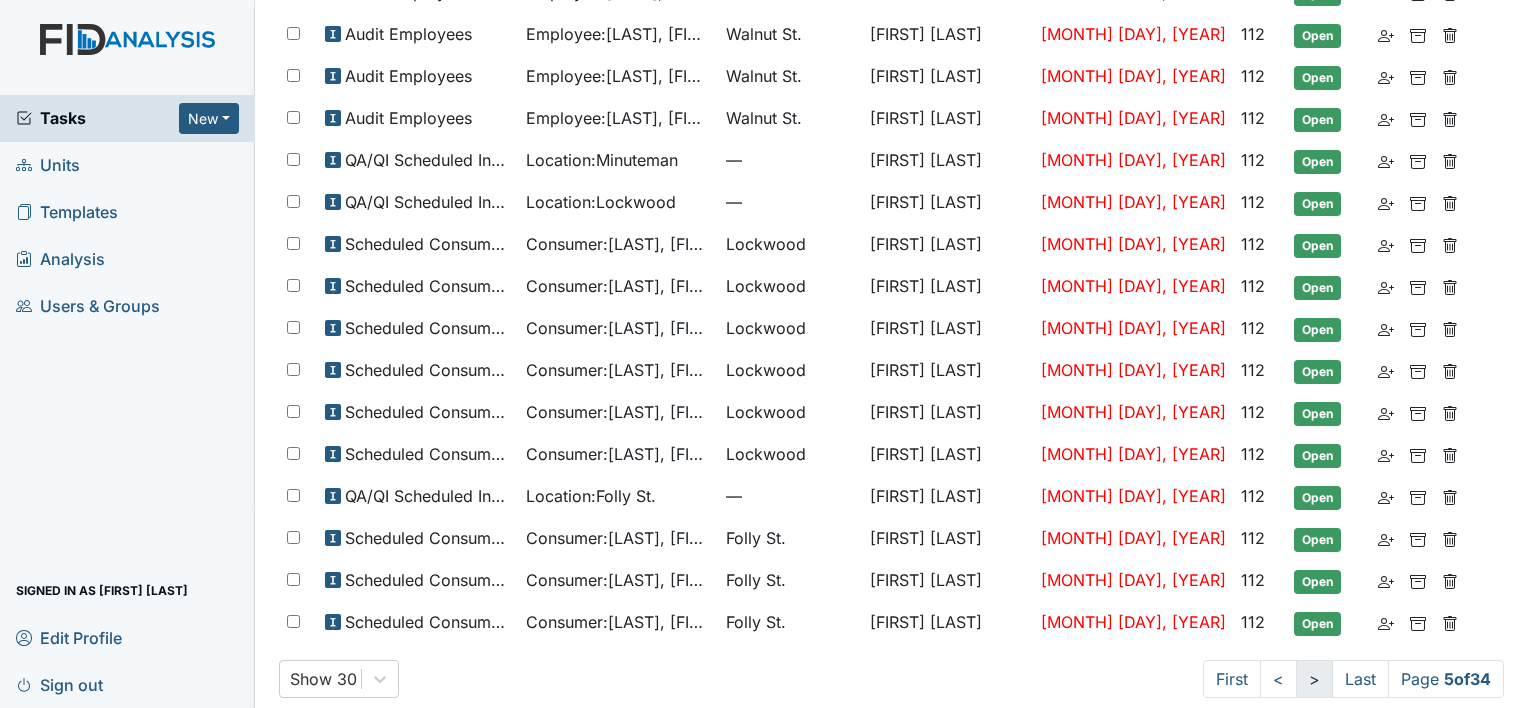 click on ">" at bounding box center [1314, 679] 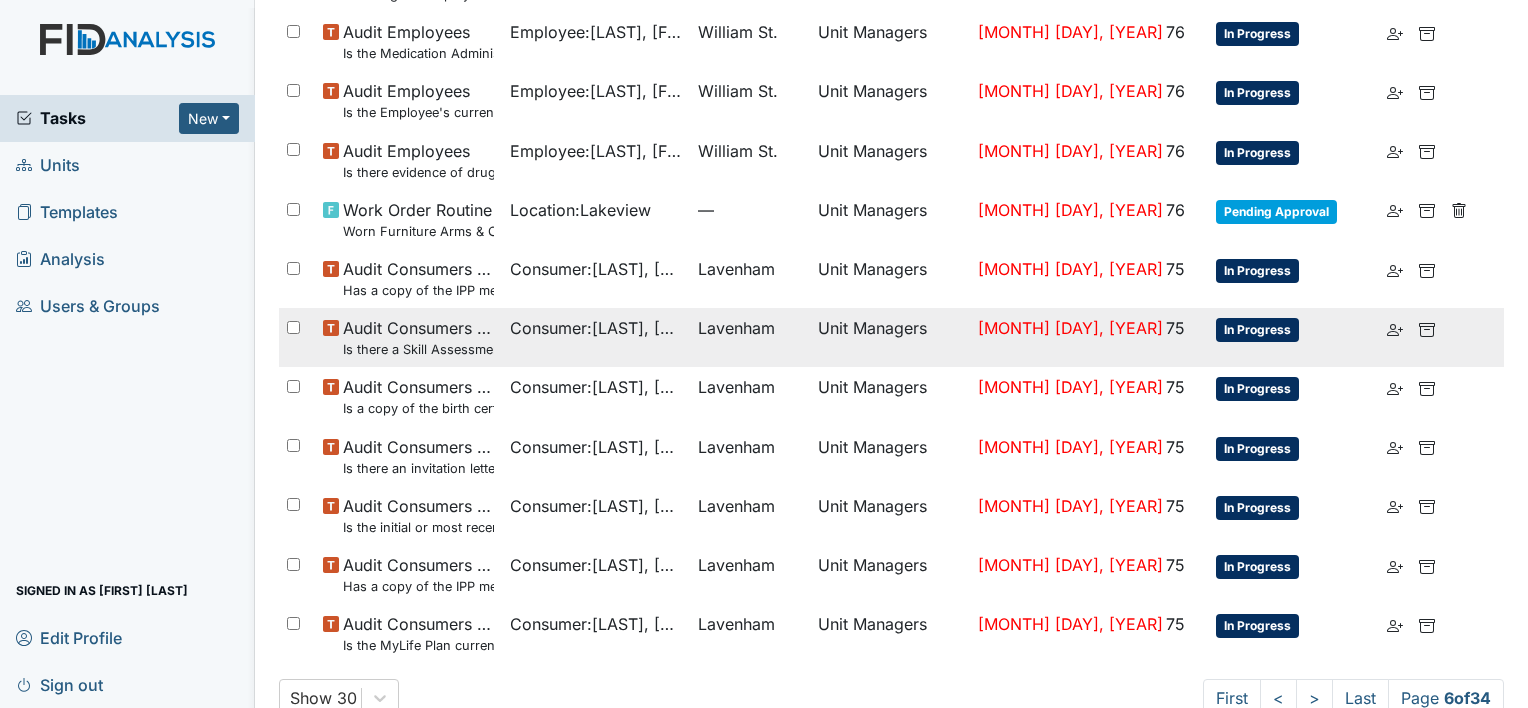 scroll, scrollTop: 1284, scrollLeft: 0, axis: vertical 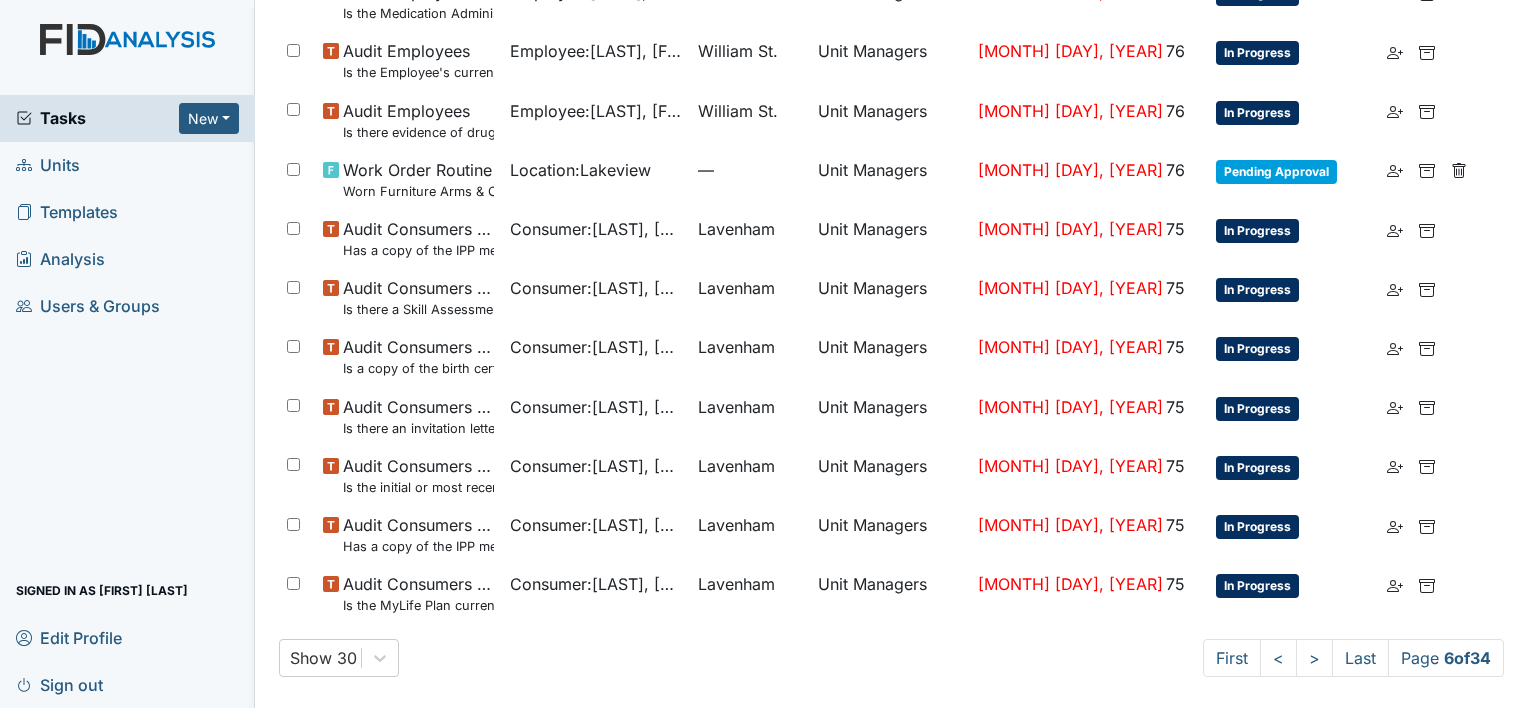 click on "Units" at bounding box center [48, 165] 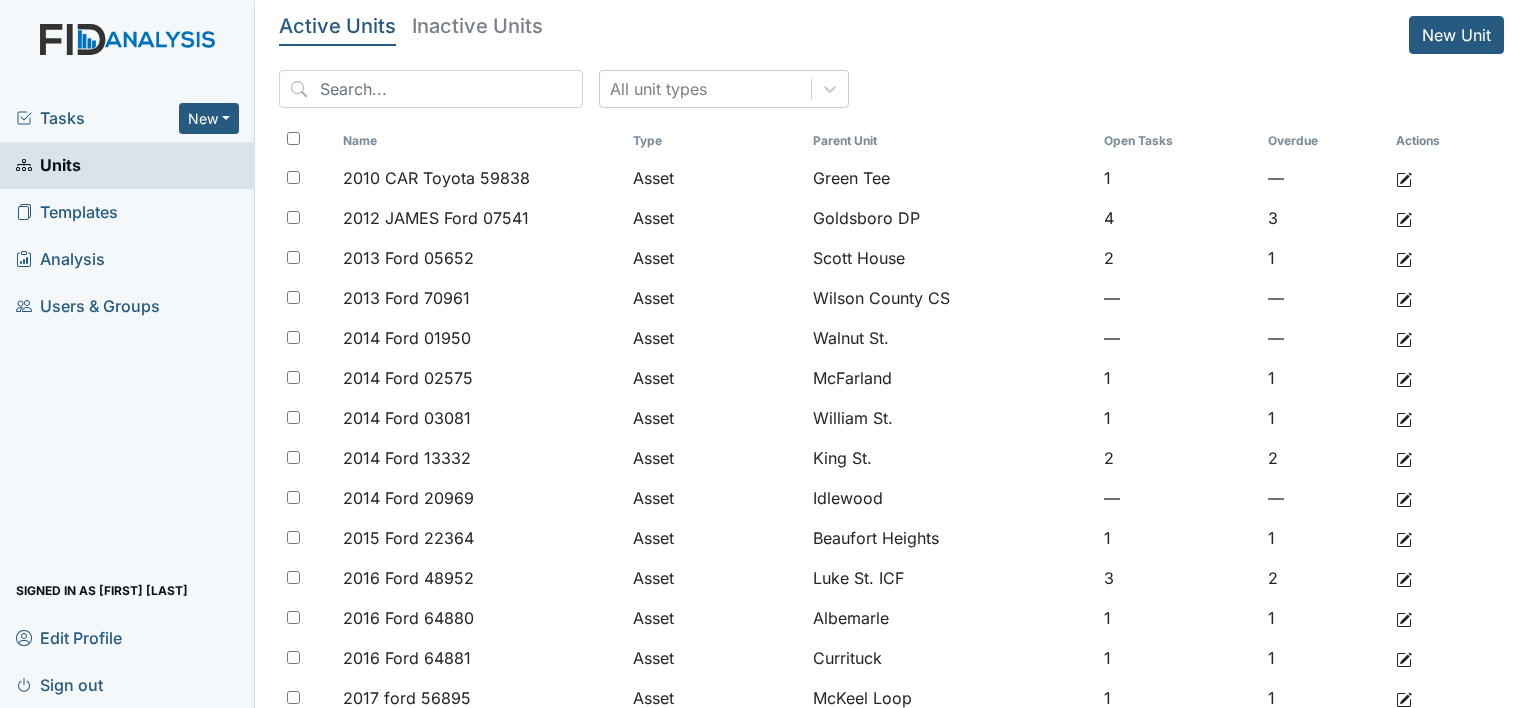scroll, scrollTop: 0, scrollLeft: 0, axis: both 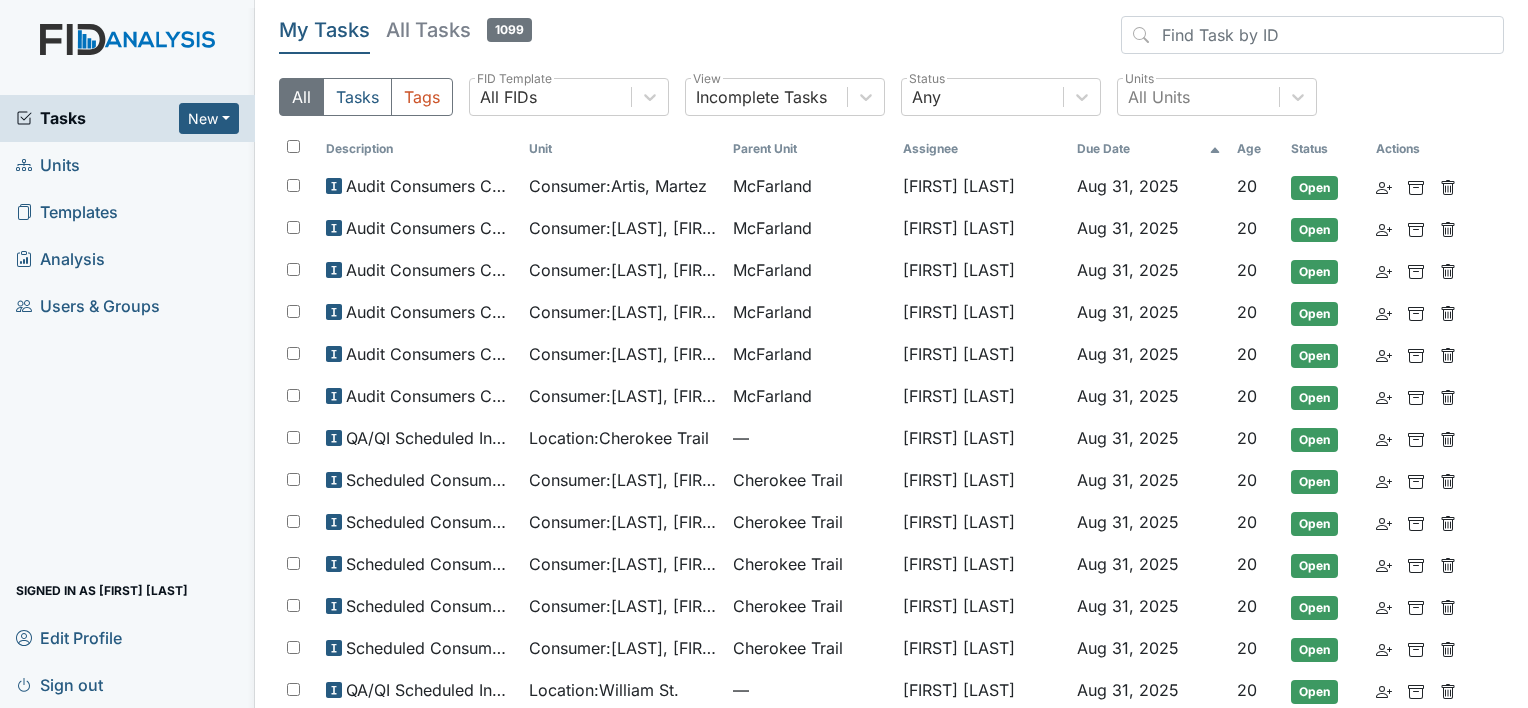 click on "Units" at bounding box center [48, 165] 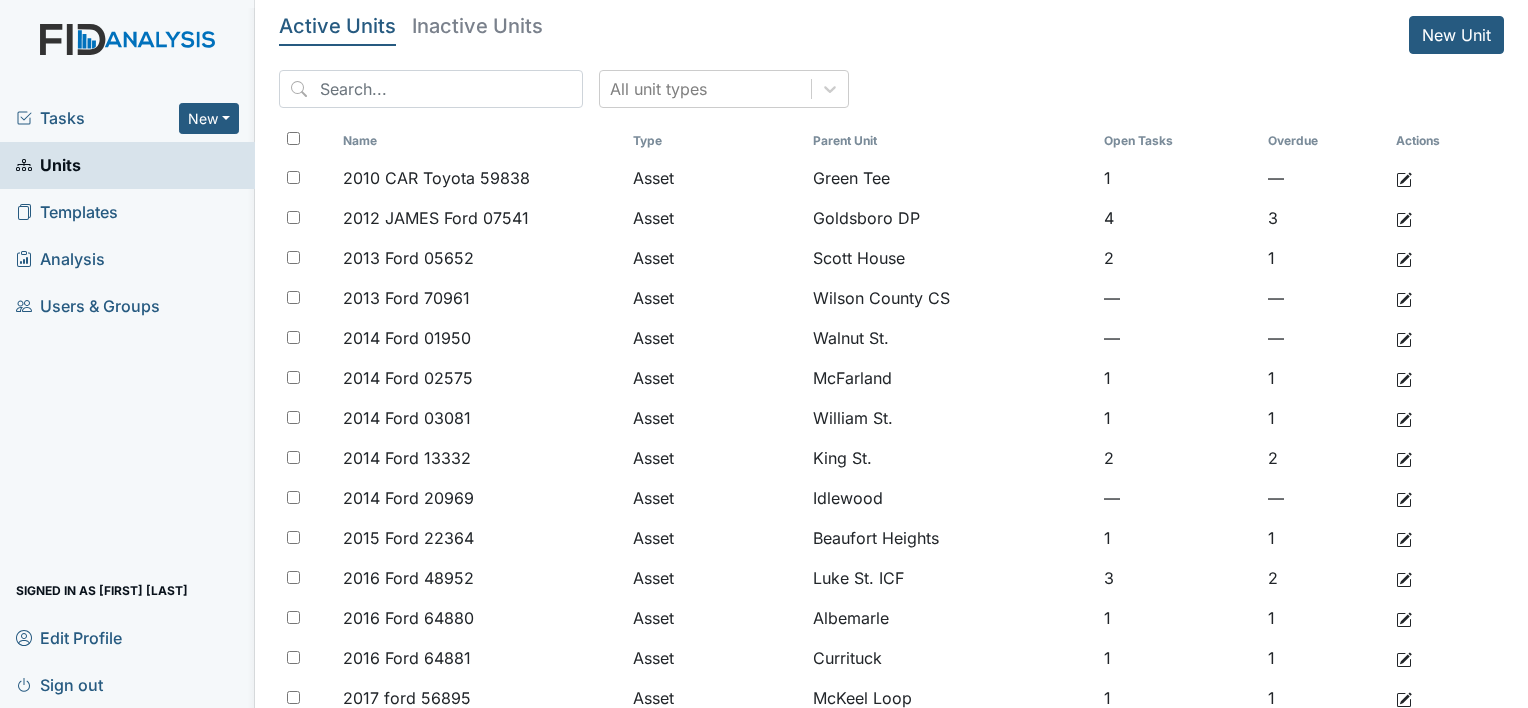 scroll, scrollTop: 0, scrollLeft: 0, axis: both 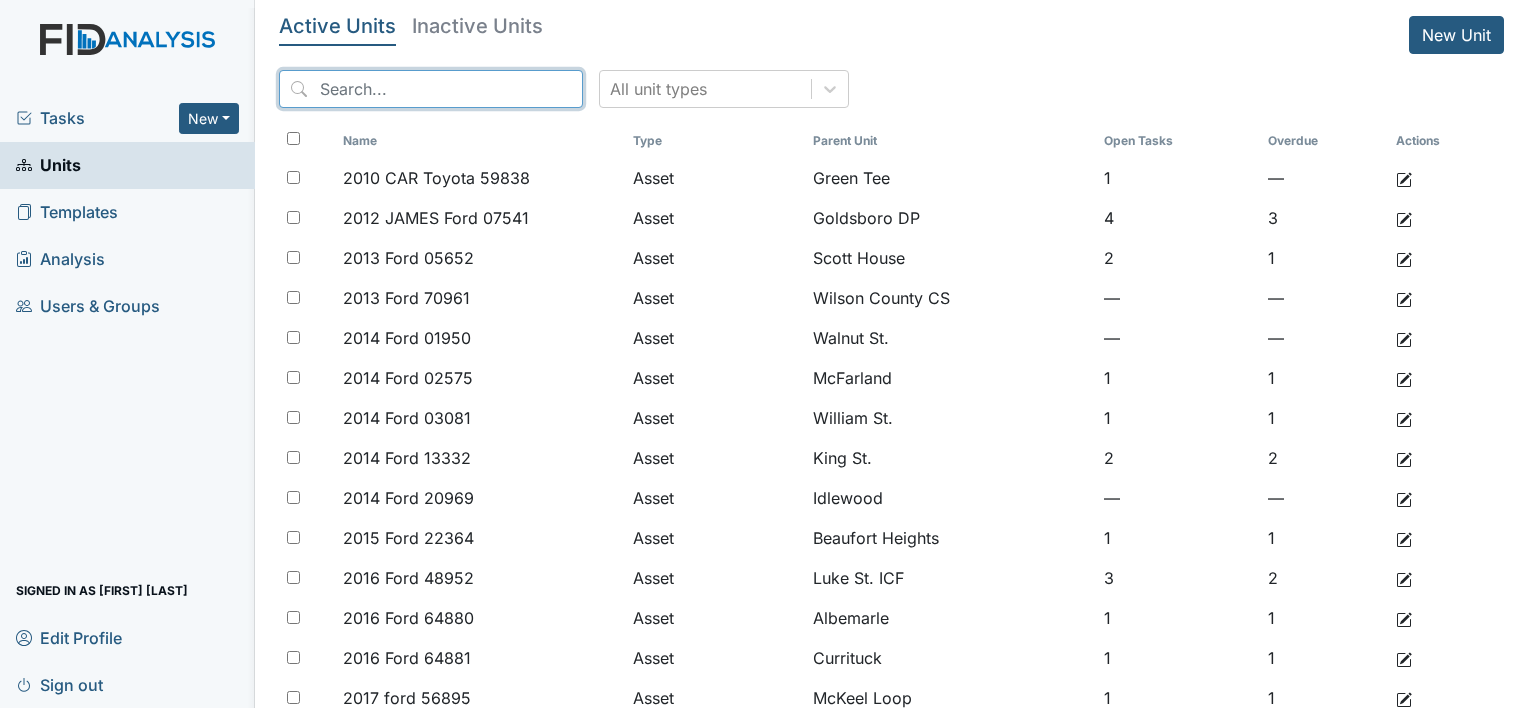 click at bounding box center (431, 89) 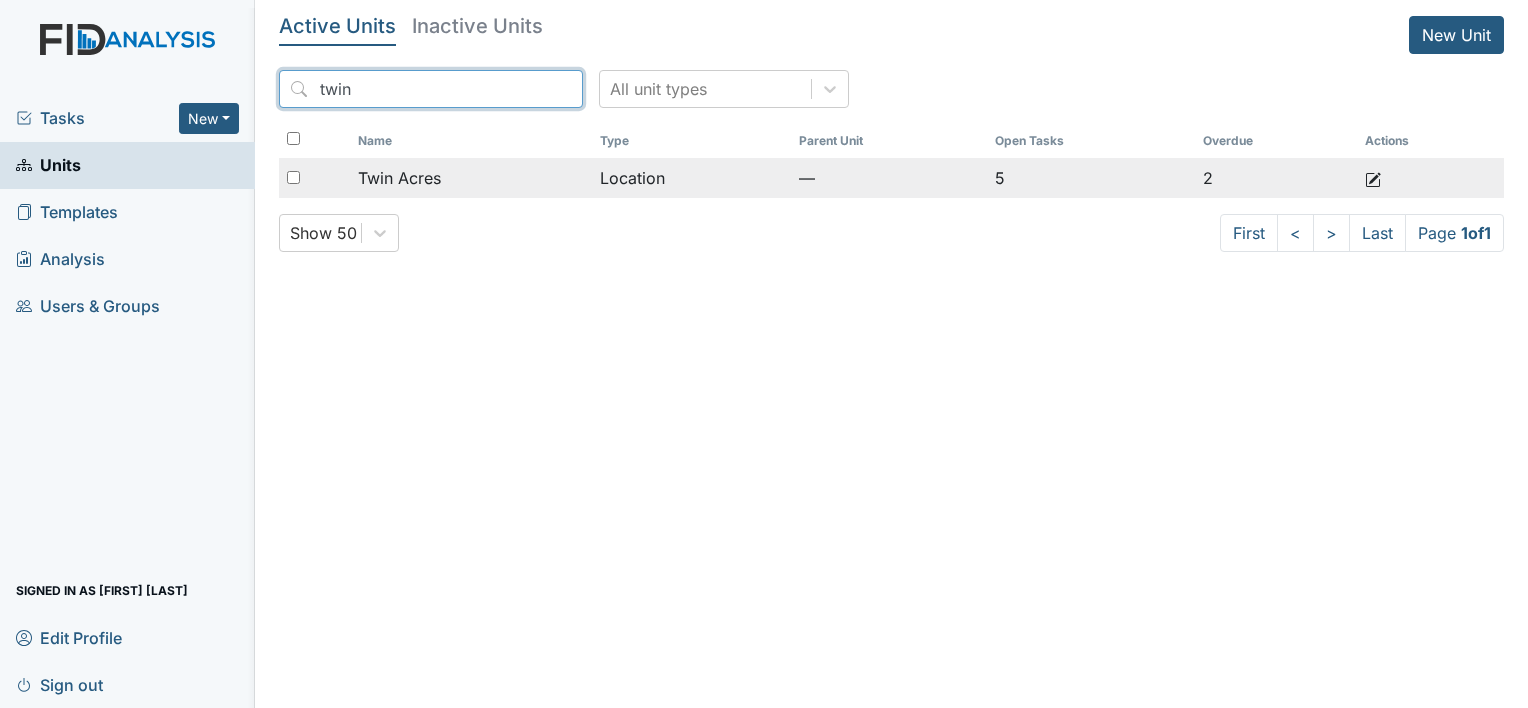 type on "twin" 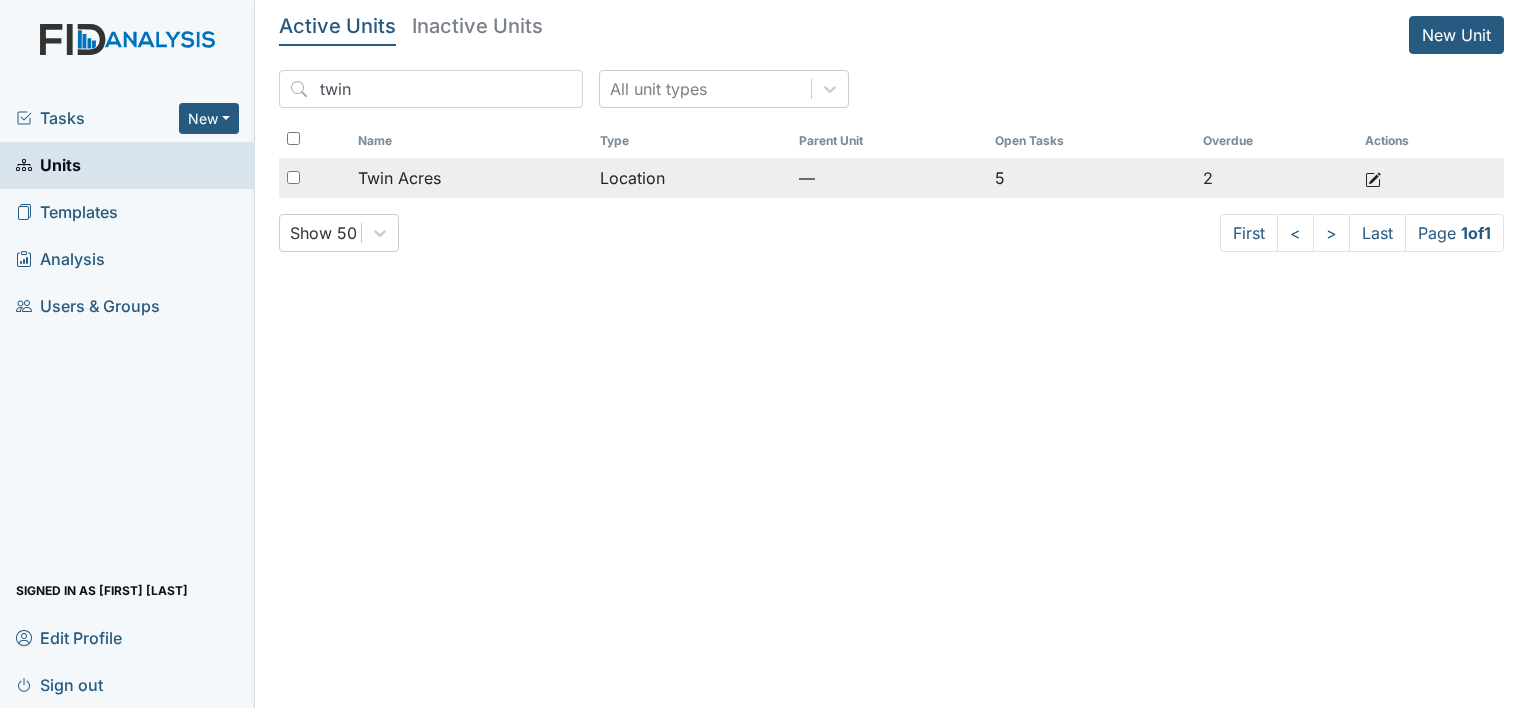 click on "Twin Acres" at bounding box center [471, 178] 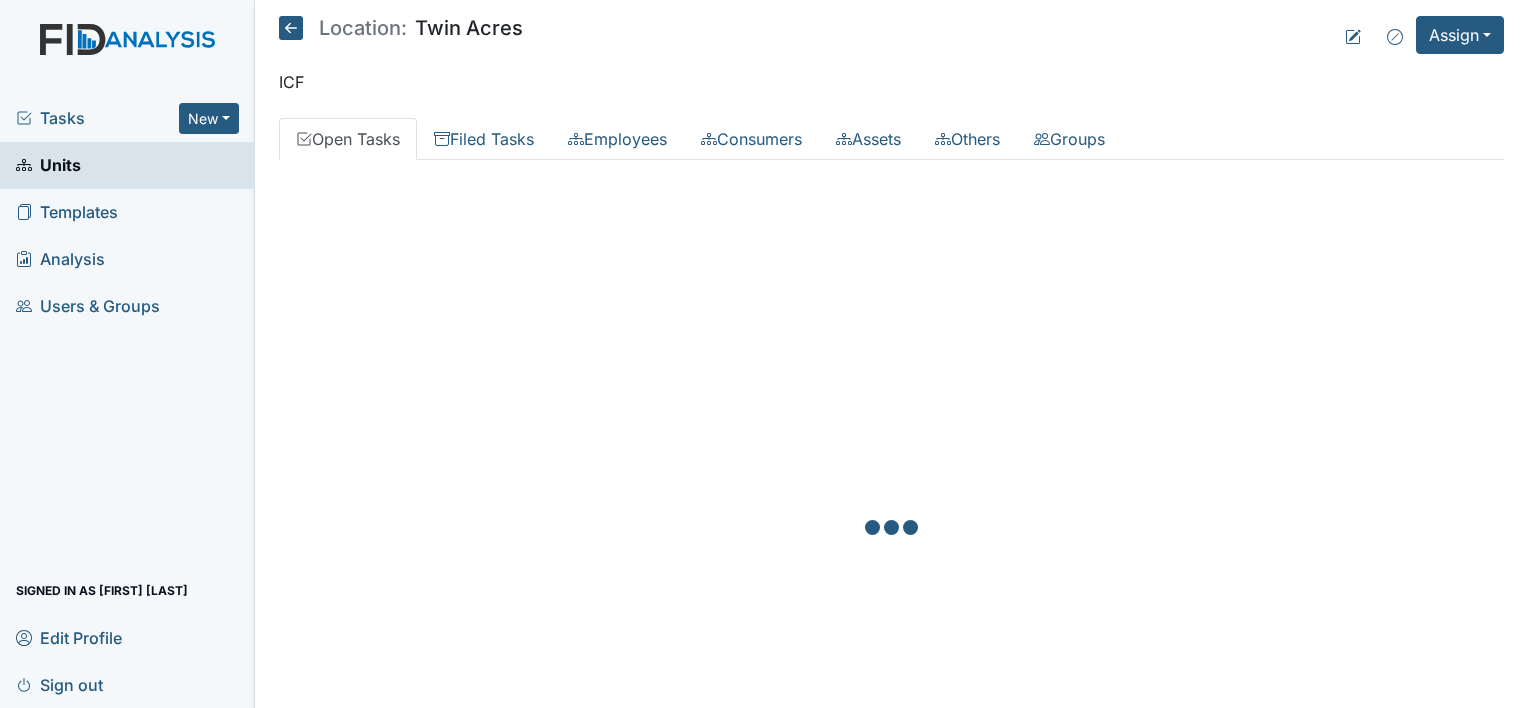 scroll, scrollTop: 0, scrollLeft: 0, axis: both 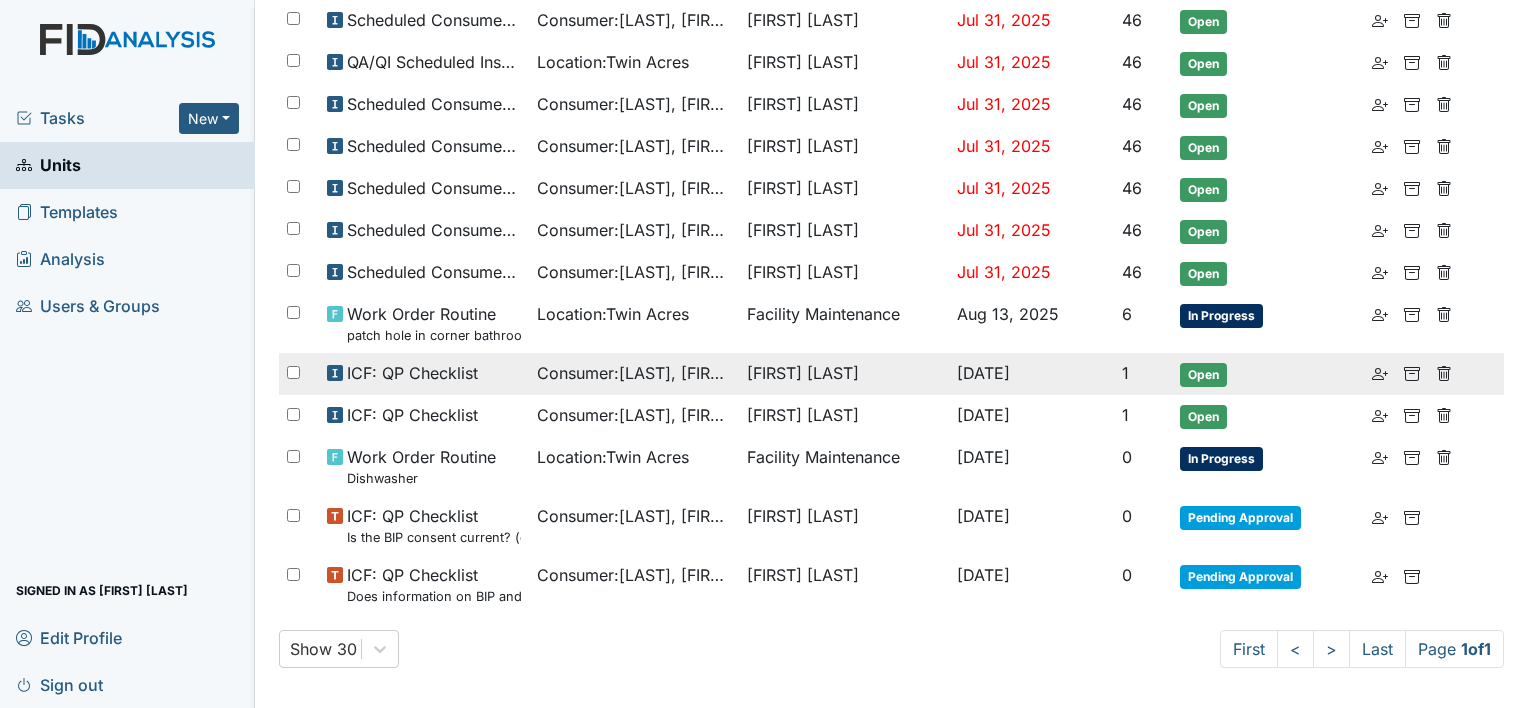 click on "[DATE]" at bounding box center (1031, 374) 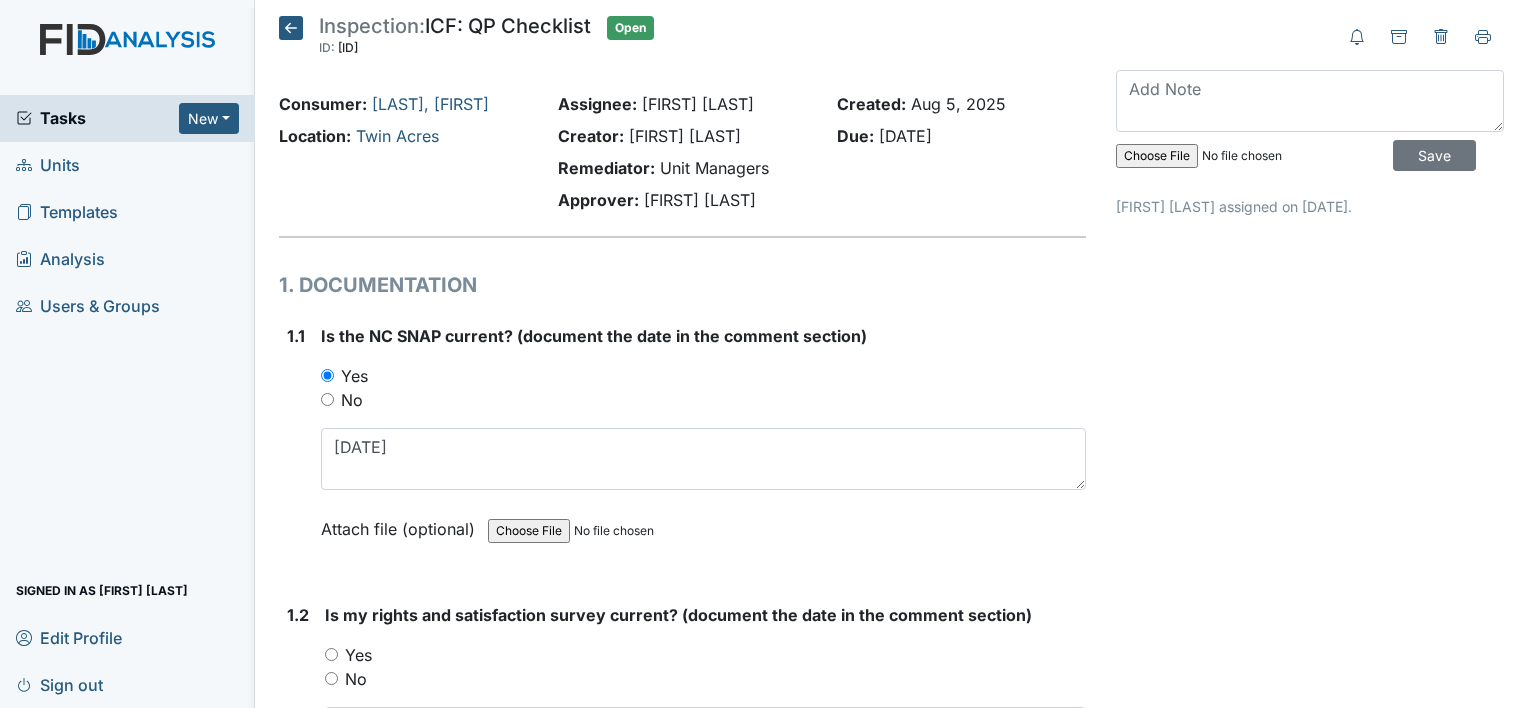 scroll, scrollTop: 0, scrollLeft: 0, axis: both 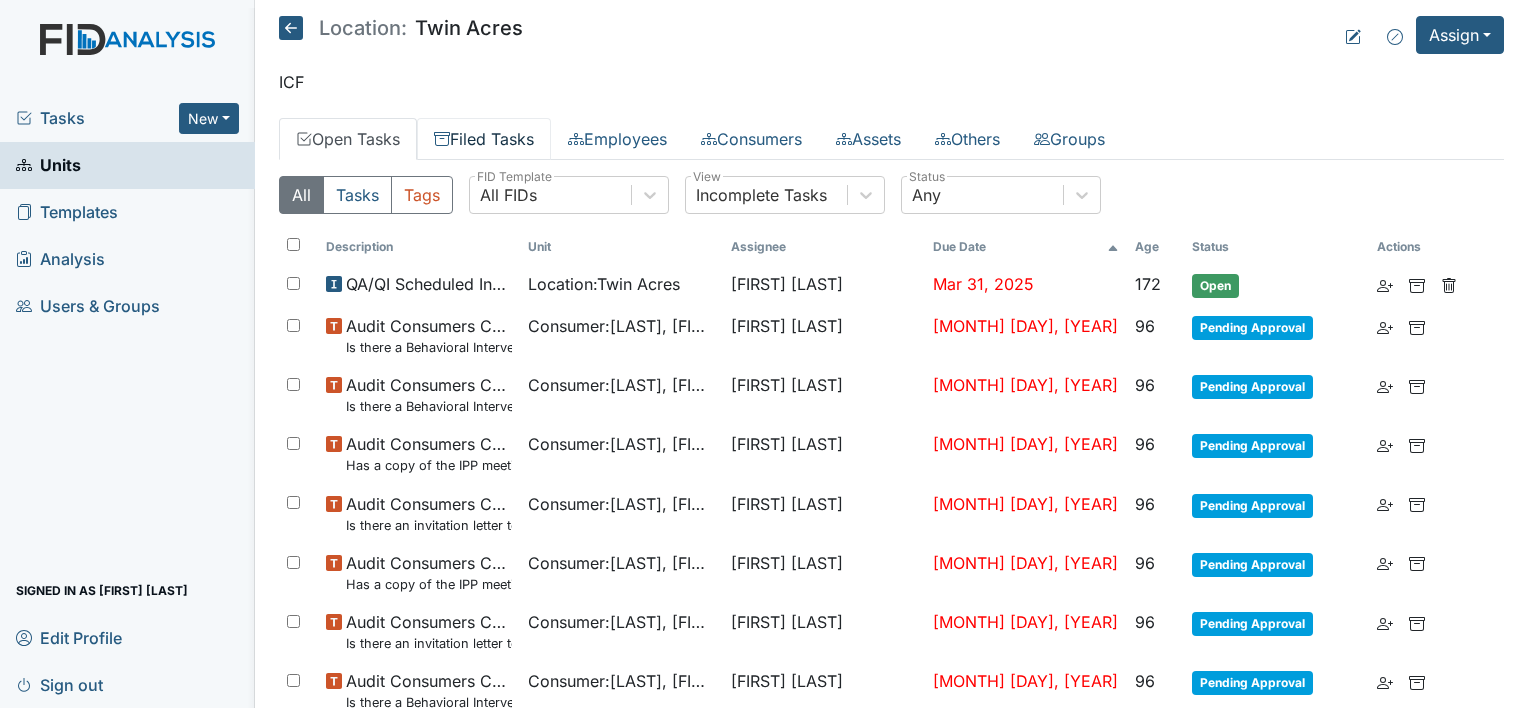 click on "Filed Tasks" at bounding box center [484, 139] 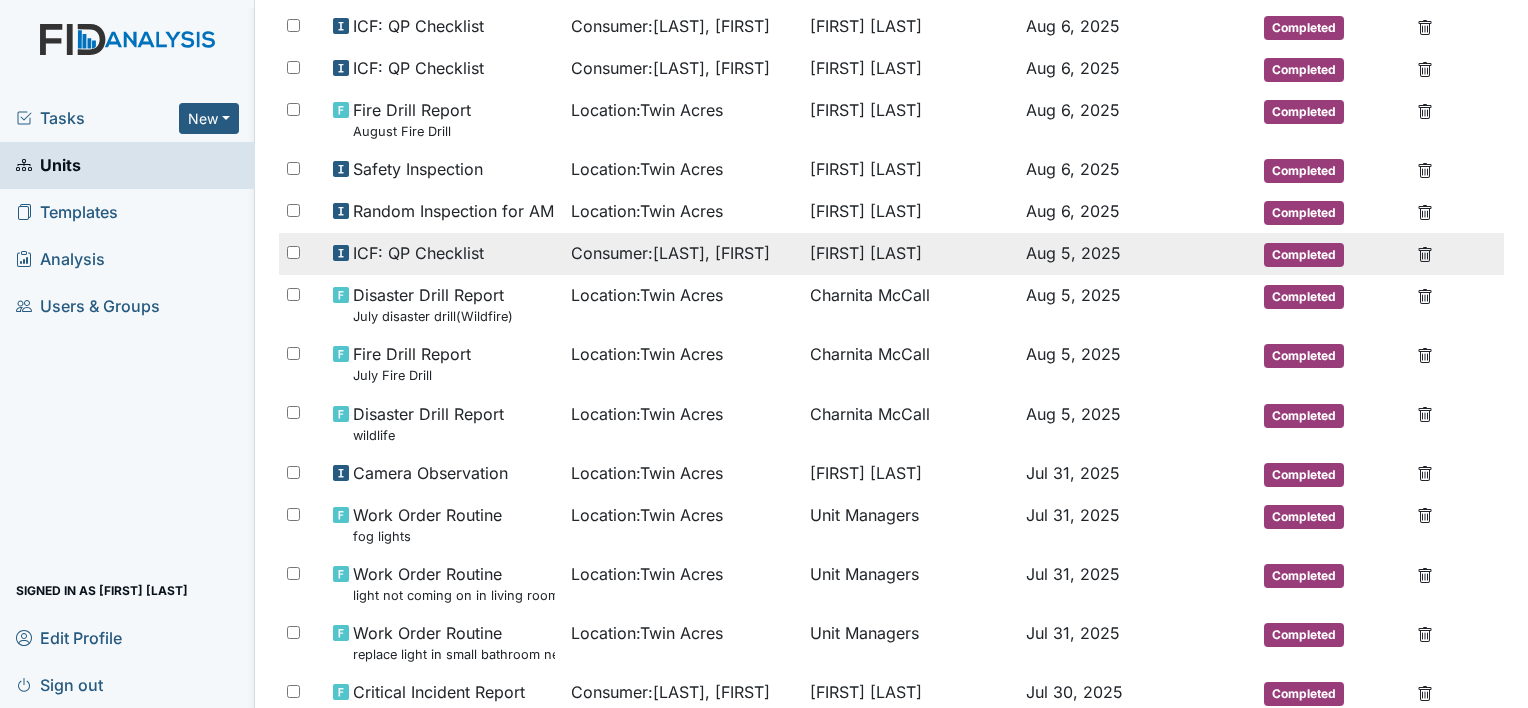 scroll, scrollTop: 400, scrollLeft: 0, axis: vertical 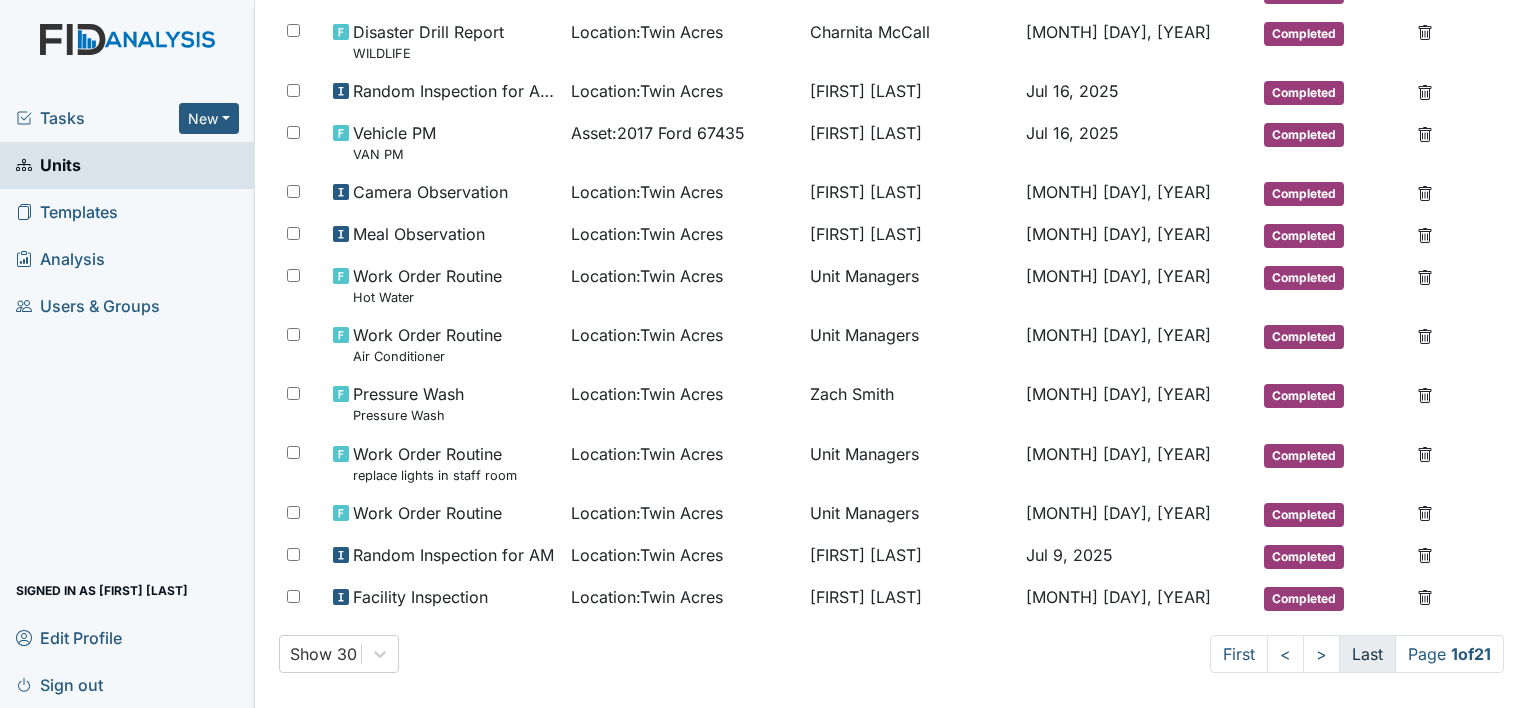 click on "Last" at bounding box center (1367, 654) 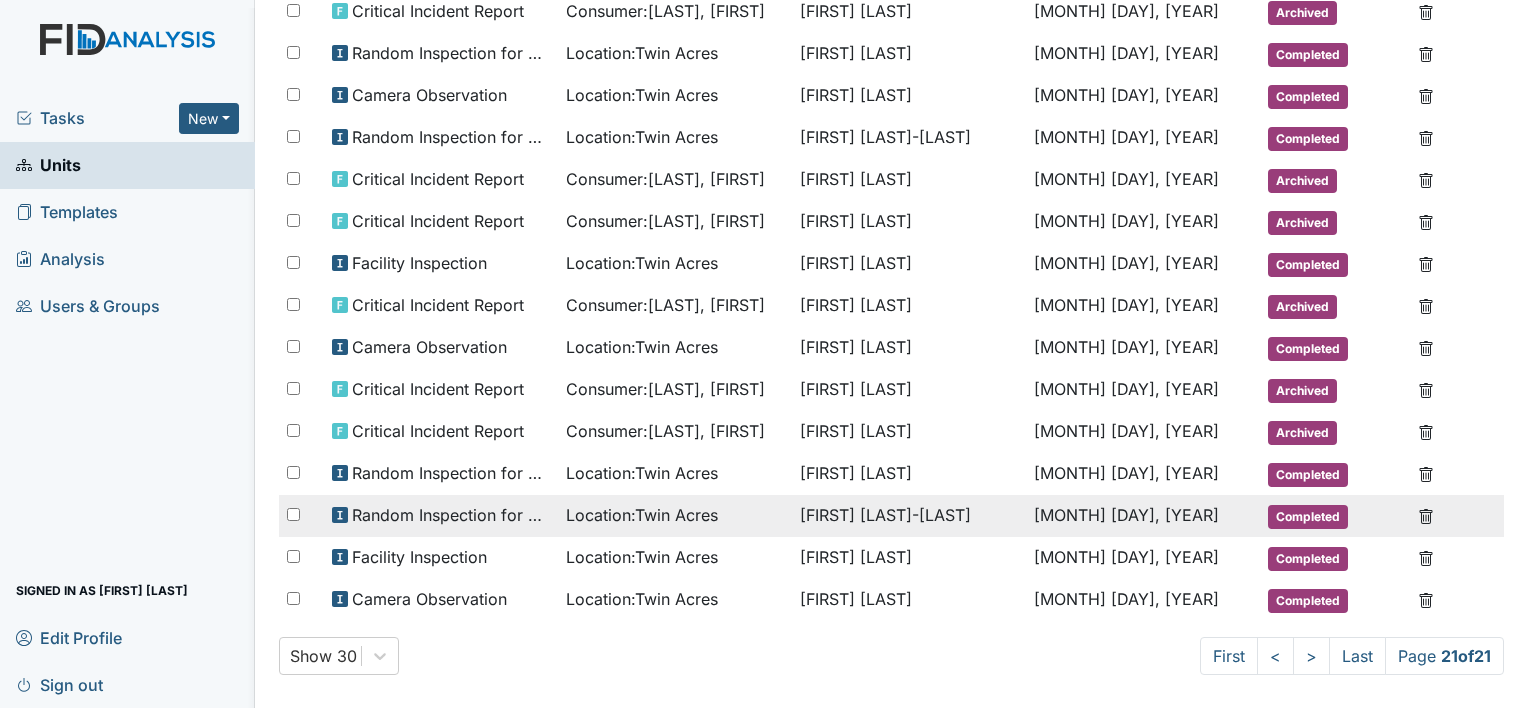 scroll, scrollTop: 0, scrollLeft: 0, axis: both 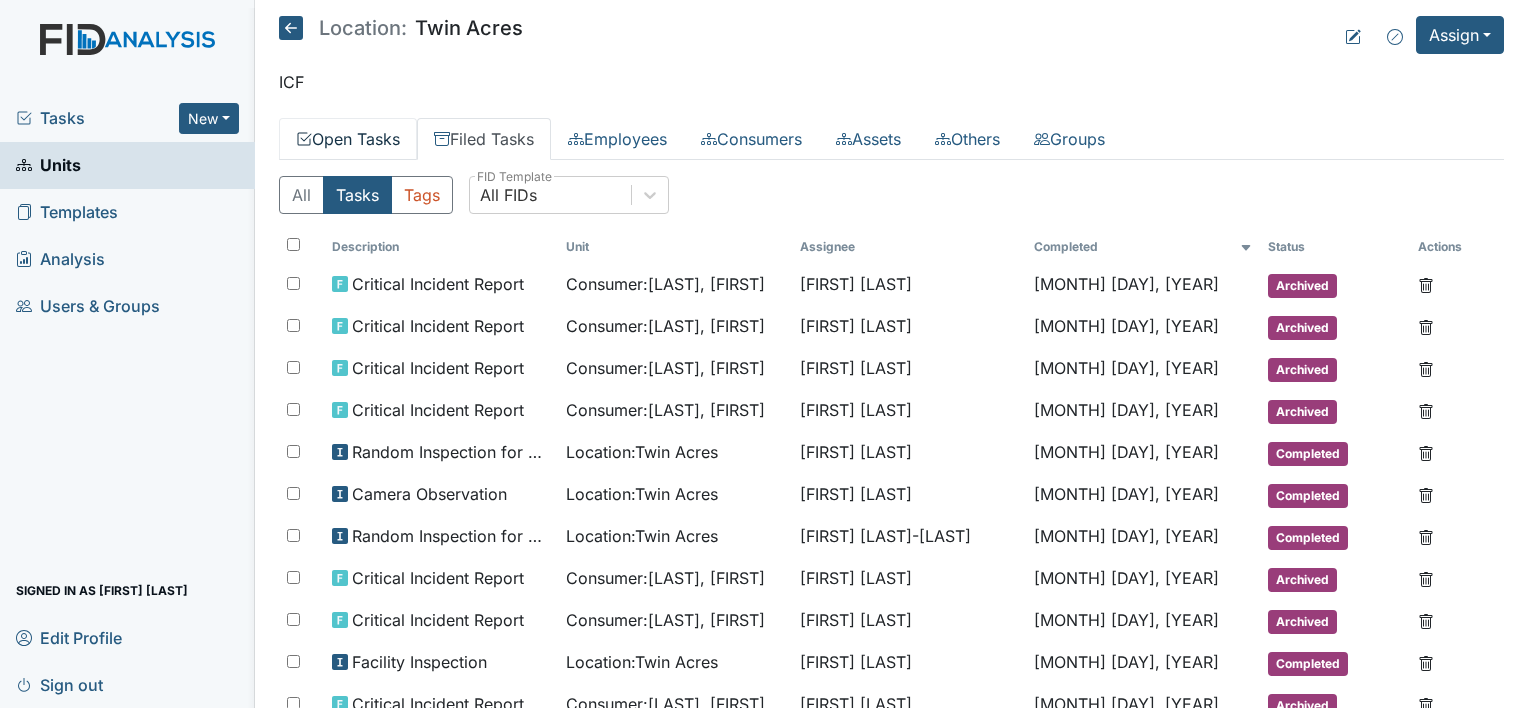 click on "Open Tasks" at bounding box center [348, 139] 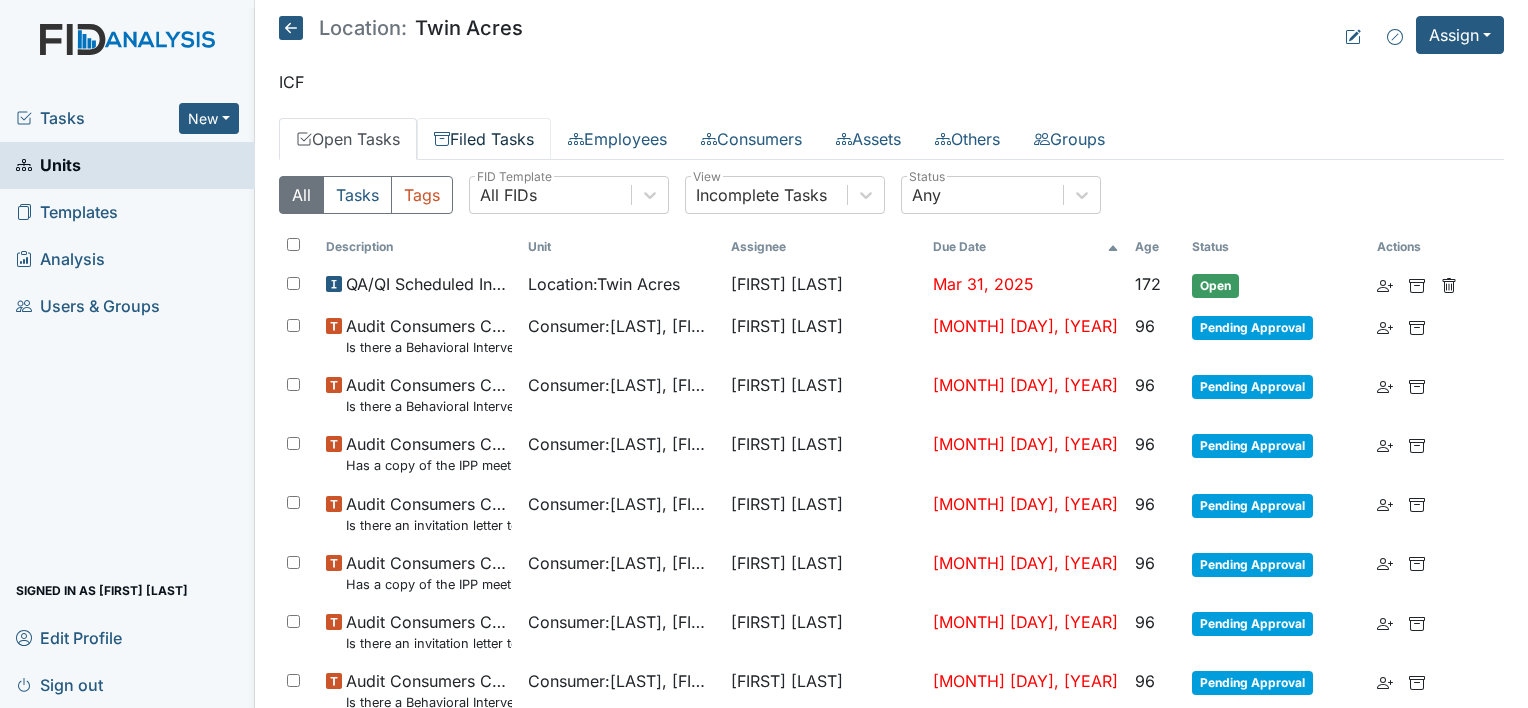 click on "Filed Tasks" at bounding box center (484, 139) 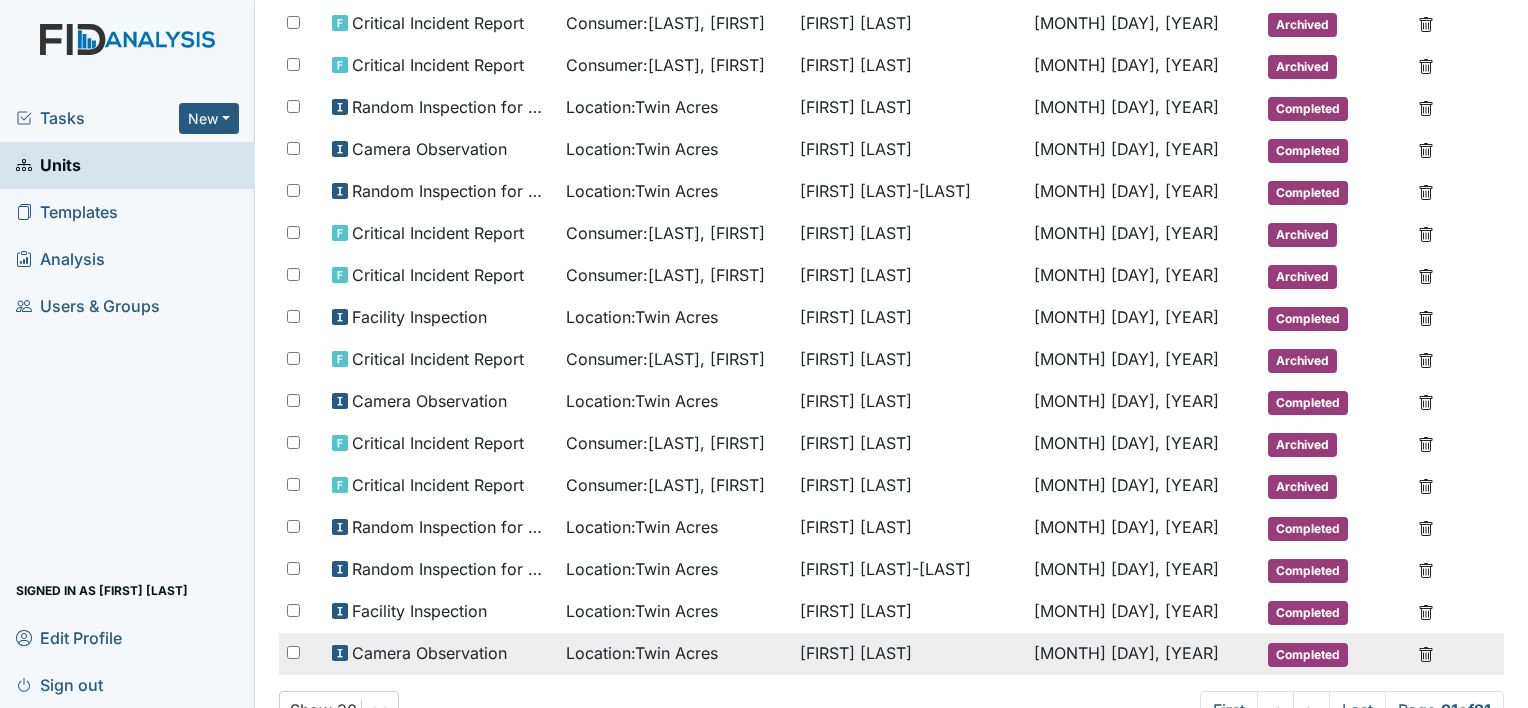 scroll, scrollTop: 399, scrollLeft: 0, axis: vertical 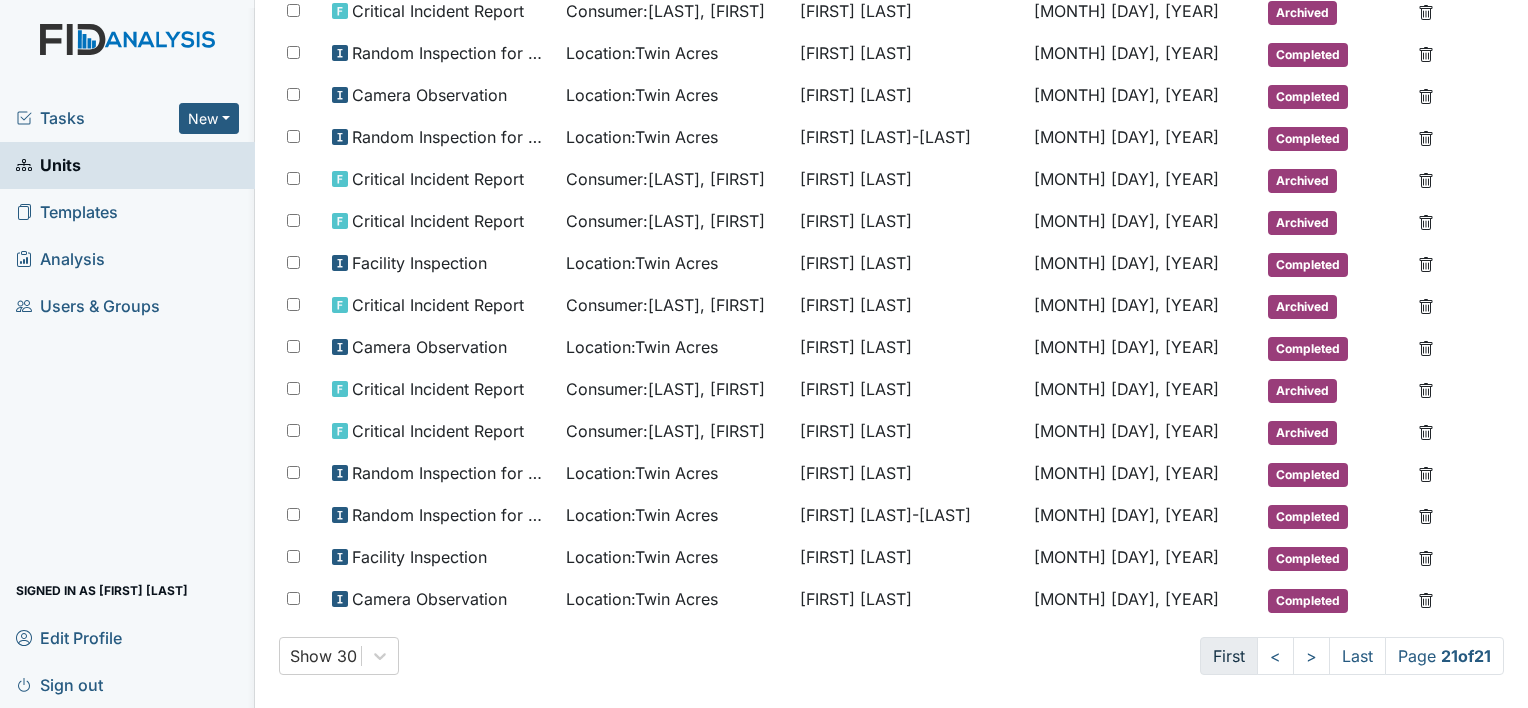 click on "First" at bounding box center (1229, 656) 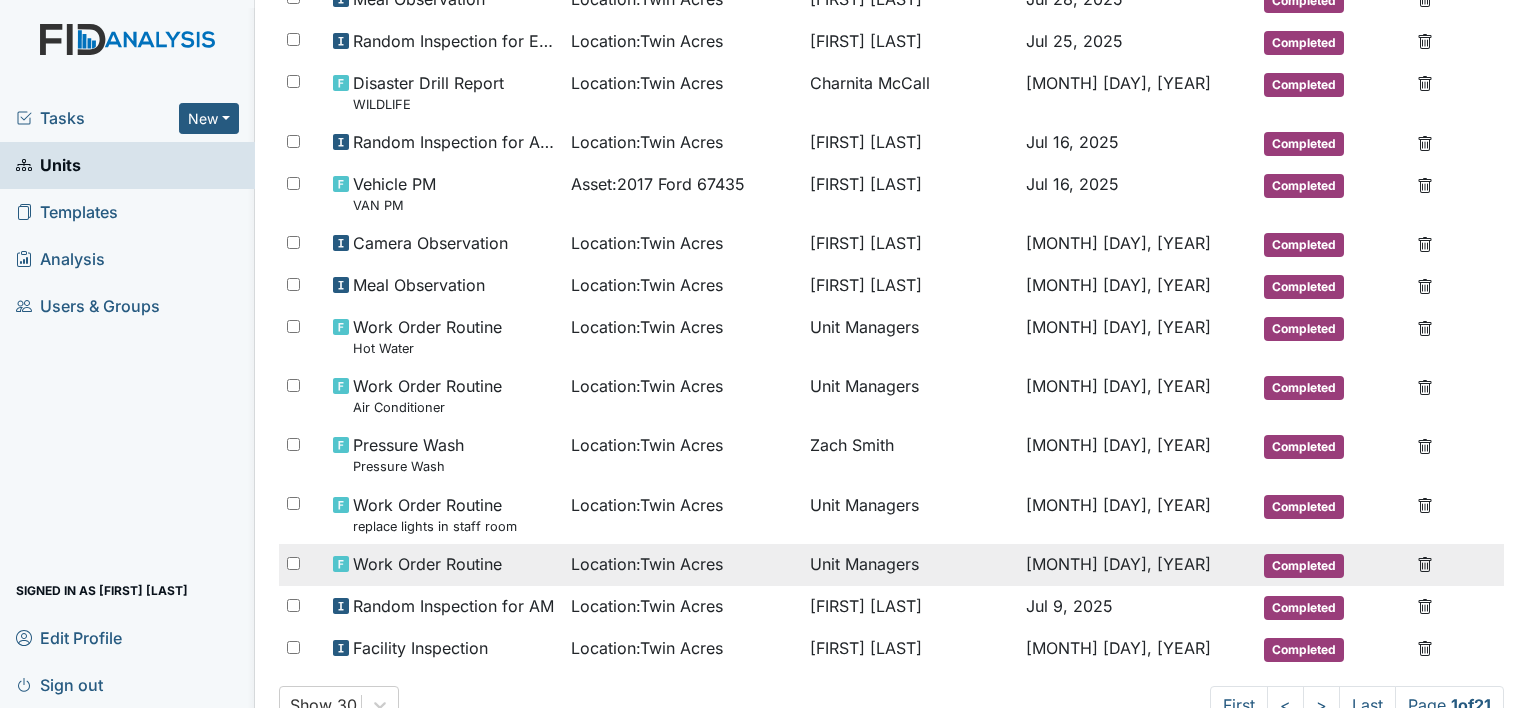 scroll, scrollTop: 1163, scrollLeft: 0, axis: vertical 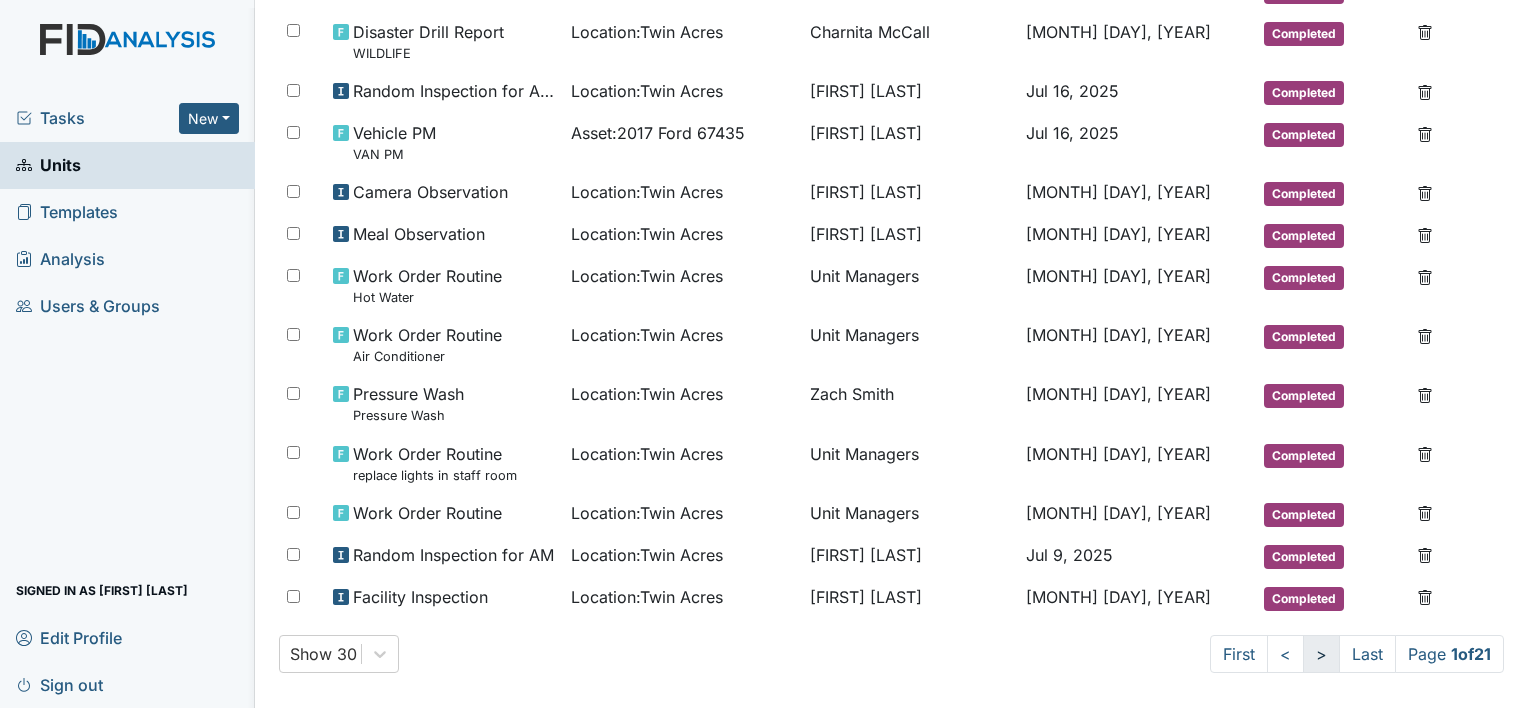 click on ">" at bounding box center [1321, 654] 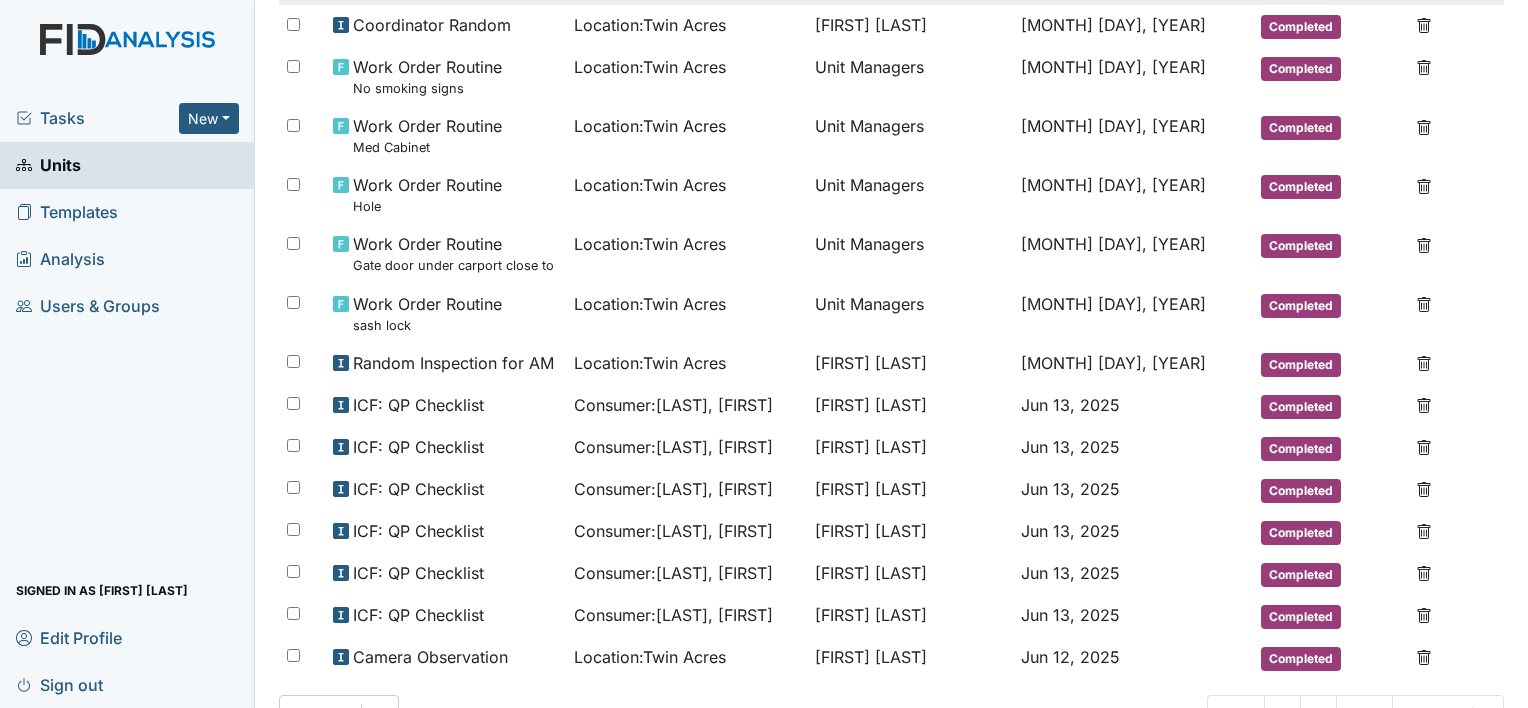 scroll, scrollTop: 1055, scrollLeft: 0, axis: vertical 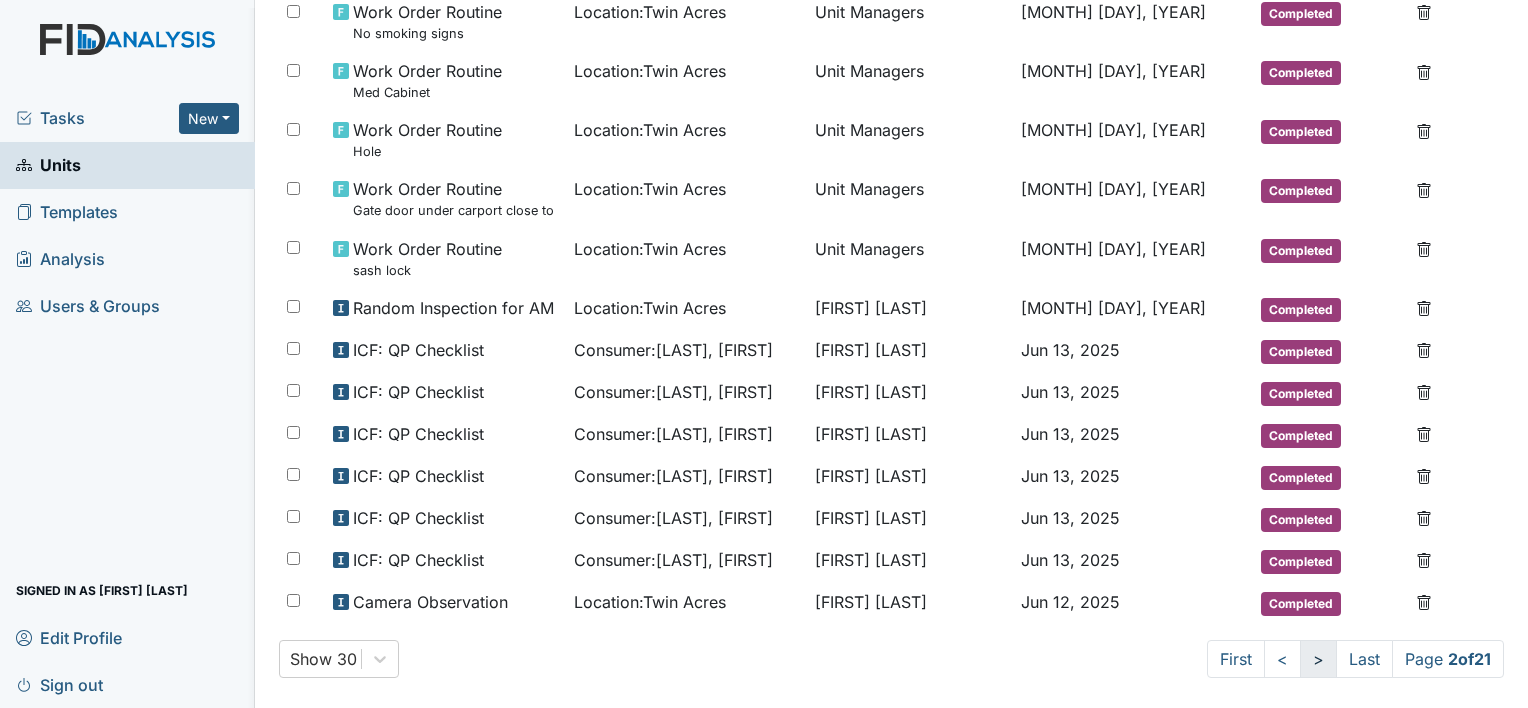 click on ">" at bounding box center [1318, 659] 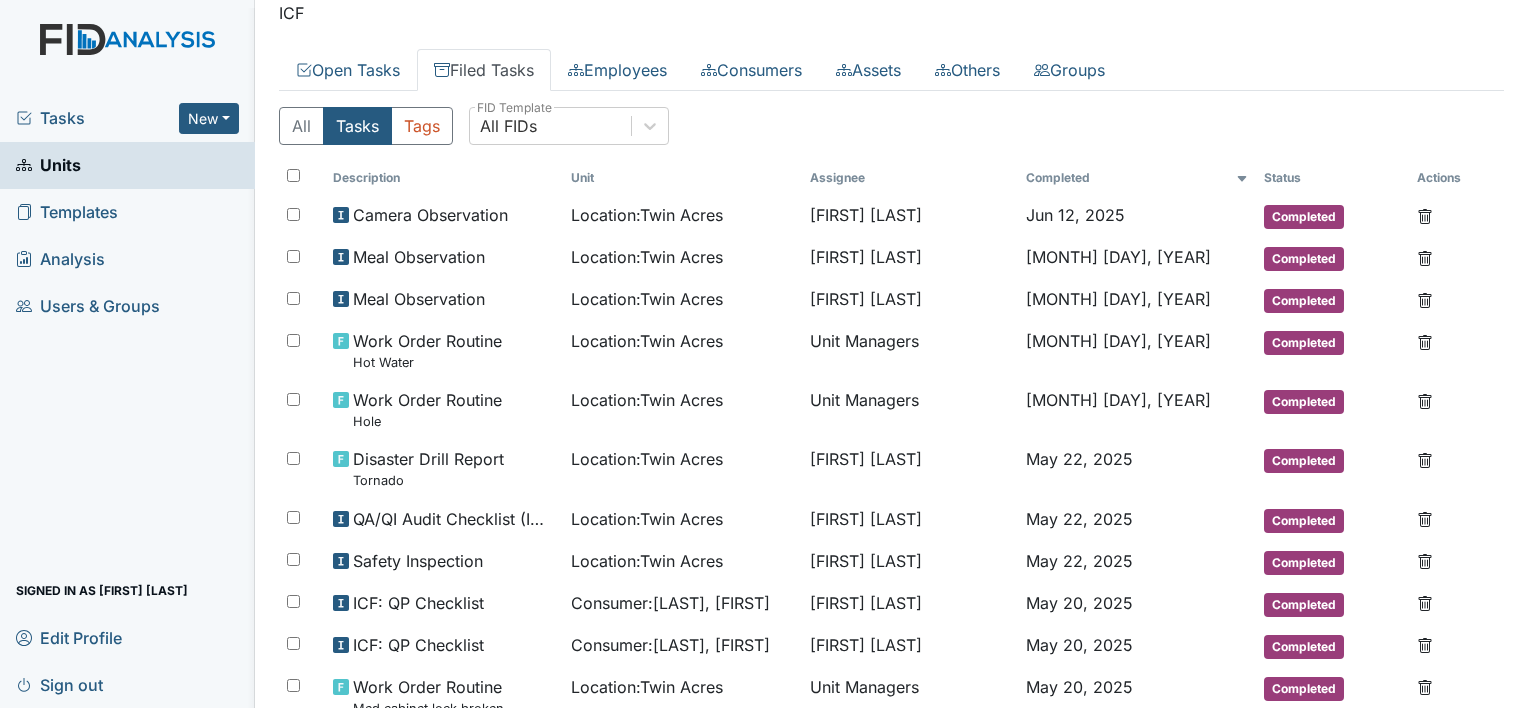 scroll, scrollTop: 0, scrollLeft: 0, axis: both 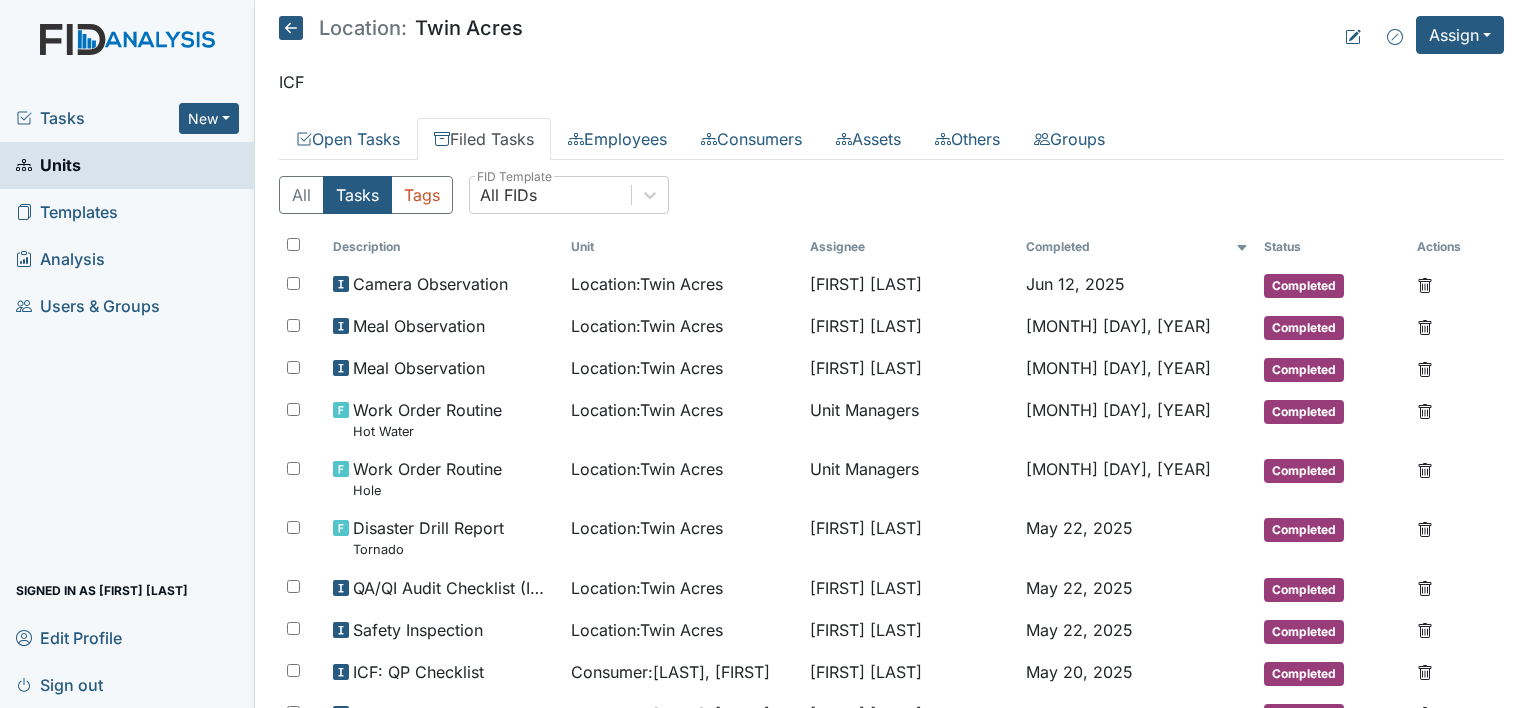 click 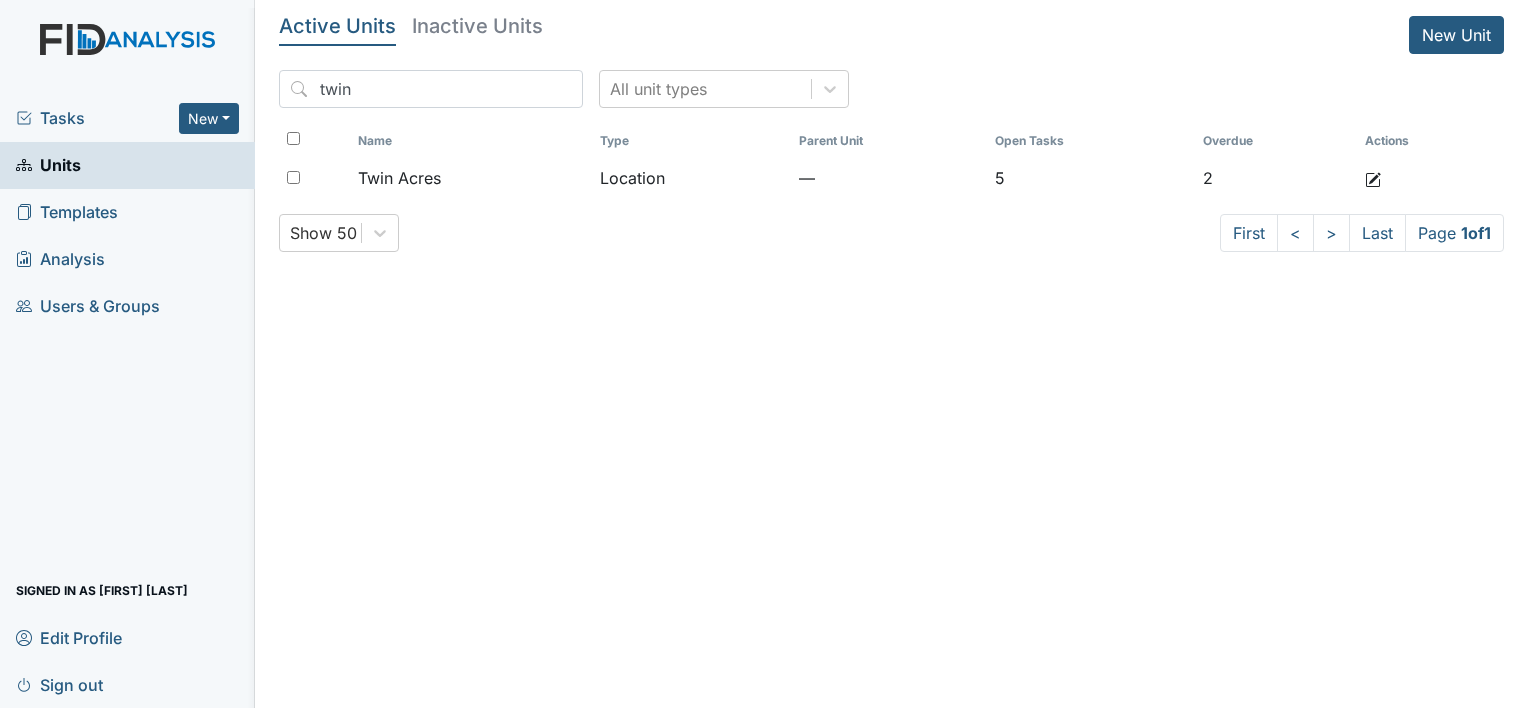 scroll, scrollTop: 0, scrollLeft: 0, axis: both 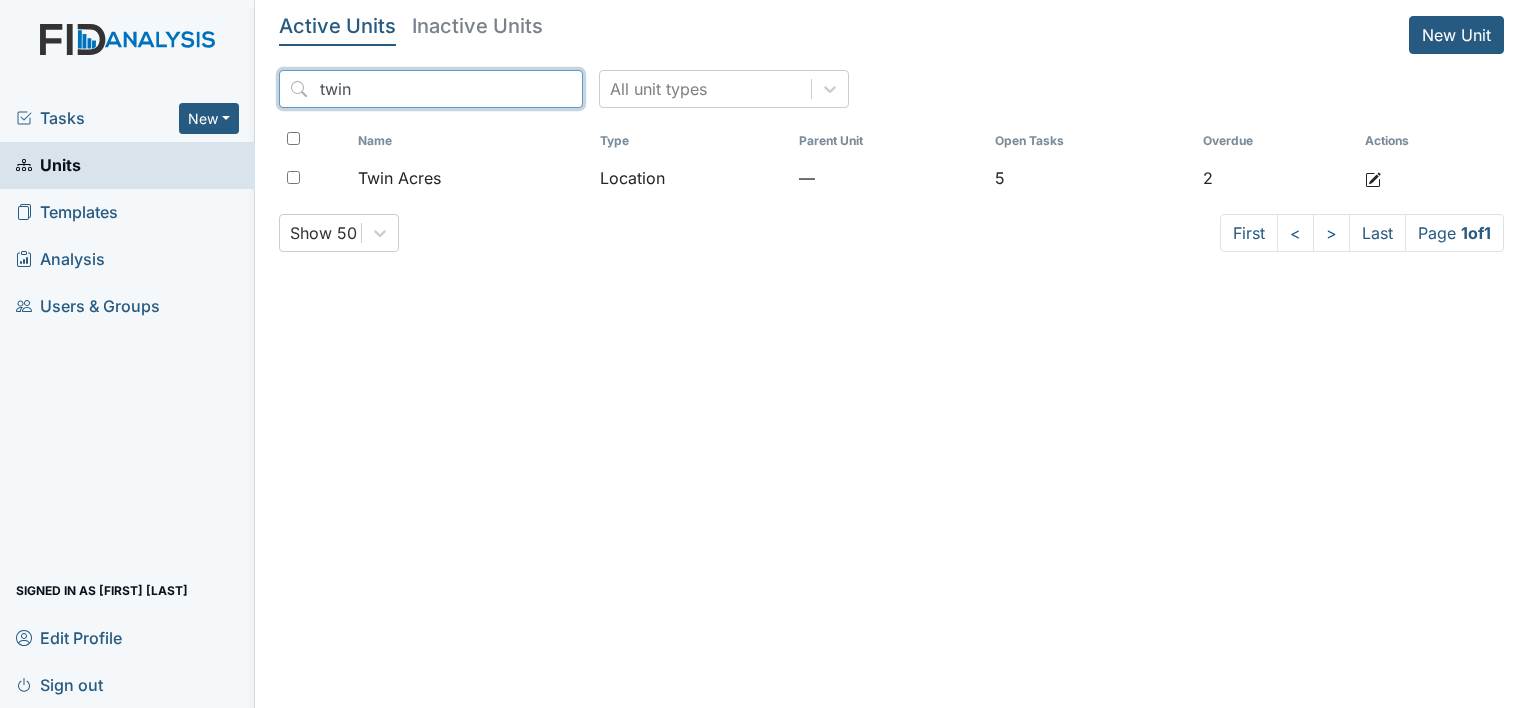 click on "twin" at bounding box center [431, 89] 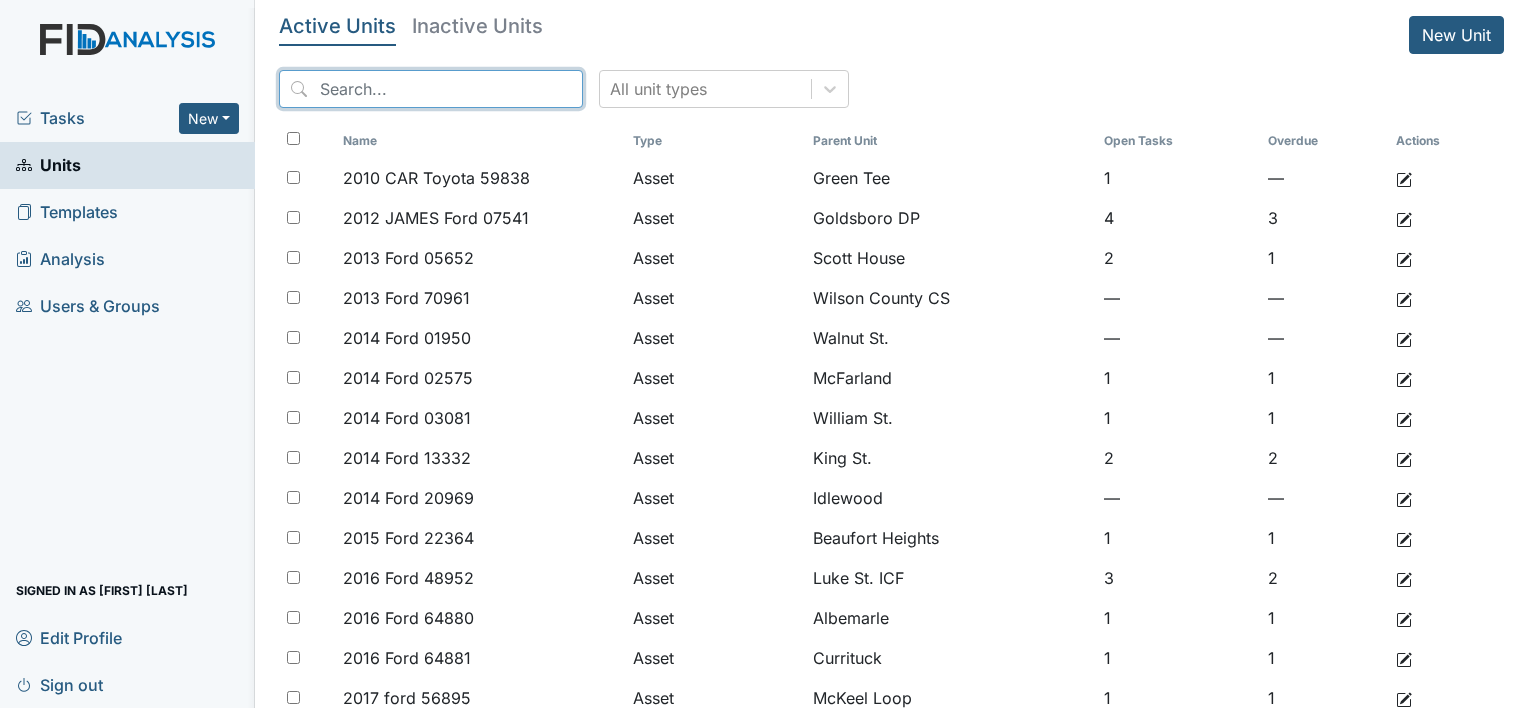 type 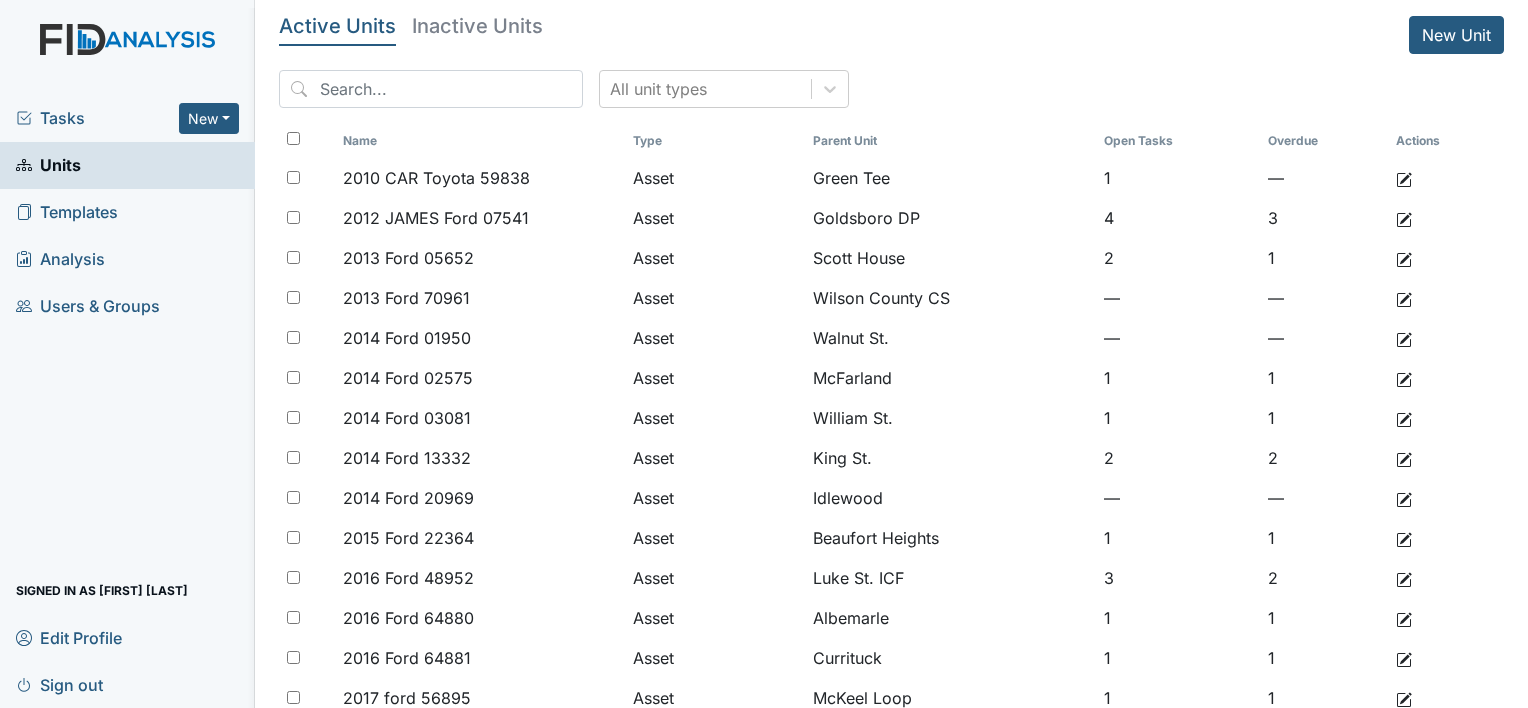 click on "Tasks" at bounding box center (97, 118) 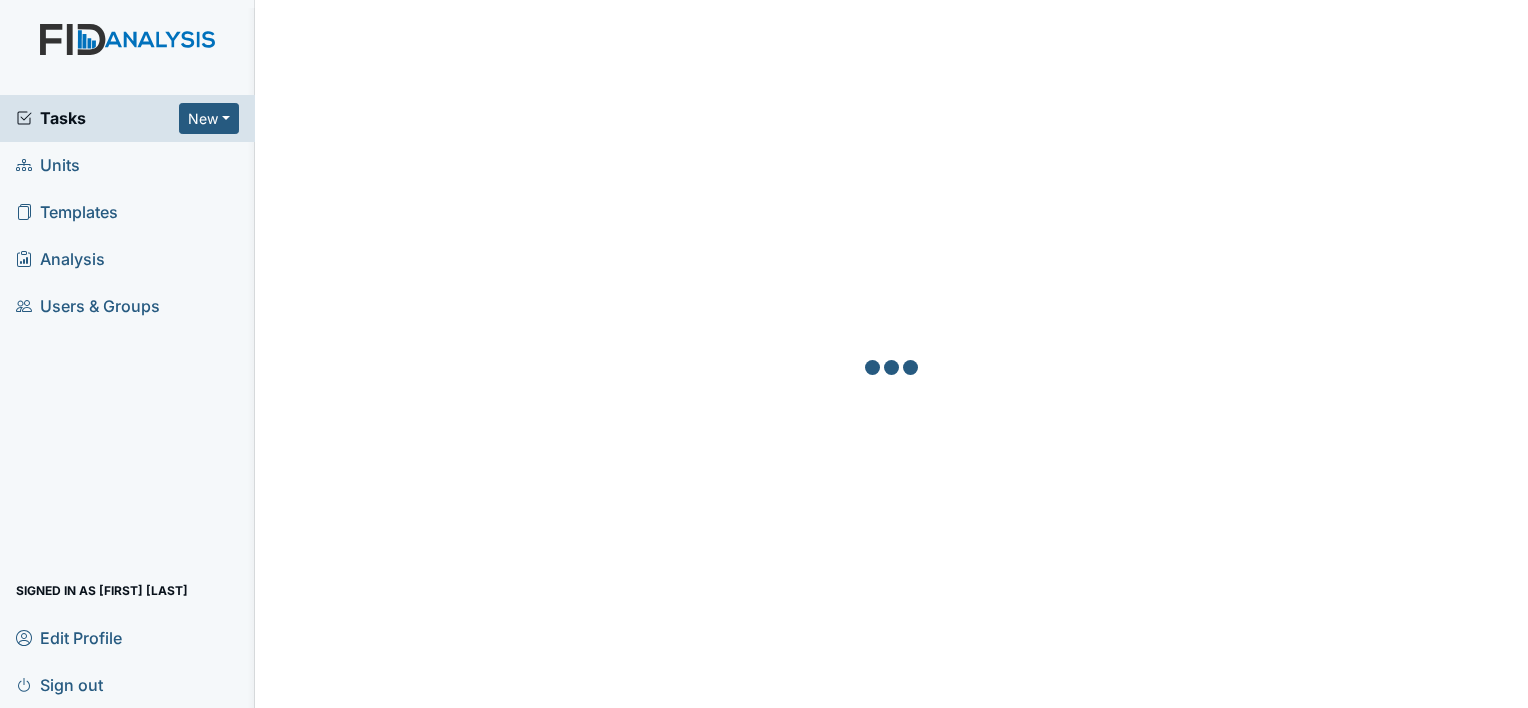 scroll, scrollTop: 0, scrollLeft: 0, axis: both 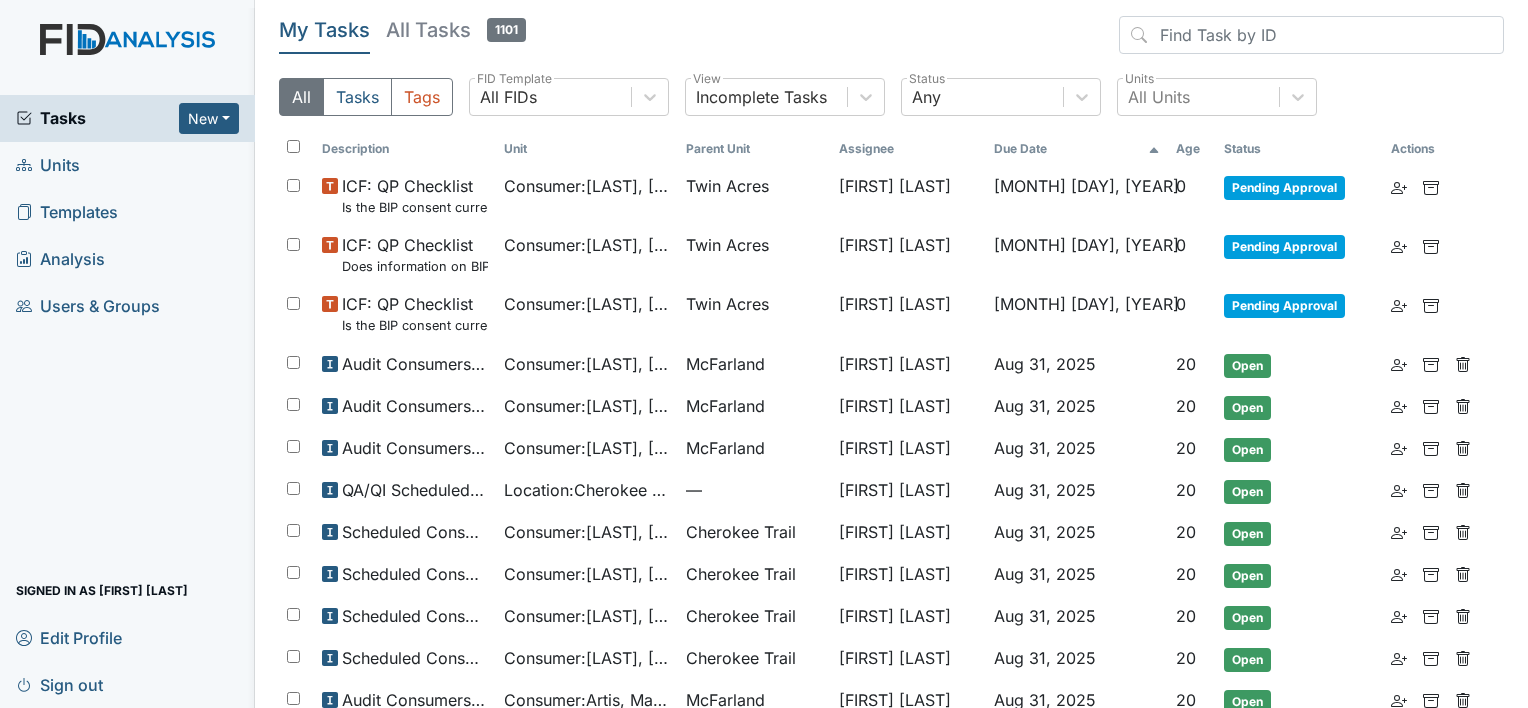 click on "All Tasks   1101" at bounding box center [456, 30] 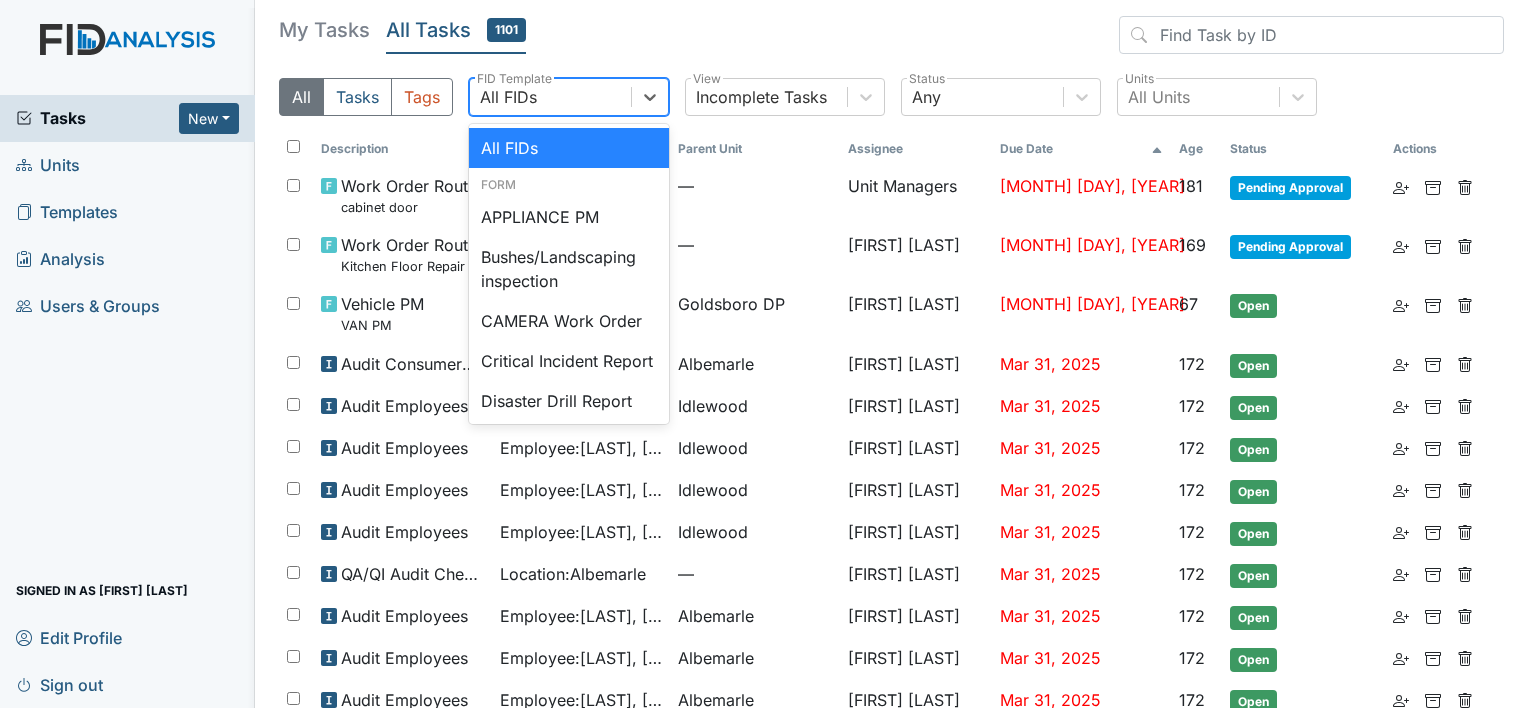 click on "All FIDs" at bounding box center [550, 97] 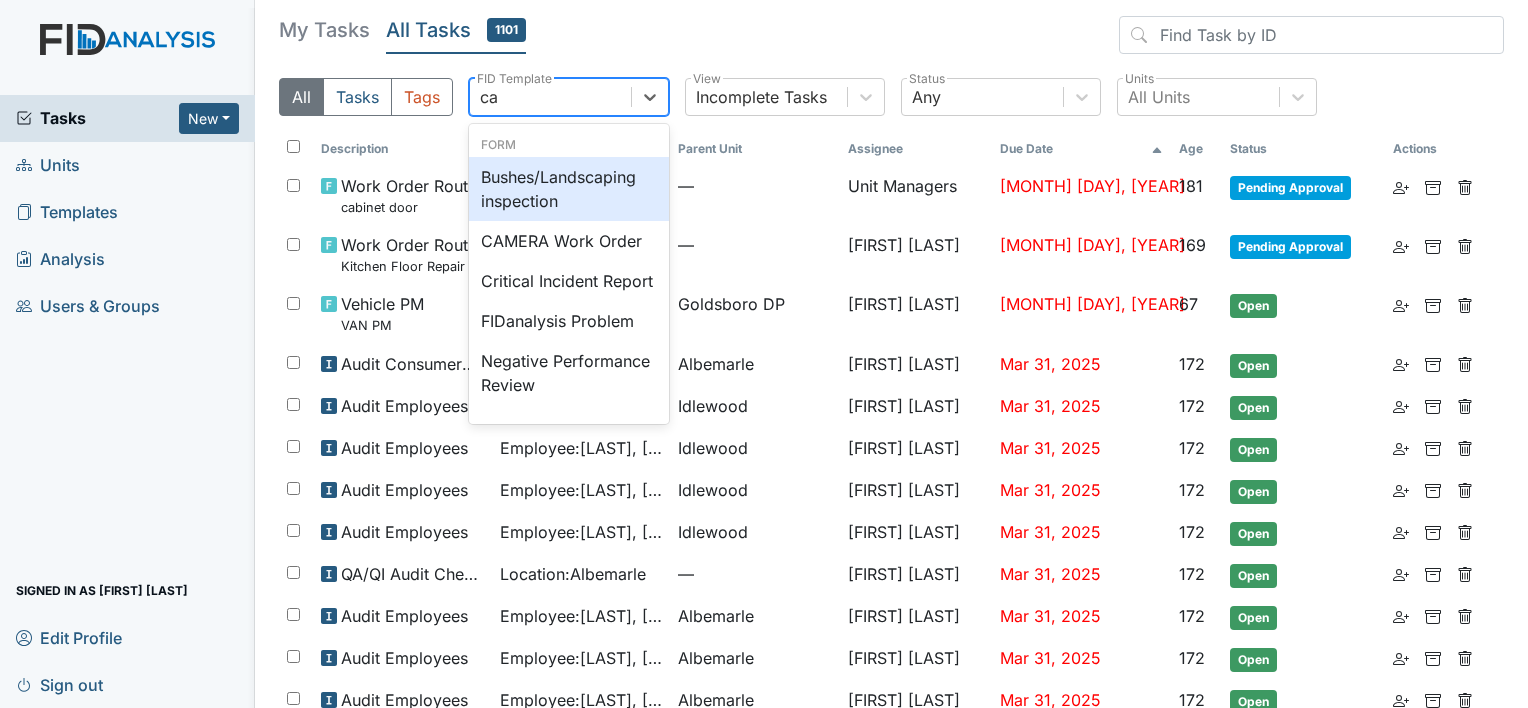 type on "cam" 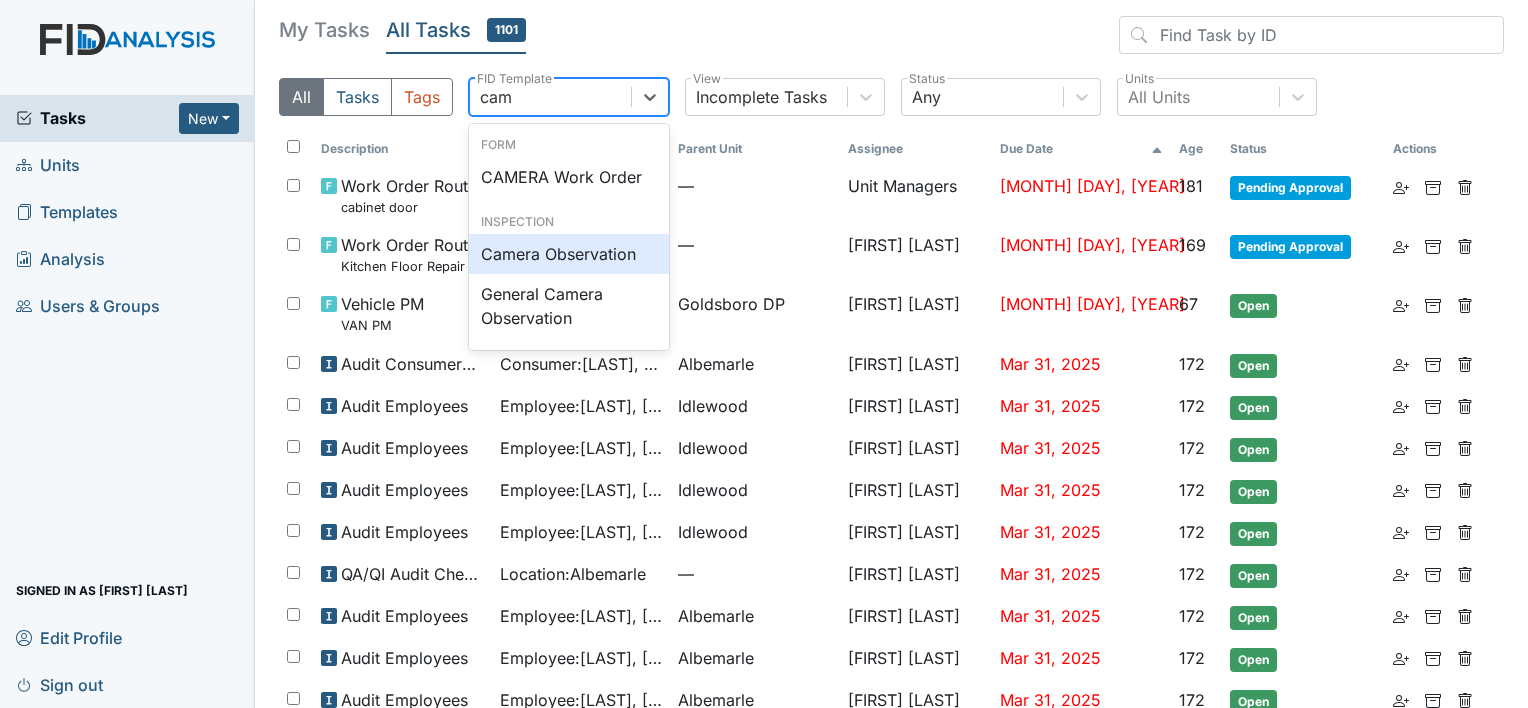 click on "Camera Observation" at bounding box center [569, 254] 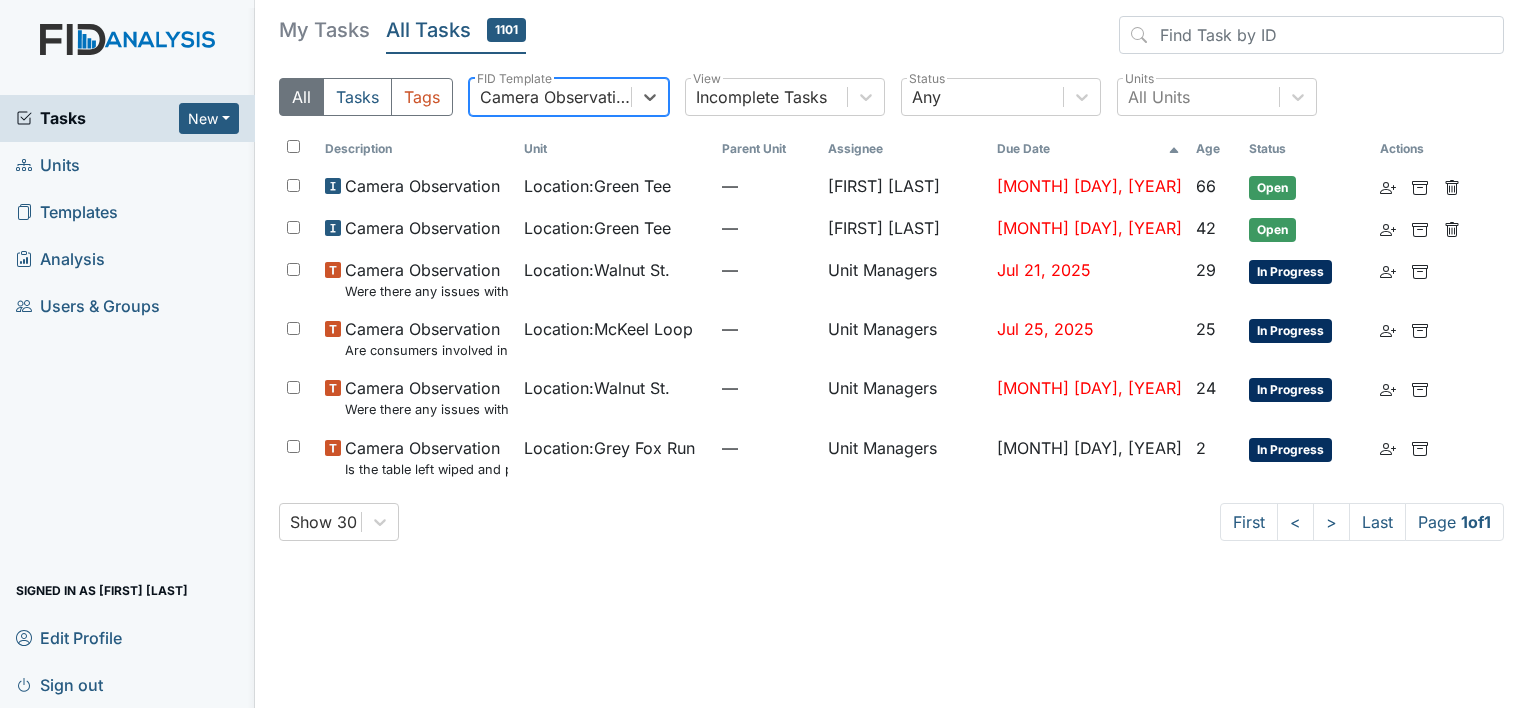 click on "My Tasks" at bounding box center [324, 30] 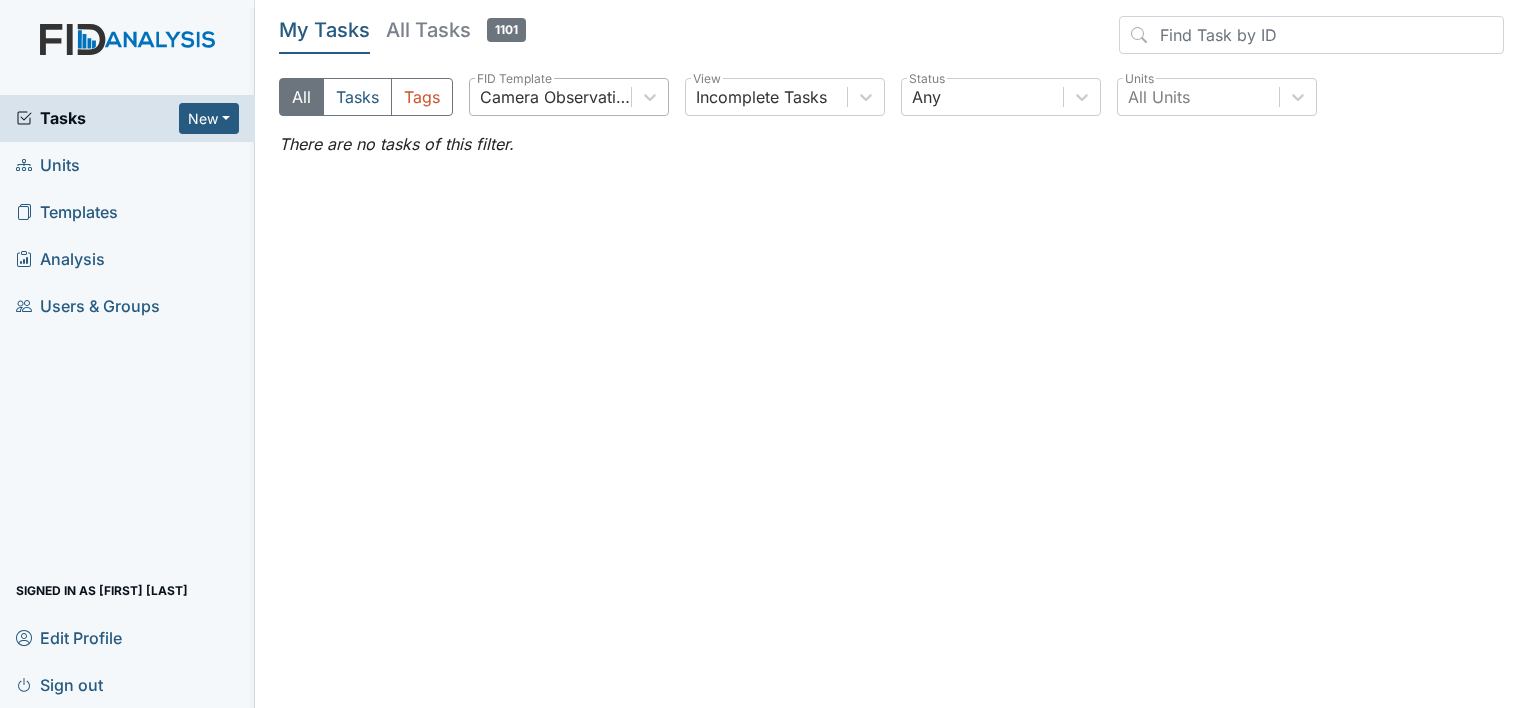 click on "Camera Observation" at bounding box center (556, 97) 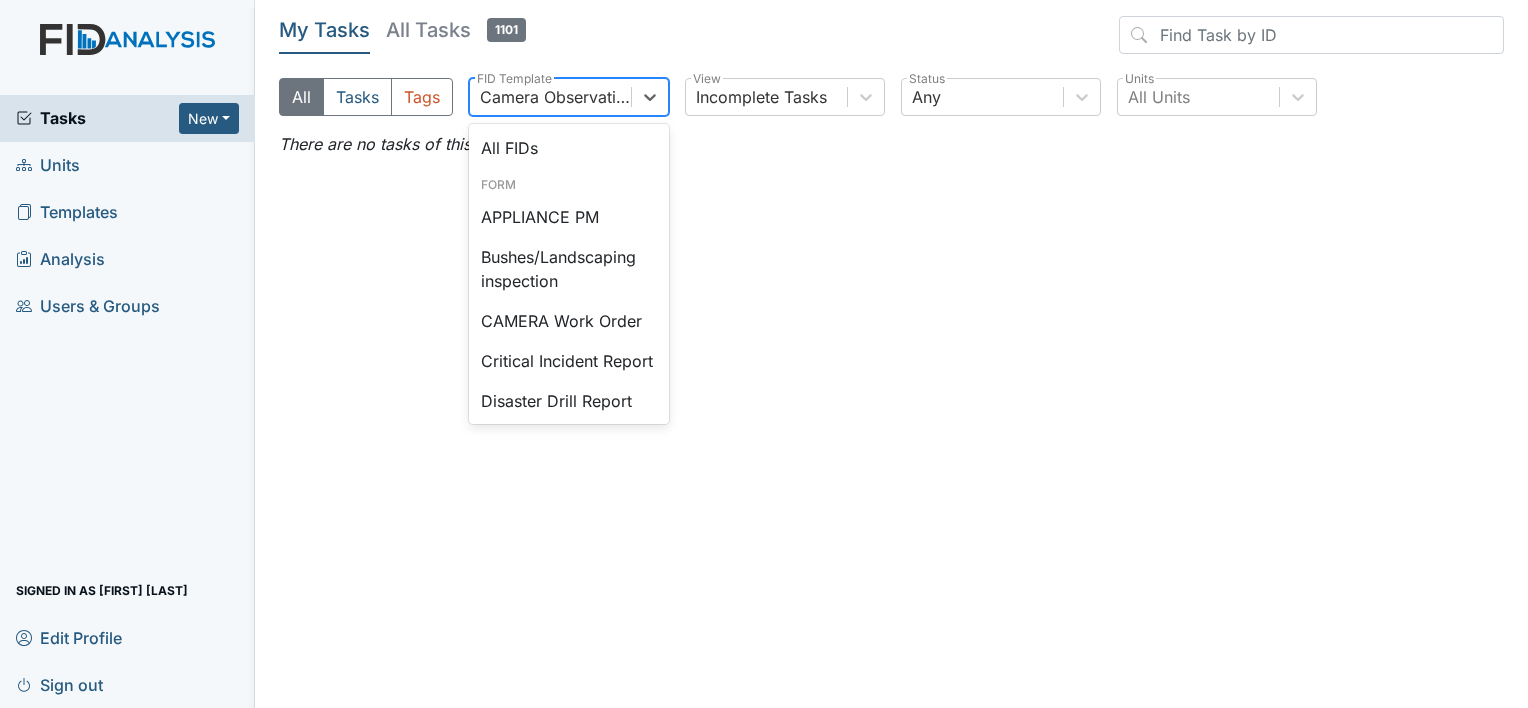 scroll, scrollTop: 1023, scrollLeft: 0, axis: vertical 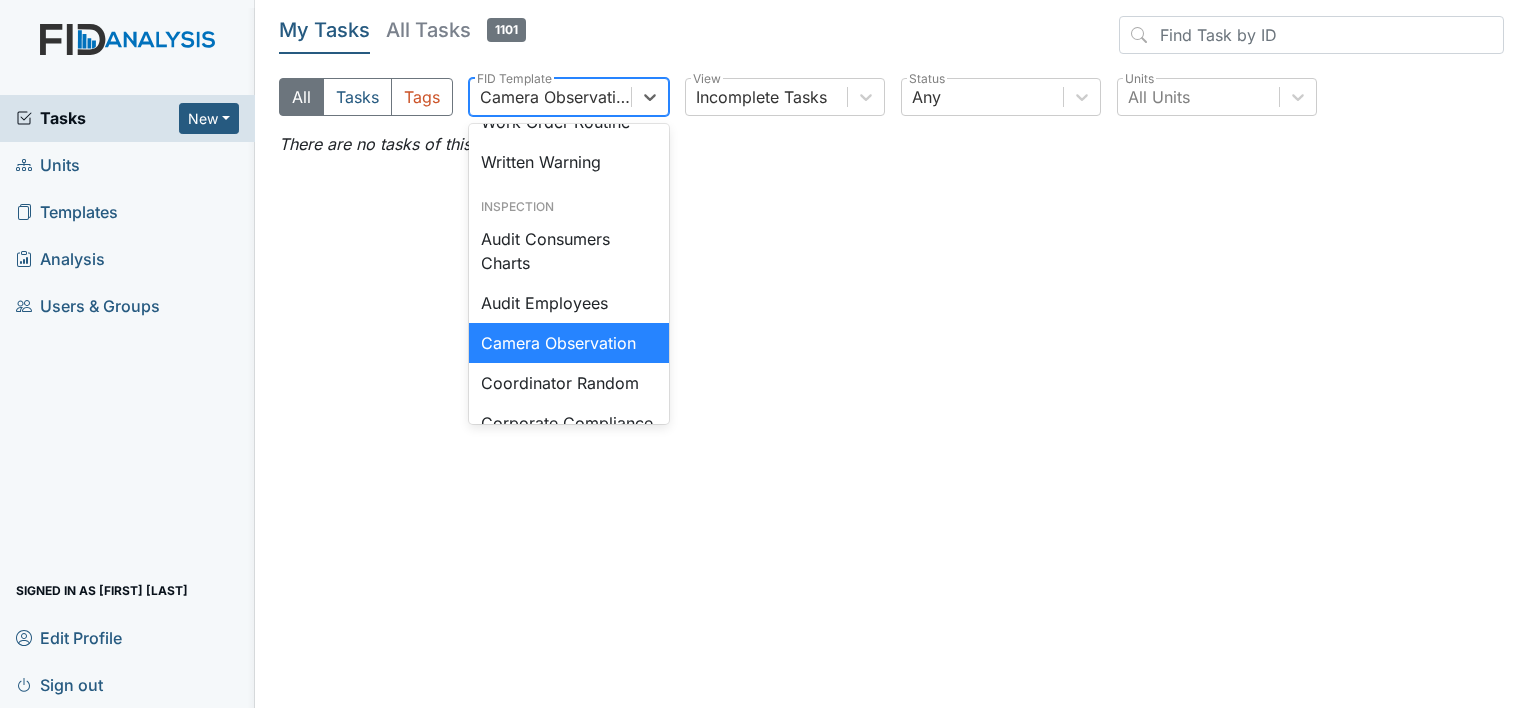 click on "Units" at bounding box center [48, 165] 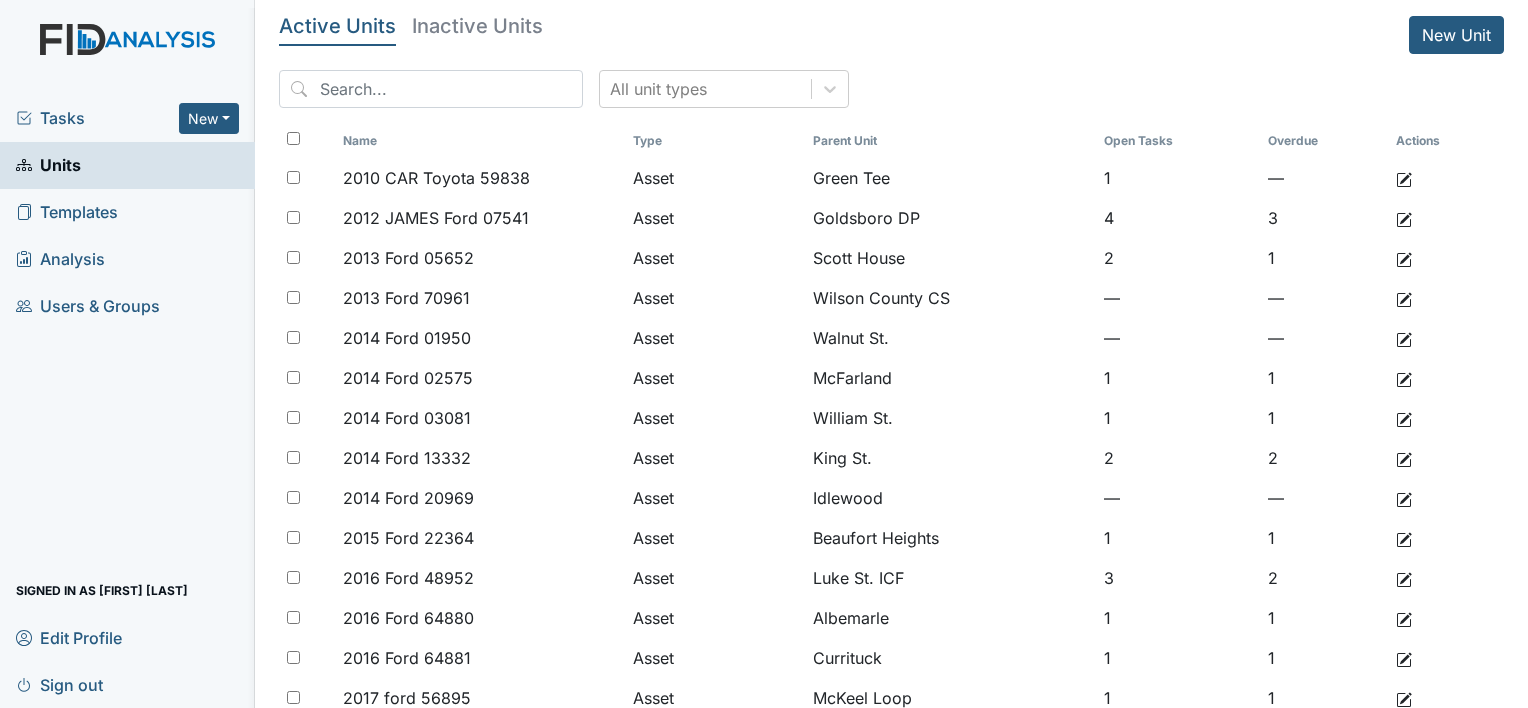 scroll, scrollTop: 0, scrollLeft: 0, axis: both 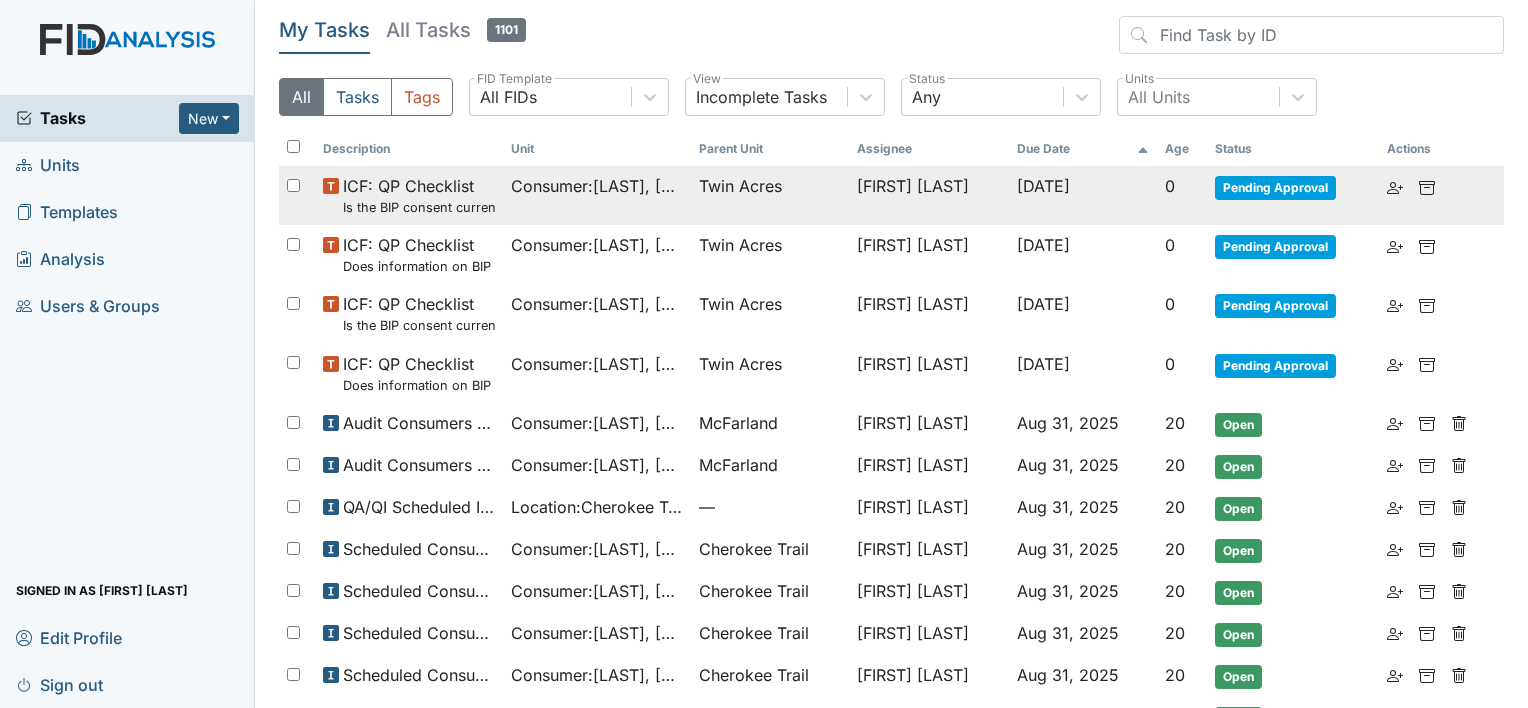 click on "Twin Acres" at bounding box center [740, 186] 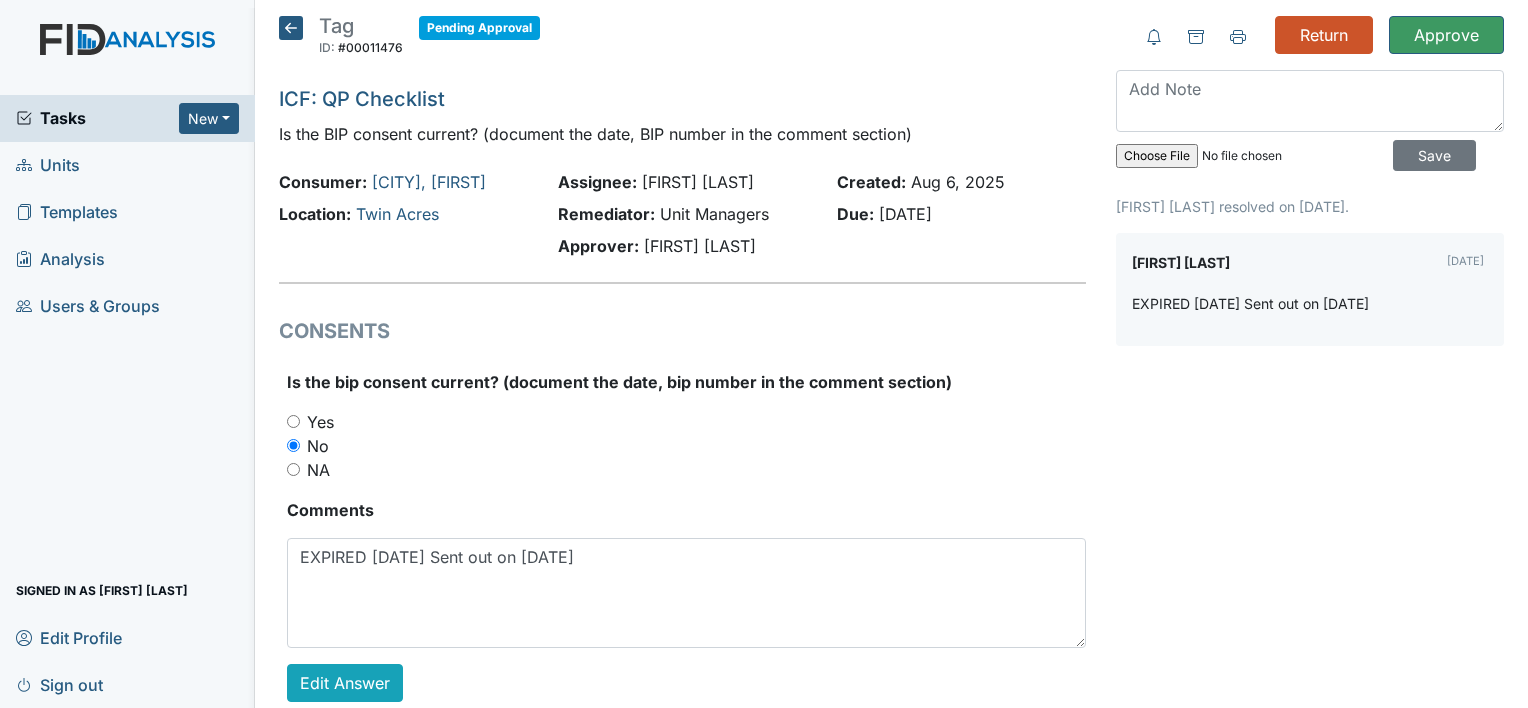 scroll, scrollTop: 0, scrollLeft: 0, axis: both 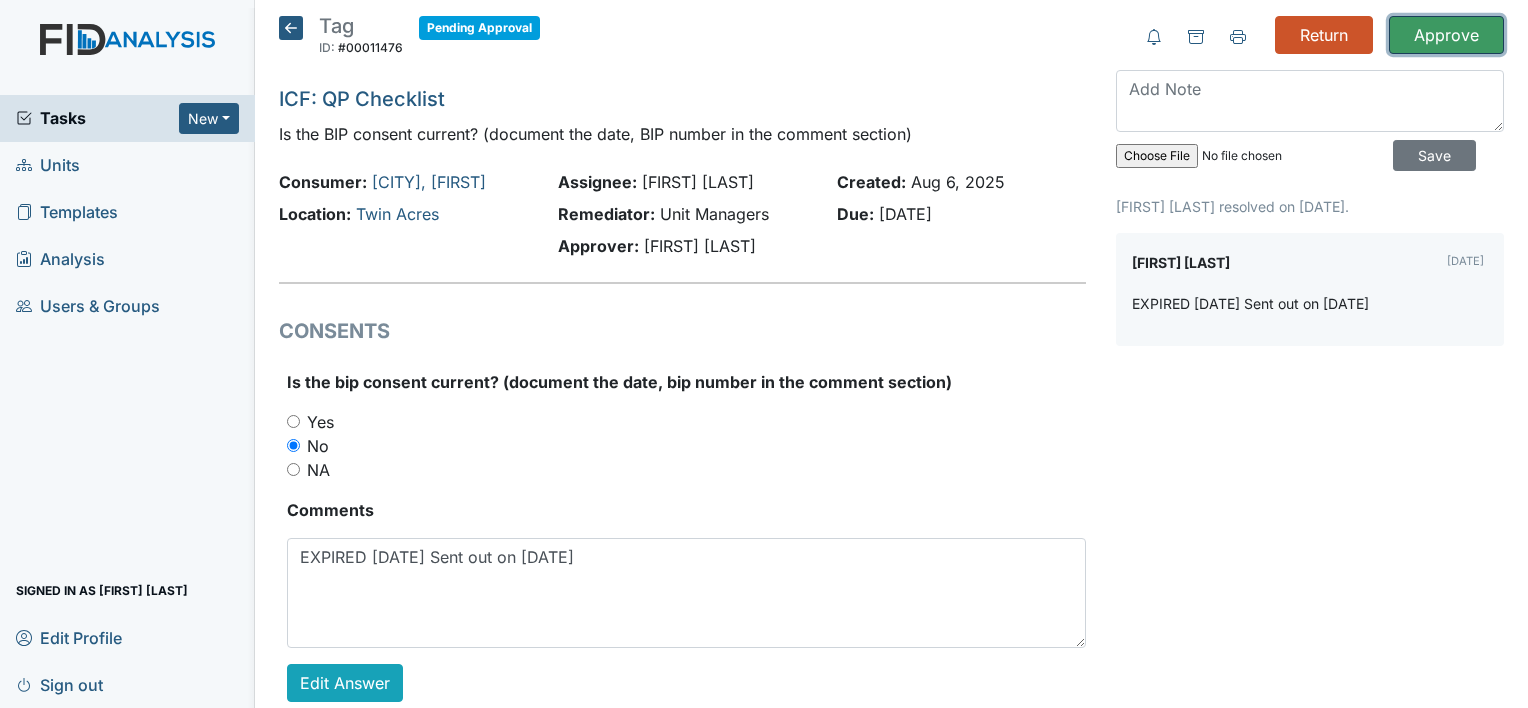 click on "Approve" at bounding box center (1446, 35) 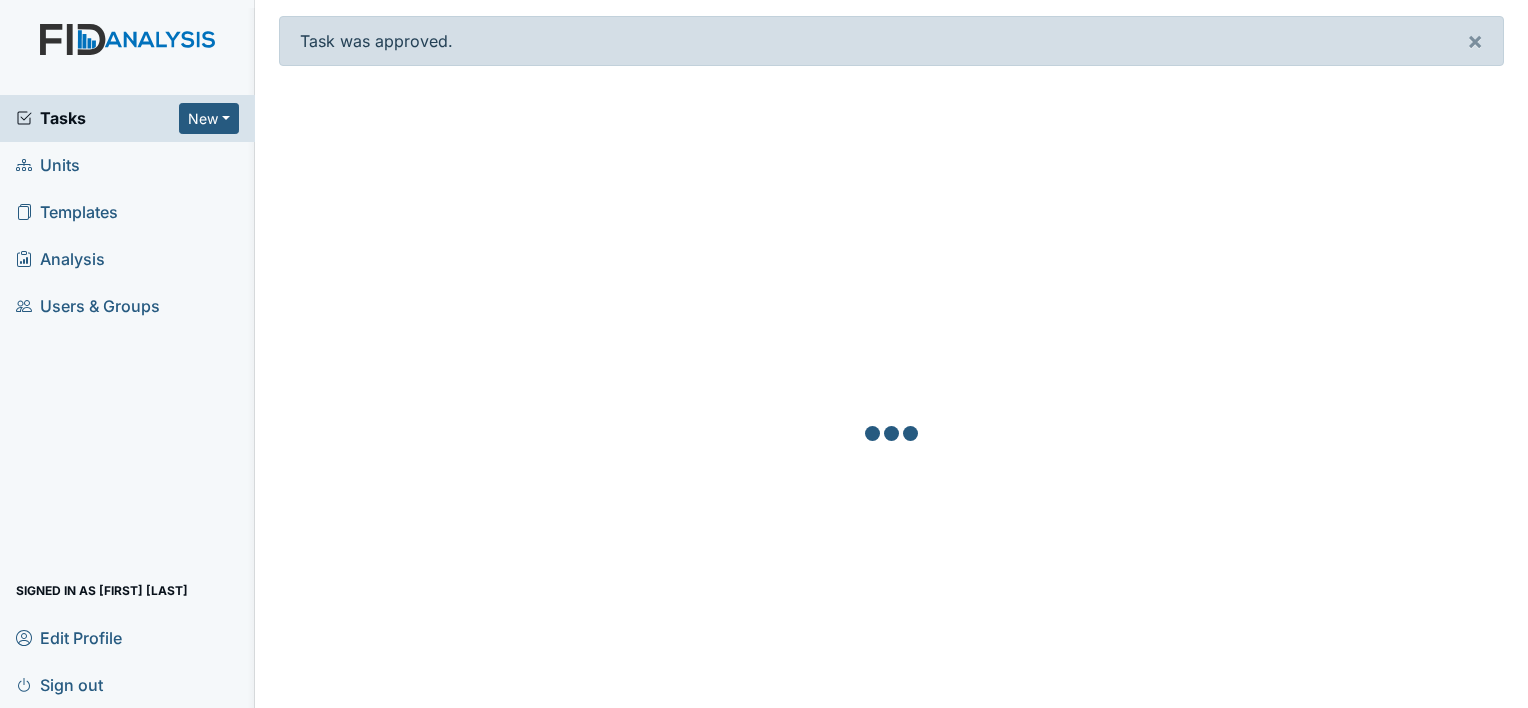 scroll, scrollTop: 0, scrollLeft: 0, axis: both 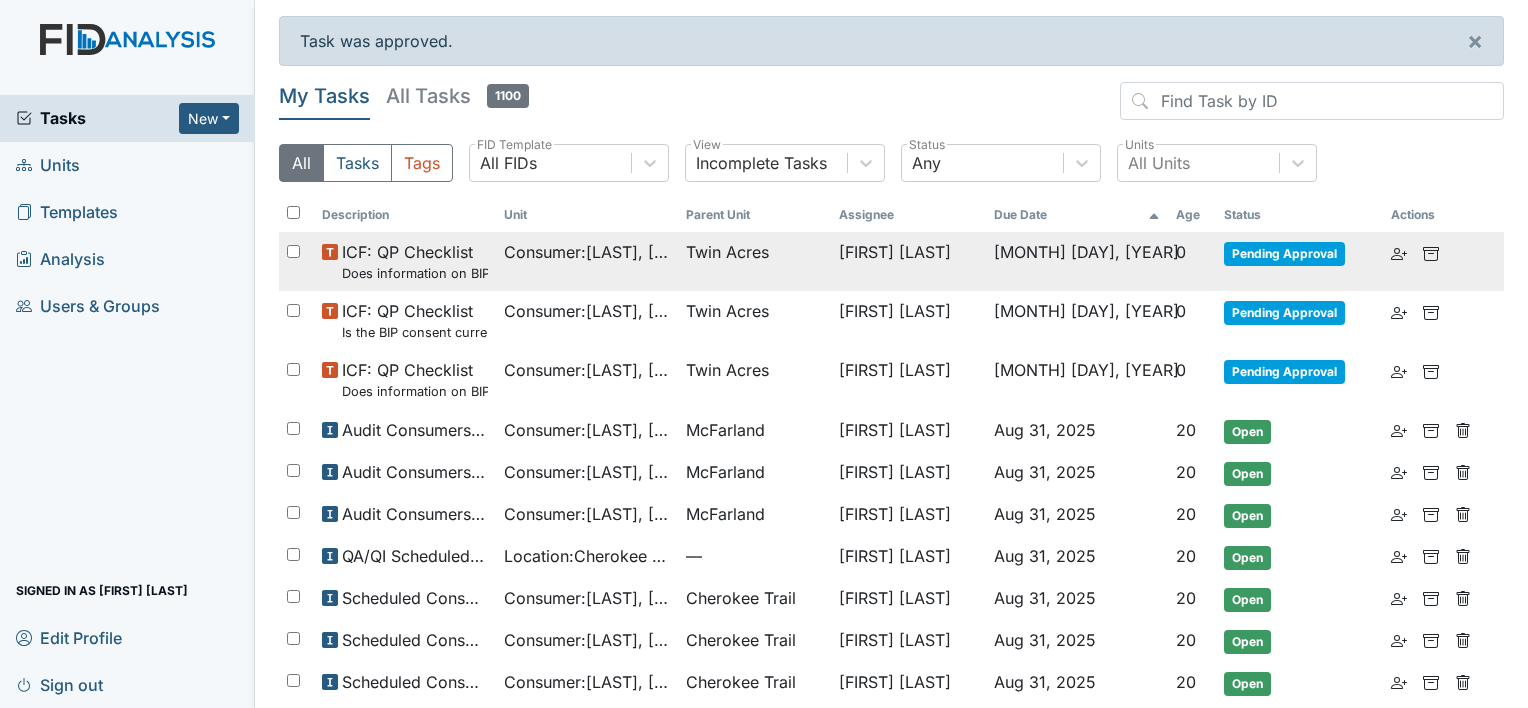 click on "Pending Approval" at bounding box center (1284, 254) 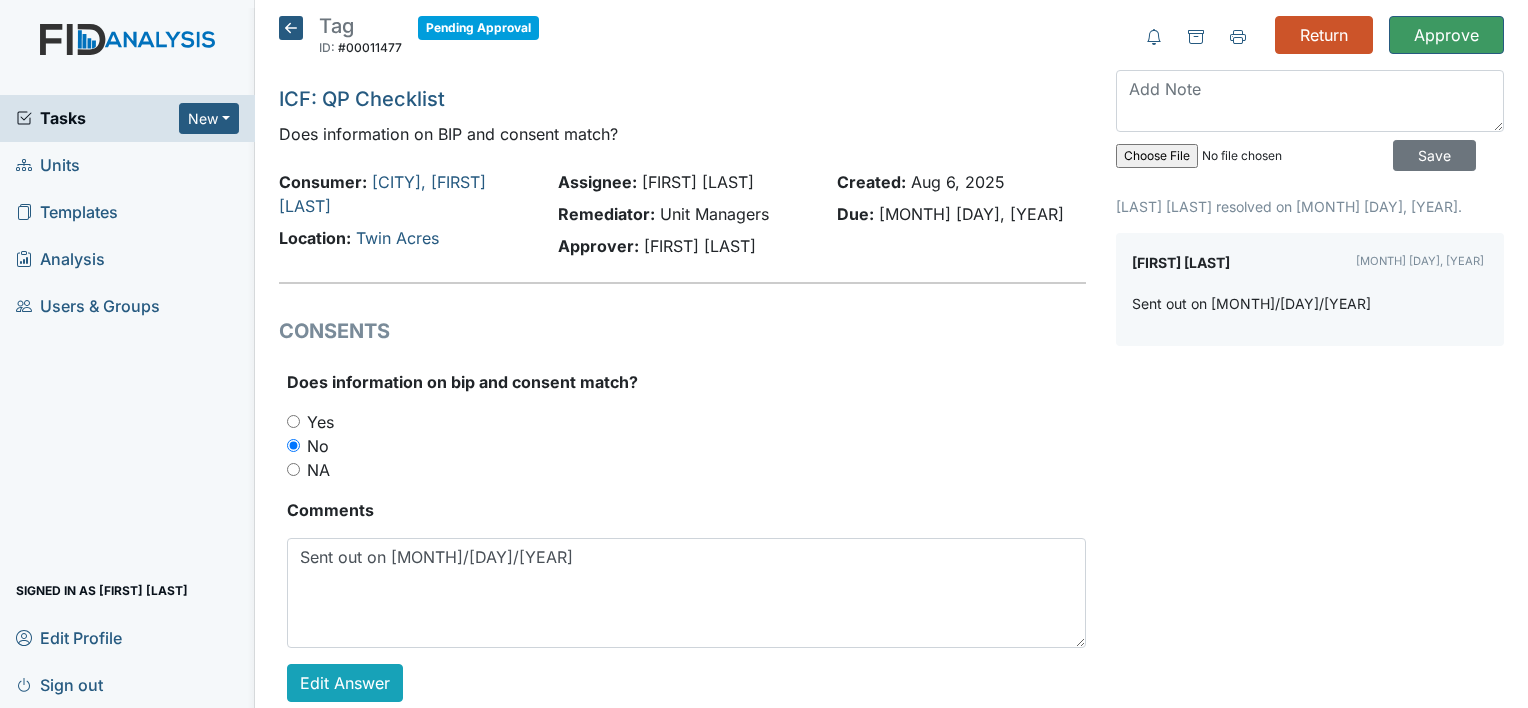 scroll, scrollTop: 0, scrollLeft: 0, axis: both 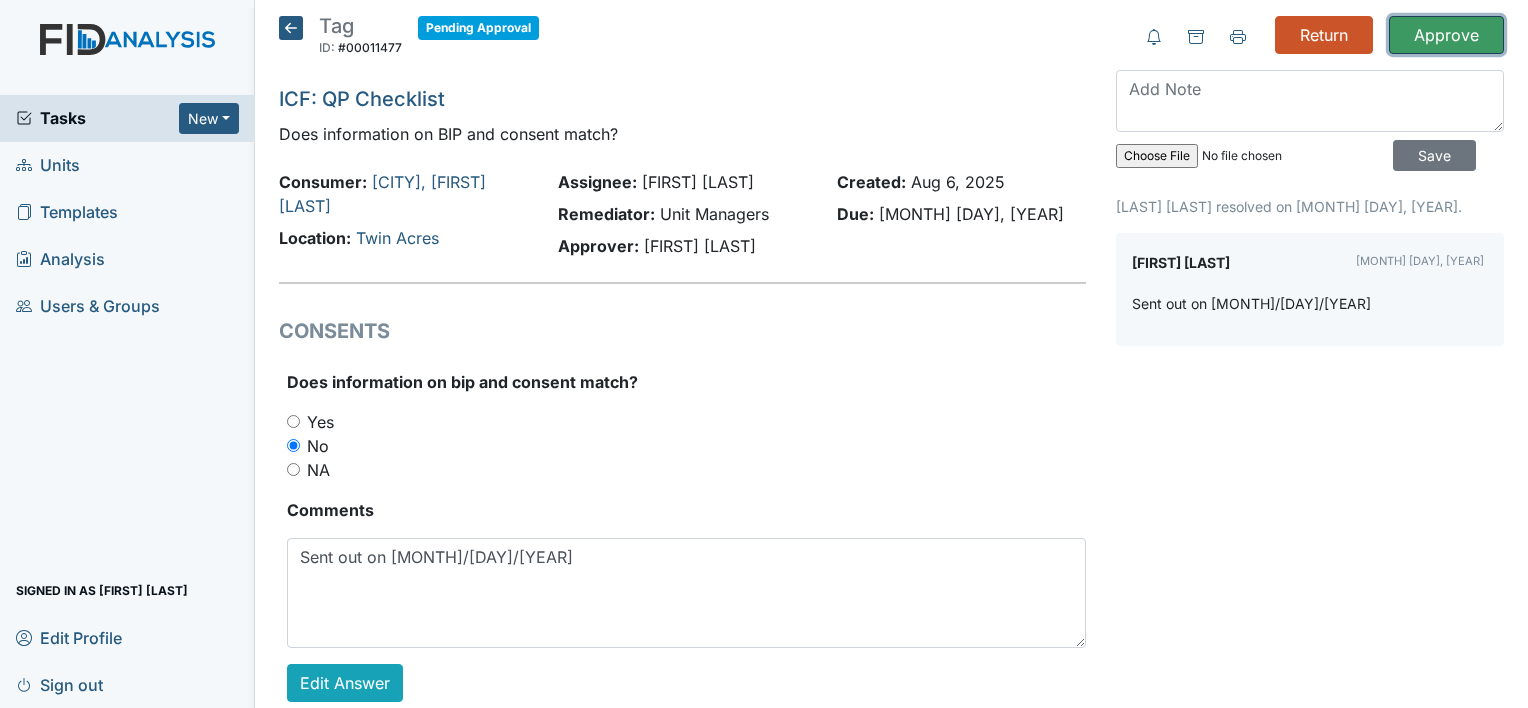 click on "Approve" at bounding box center (1446, 35) 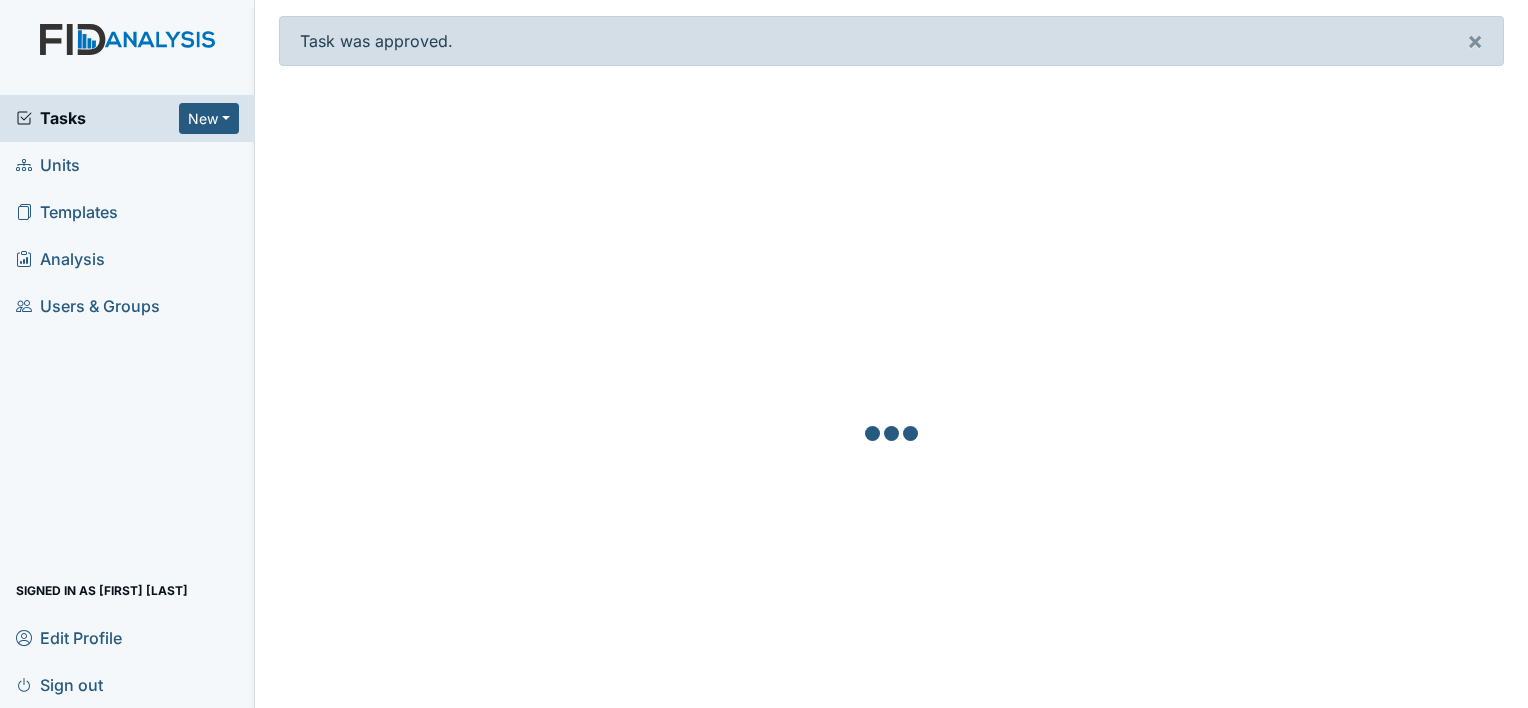 scroll, scrollTop: 0, scrollLeft: 0, axis: both 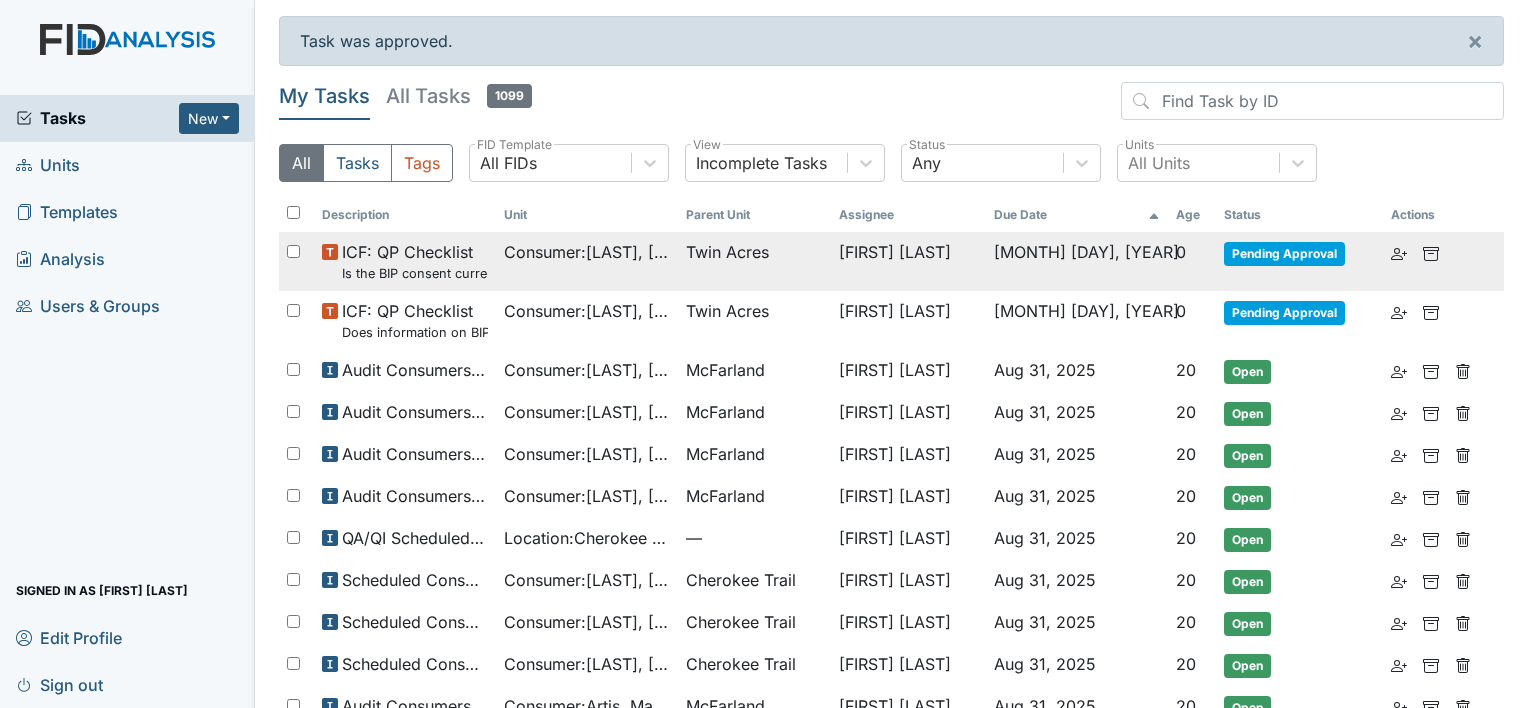 click on "Twin Acres" at bounding box center (727, 252) 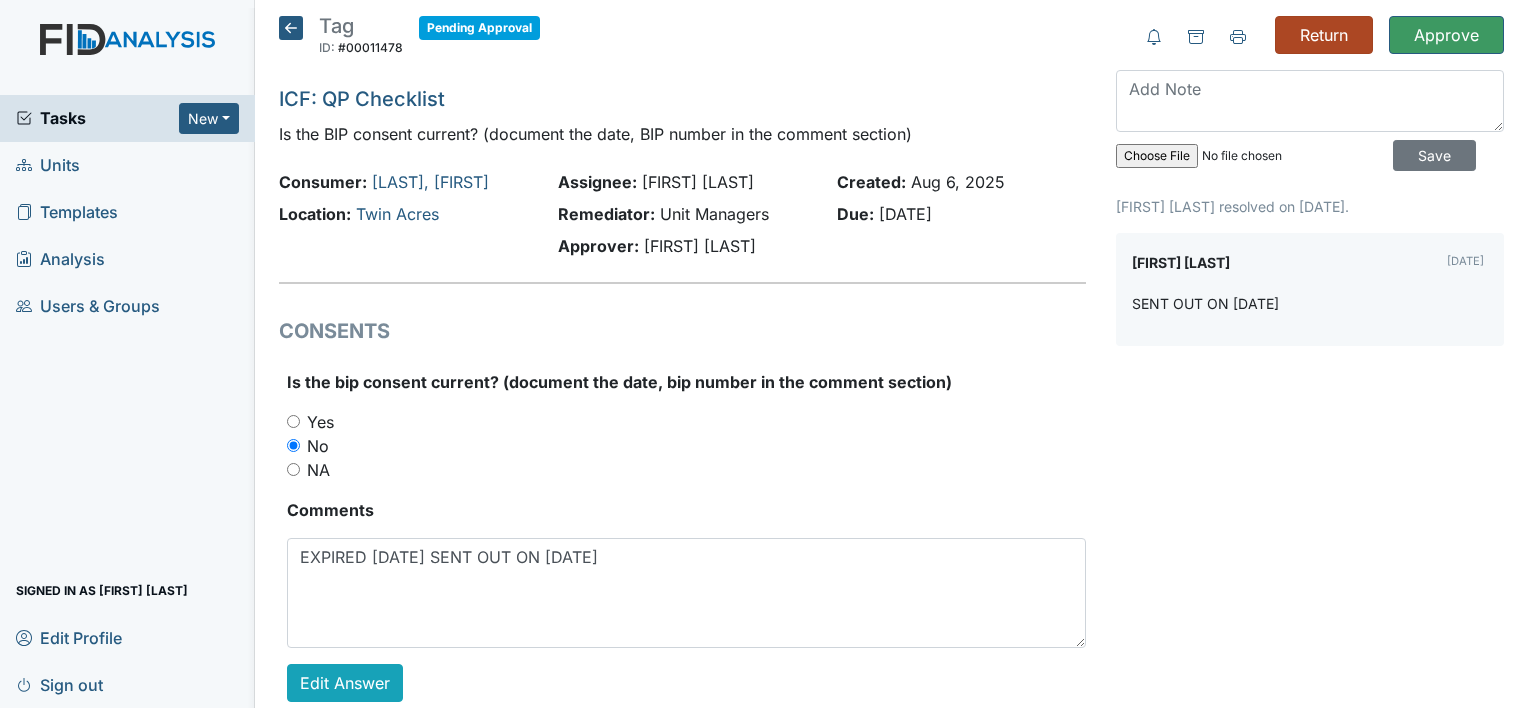 scroll, scrollTop: 0, scrollLeft: 0, axis: both 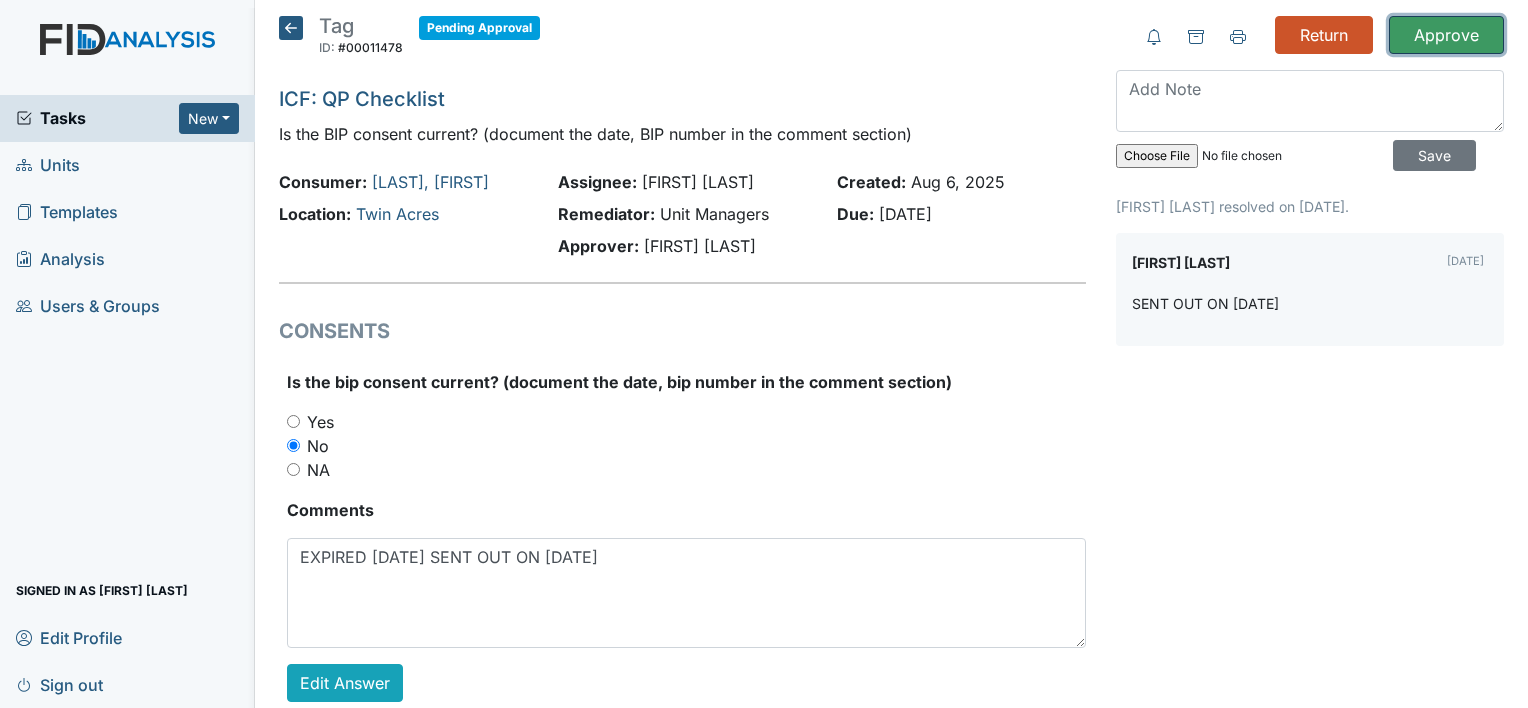 click on "Approve" at bounding box center [1446, 35] 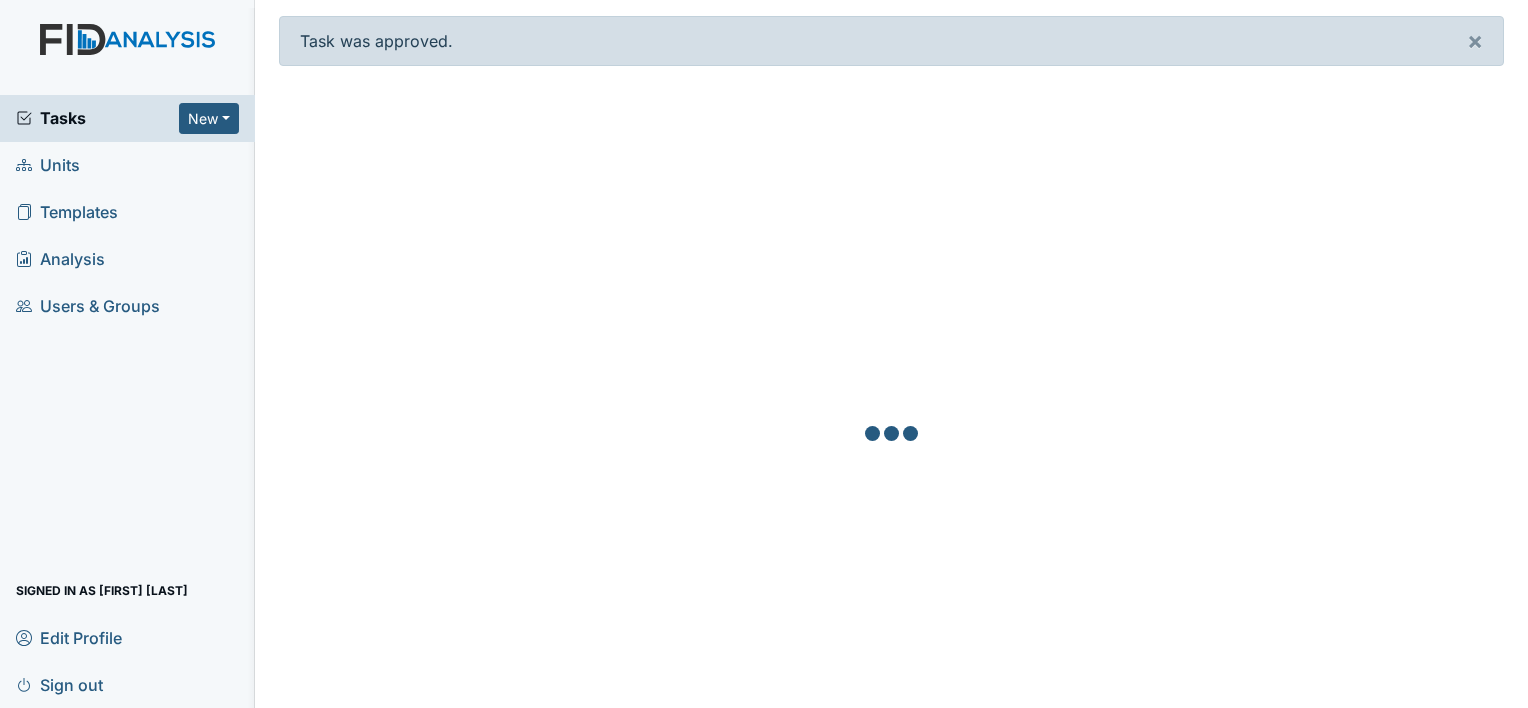 scroll, scrollTop: 0, scrollLeft: 0, axis: both 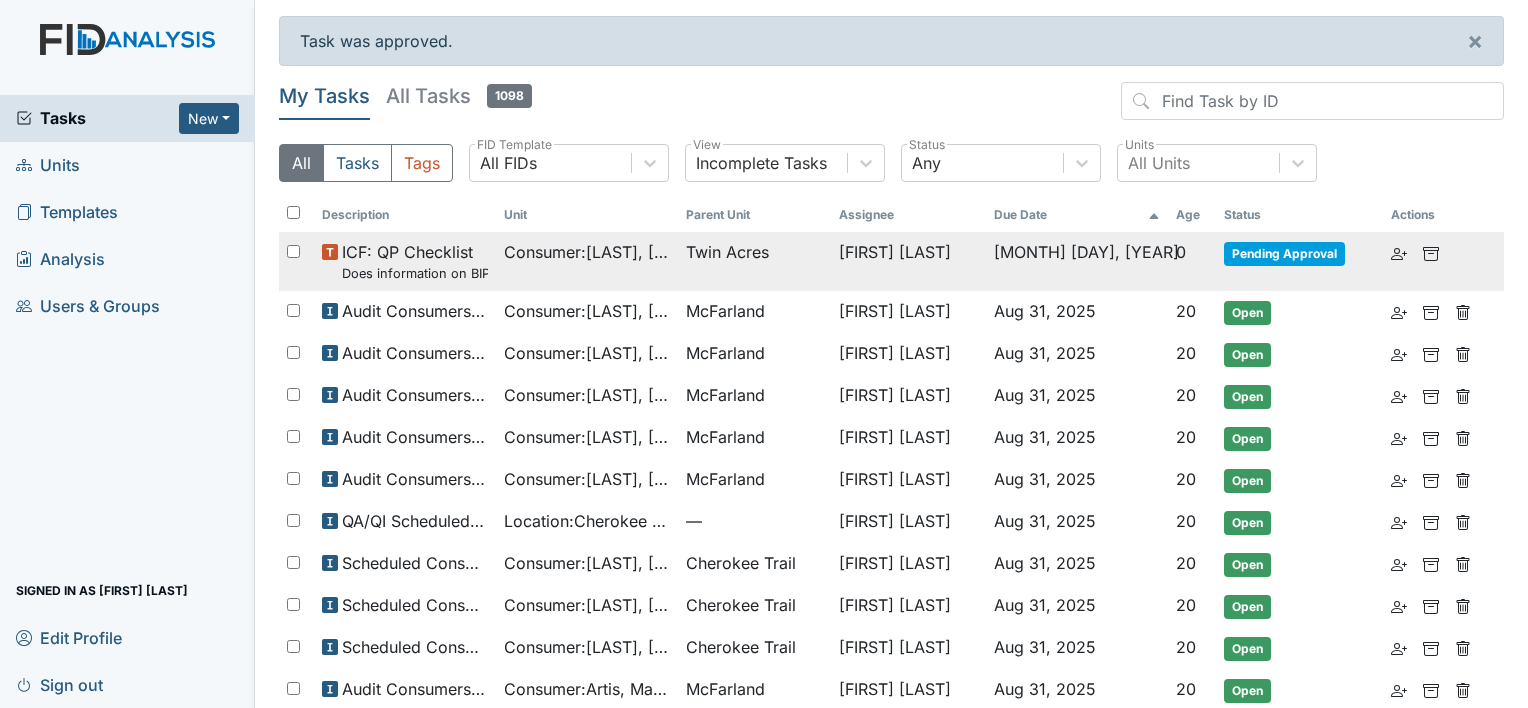 click on "Consumer :  [LAST], [FIRST]" at bounding box center [587, 252] 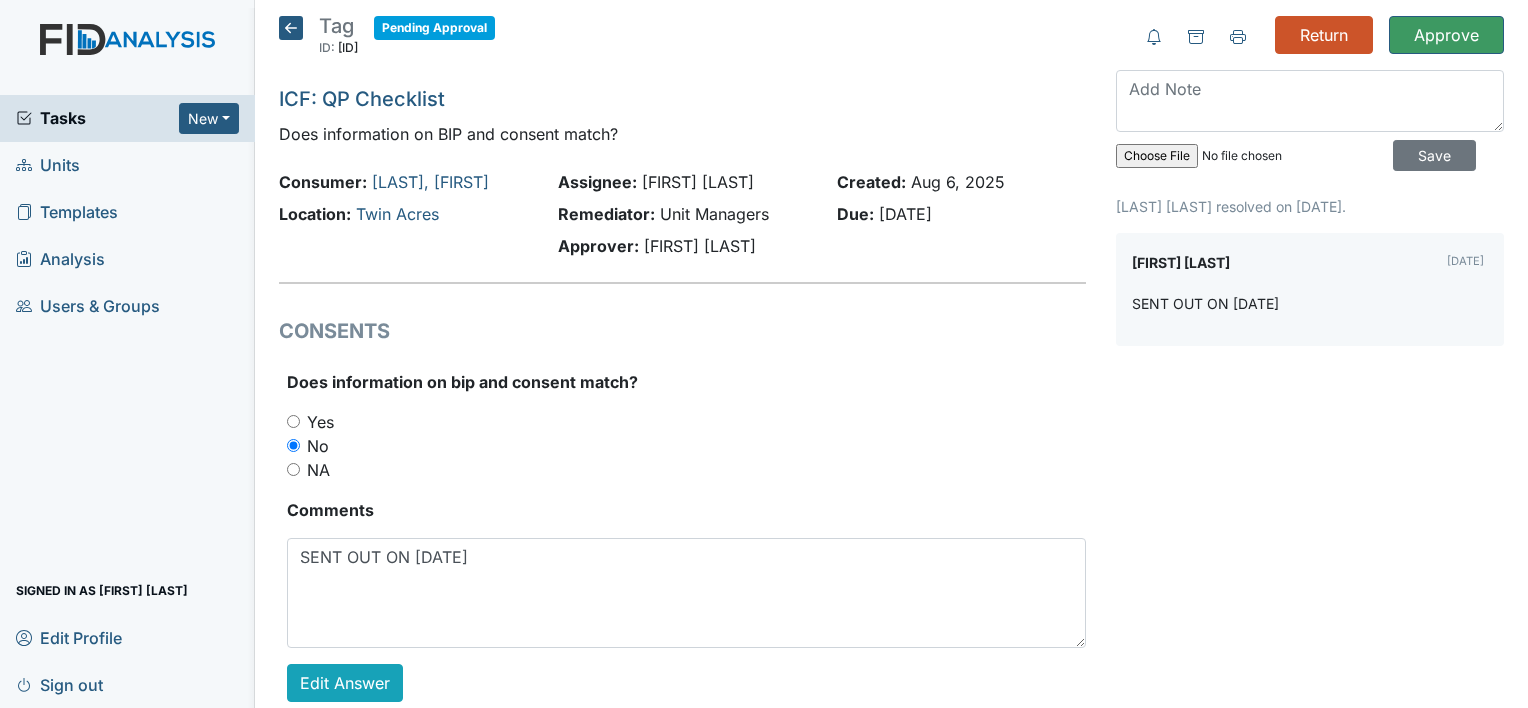 scroll, scrollTop: 0, scrollLeft: 0, axis: both 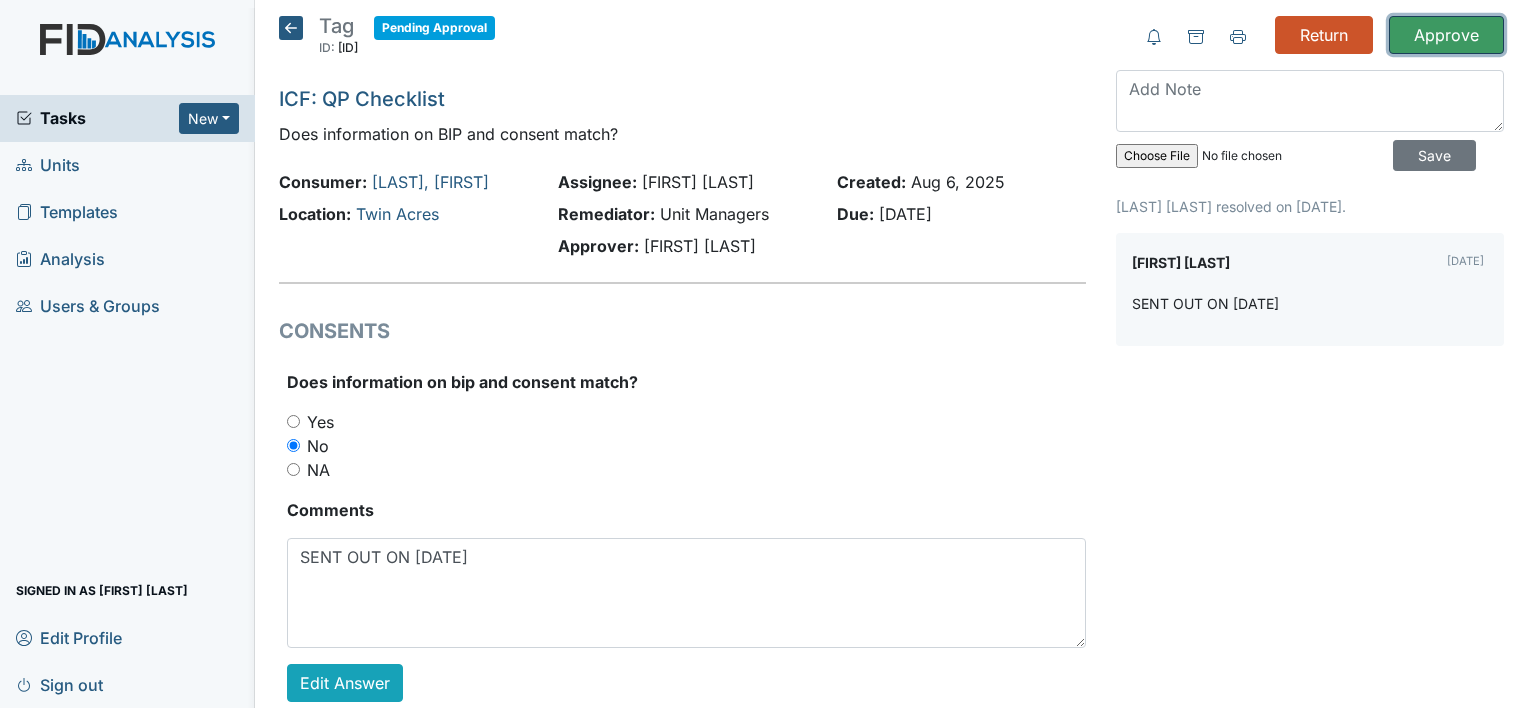 click on "Approve" at bounding box center [1446, 35] 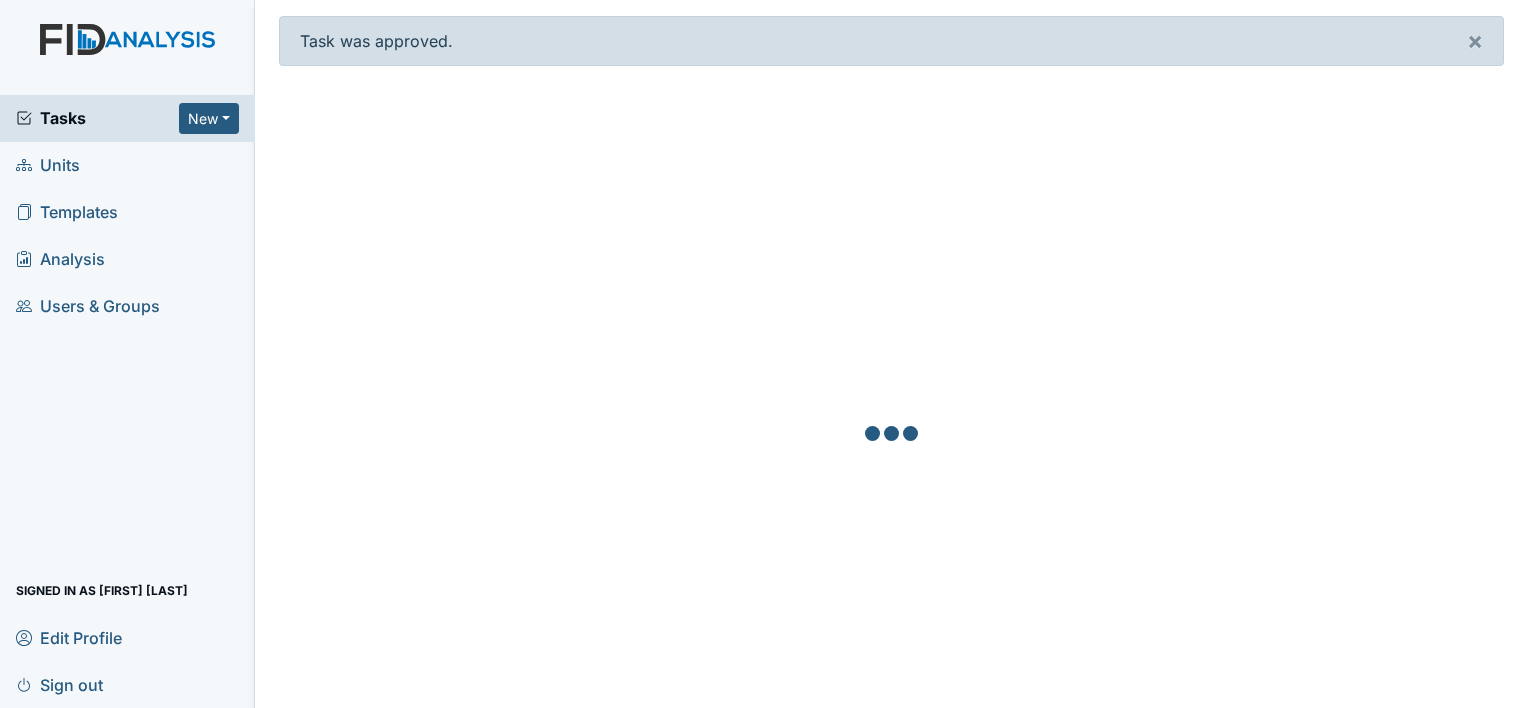 scroll, scrollTop: 0, scrollLeft: 0, axis: both 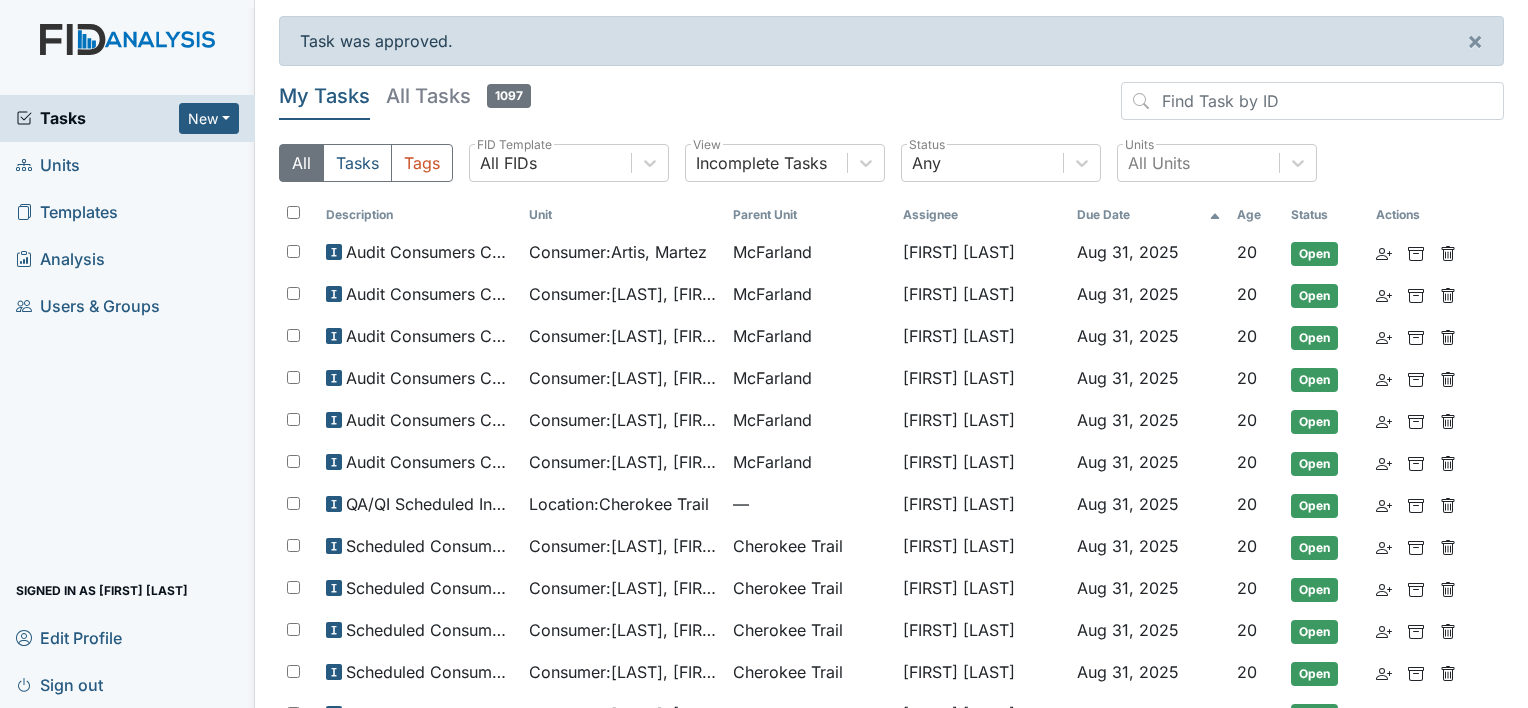 click on "Units" at bounding box center (48, 165) 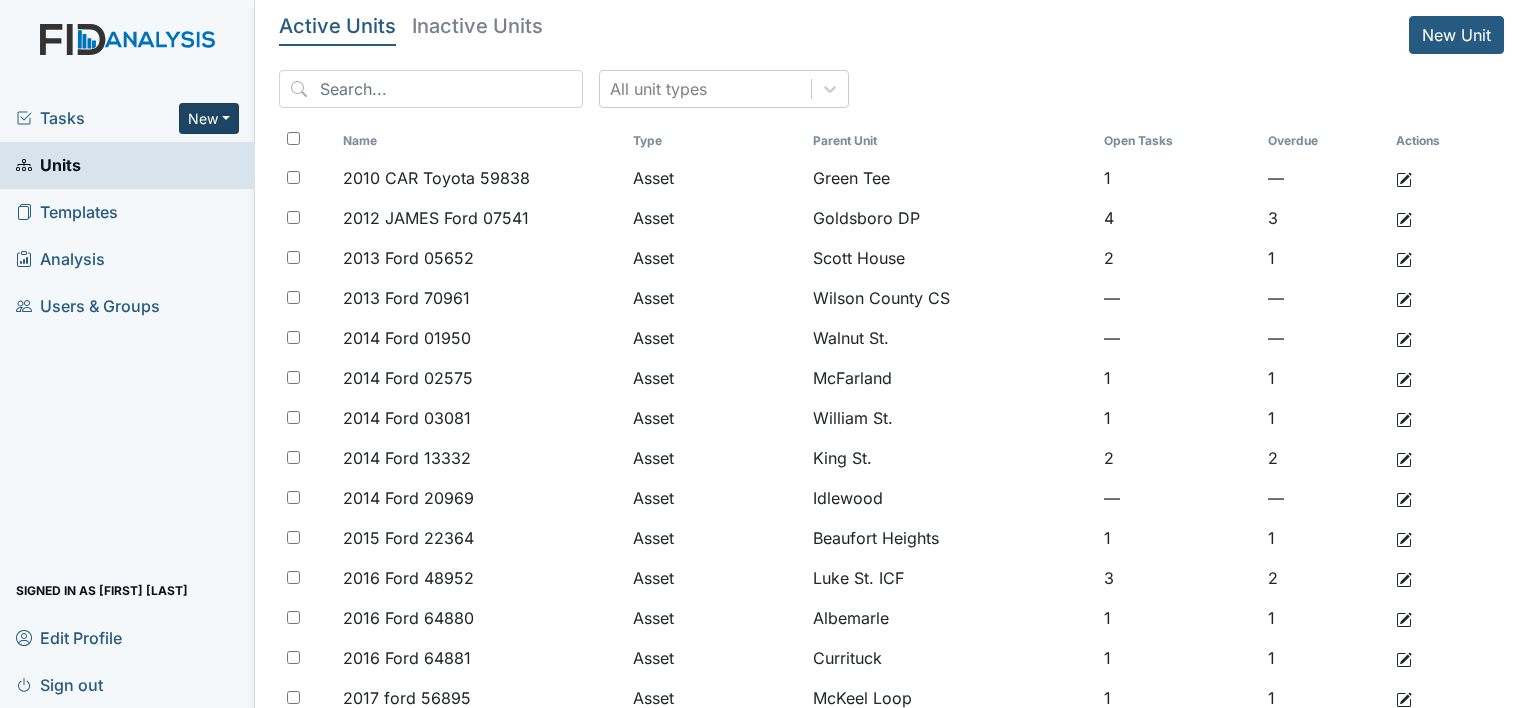 scroll, scrollTop: 0, scrollLeft: 0, axis: both 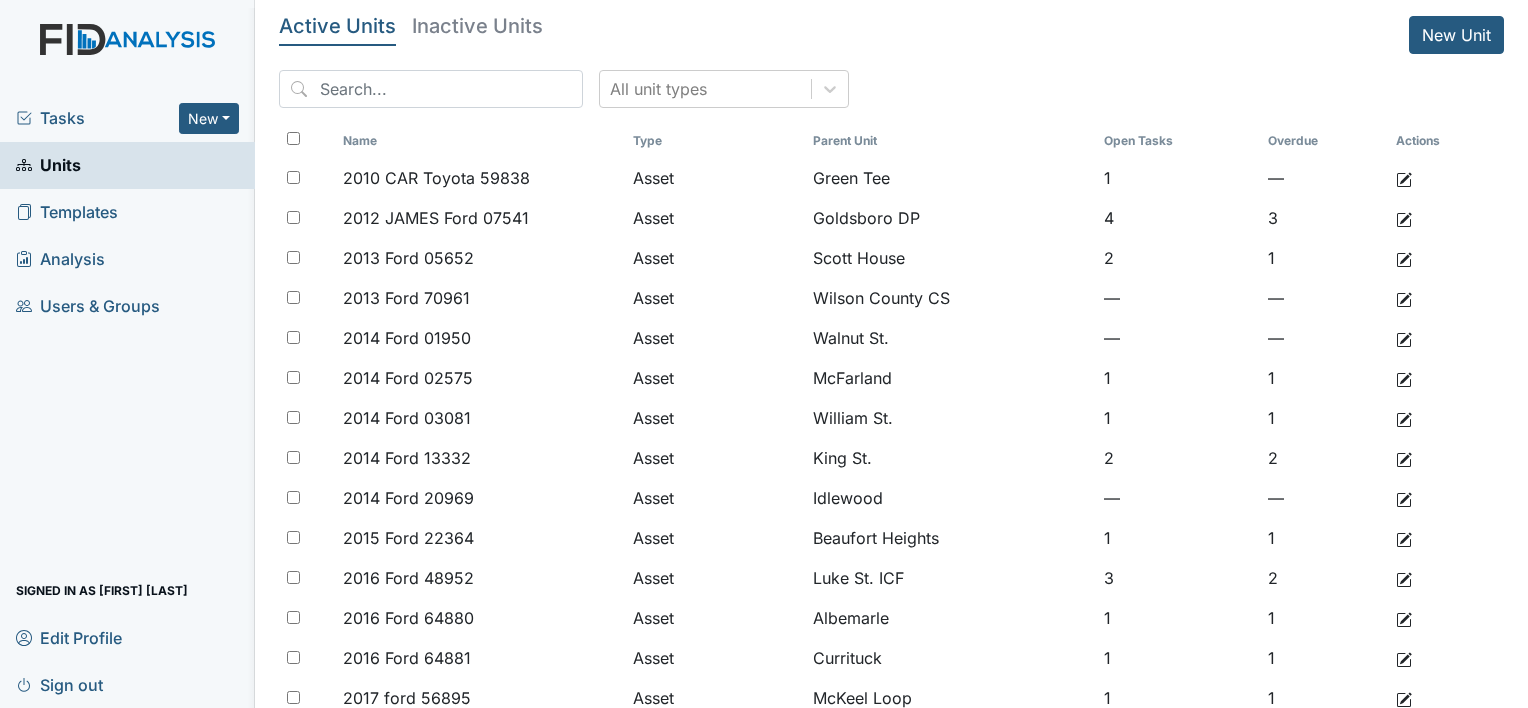click on "Active Units Inactive Units New Unit All unit types Name Type Parent Unit Open Tasks Overdue Actions 2010  CAR Toyota	59838 Asset Green Tee 1 — 2012  JAMES Ford	07541 Asset Goldsboro DP 4 3 2013	Ford	05652 Asset Scott House 2 1 2013	Ford	70961 Asset Wilson County CS — — 2014	Ford	01950 Asset Walnut St. — — 2014	Ford	02575 Asset McFarland 1 1 2014	Ford	03081 Asset William St. 1 1 2014	Ford	13332 Asset King St. 2 2 2014	Ford	20969 Asset Idlewood — — 2015	Ford	22364 Asset Beaufort Heights 1 1 2016	Ford	48952 Asset Luke St. ICF 3 2 2016	Ford	64880 Asset Albemarle 1 1 2016	Ford	64881 Asset Currituck 1 1 2017 ford 56895 Asset McKeel Loop 1 1 2017	Ford	62225 Asset Grey Fox Run 2 2 2017	Ford	67435 Asset Twin Acres 1 1 2017	Ford	67436 Asset Slatestone 1 1 2017	Ford	67437 Asset Chowan ICF 1 1 2018 ford 13242 Asset Dixon Rd. 1 1 2018	Ford	17643 Asset Edgewood 2 2 2018	Ford	17644 Asset Wickham Rd. Camden 1 1 2018	Ford	17645 Asset Cherry Lane 2 2 2018	Ford	17646 Asset Oakdale 1 1 2018	Ford	17647 Asset 1 1 1" at bounding box center [891, 1122] 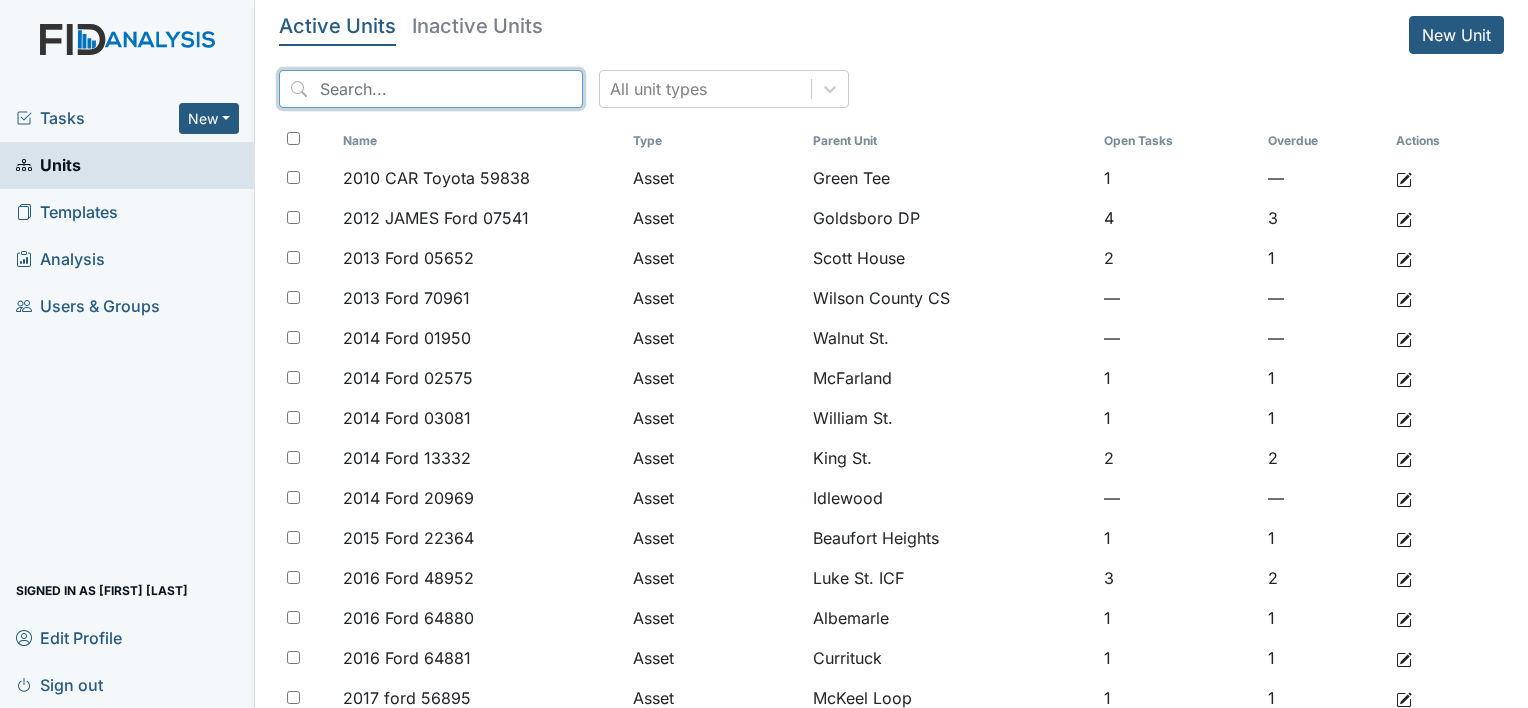 click at bounding box center [431, 89] 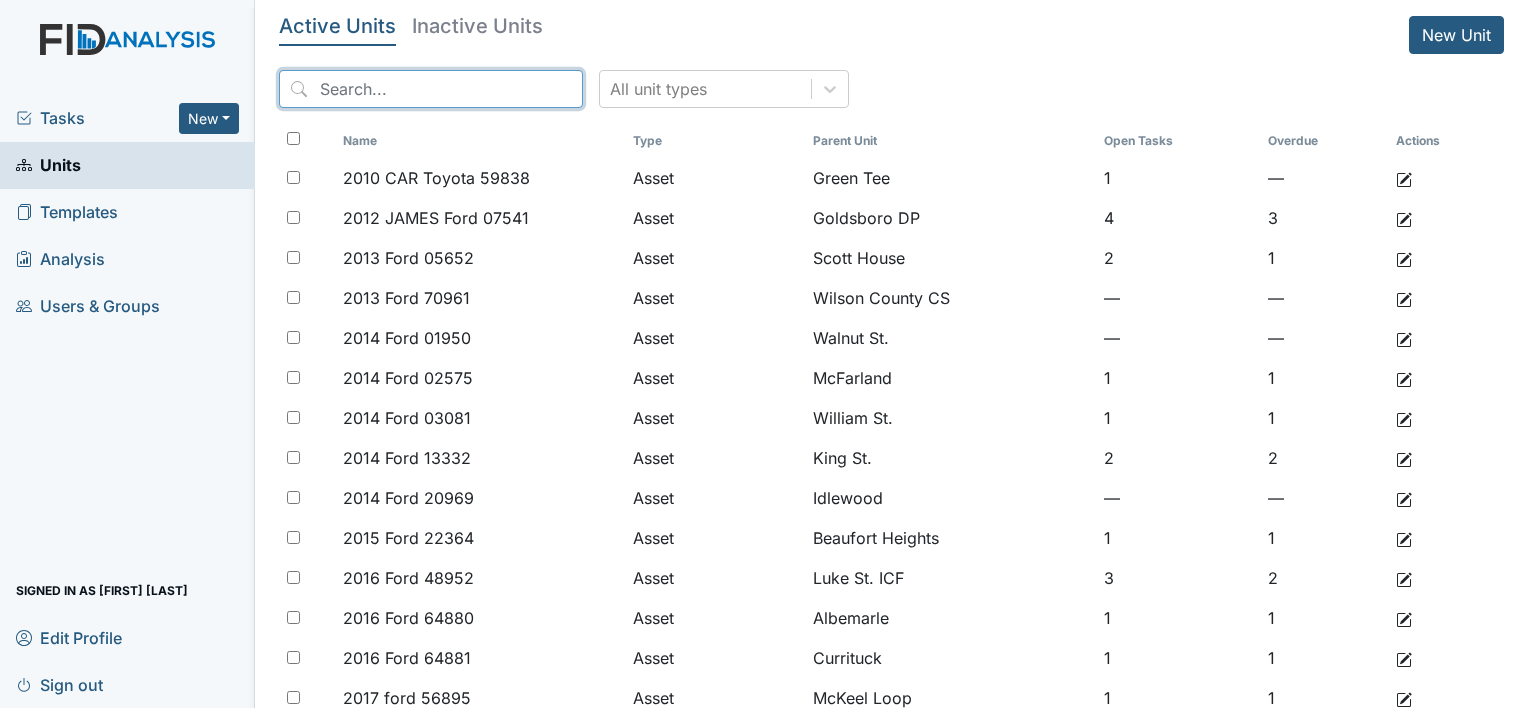 type on "k" 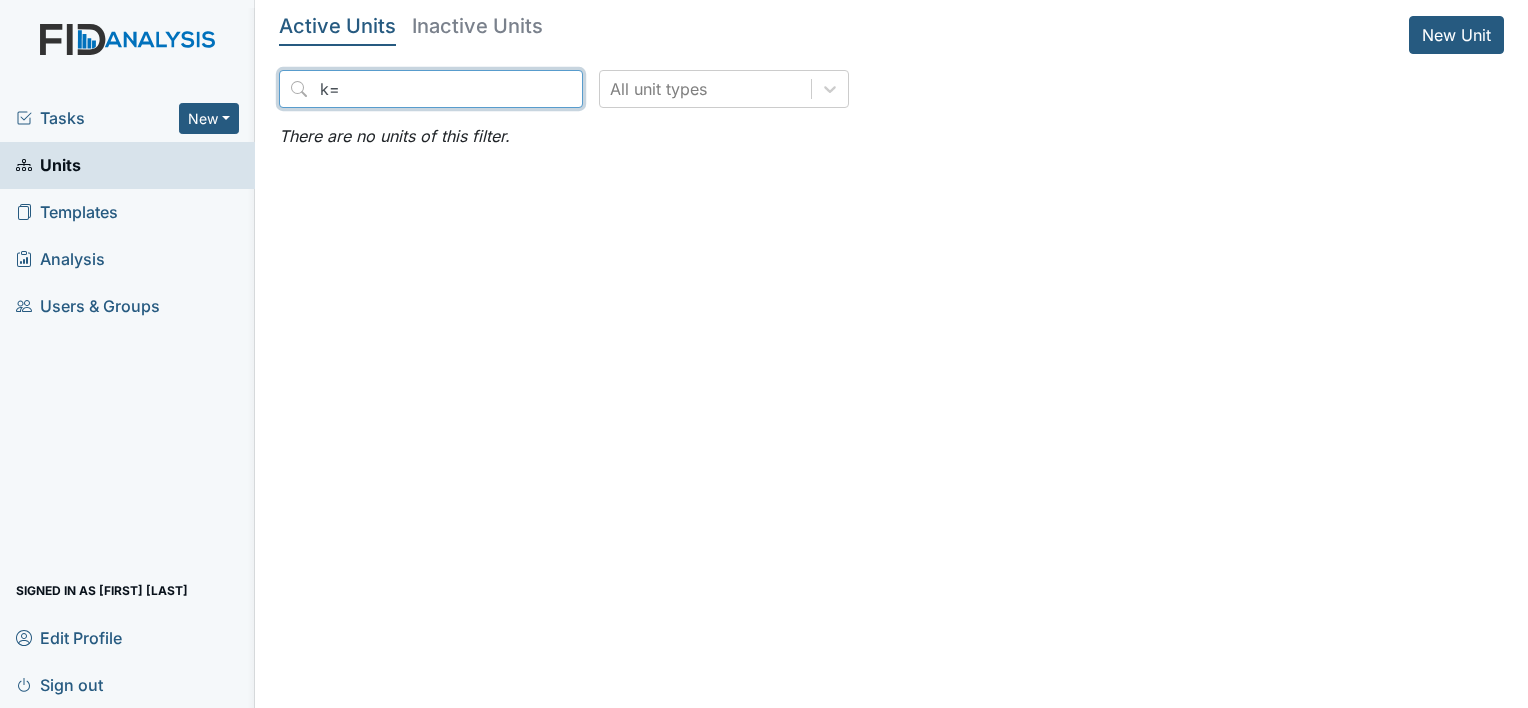 type on "k" 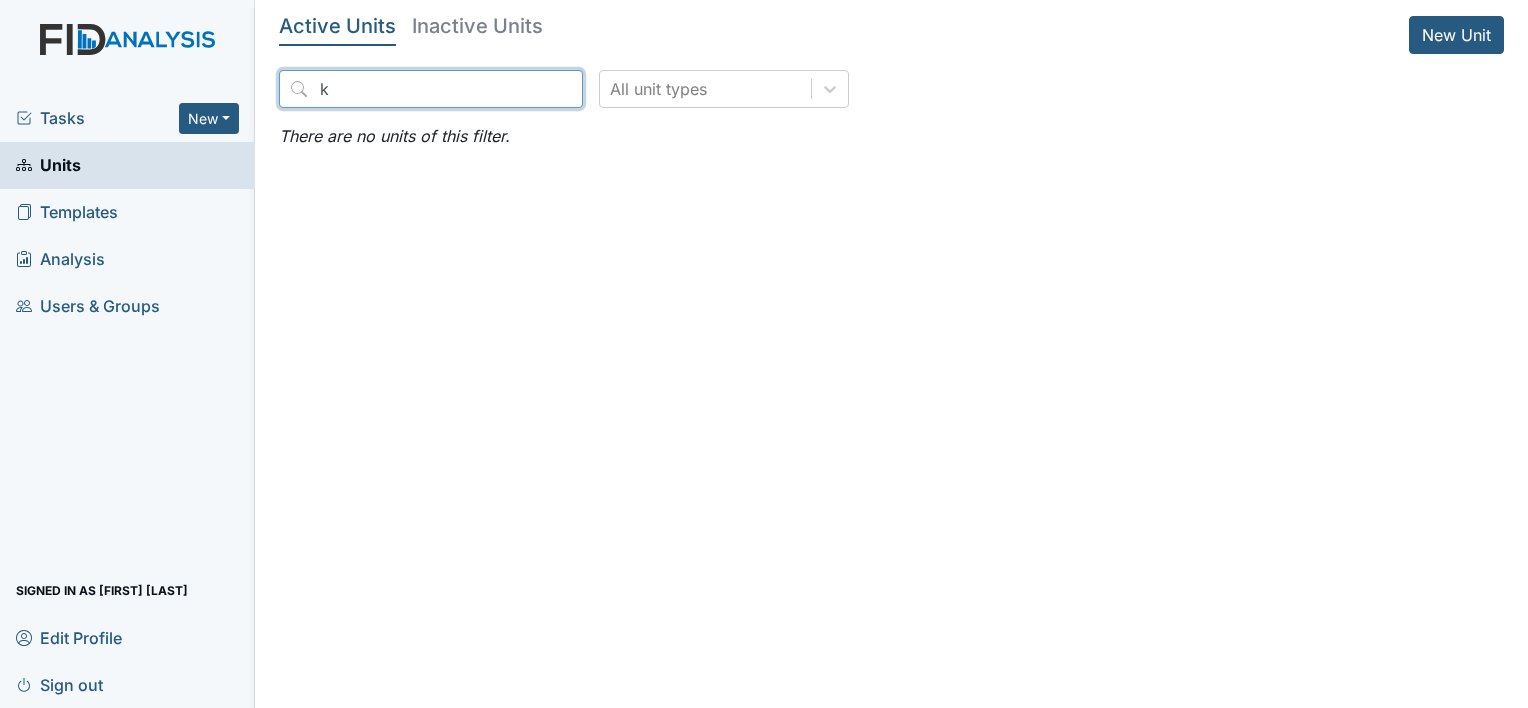 type 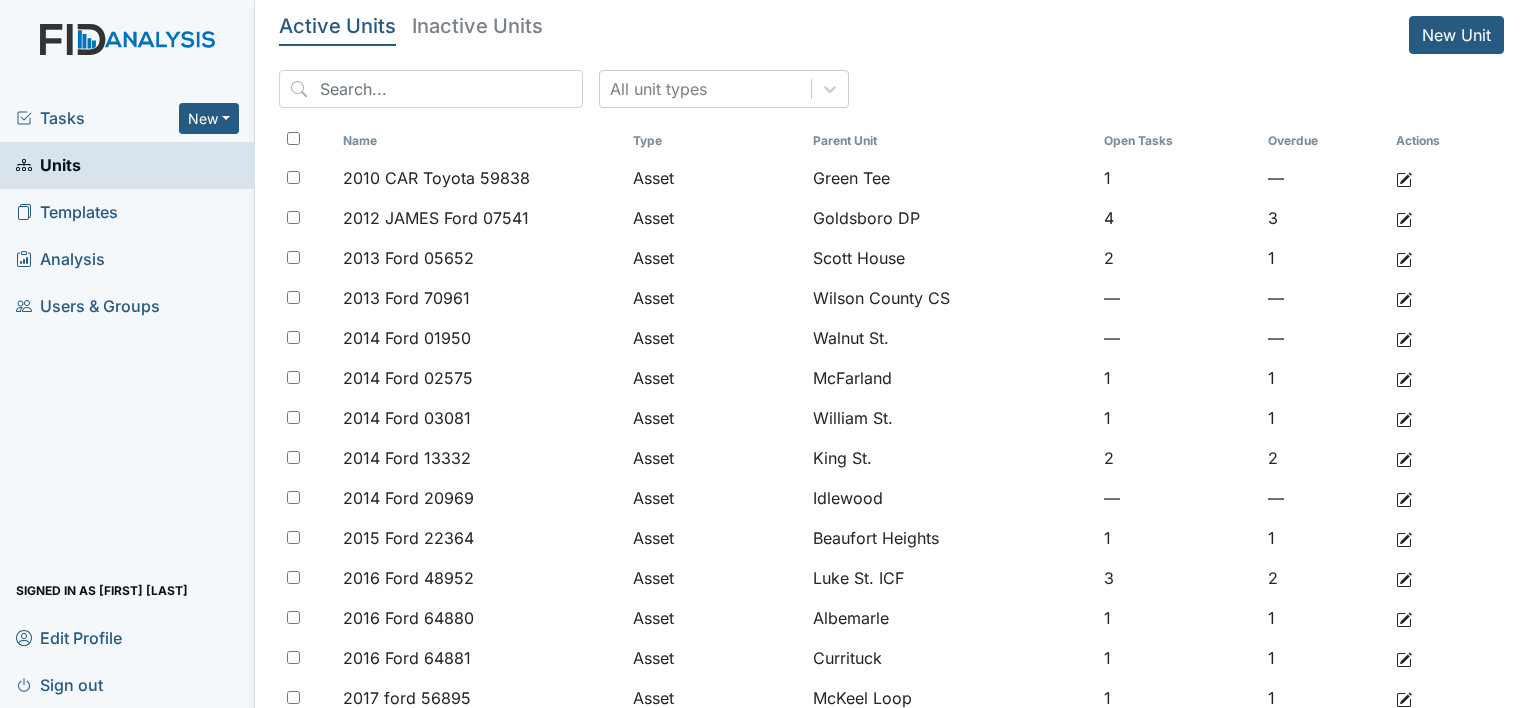 click on "Tasks" at bounding box center (97, 118) 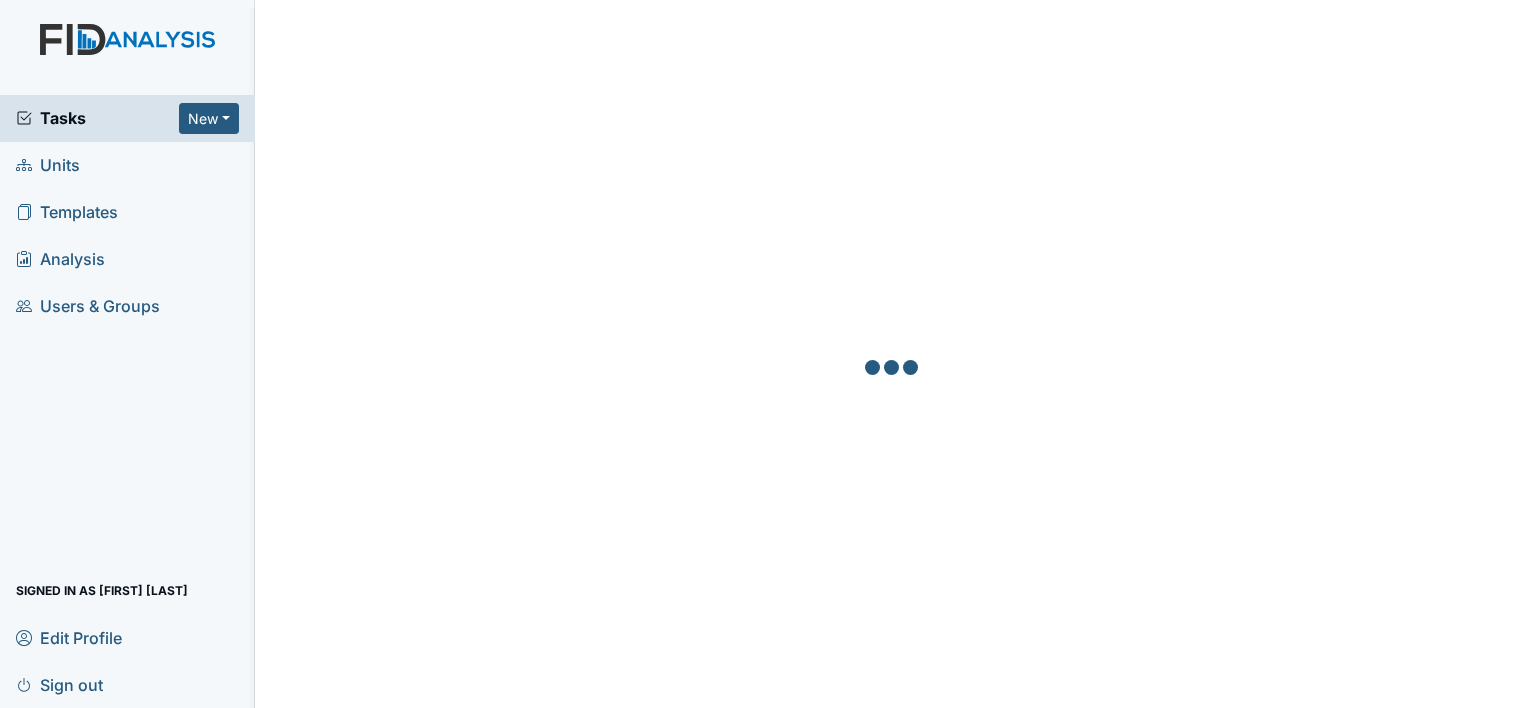 scroll, scrollTop: 0, scrollLeft: 0, axis: both 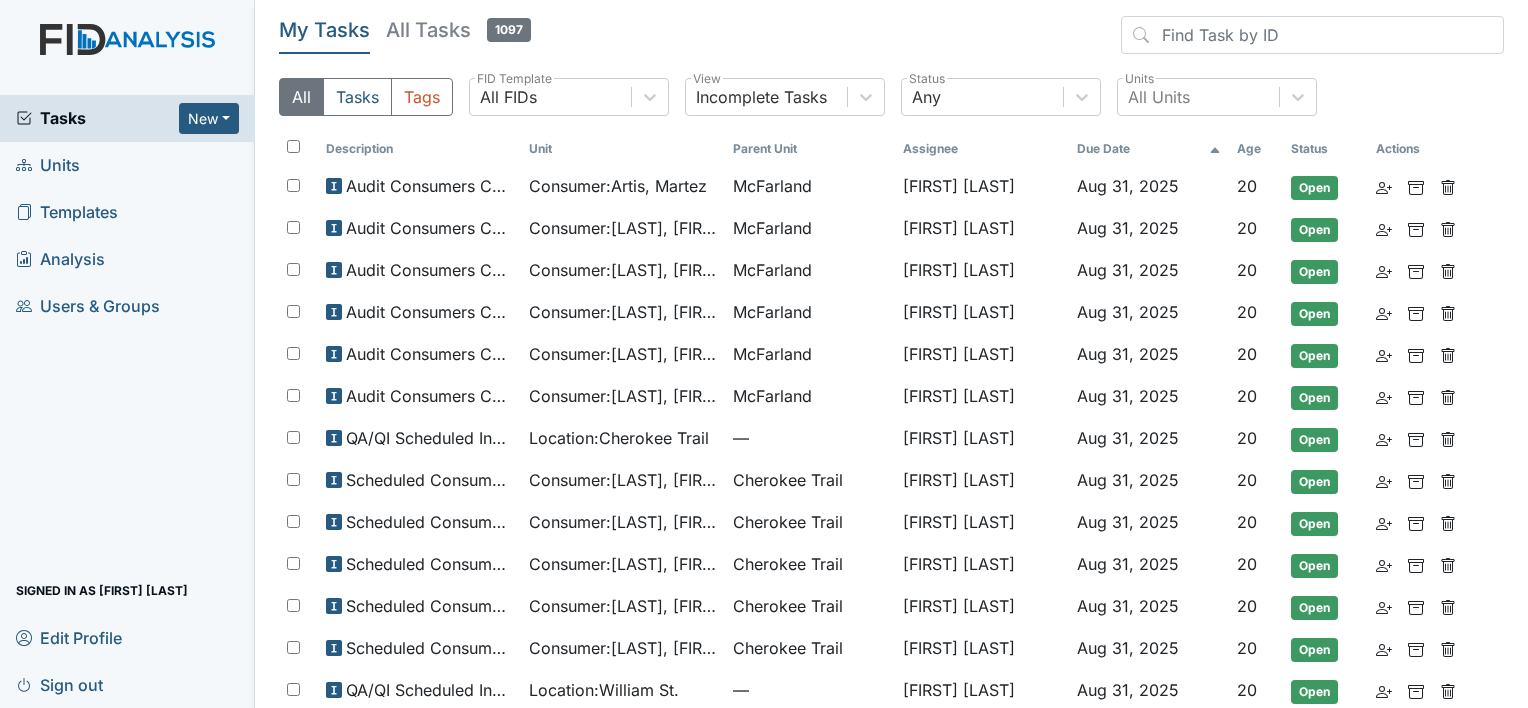 click on "All Tasks   1097" at bounding box center (458, 30) 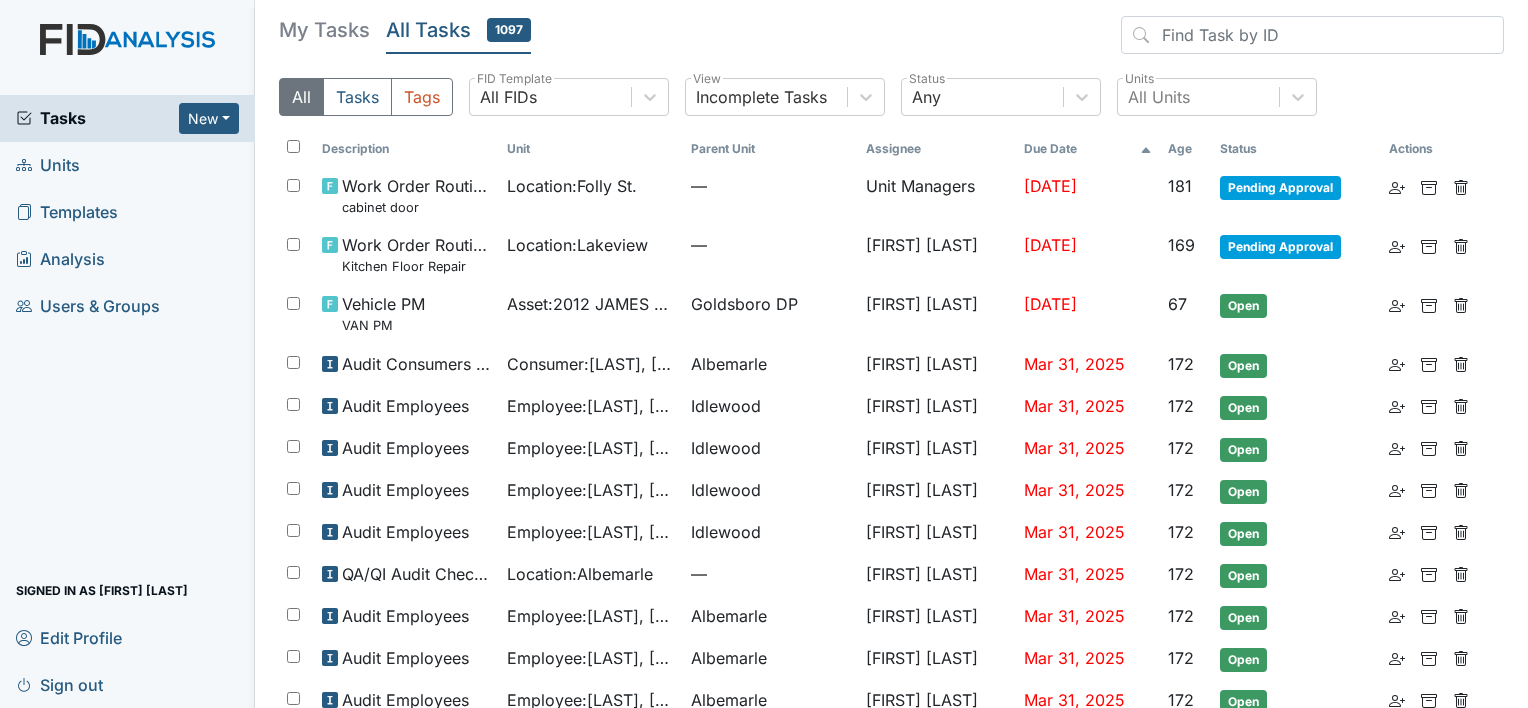 click on "All Tasks   1097" at bounding box center [458, 30] 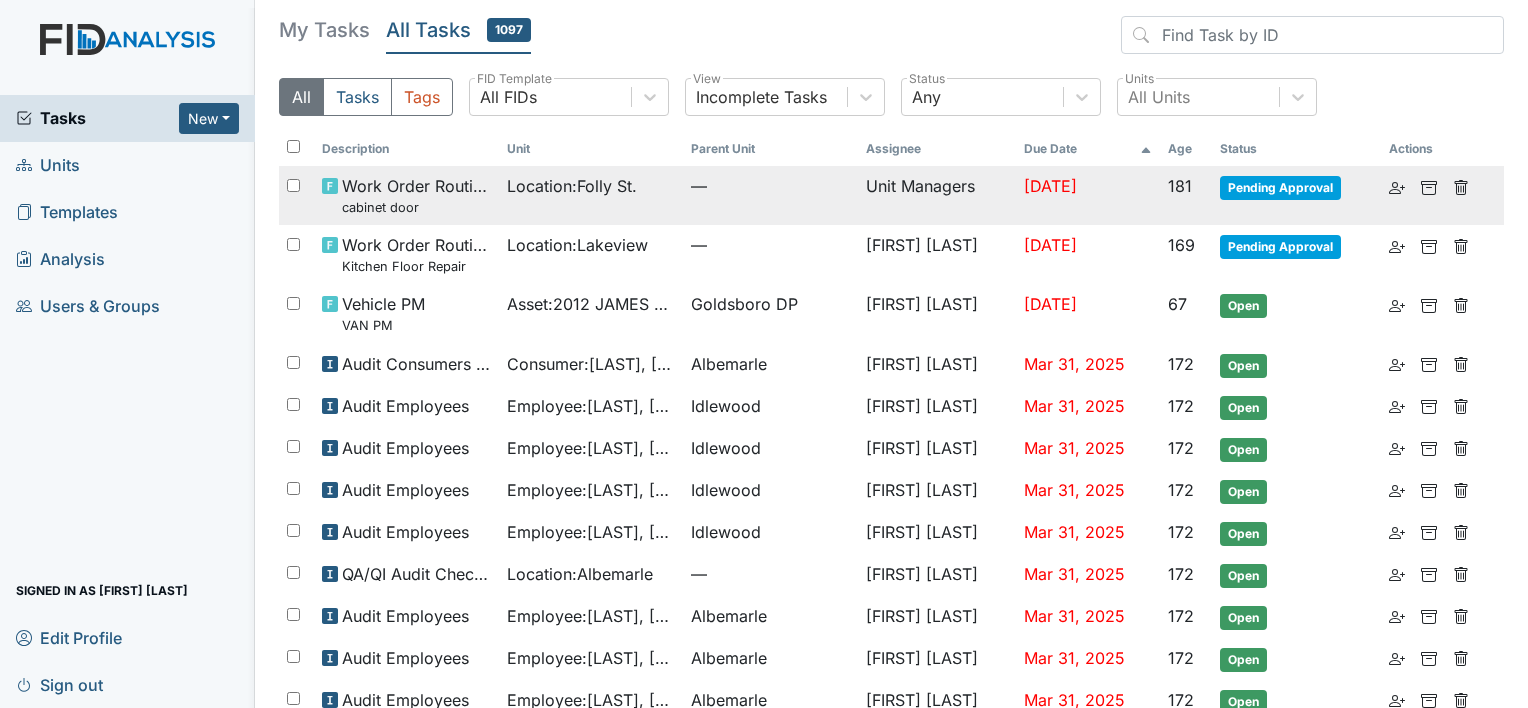 click on "Location :  [STREET]." at bounding box center (572, 186) 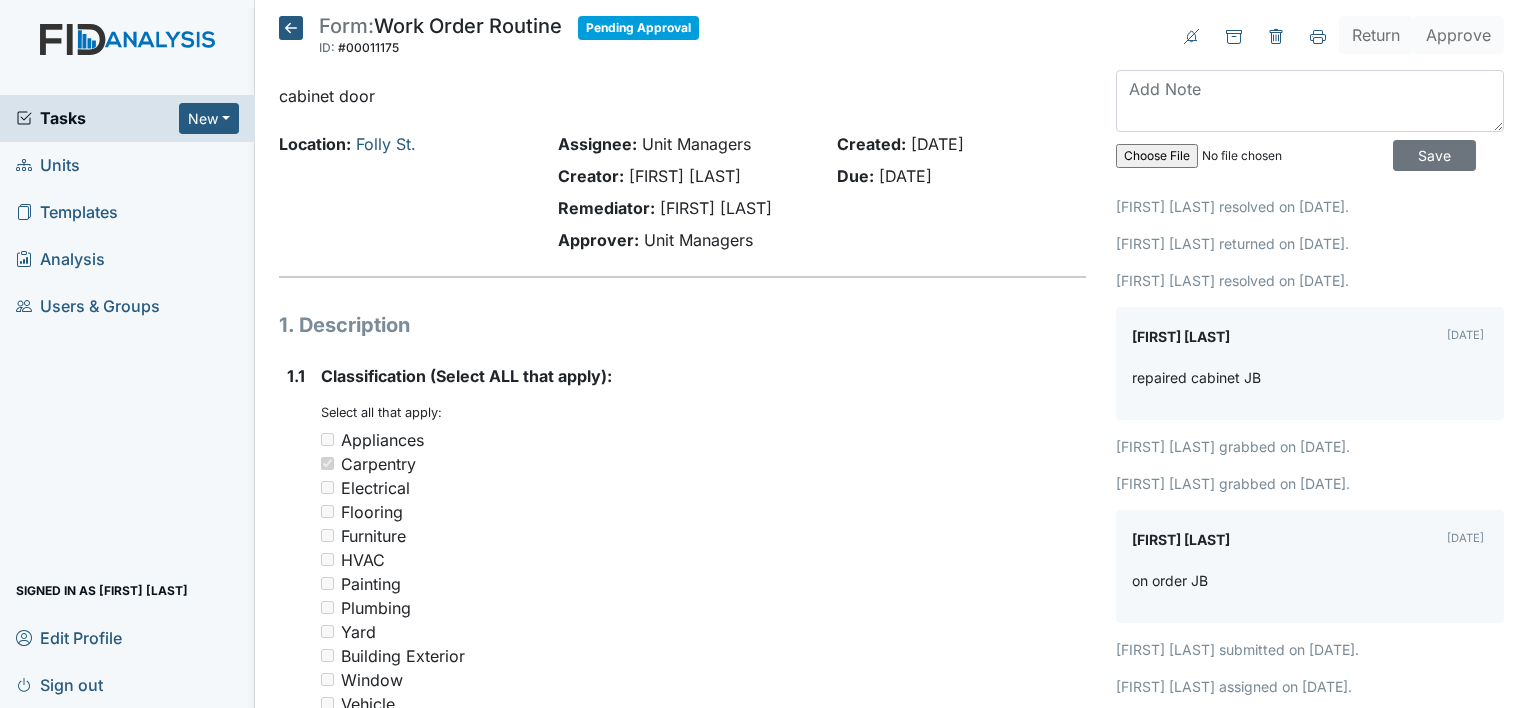 scroll, scrollTop: 0, scrollLeft: 0, axis: both 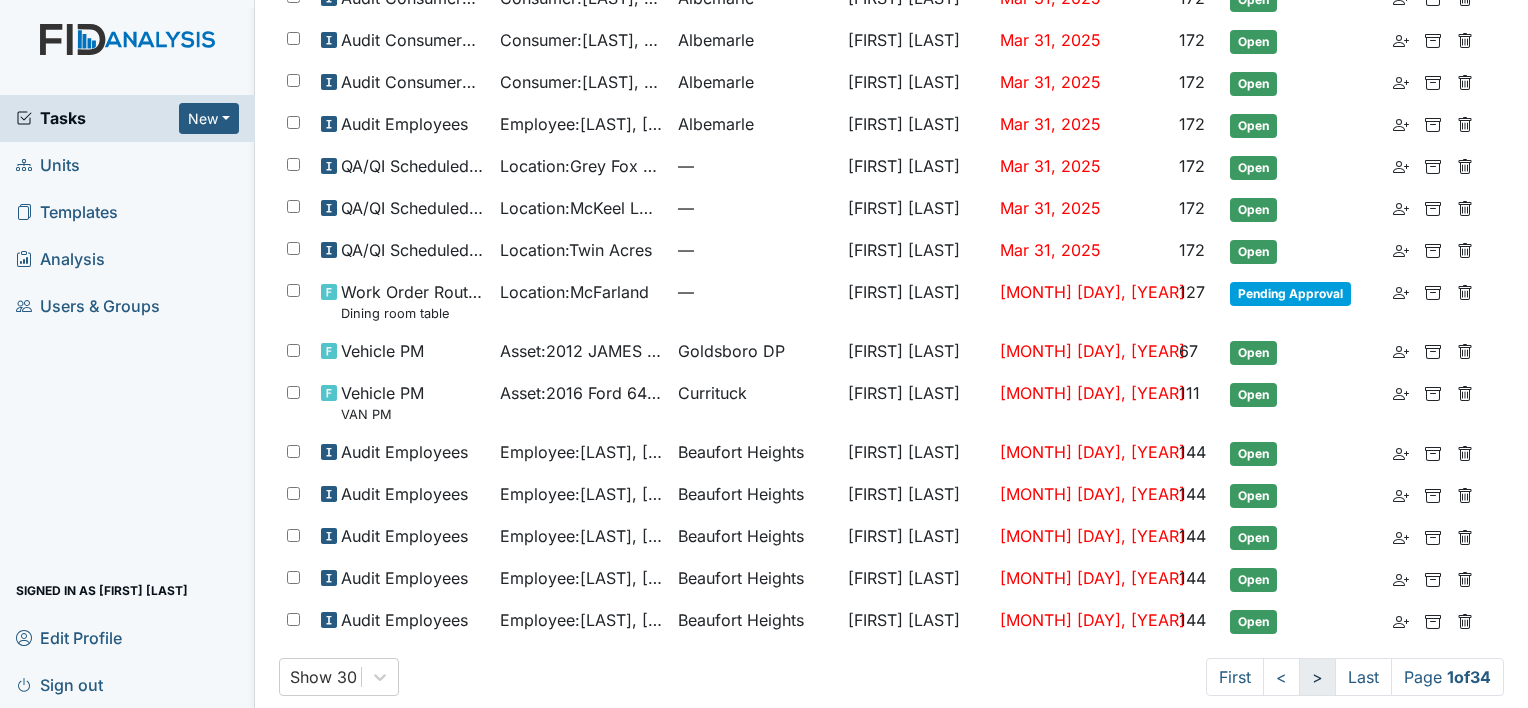 click on ">" at bounding box center [1317, 677] 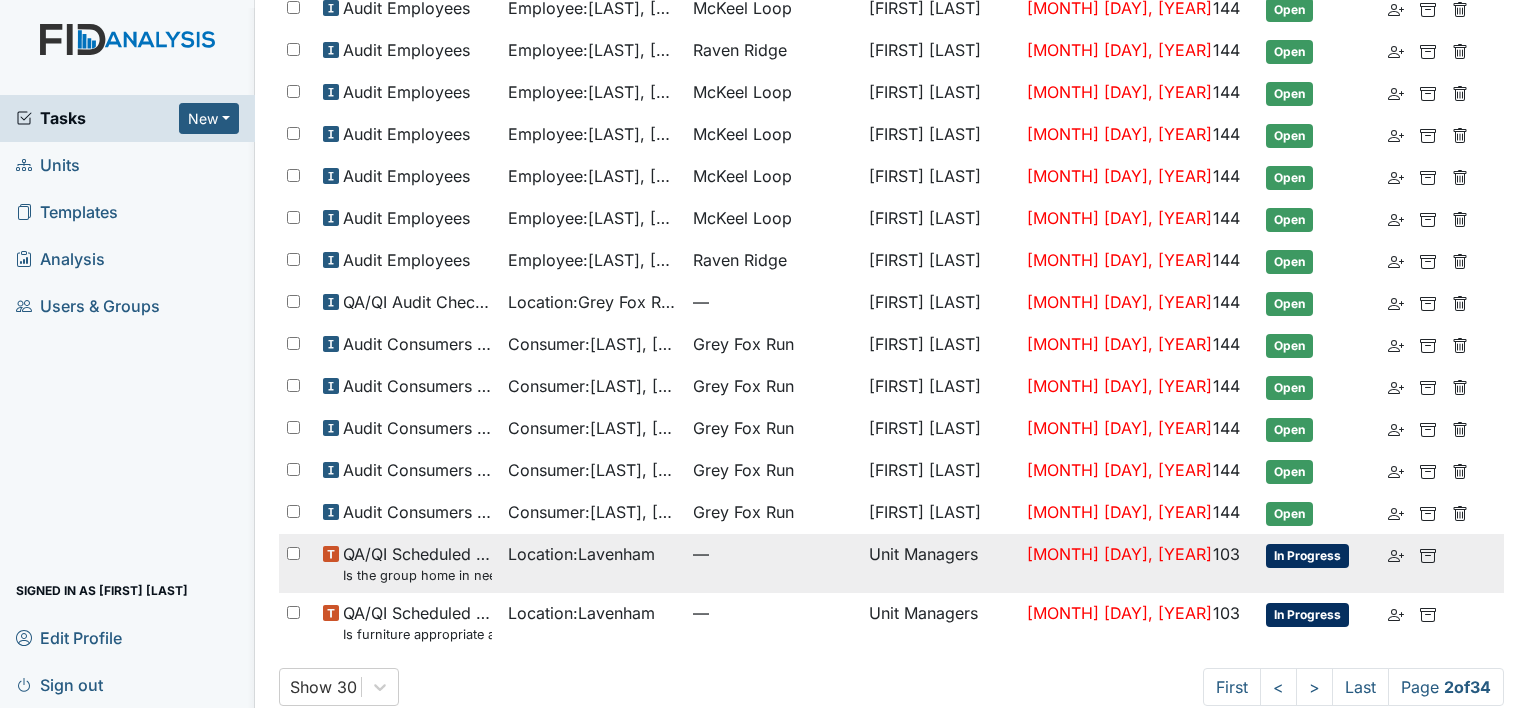 scroll, scrollTop: 816, scrollLeft: 0, axis: vertical 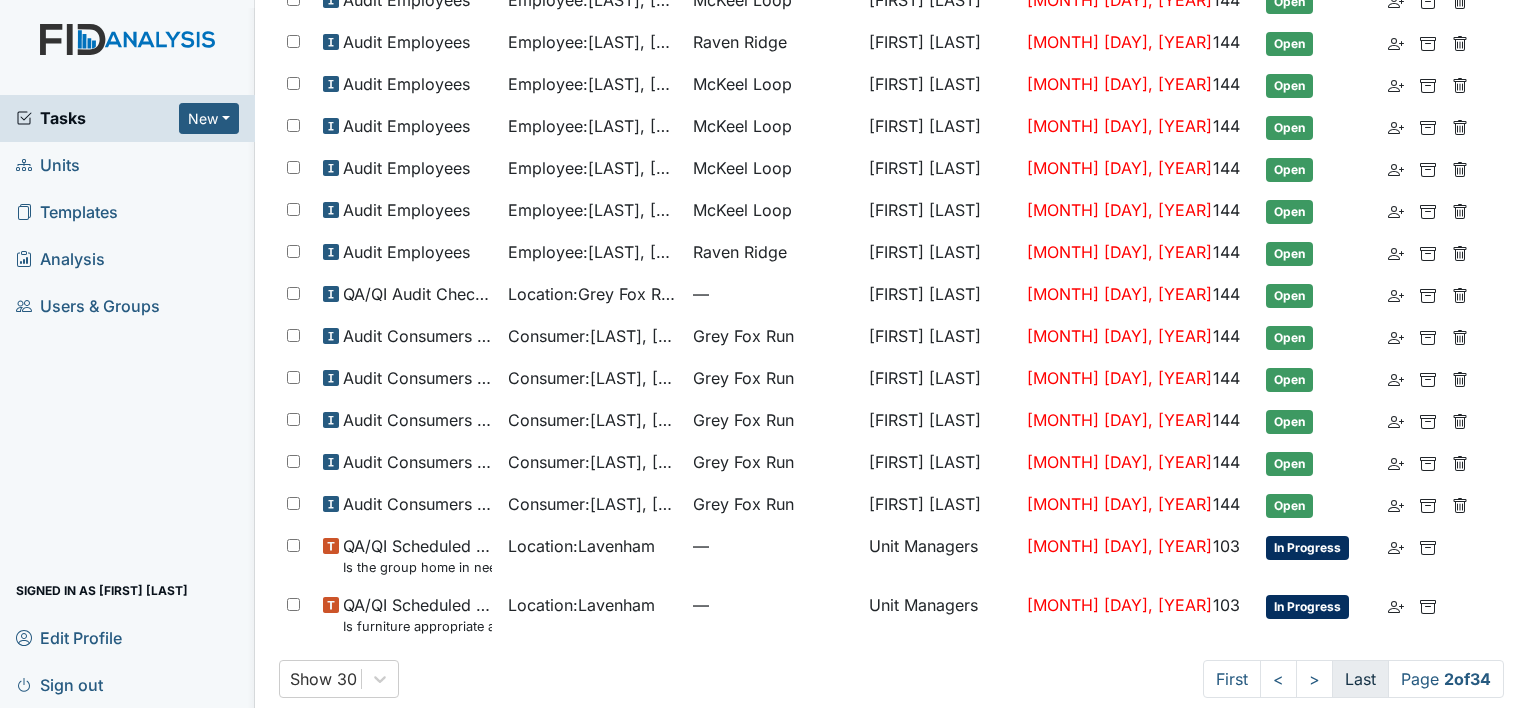 click on "Last" at bounding box center [1360, 679] 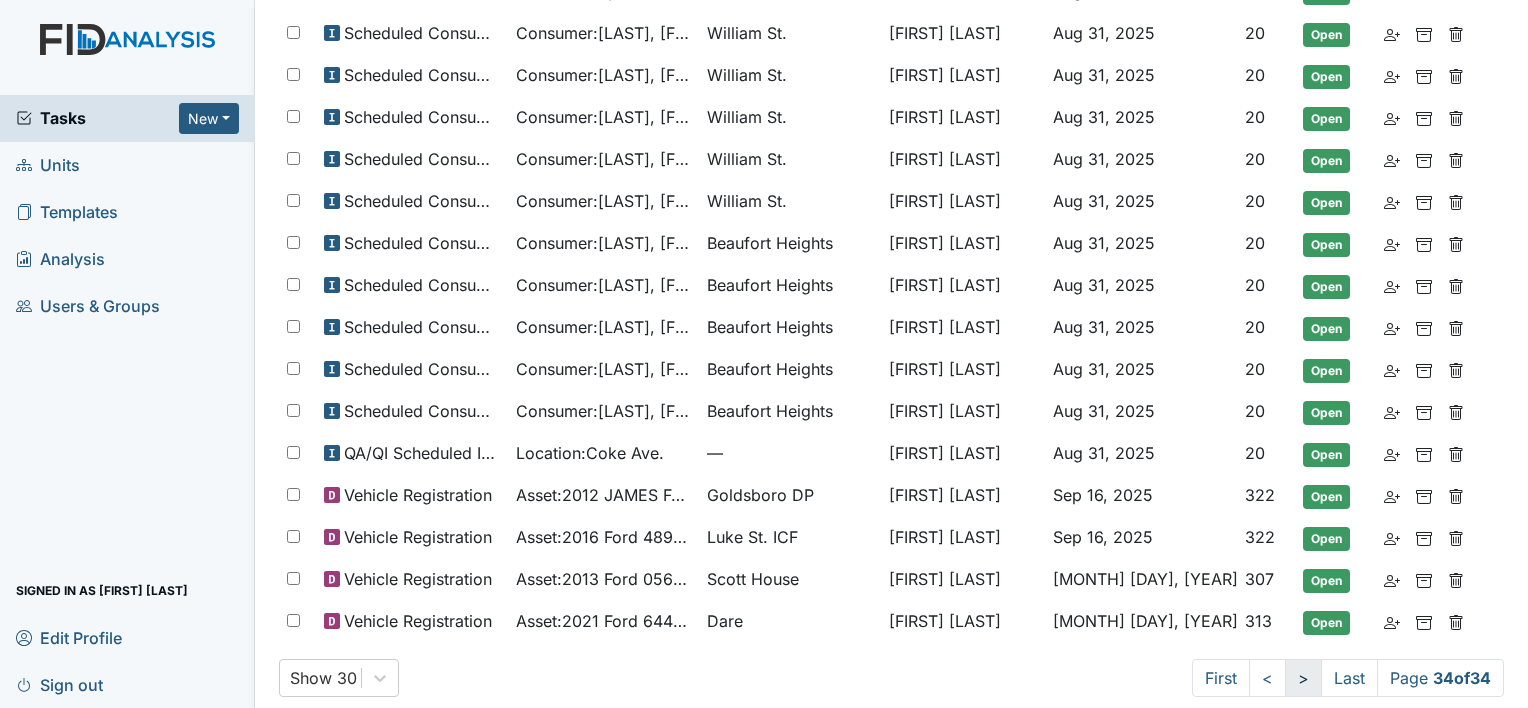 scroll, scrollTop: 450, scrollLeft: 0, axis: vertical 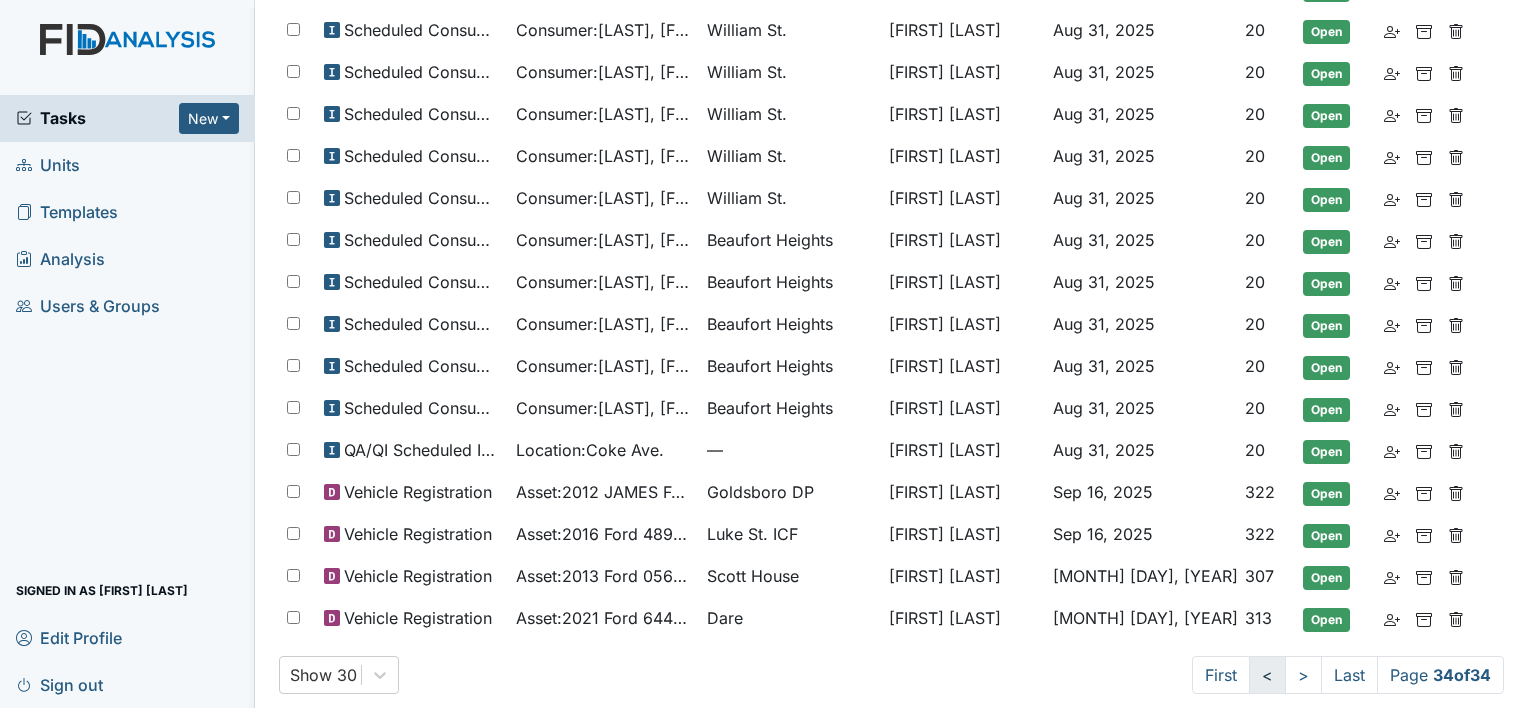click on "<" at bounding box center (1267, 675) 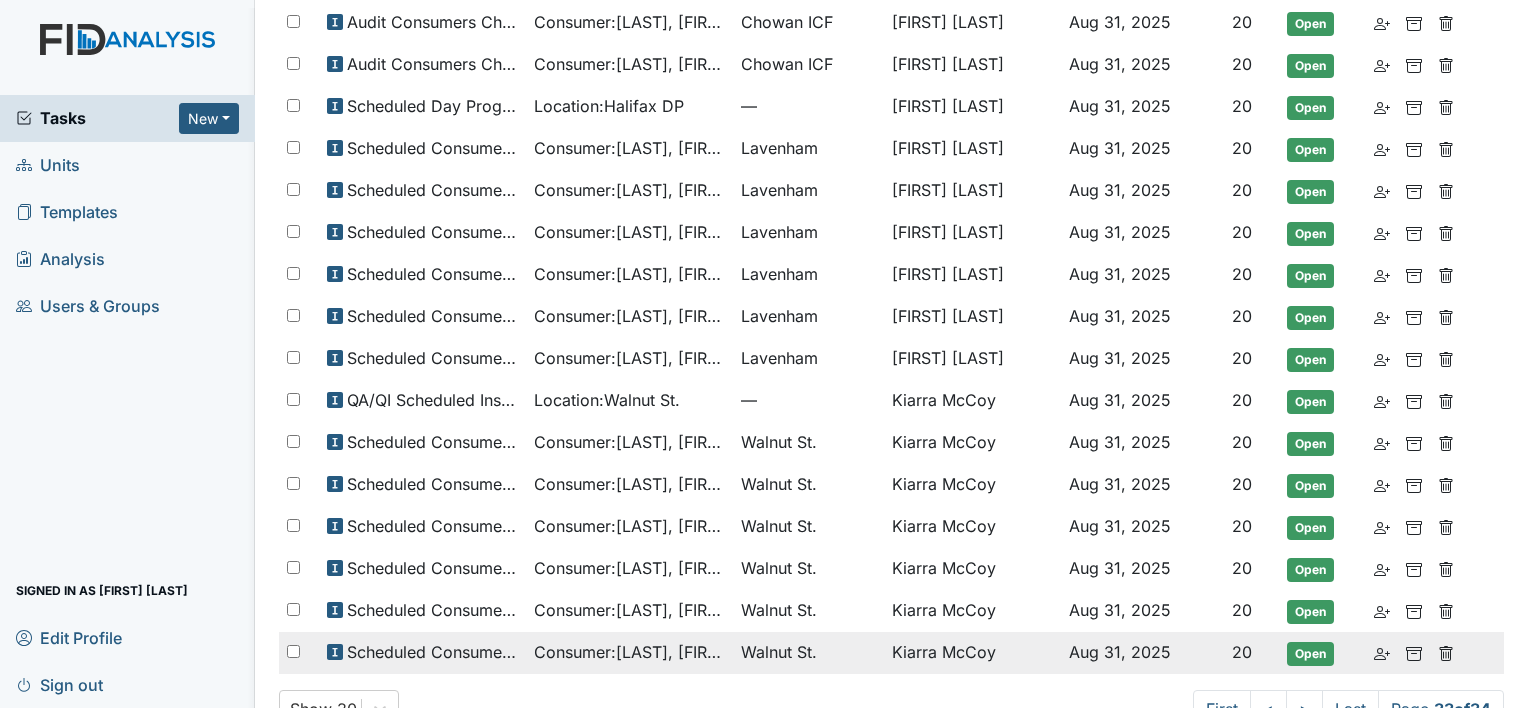 scroll, scrollTop: 780, scrollLeft: 0, axis: vertical 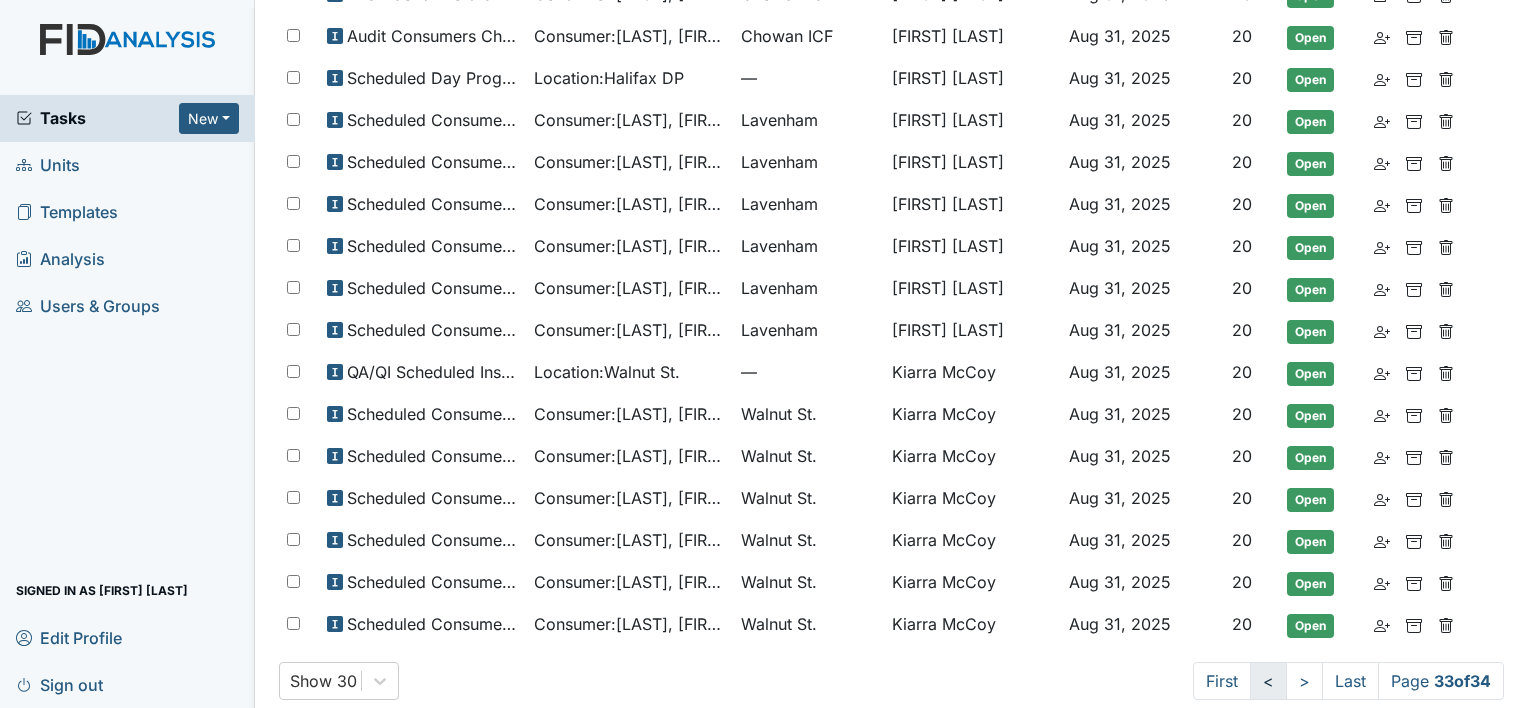 click on "<" at bounding box center (1268, 681) 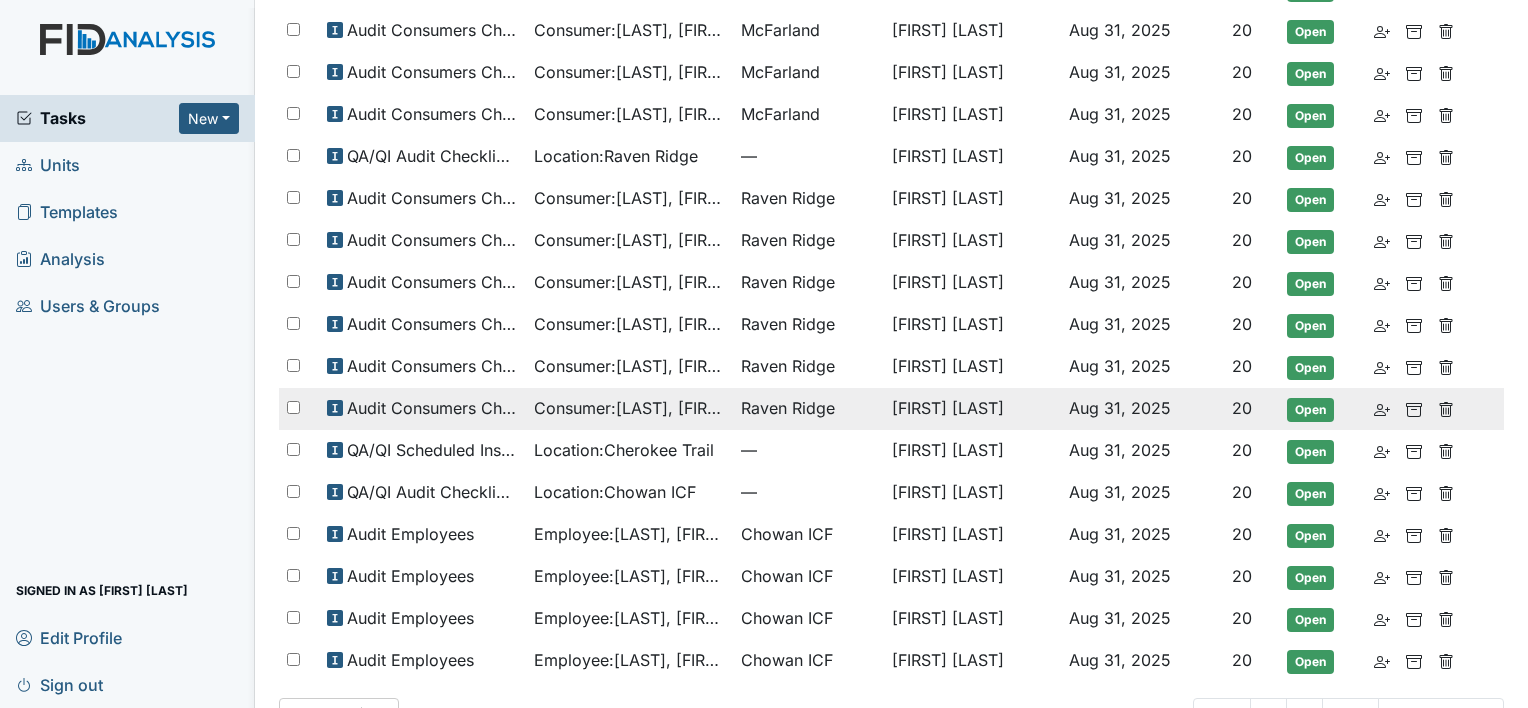 scroll, scrollTop: 780, scrollLeft: 0, axis: vertical 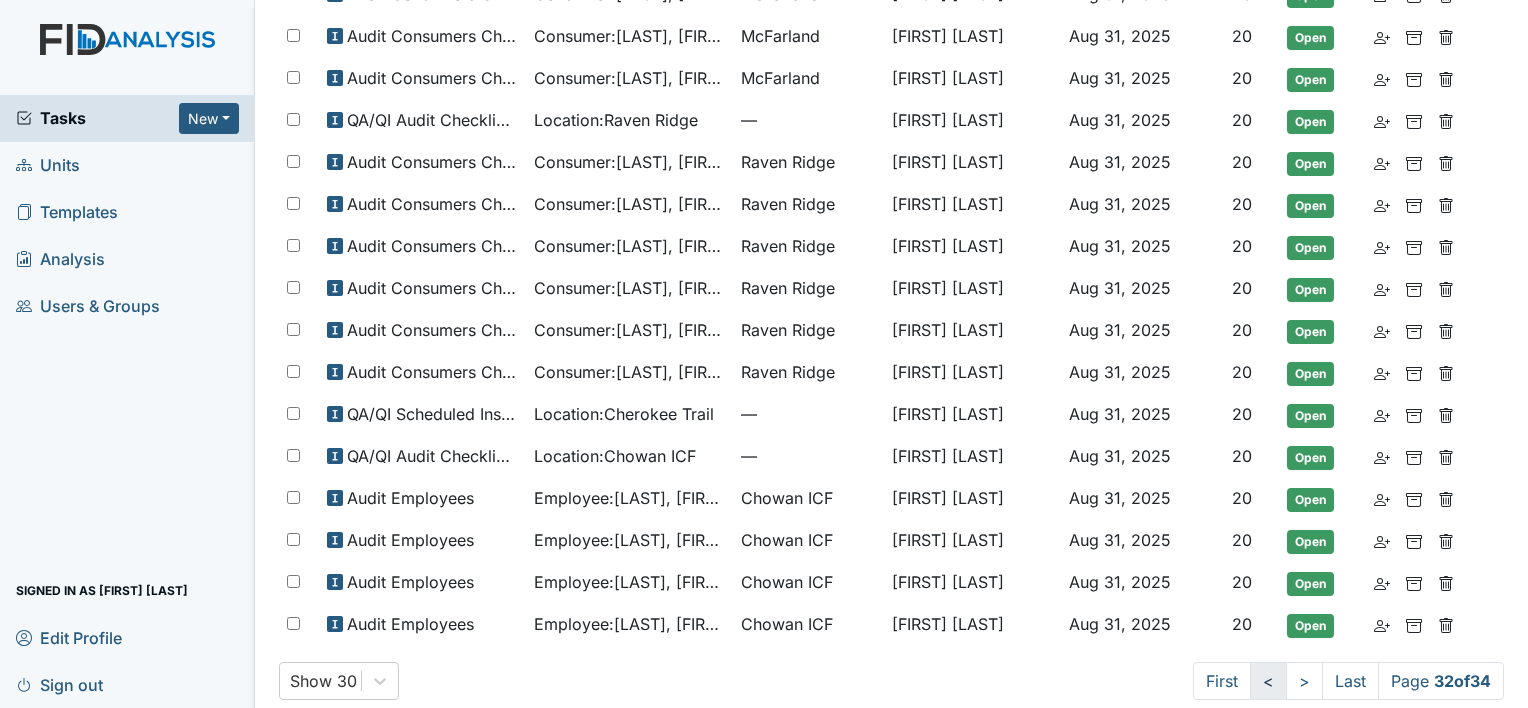 click on "<" at bounding box center [1268, 681] 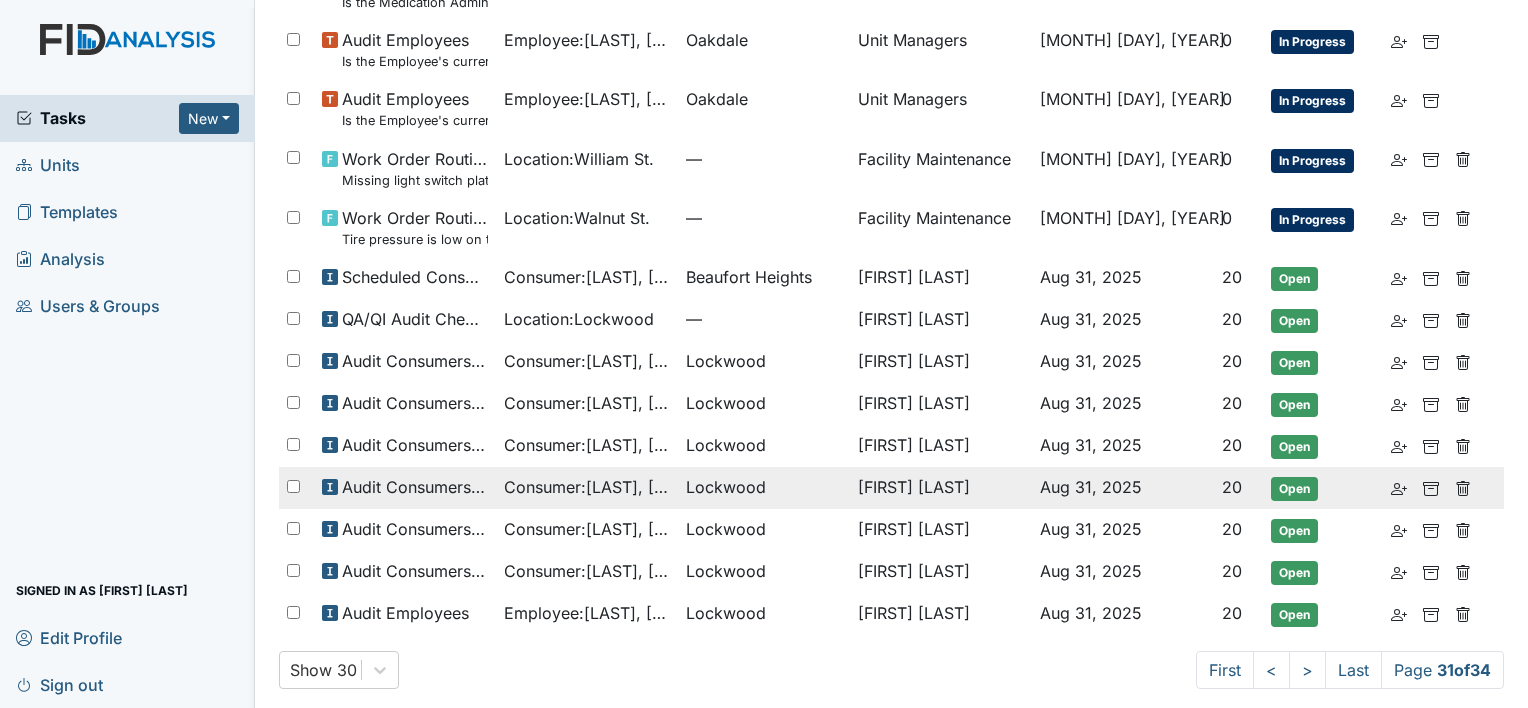 scroll, scrollTop: 1158, scrollLeft: 0, axis: vertical 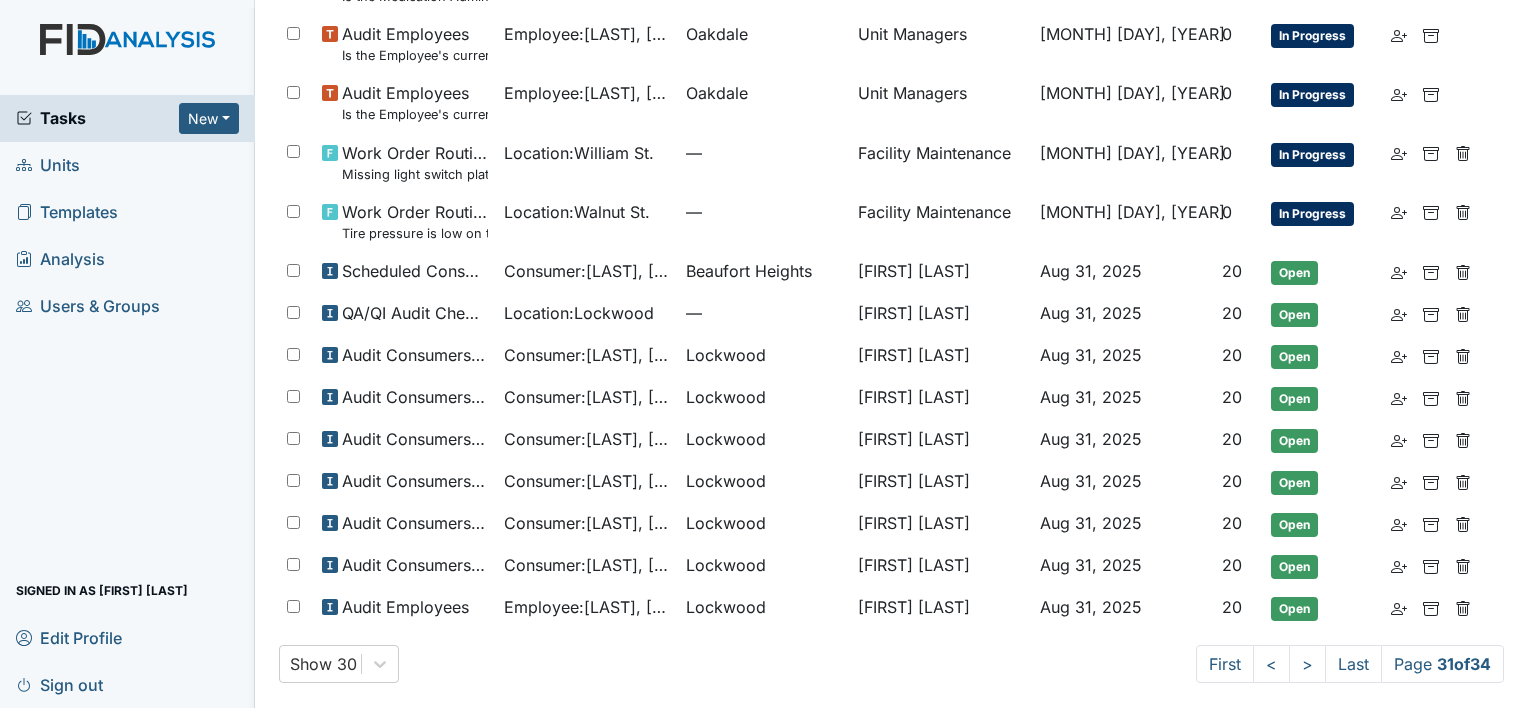 click at bounding box center (127, 59) 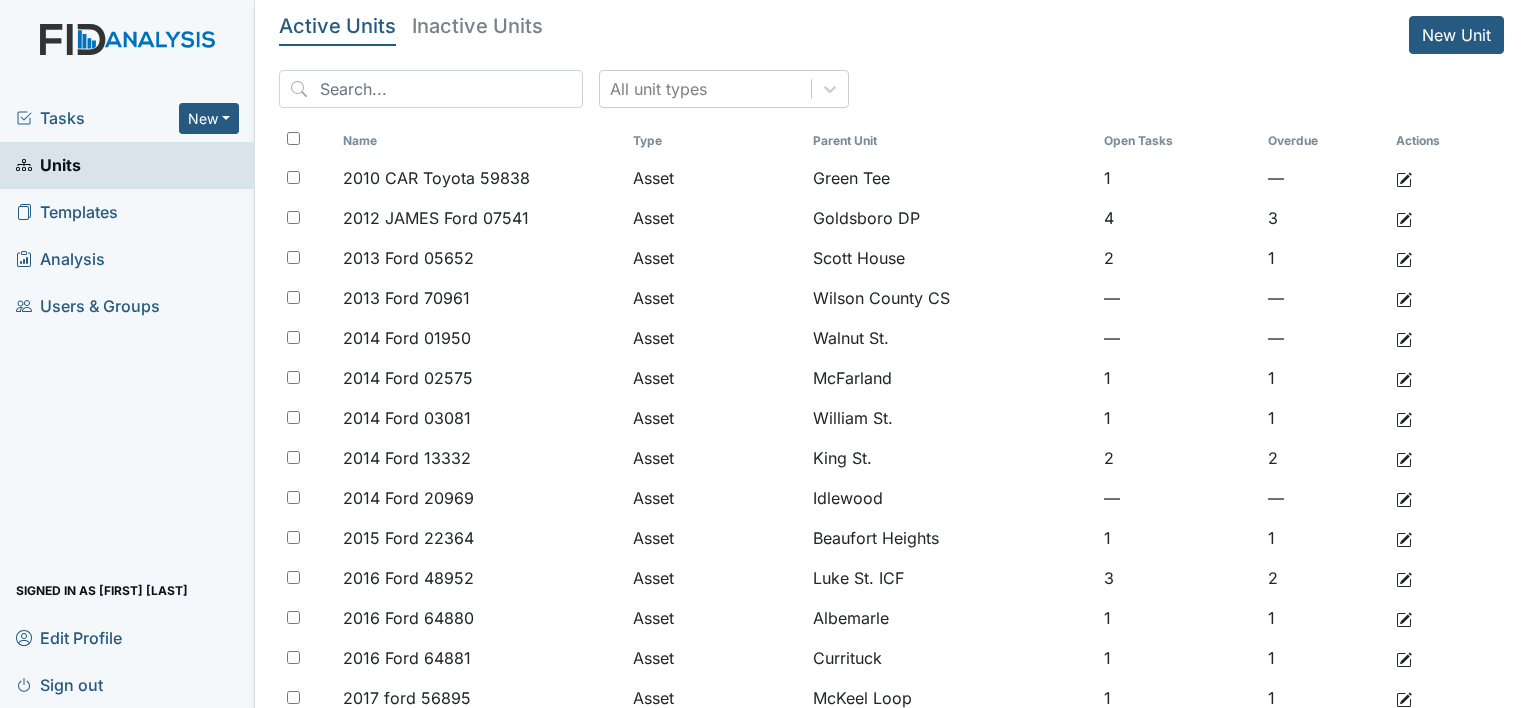 scroll, scrollTop: 0, scrollLeft: 0, axis: both 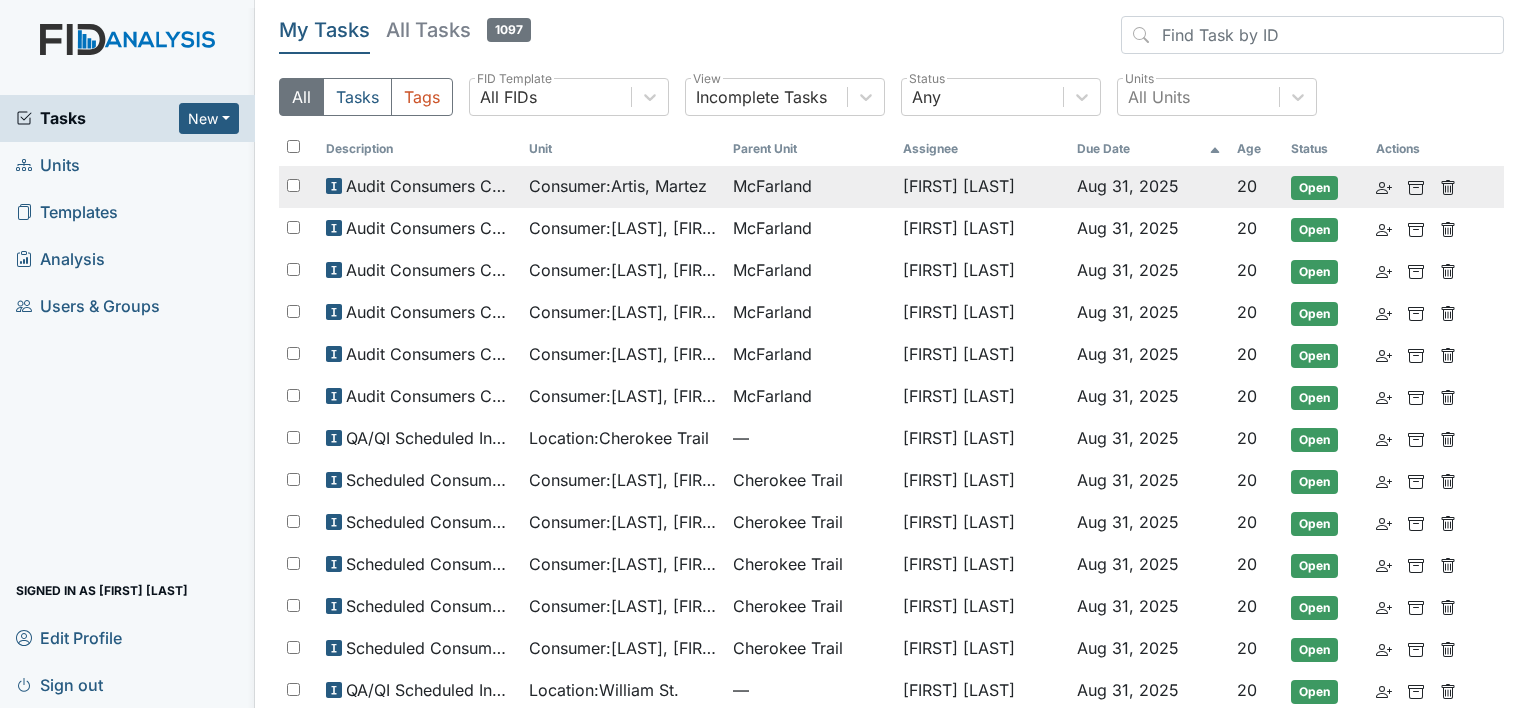 click on "Consumer :  [LAST], [FIRST]" at bounding box center [618, 186] 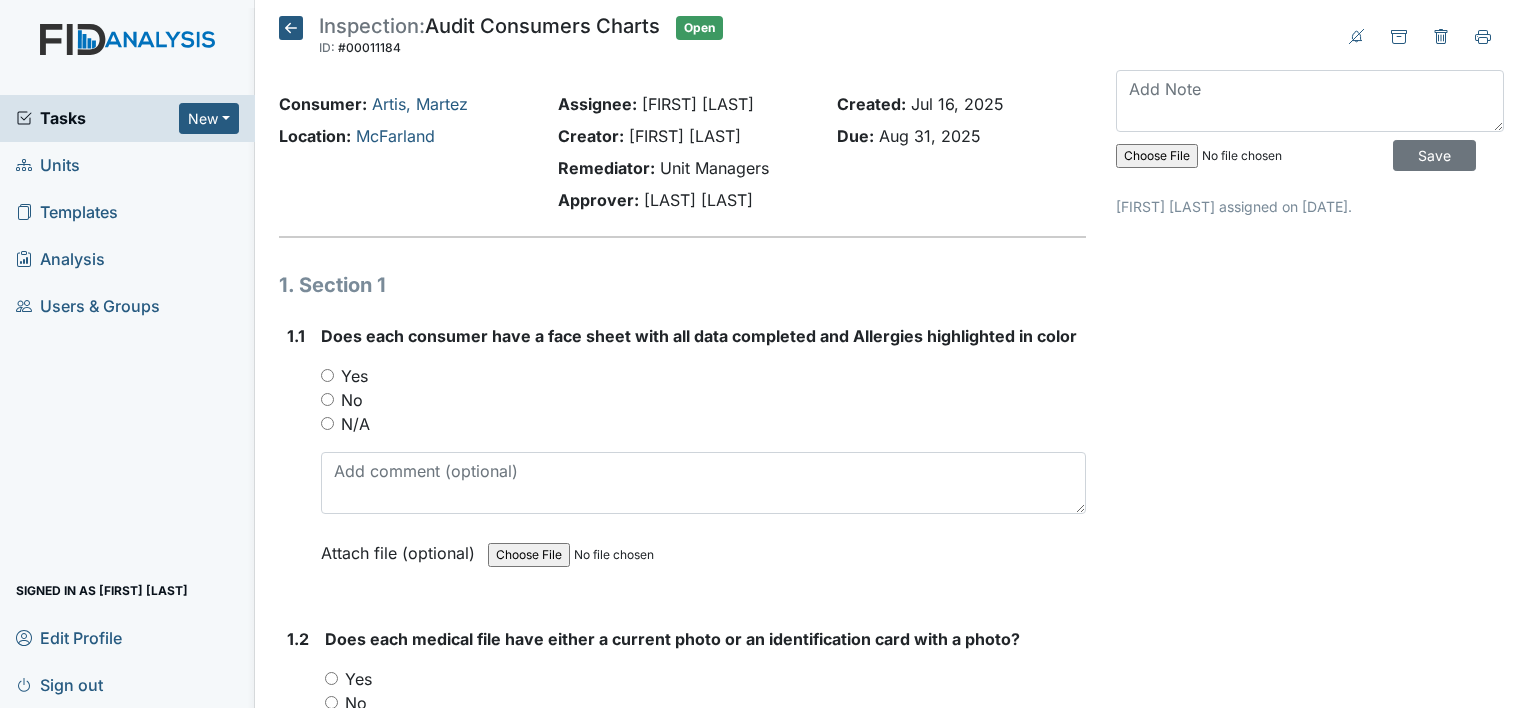 scroll, scrollTop: 0, scrollLeft: 0, axis: both 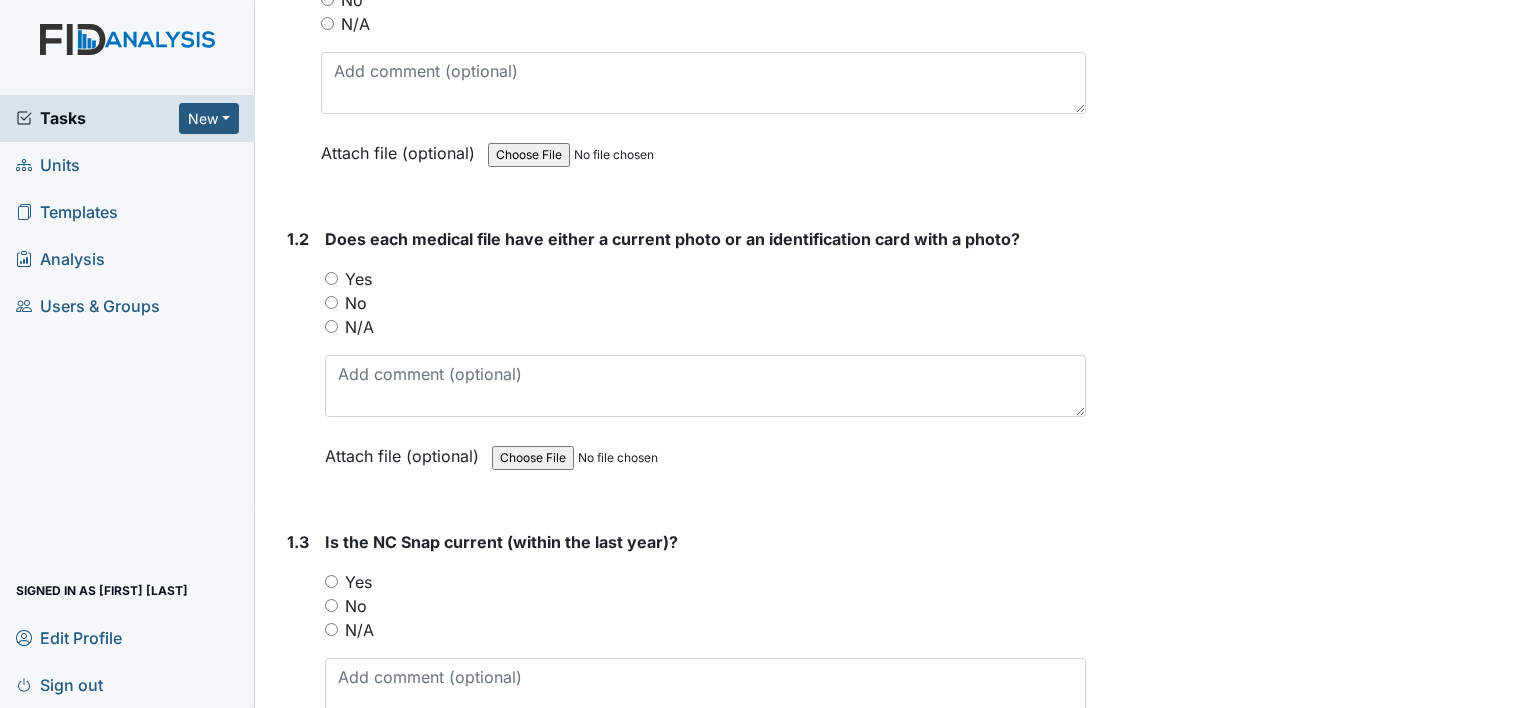 click on "Yes" at bounding box center [331, 278] 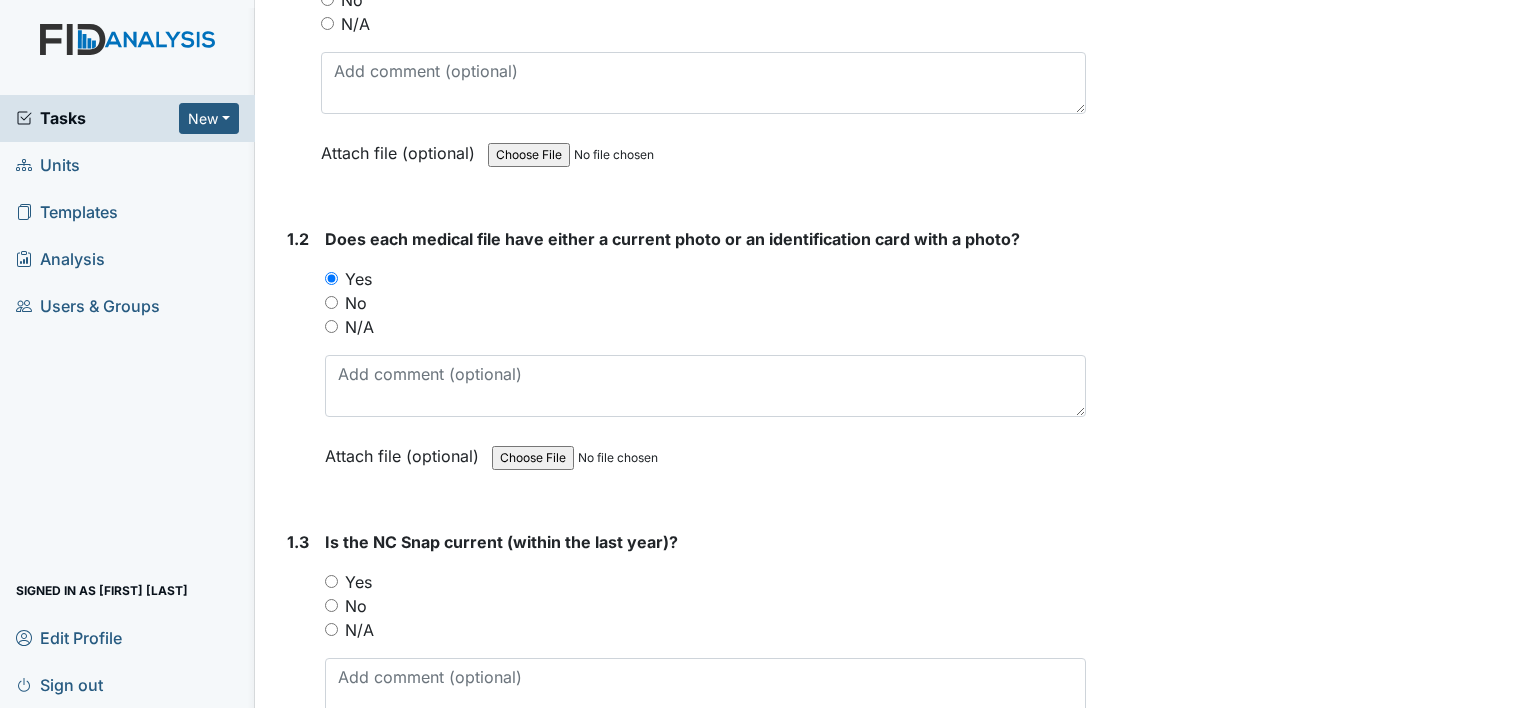 click on "Yes" at bounding box center [331, 581] 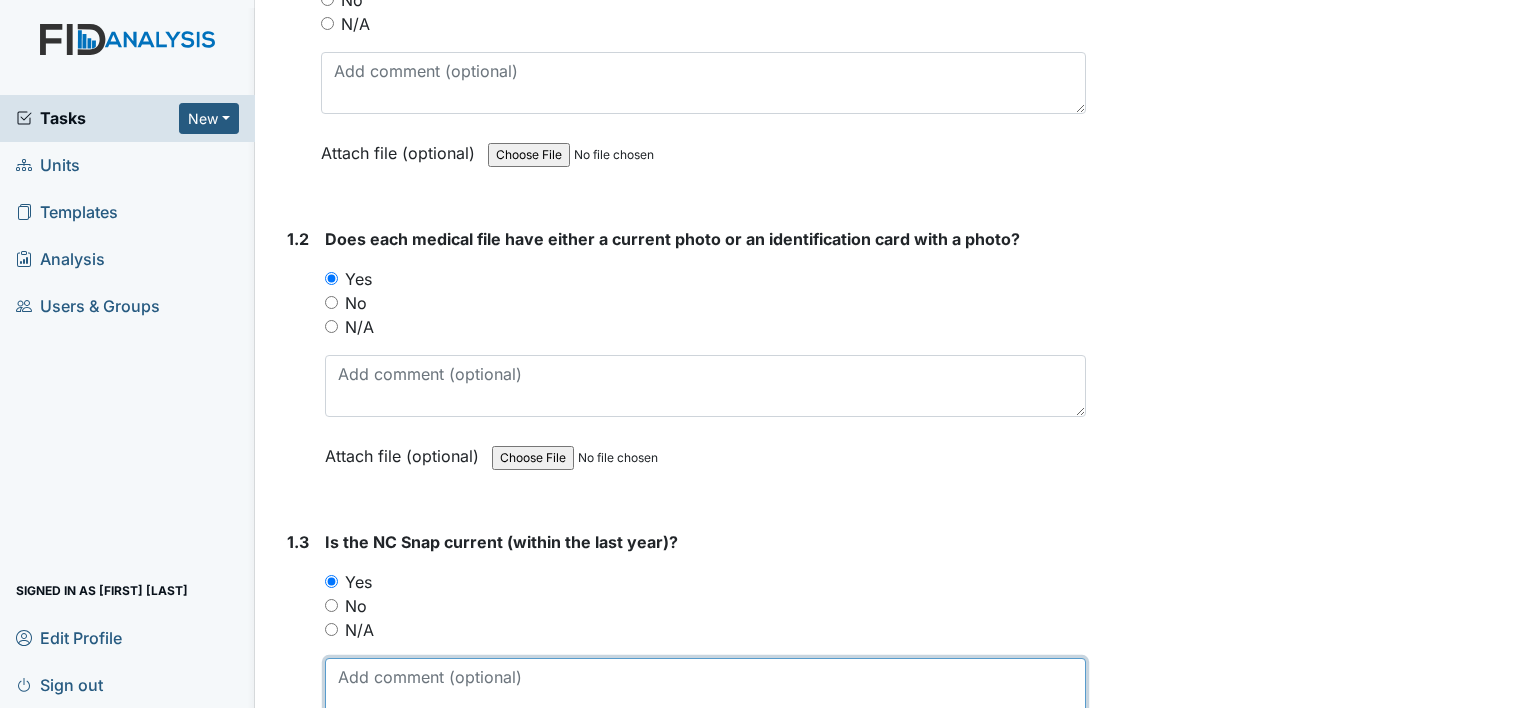 click at bounding box center (705, 689) 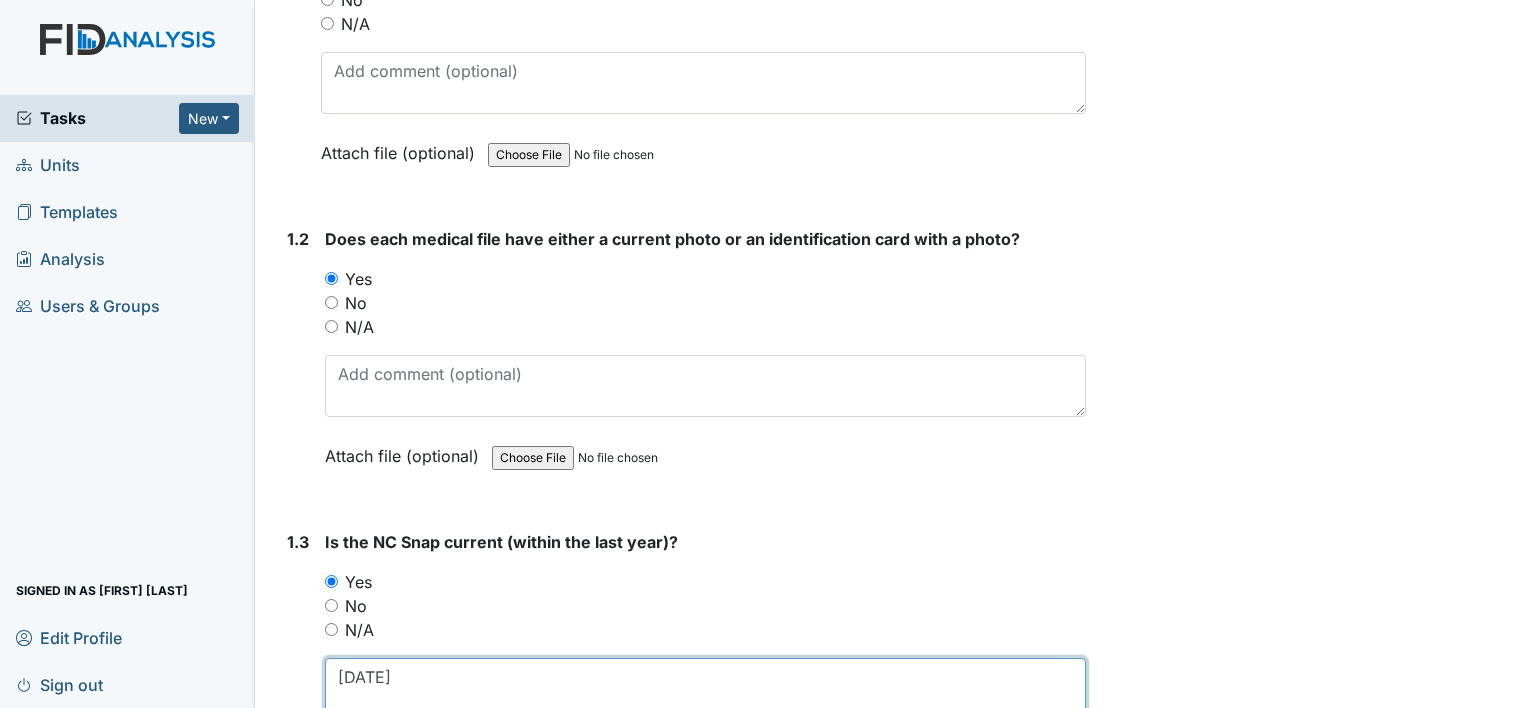 type on "06/24/25" 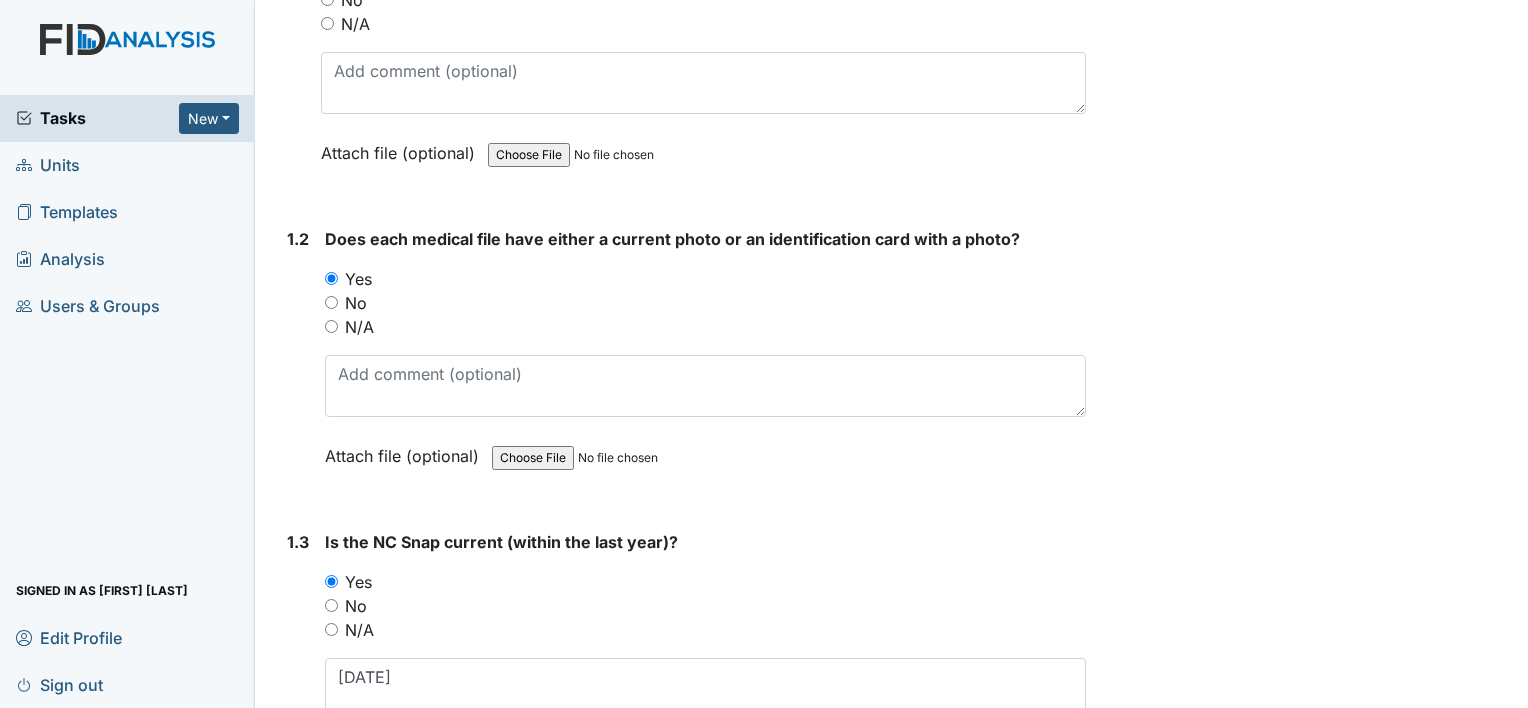 click on "No" at bounding box center [331, 605] 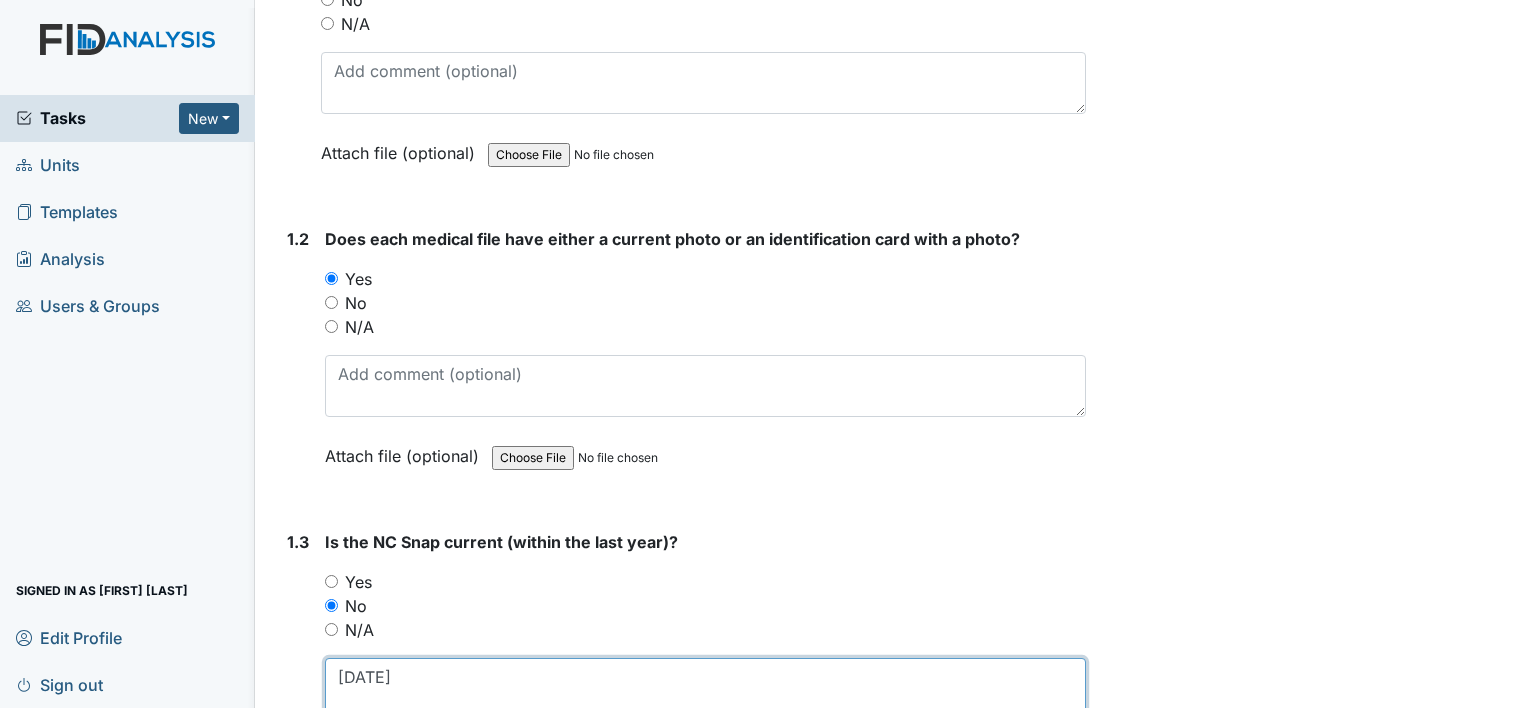 click on "06/24/25" at bounding box center (705, 689) 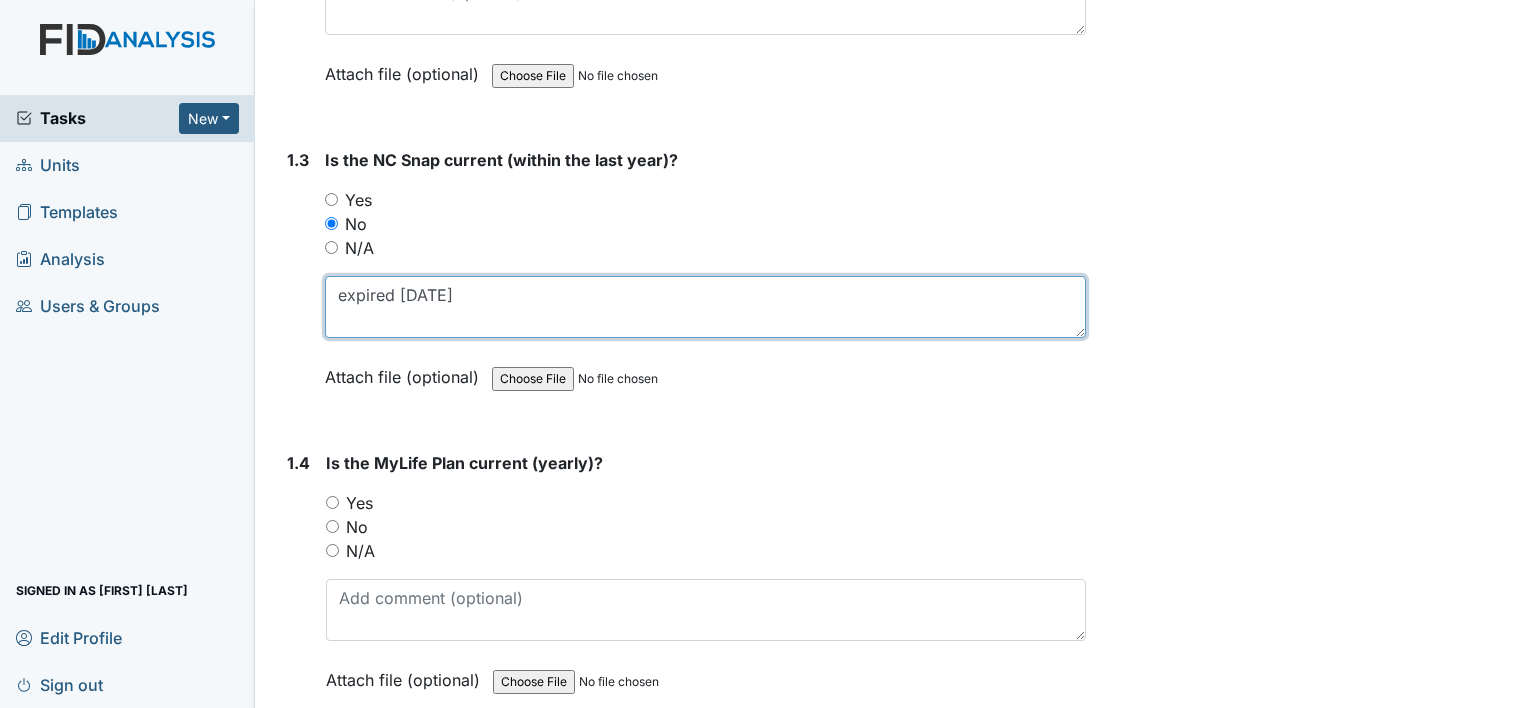 scroll, scrollTop: 800, scrollLeft: 0, axis: vertical 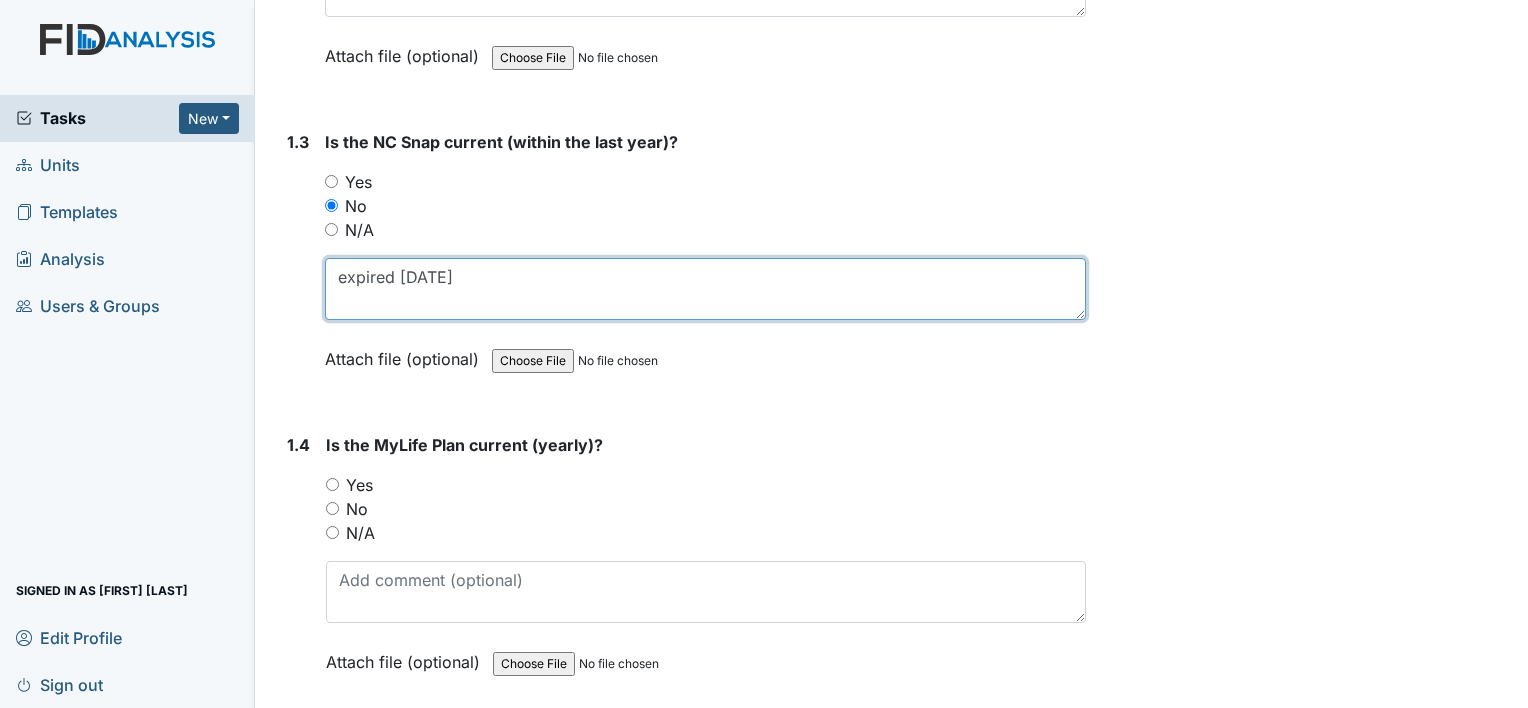 type on "expired 06/24/25" 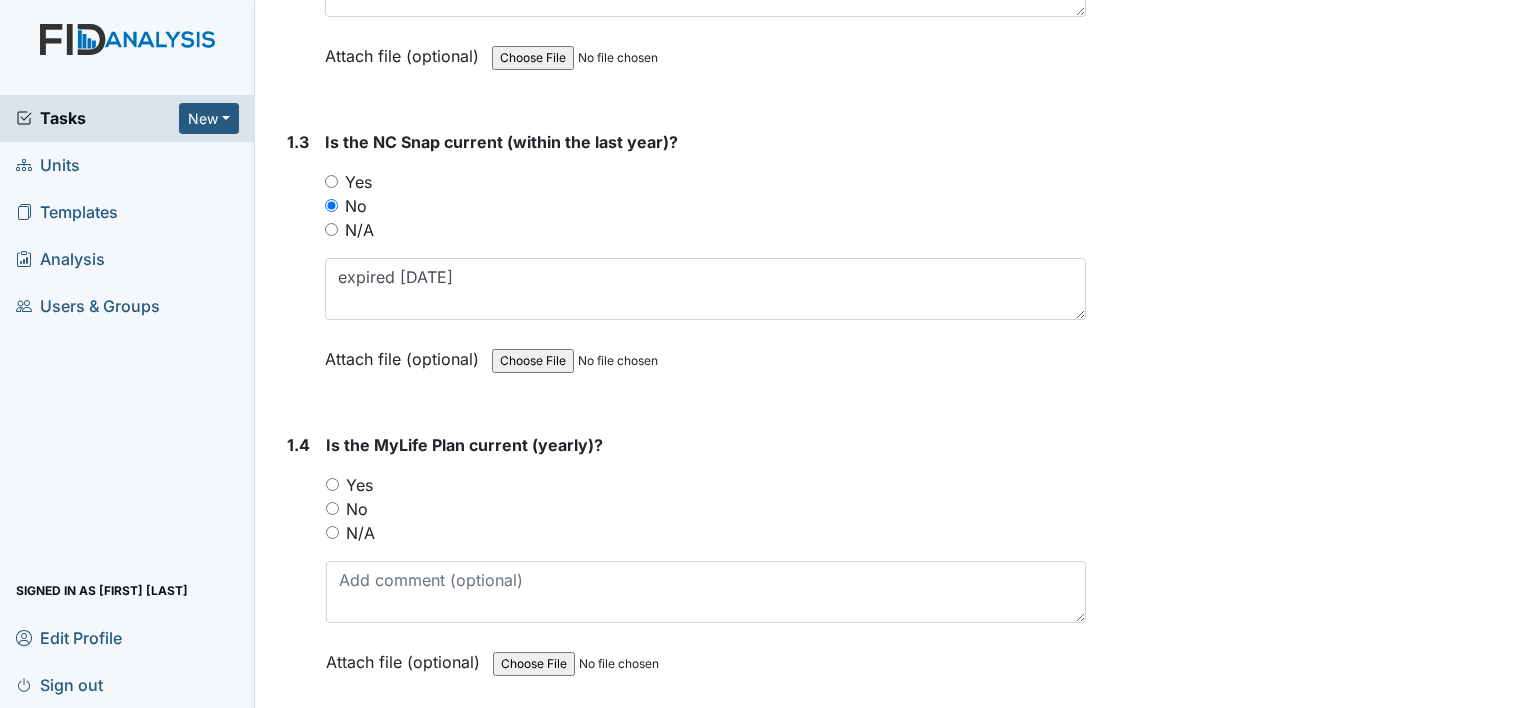 click on "Yes" at bounding box center [332, 484] 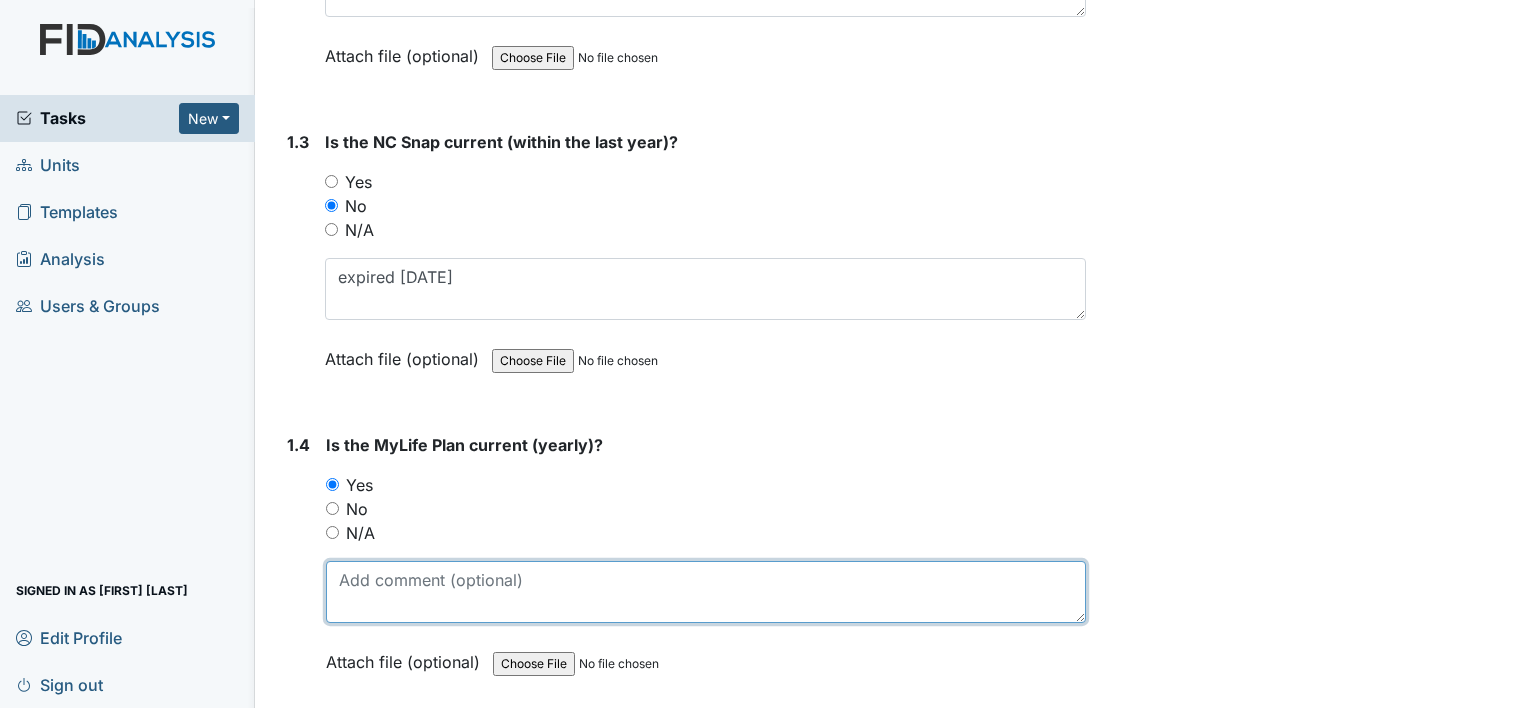 click at bounding box center [706, 592] 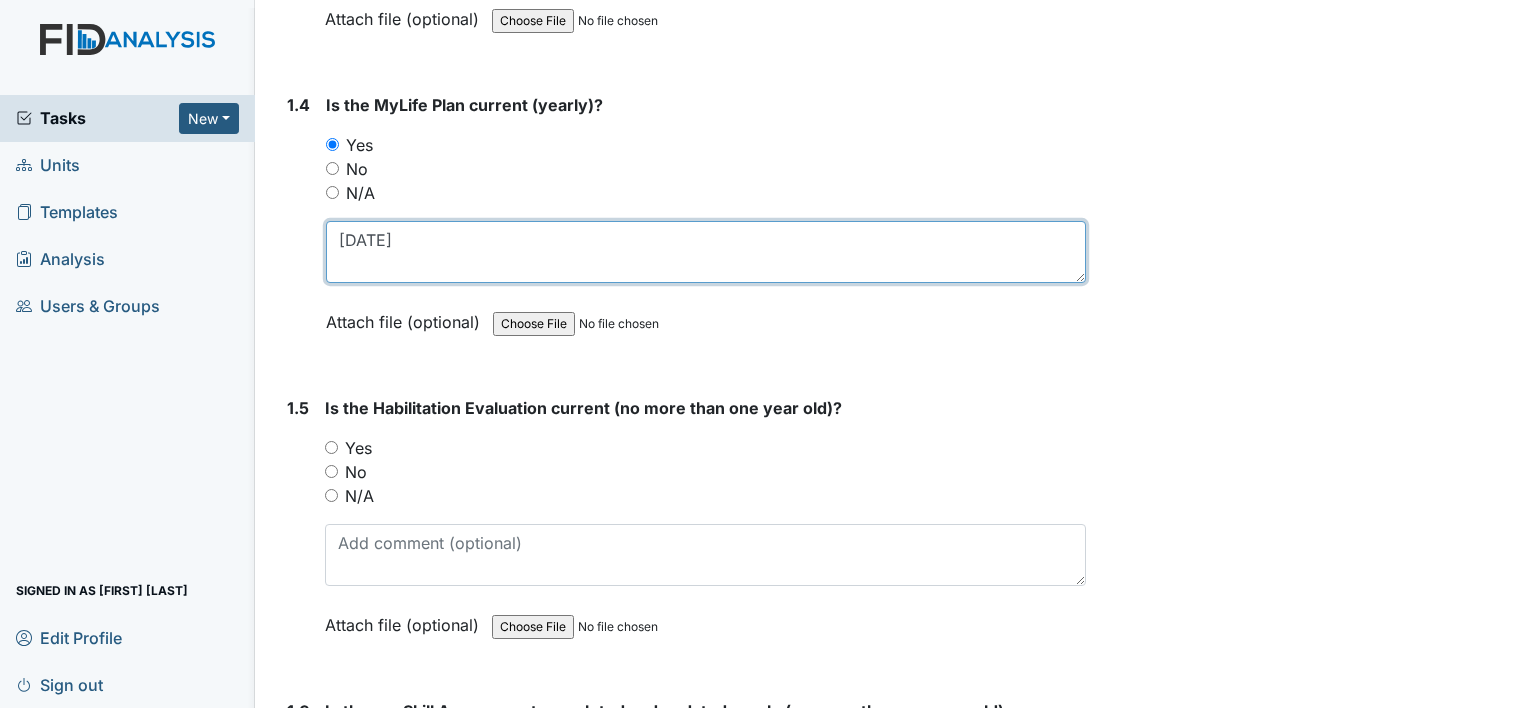scroll, scrollTop: 1200, scrollLeft: 0, axis: vertical 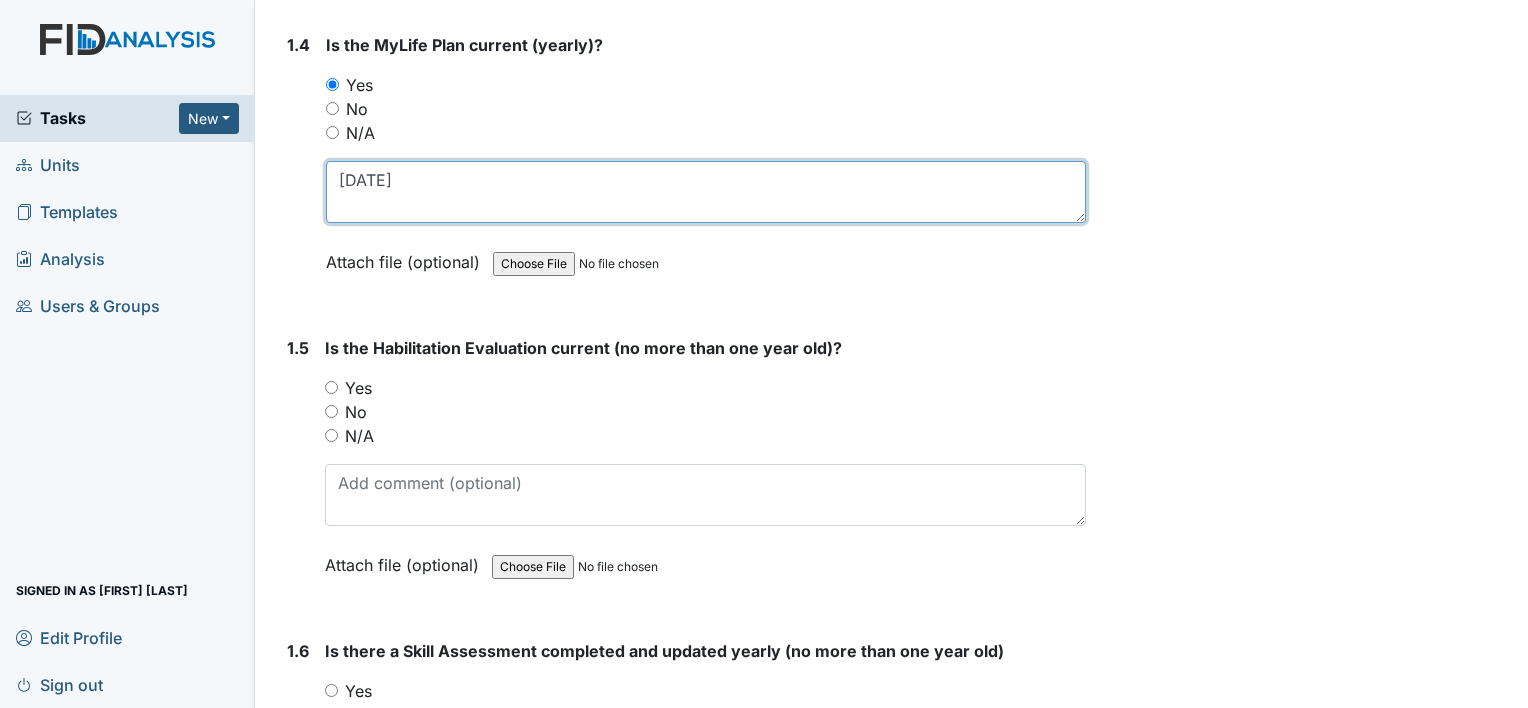 type on "12/16/24" 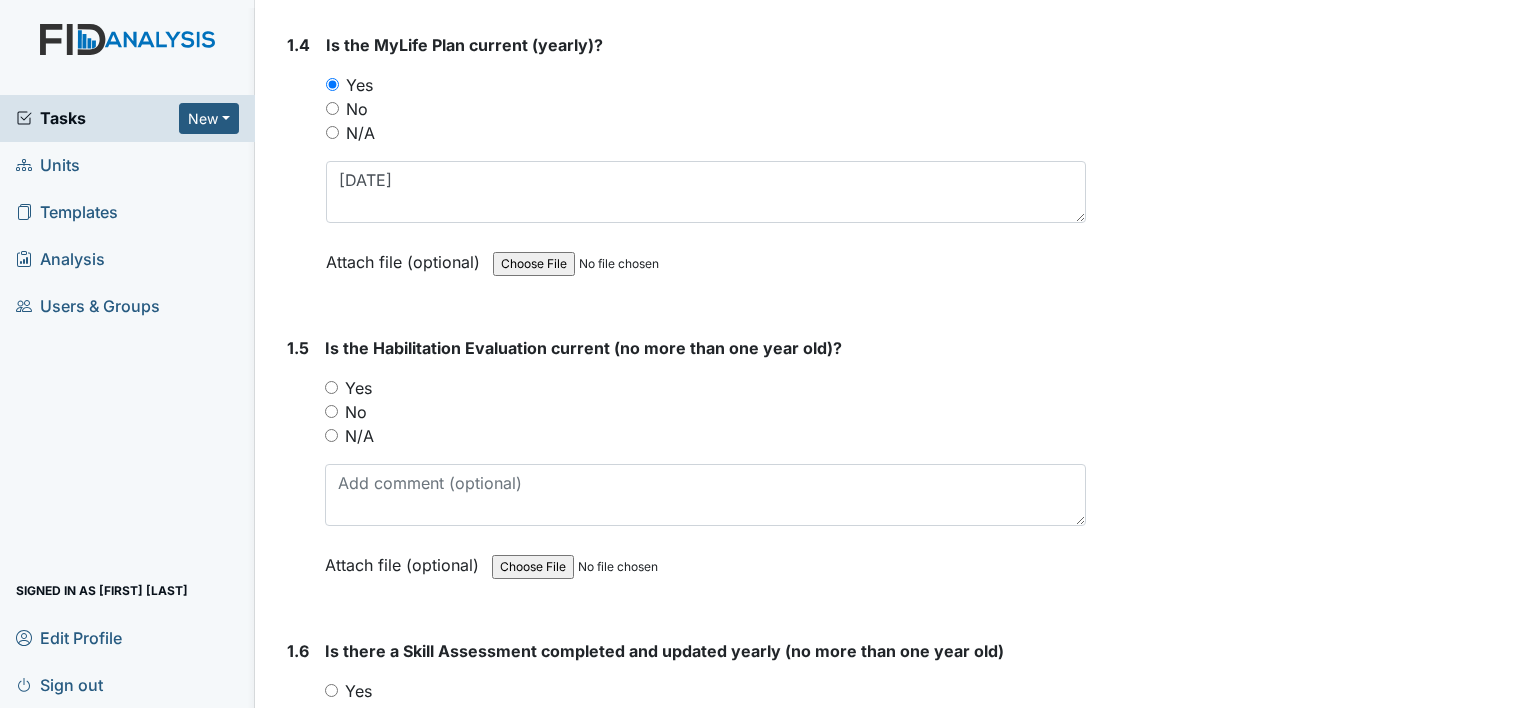 click on "Yes" at bounding box center [705, 388] 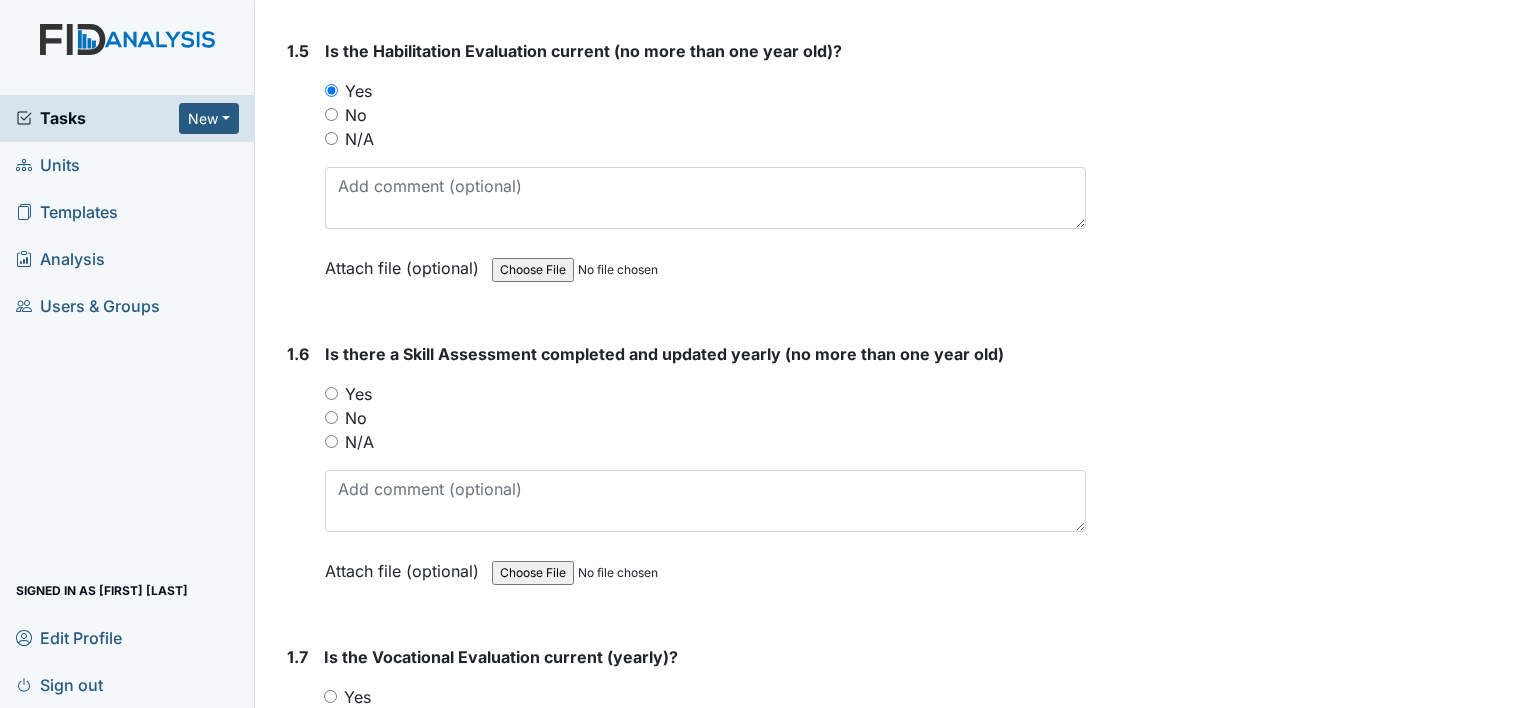 scroll, scrollTop: 1500, scrollLeft: 0, axis: vertical 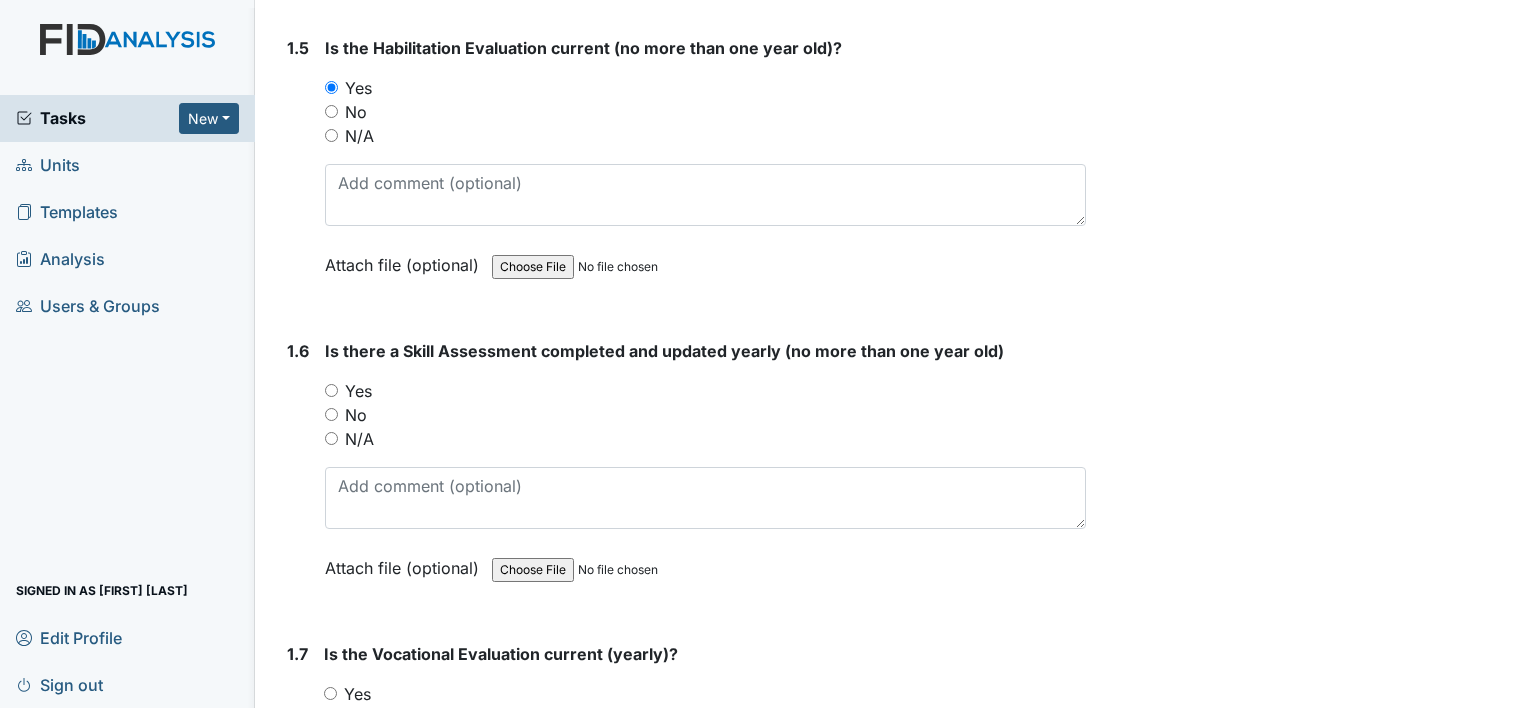 click on "Yes" at bounding box center (705, 391) 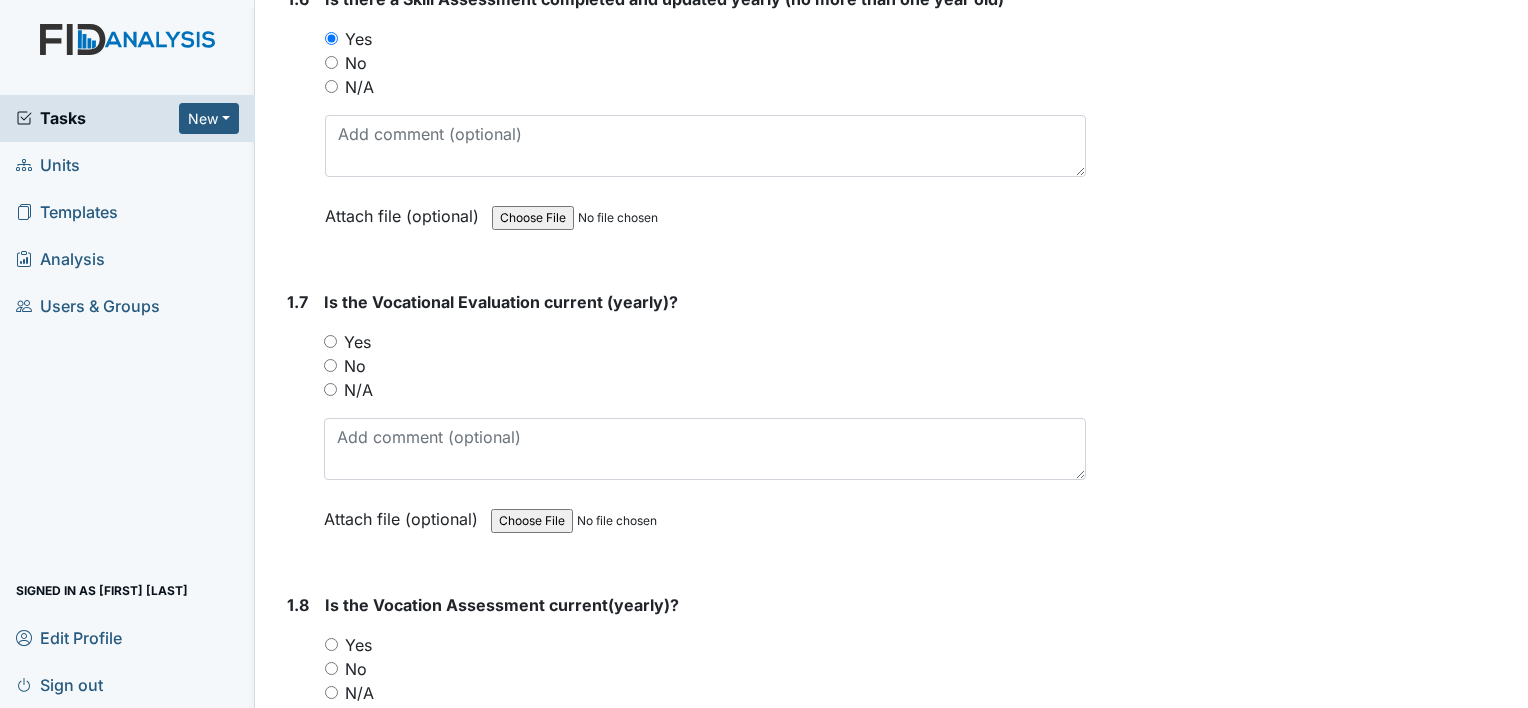 scroll, scrollTop: 1900, scrollLeft: 0, axis: vertical 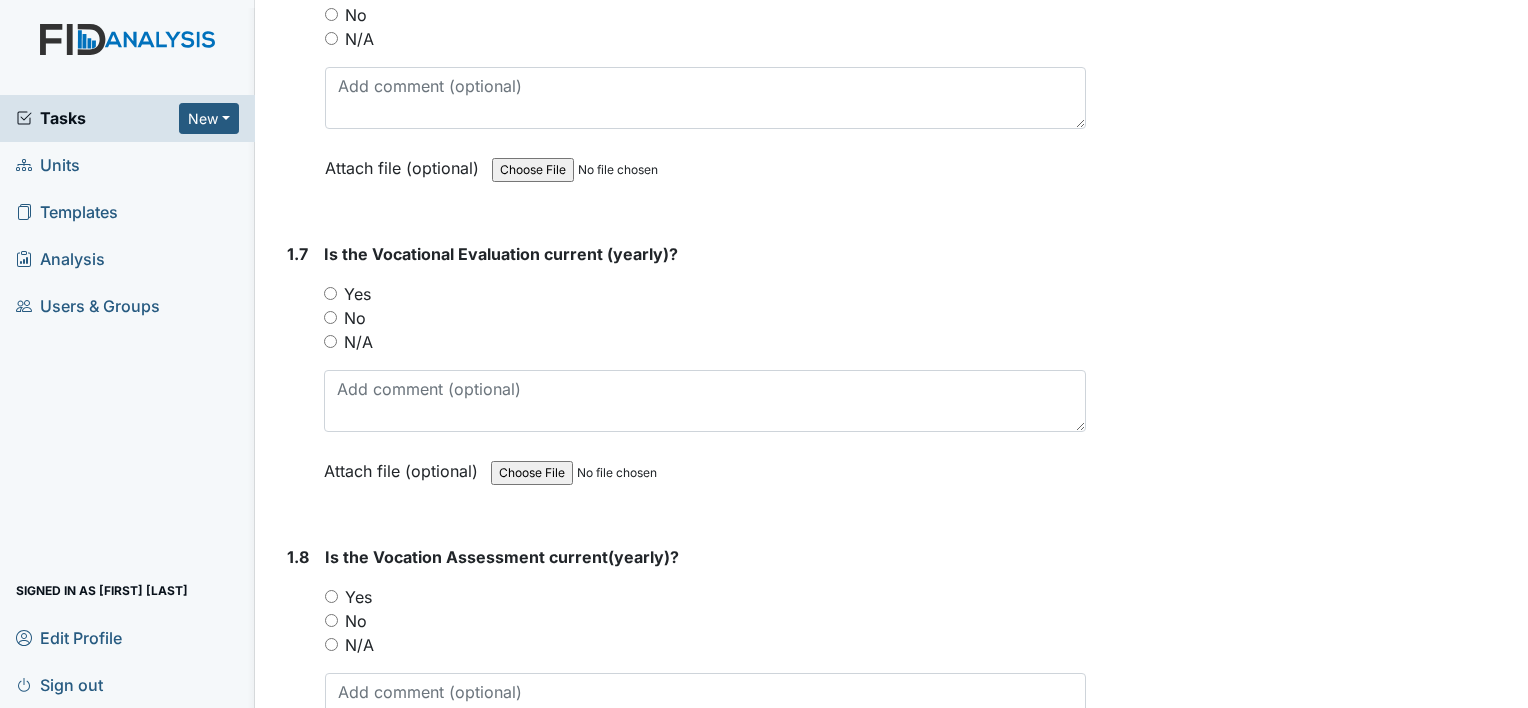 click on "Yes" at bounding box center (330, 293) 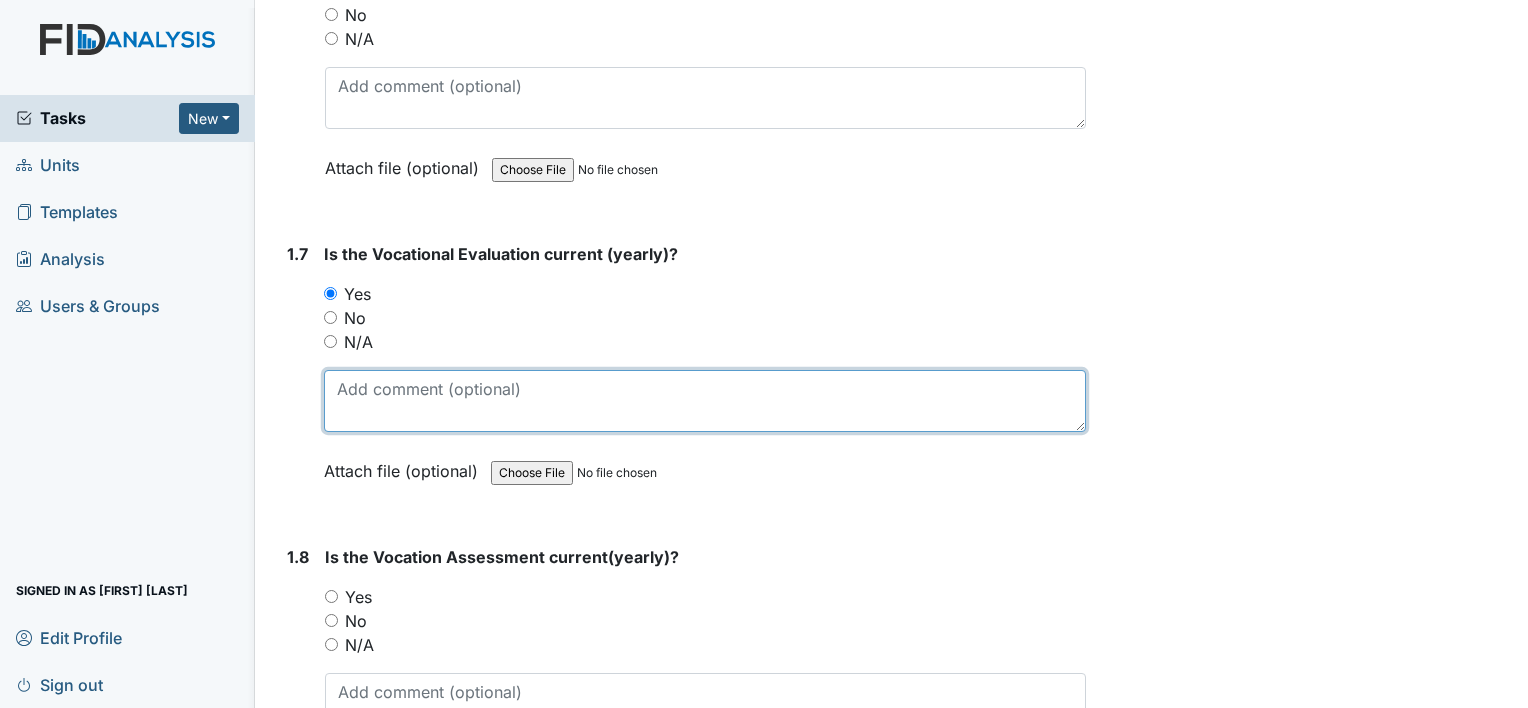 click at bounding box center [705, 401] 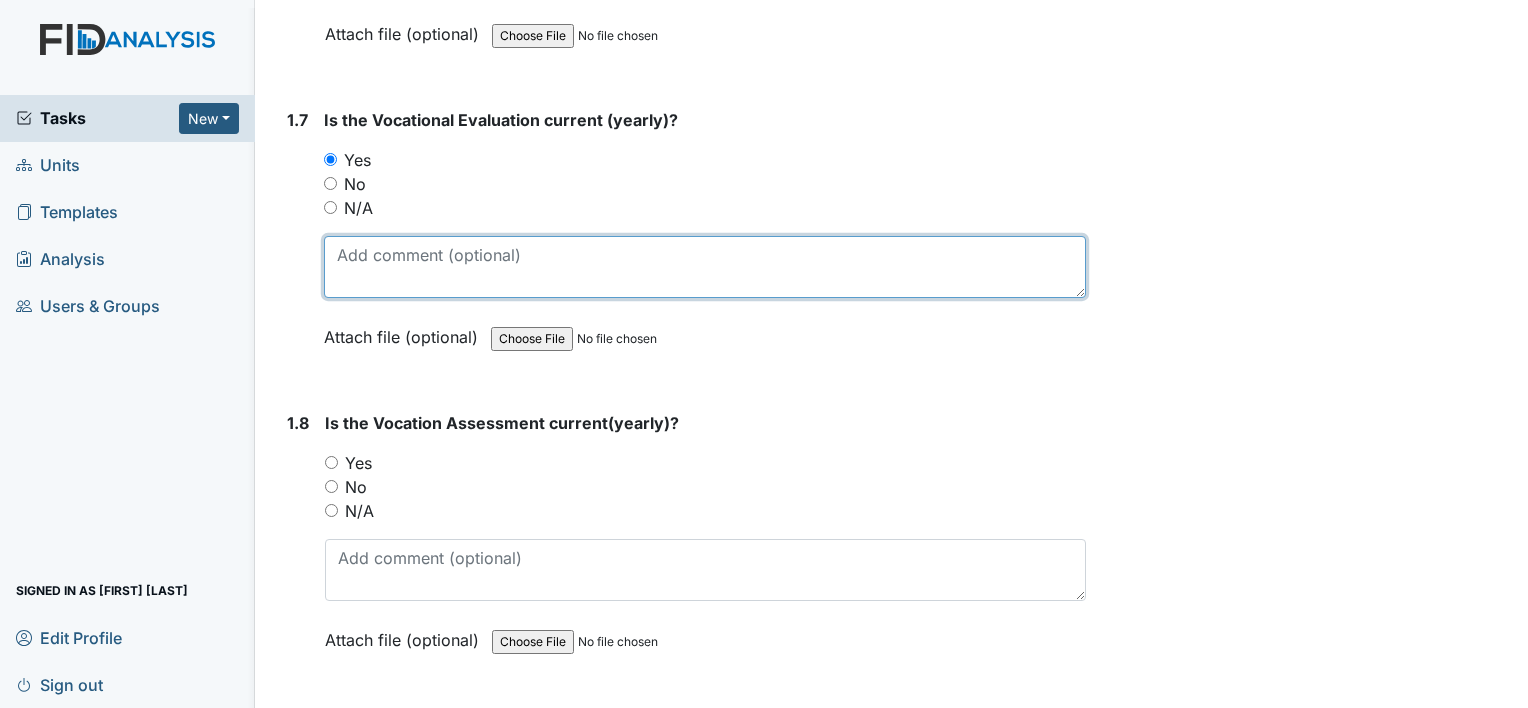 scroll, scrollTop: 2100, scrollLeft: 0, axis: vertical 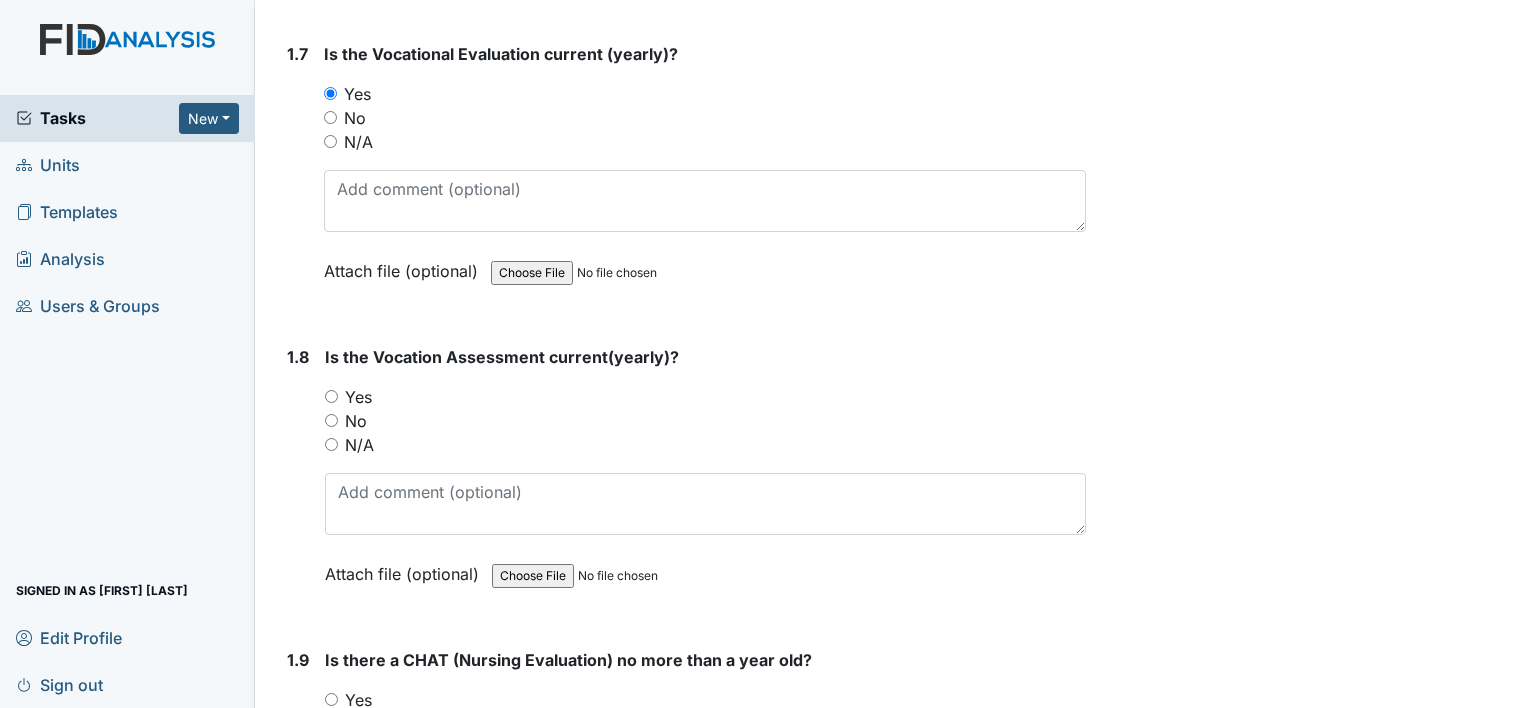 click on "Yes" at bounding box center [331, 396] 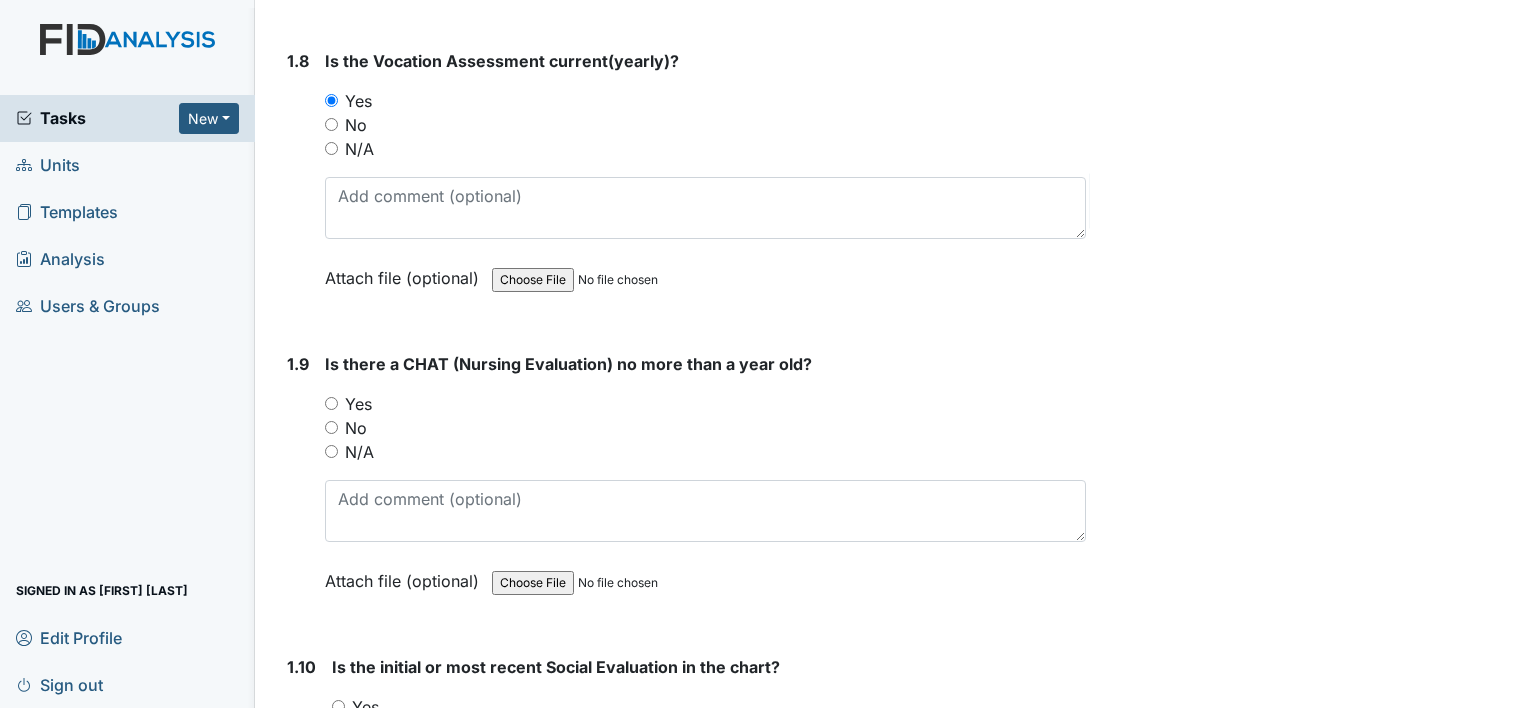 scroll, scrollTop: 2400, scrollLeft: 0, axis: vertical 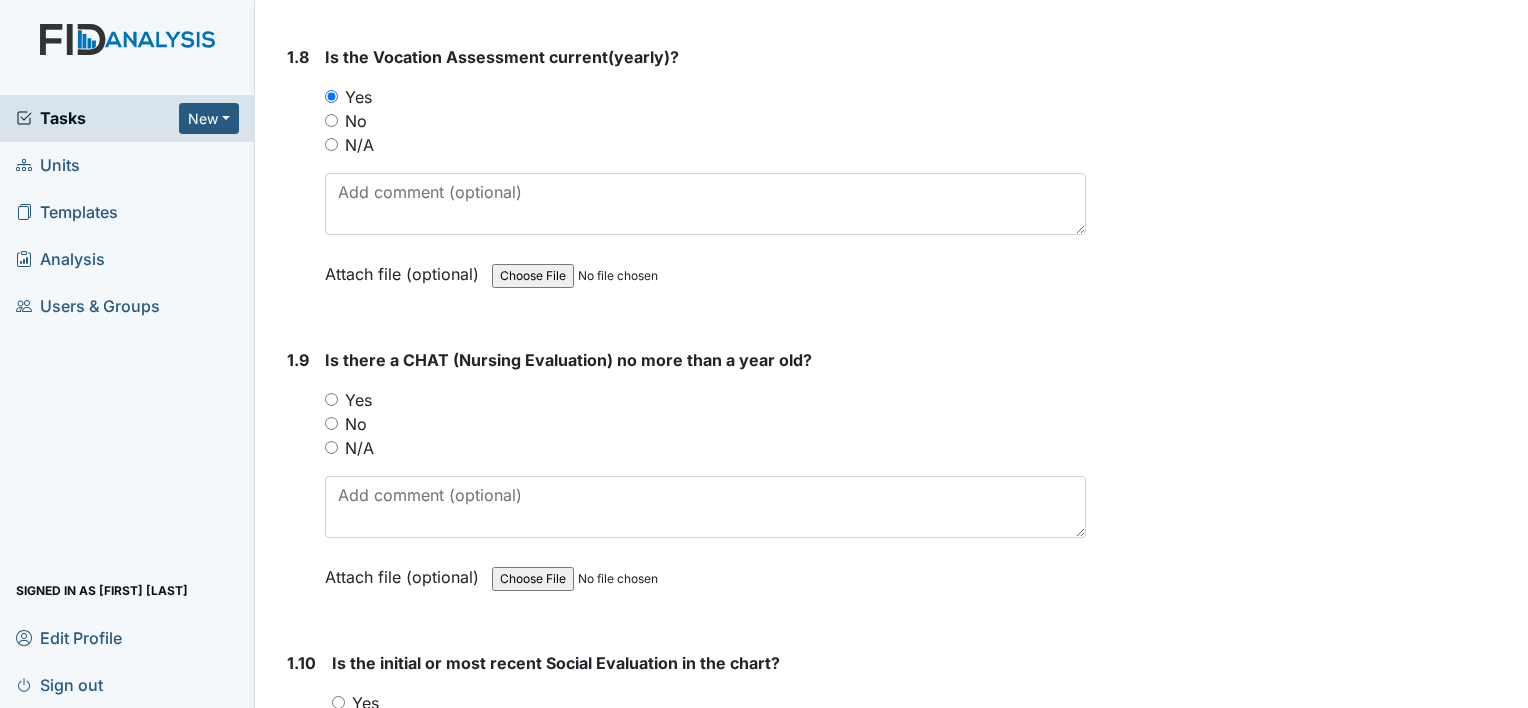 click on "Yes" at bounding box center [331, 399] 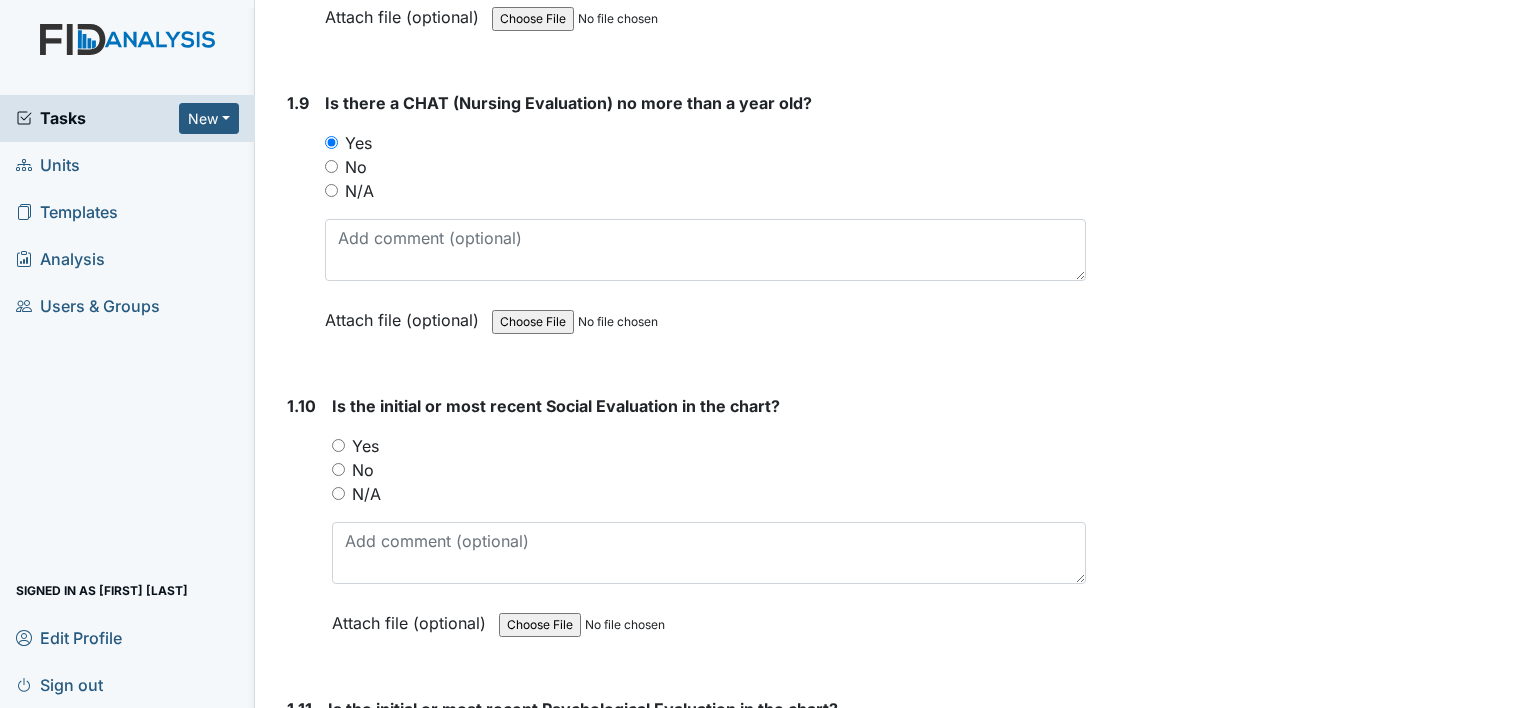 scroll, scrollTop: 2700, scrollLeft: 0, axis: vertical 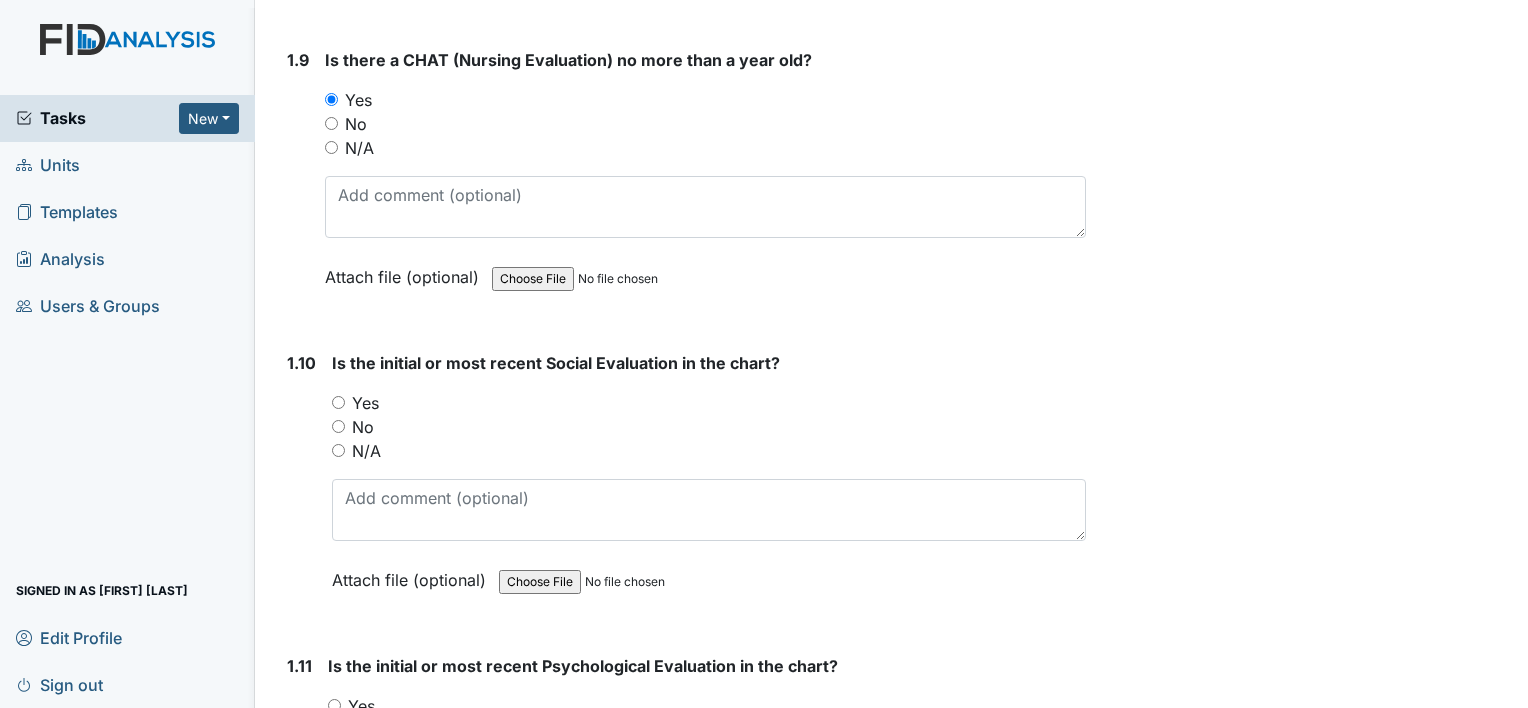 click on "Yes" at bounding box center (338, 402) 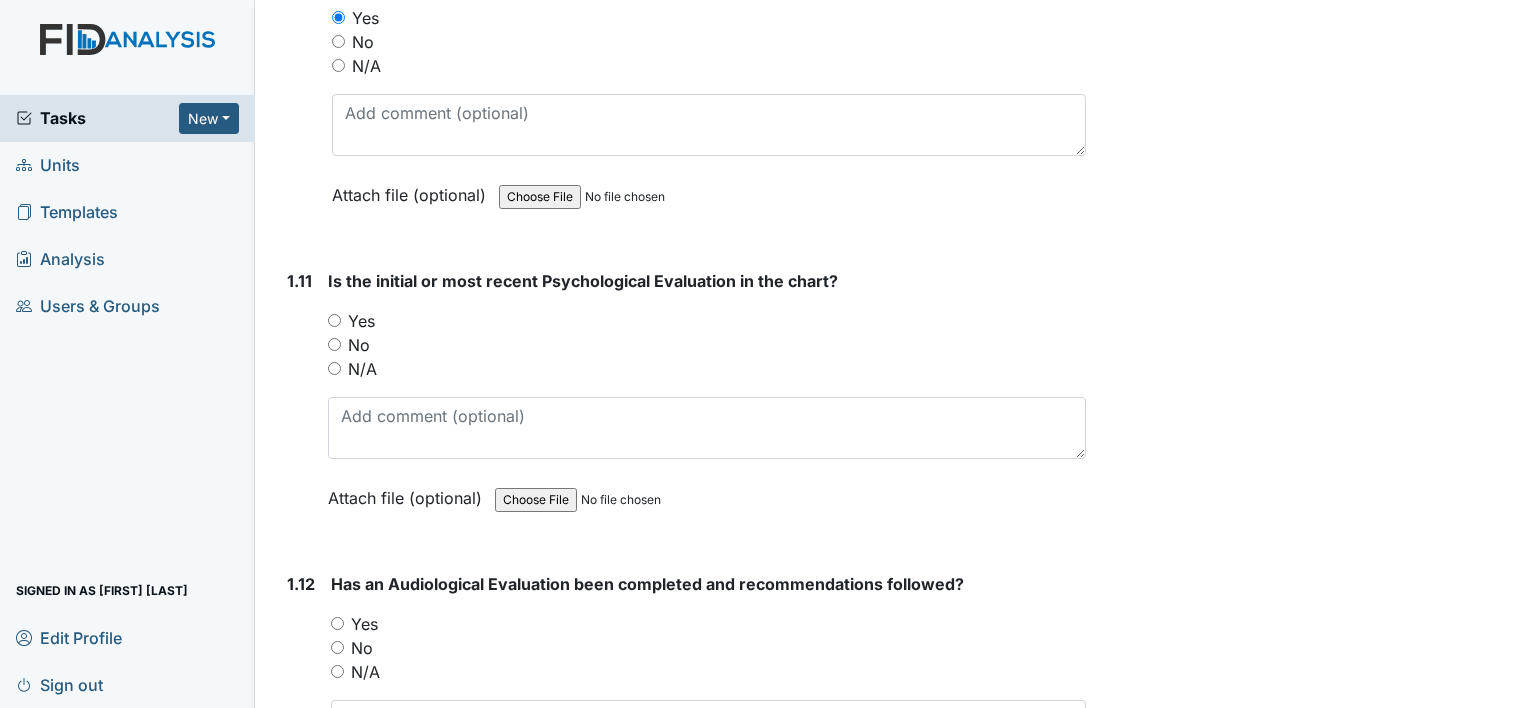 scroll, scrollTop: 3100, scrollLeft: 0, axis: vertical 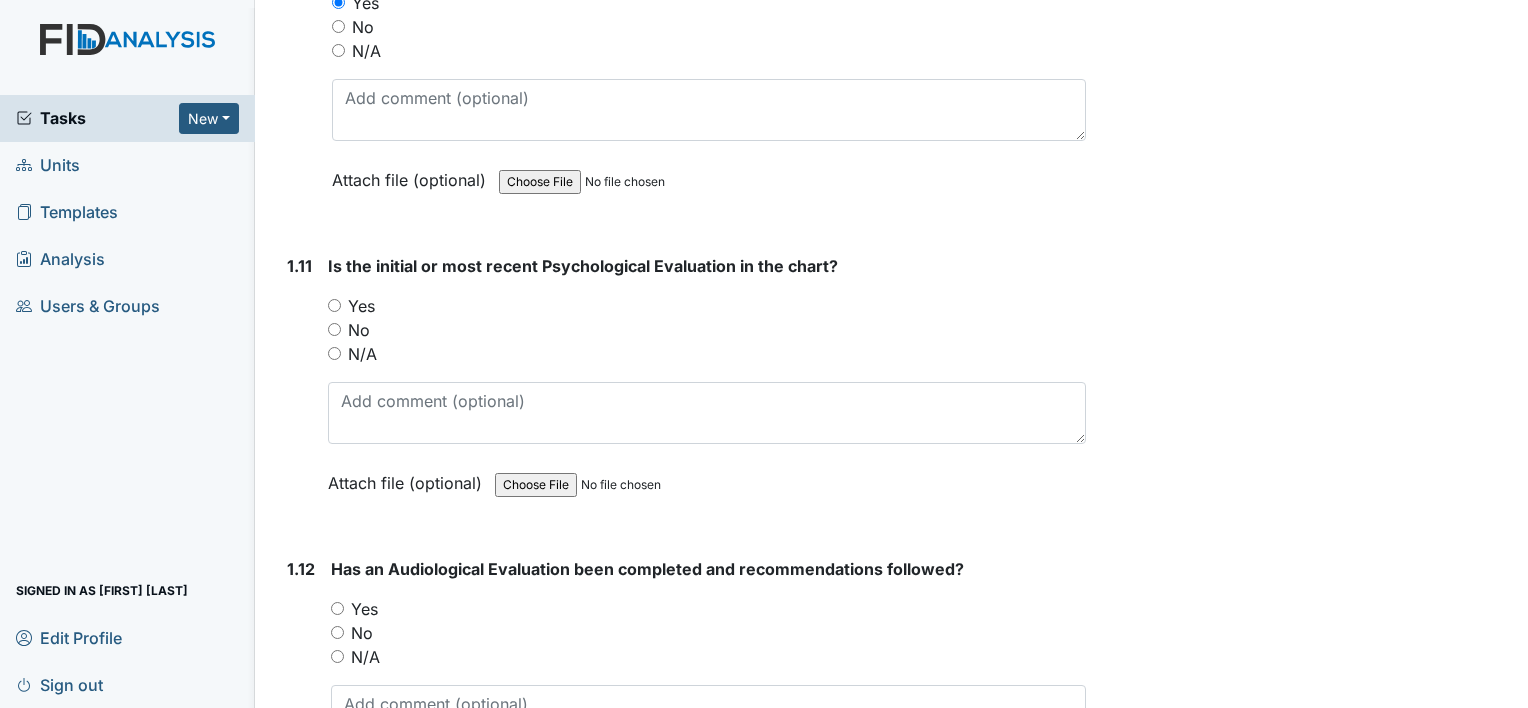 click on "Yes" at bounding box center (334, 305) 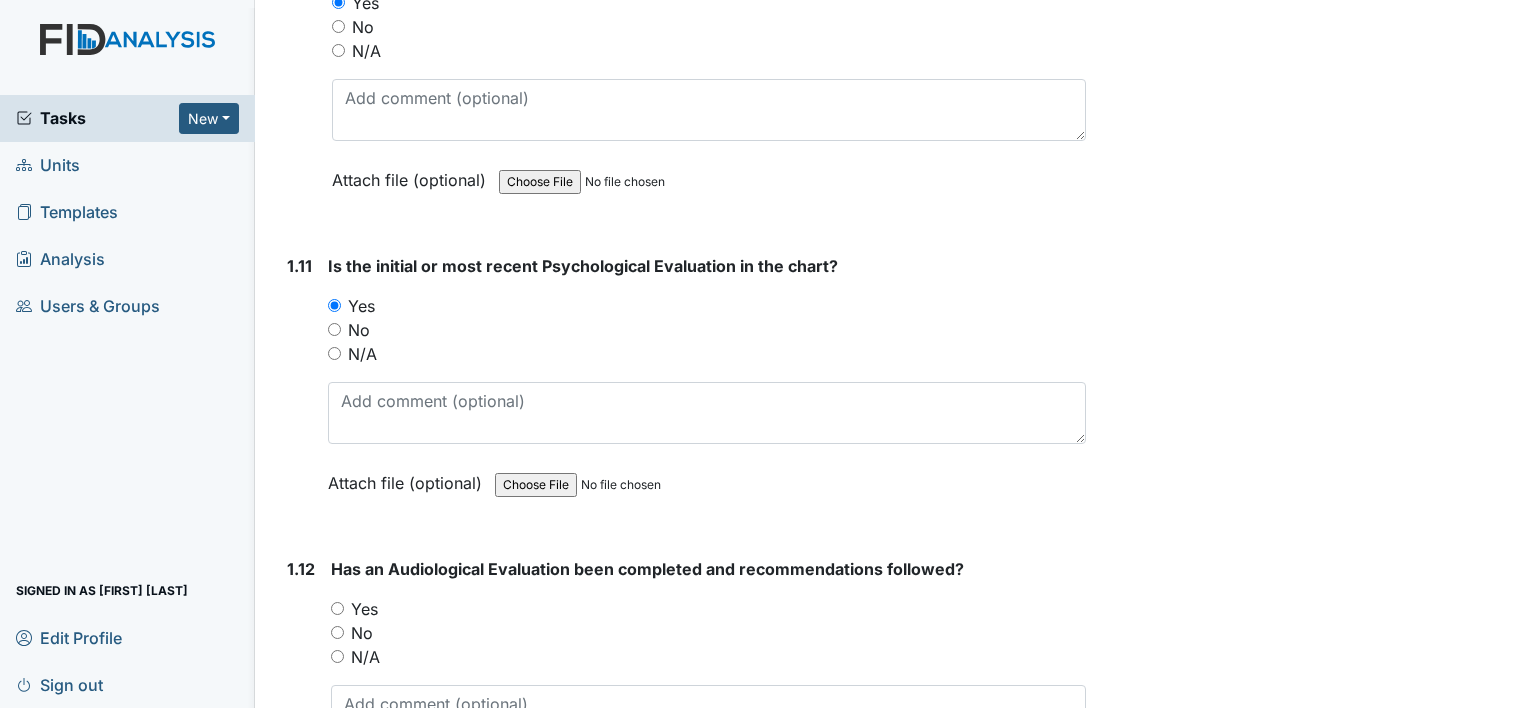 click on "Yes" at bounding box center (337, 608) 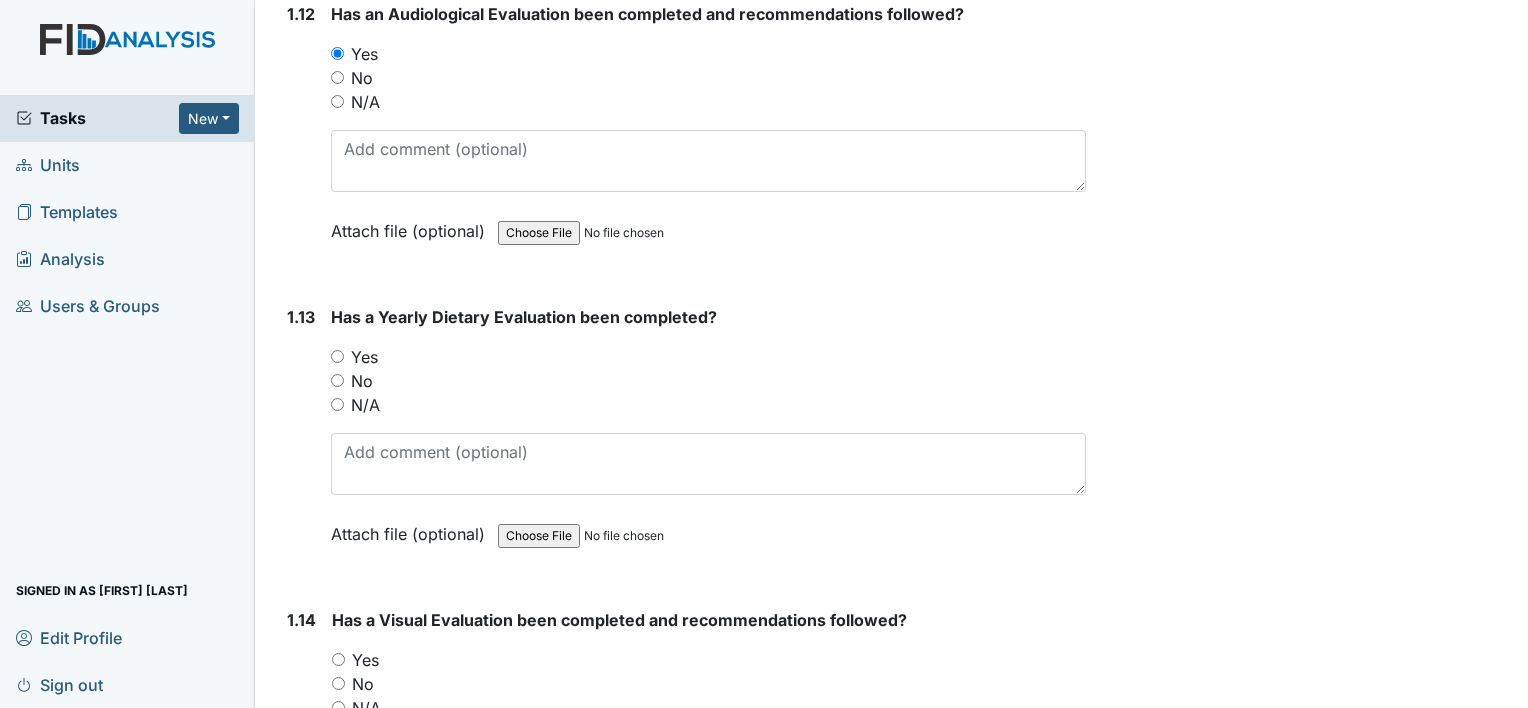 scroll, scrollTop: 3700, scrollLeft: 0, axis: vertical 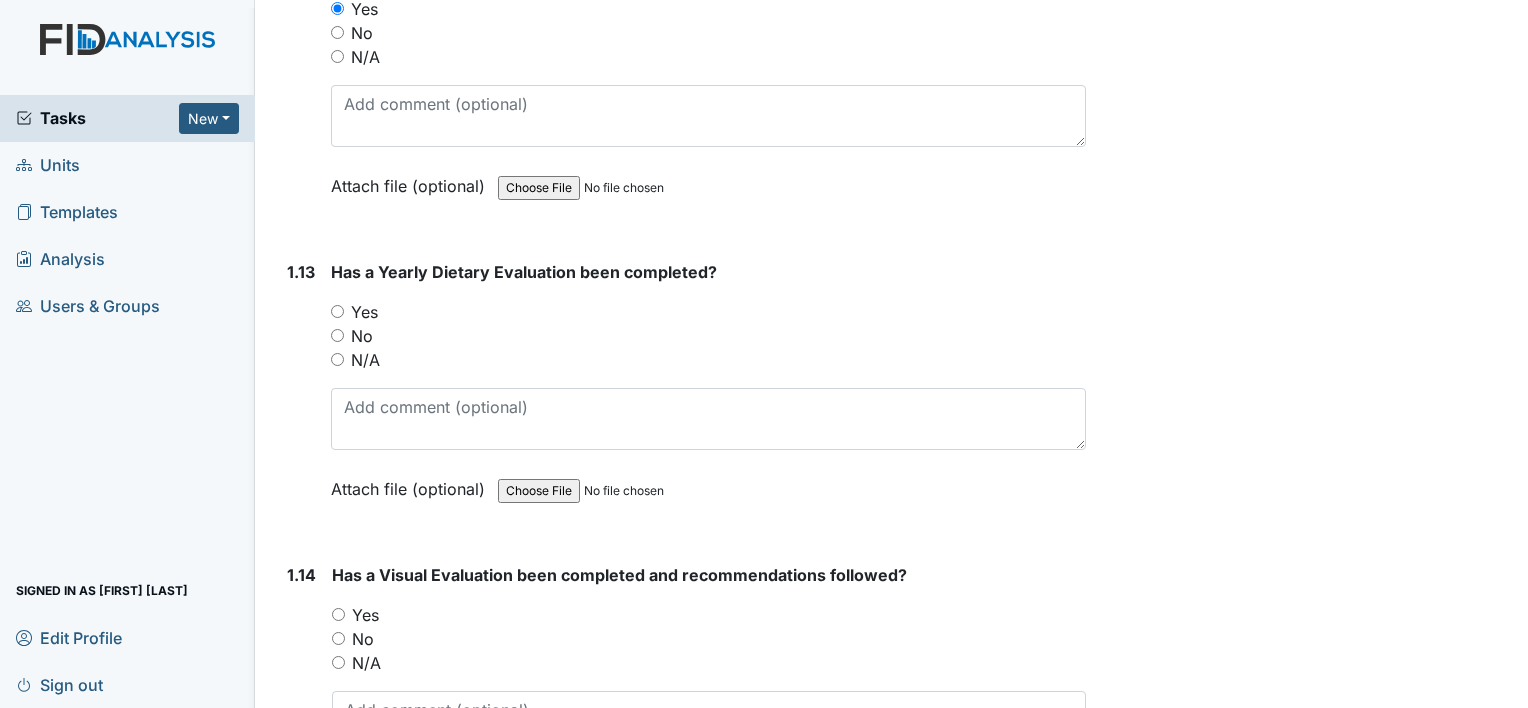 click on "Yes" at bounding box center [337, 311] 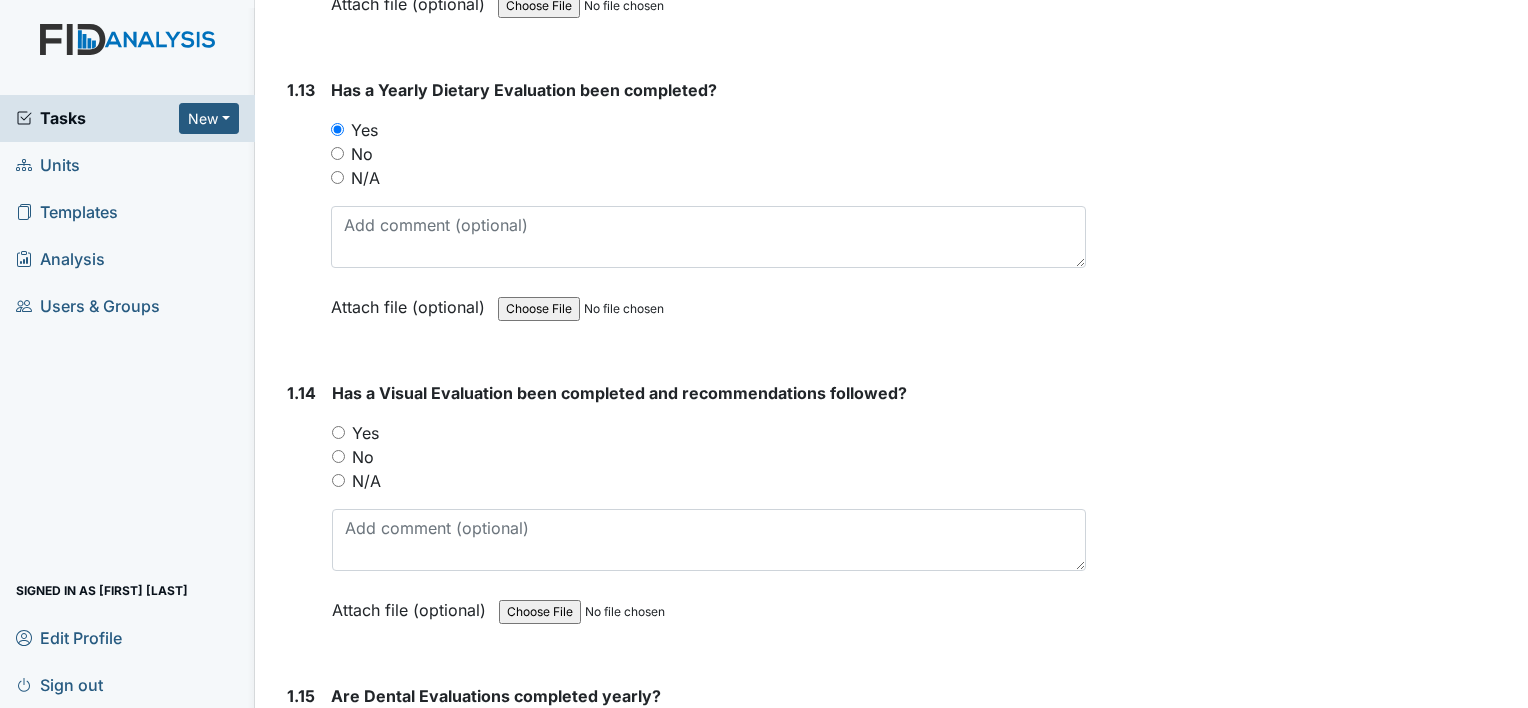 scroll, scrollTop: 3900, scrollLeft: 0, axis: vertical 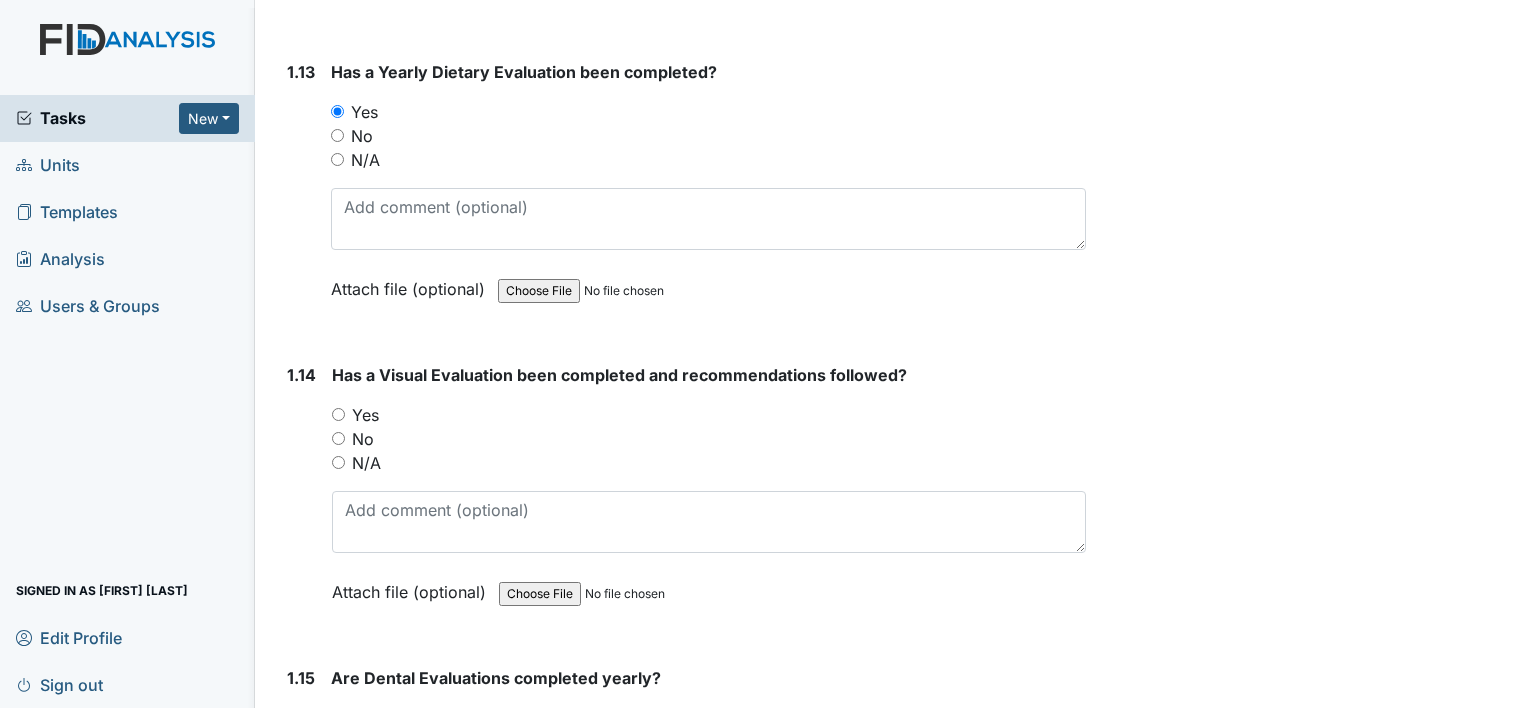 click on "Yes" at bounding box center [338, 414] 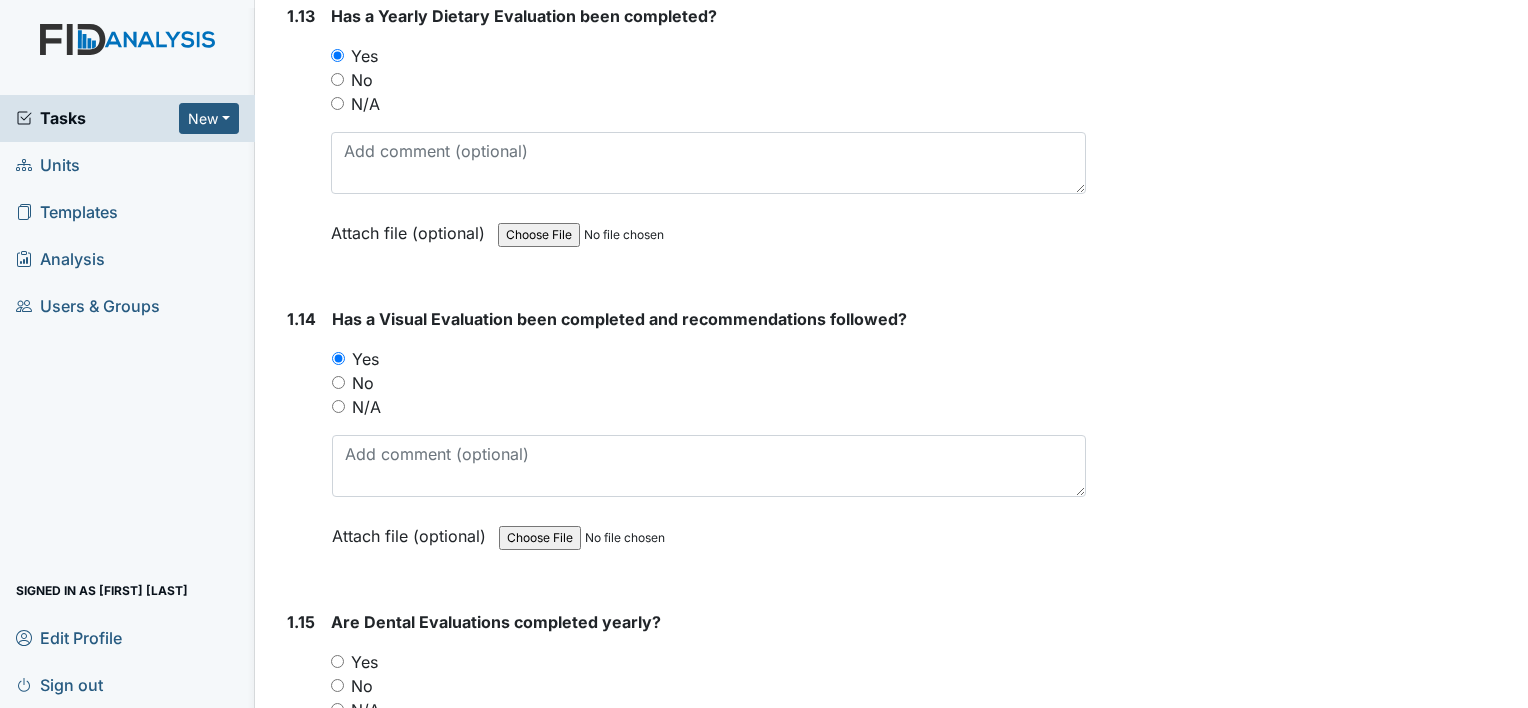 scroll, scrollTop: 4100, scrollLeft: 0, axis: vertical 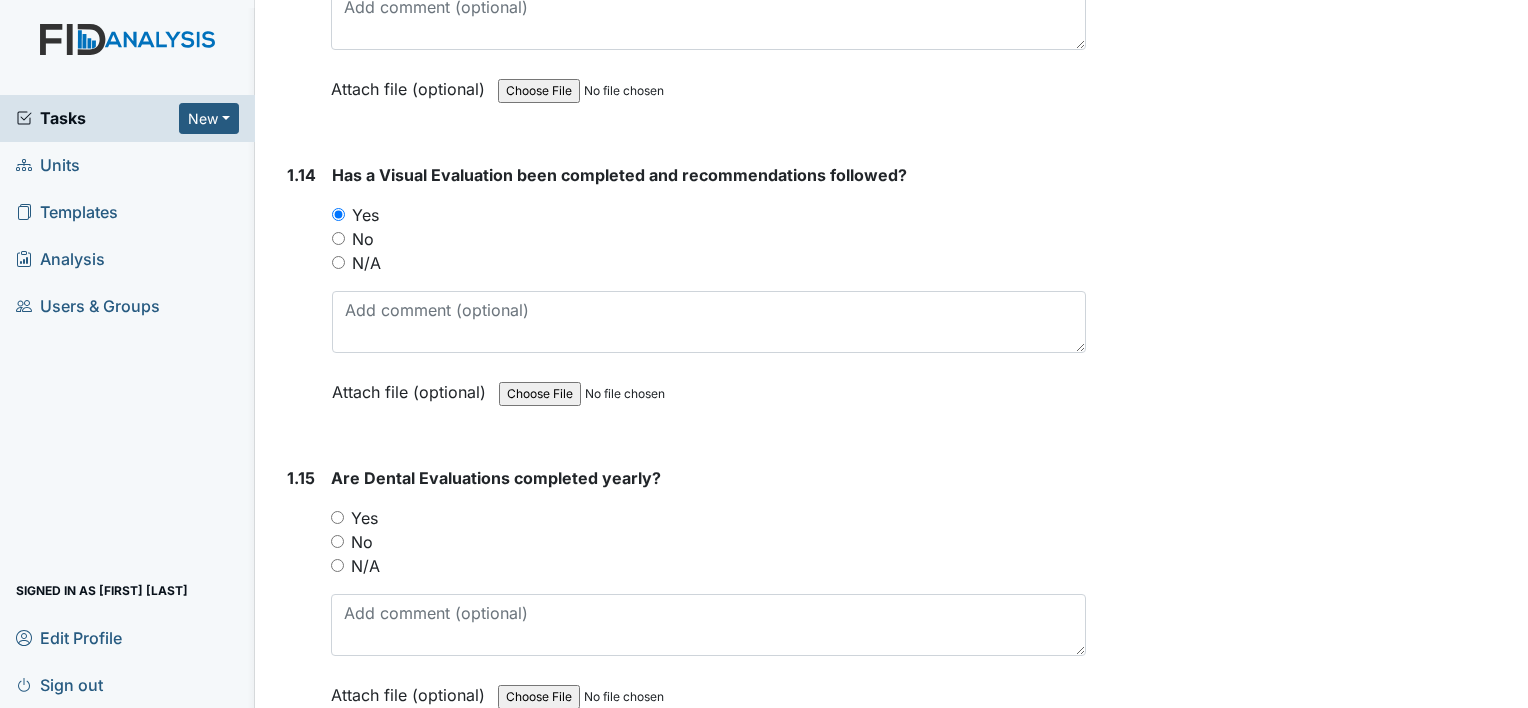 click on "Yes" at bounding box center (337, 517) 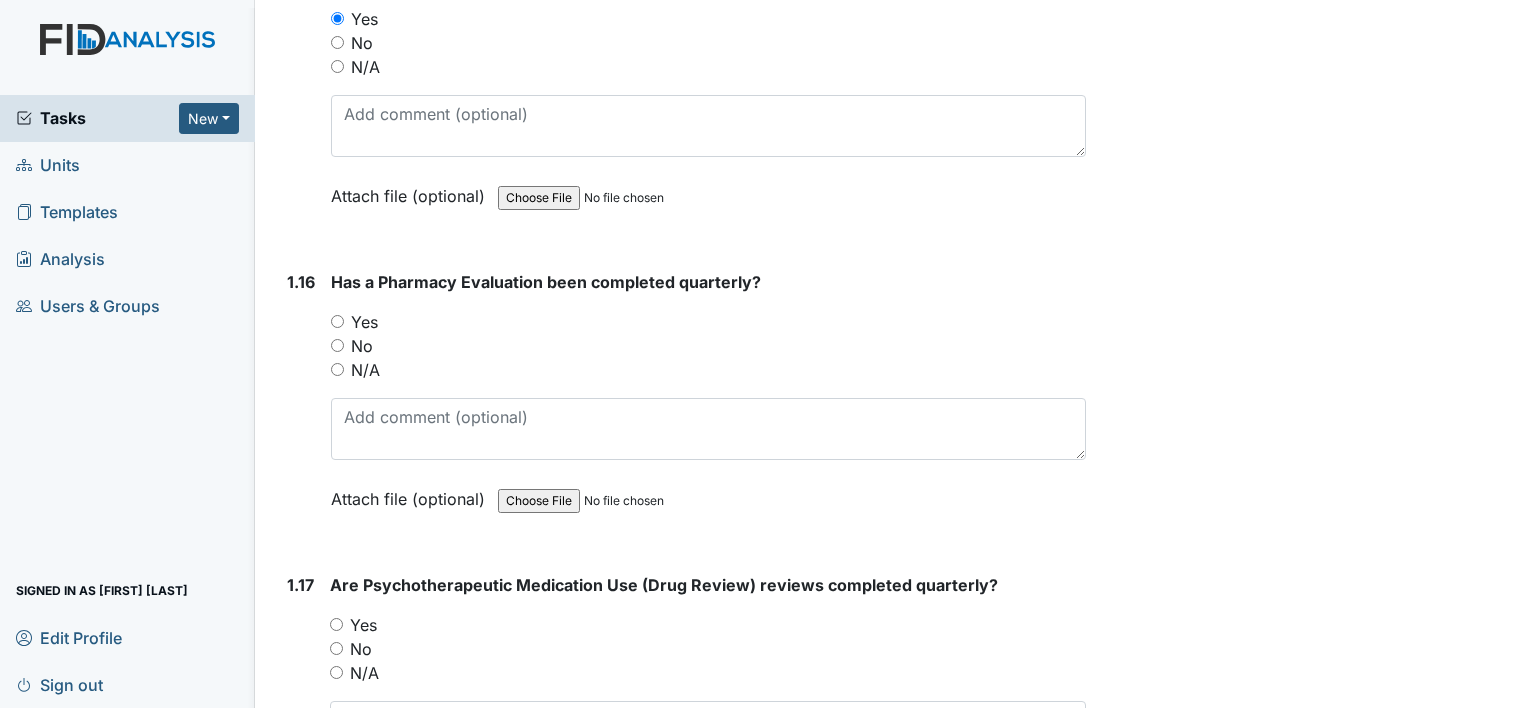 scroll, scrollTop: 4600, scrollLeft: 0, axis: vertical 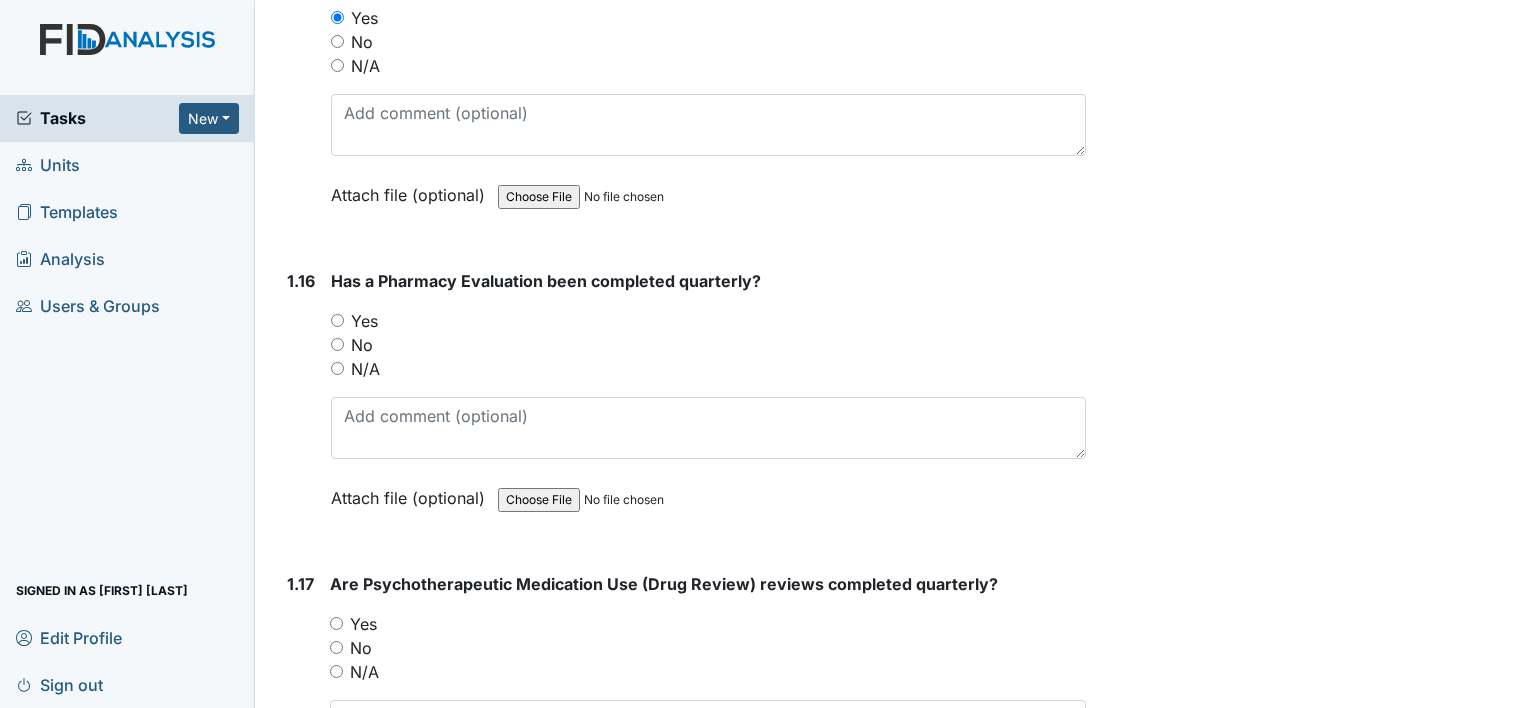 click on "1.16
Has a Pharmacy Evaluation been completed quarterly?
You must select one of the below options.
Yes
No
N/A
Attach file (optional)
You can upload .pdf, .txt, .jpg, .jpeg, .png, .csv, .xls, or .doc files under 100MB." at bounding box center [682, 404] 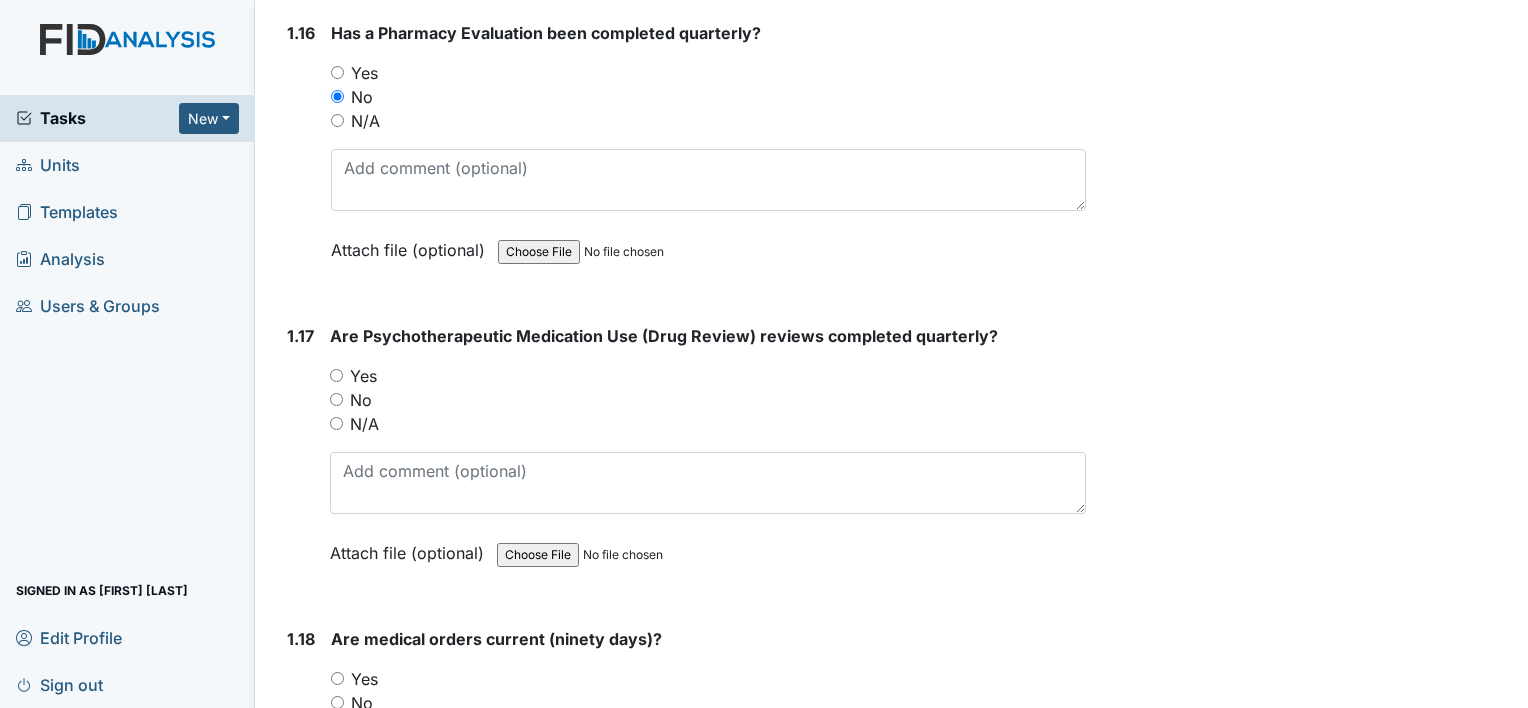 scroll, scrollTop: 4900, scrollLeft: 0, axis: vertical 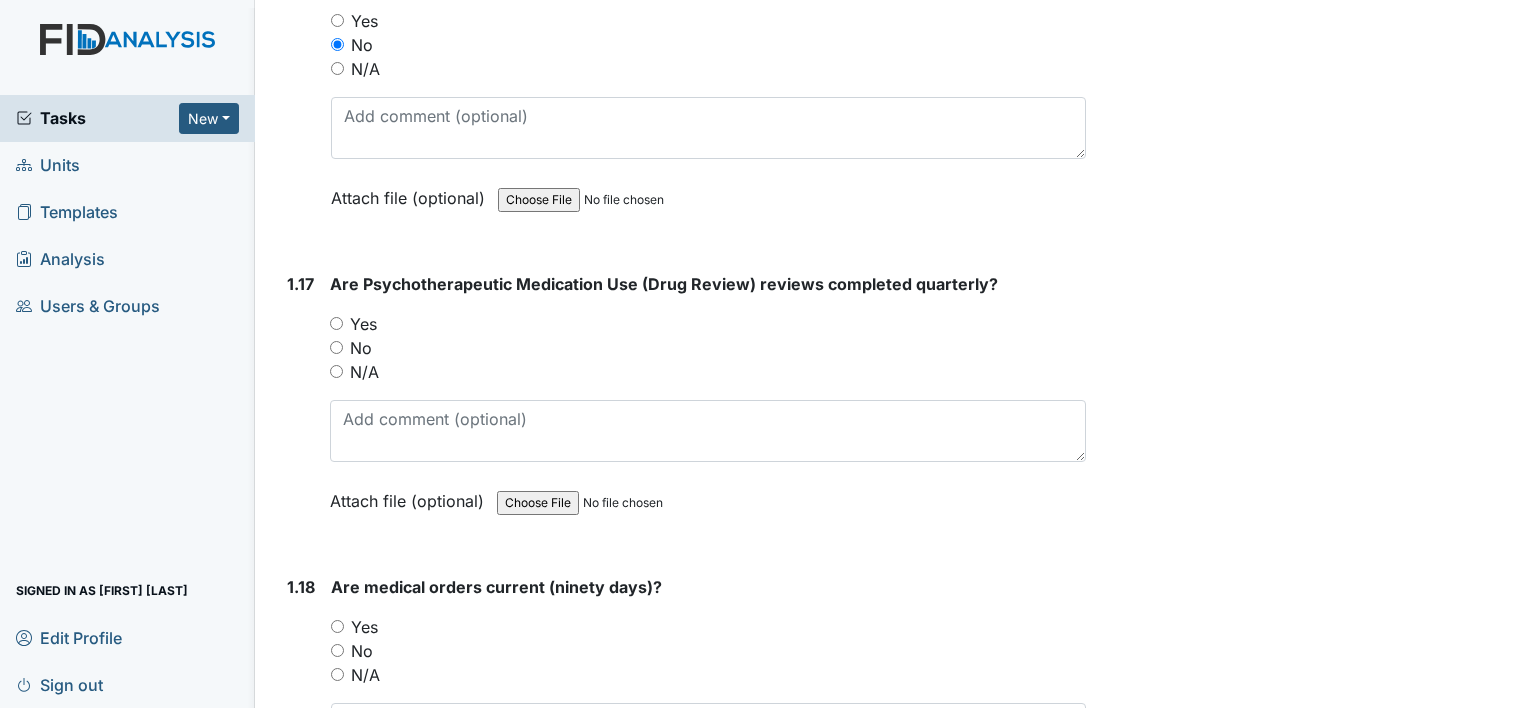 click on "N/A" at bounding box center (336, 371) 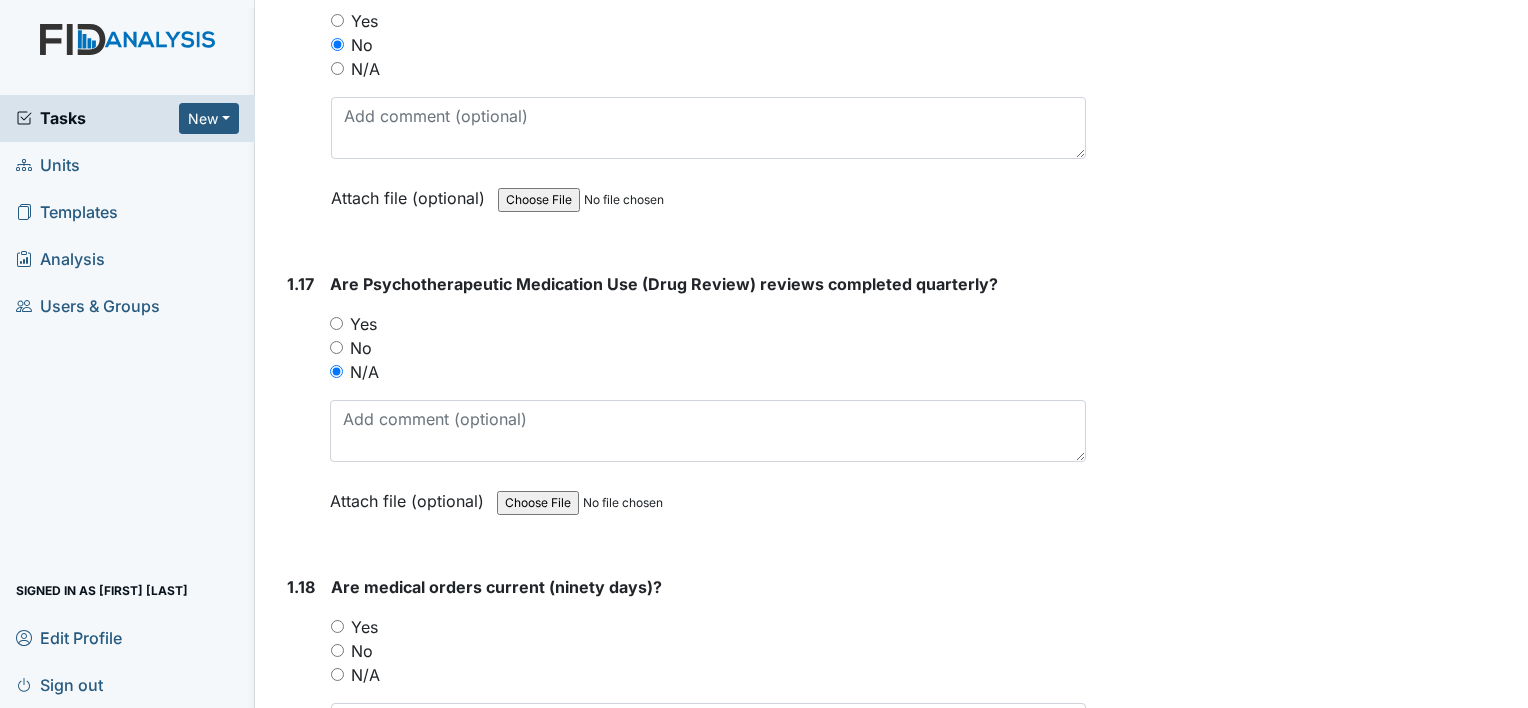 click on "Yes" at bounding box center (337, 626) 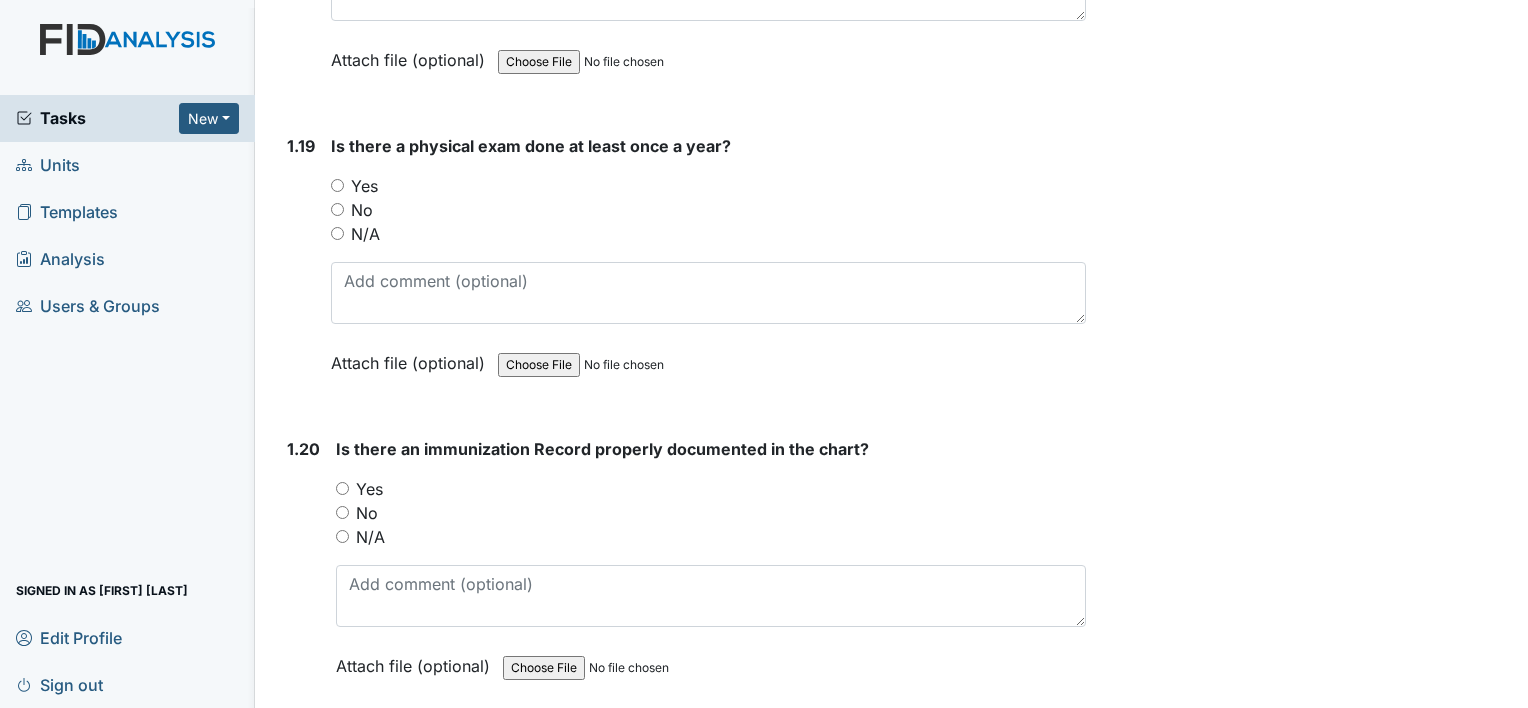 scroll, scrollTop: 5700, scrollLeft: 0, axis: vertical 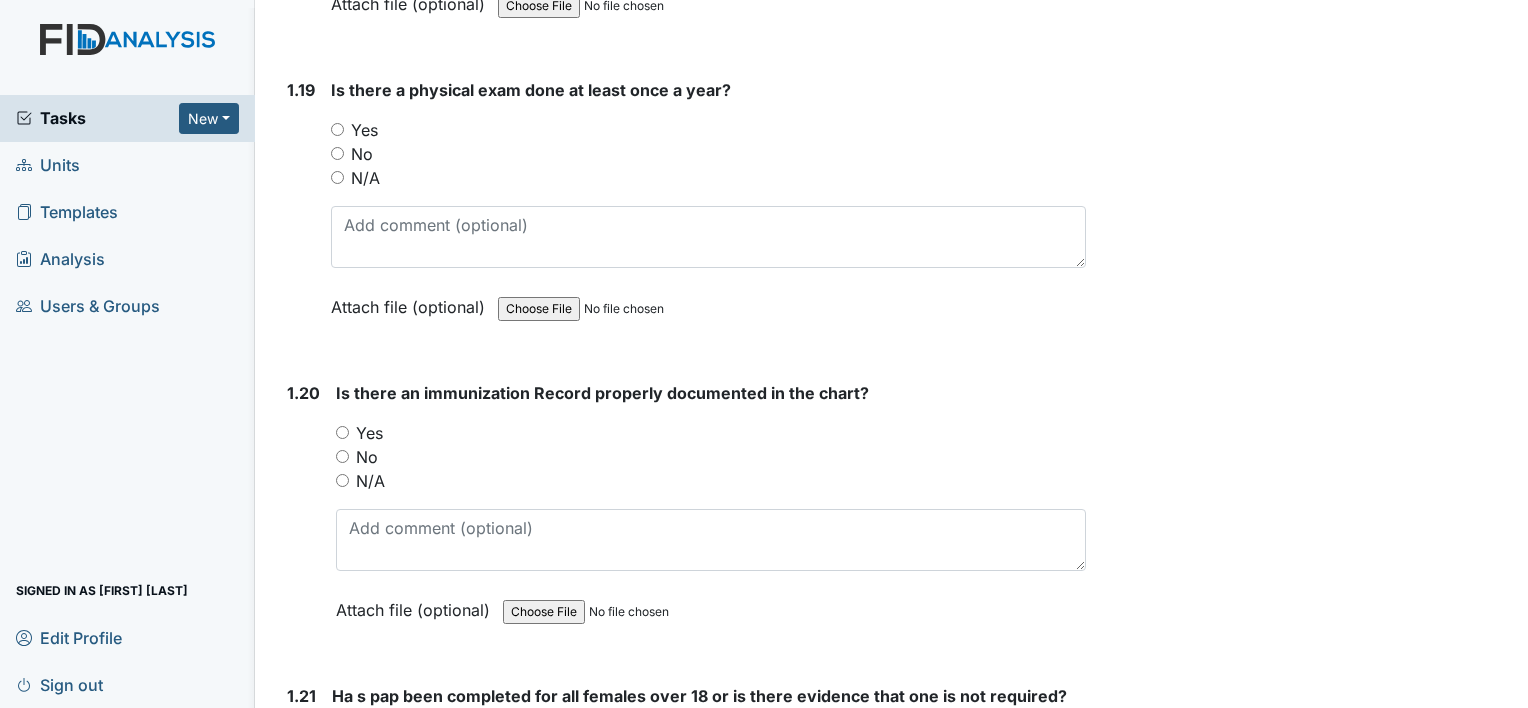 click on "Yes" at bounding box center (337, 129) 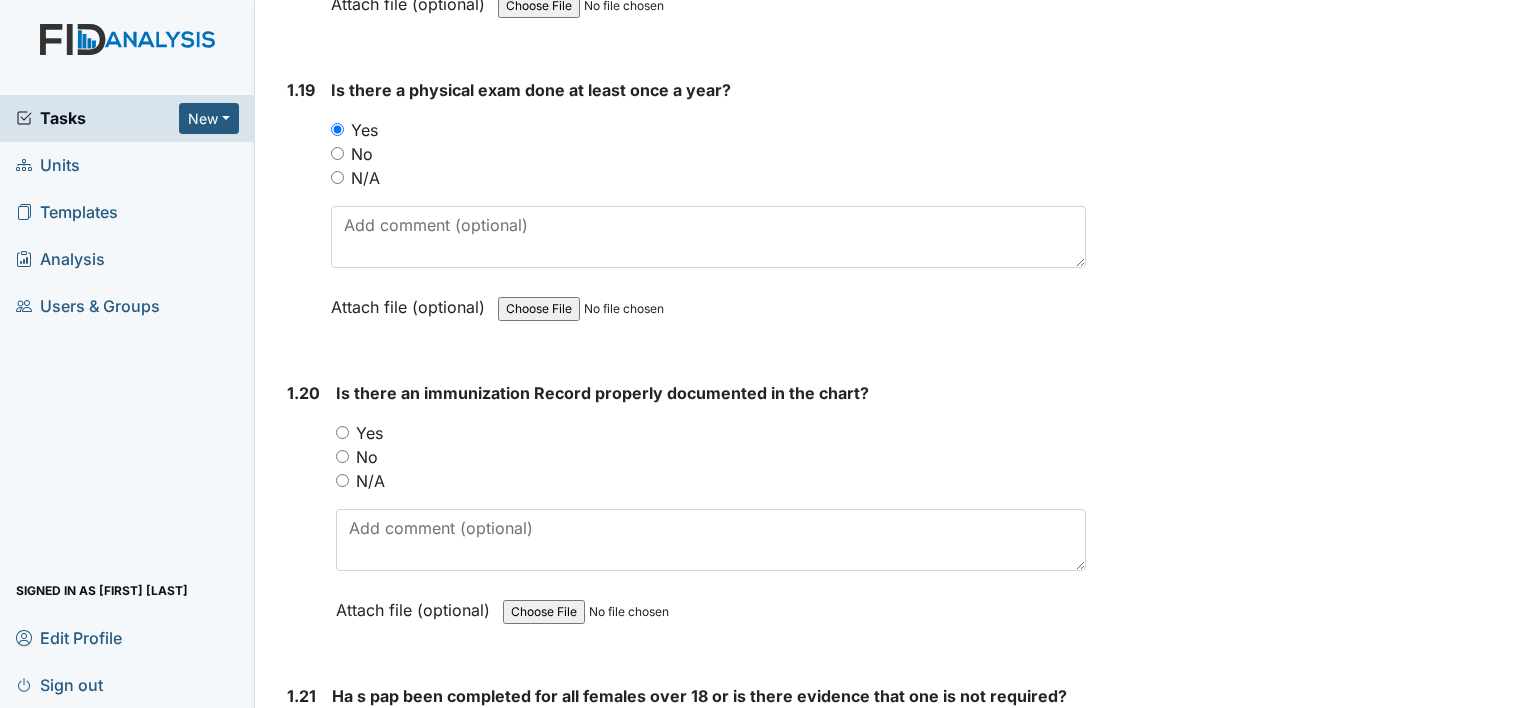click on "Yes" at bounding box center (342, 432) 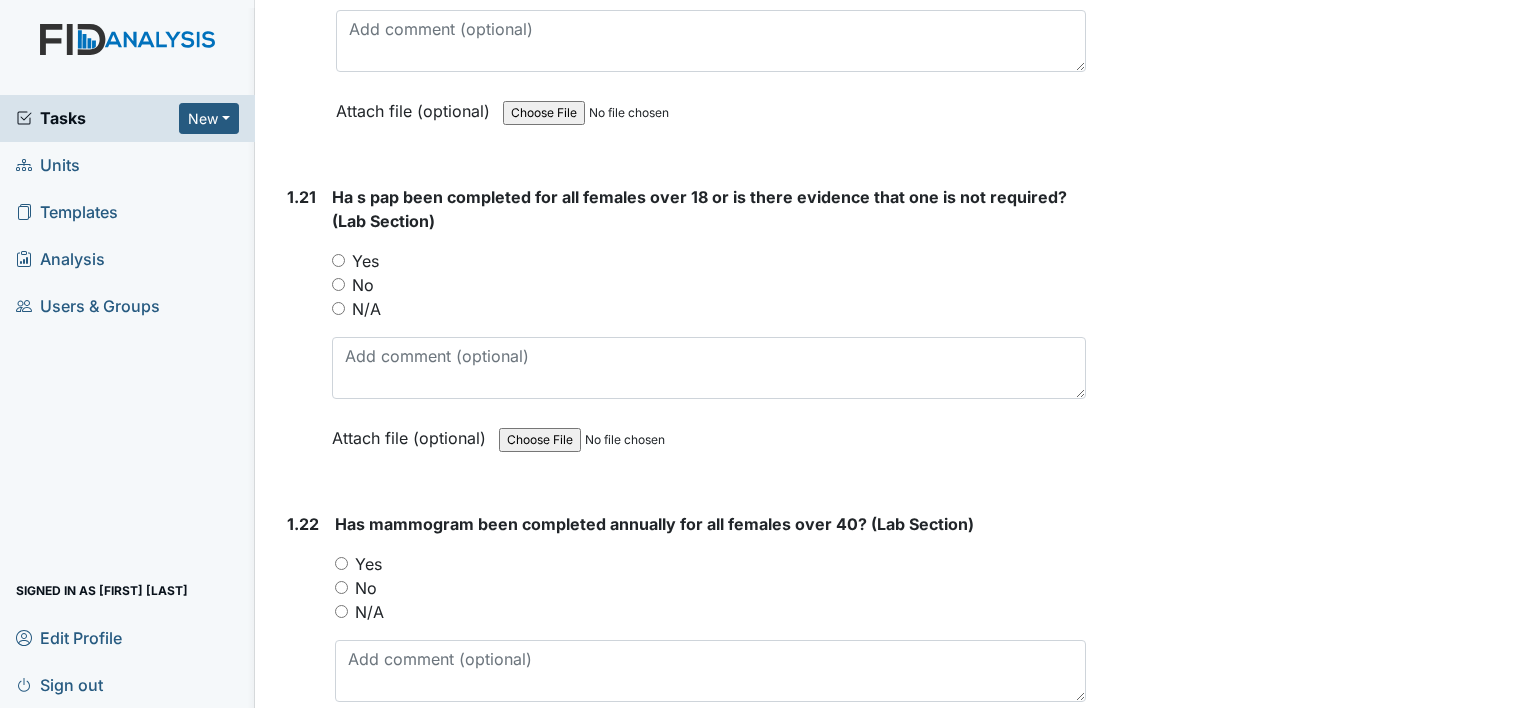 scroll, scrollTop: 6200, scrollLeft: 0, axis: vertical 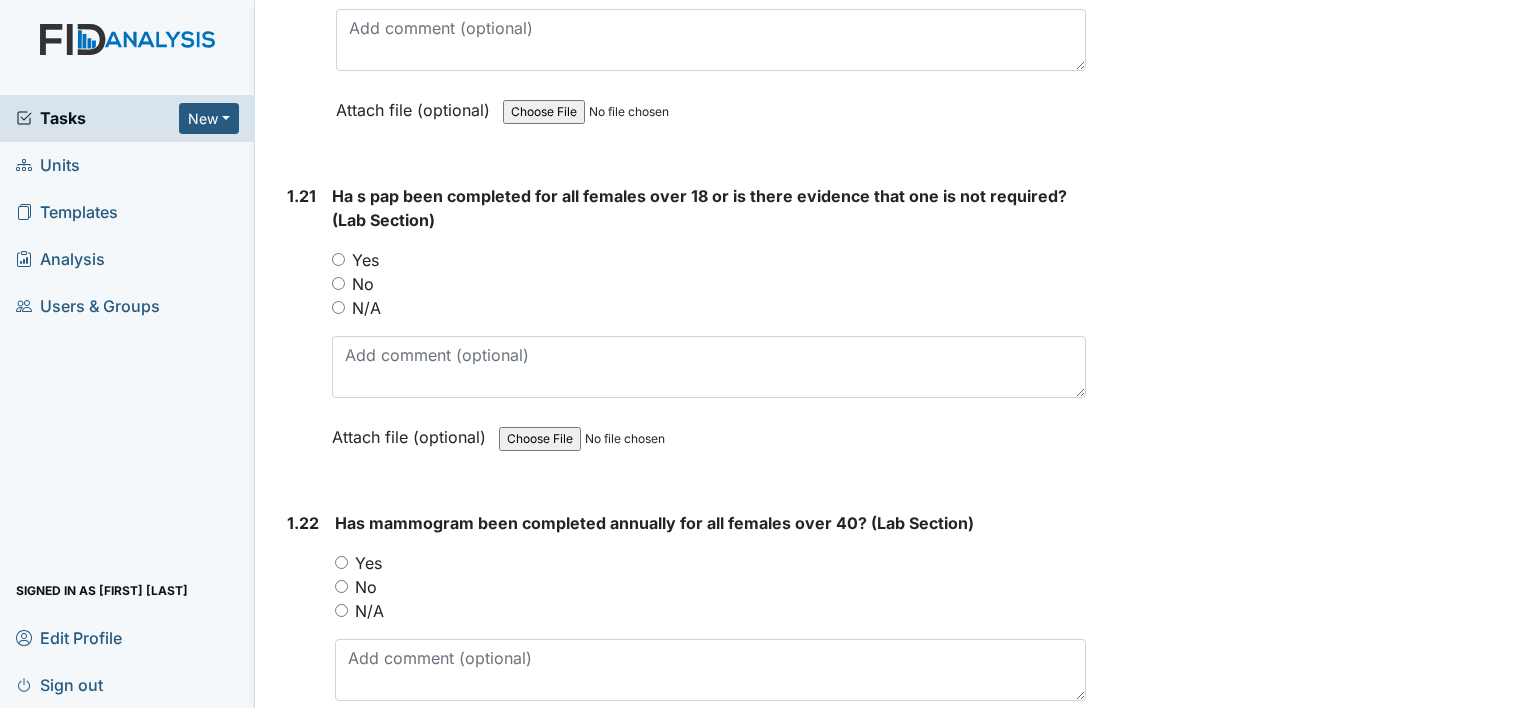 click on "N/A" at bounding box center [338, 307] 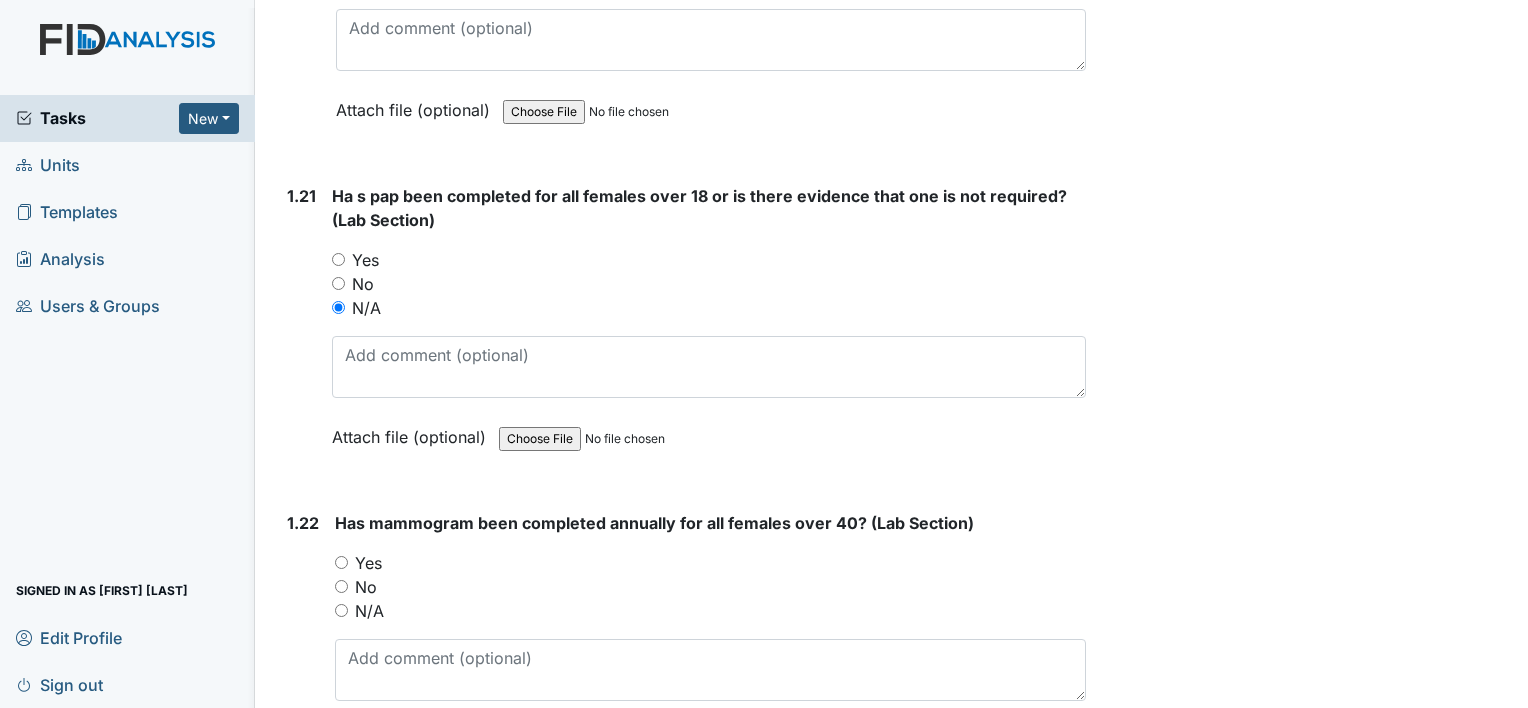 click on "N/A" at bounding box center [710, 611] 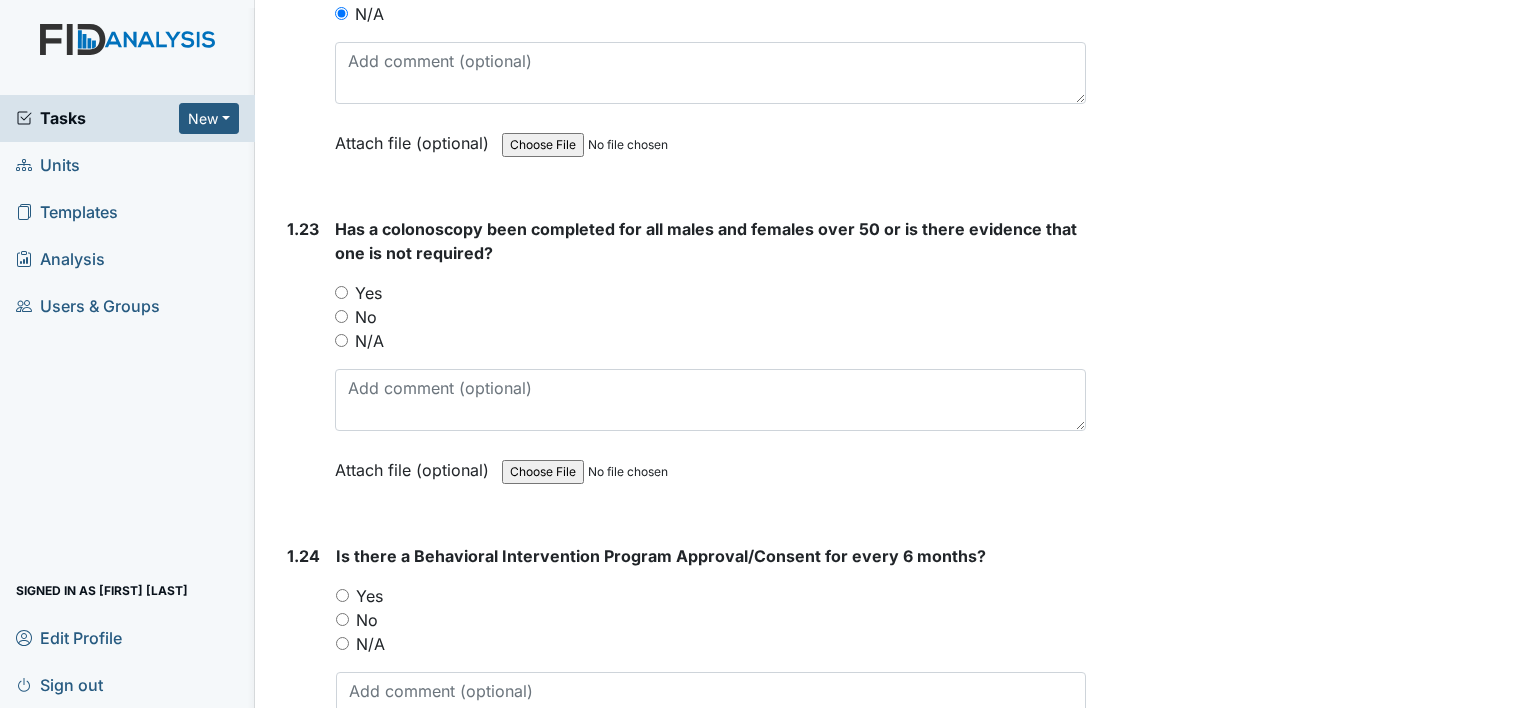 scroll, scrollTop: 6800, scrollLeft: 0, axis: vertical 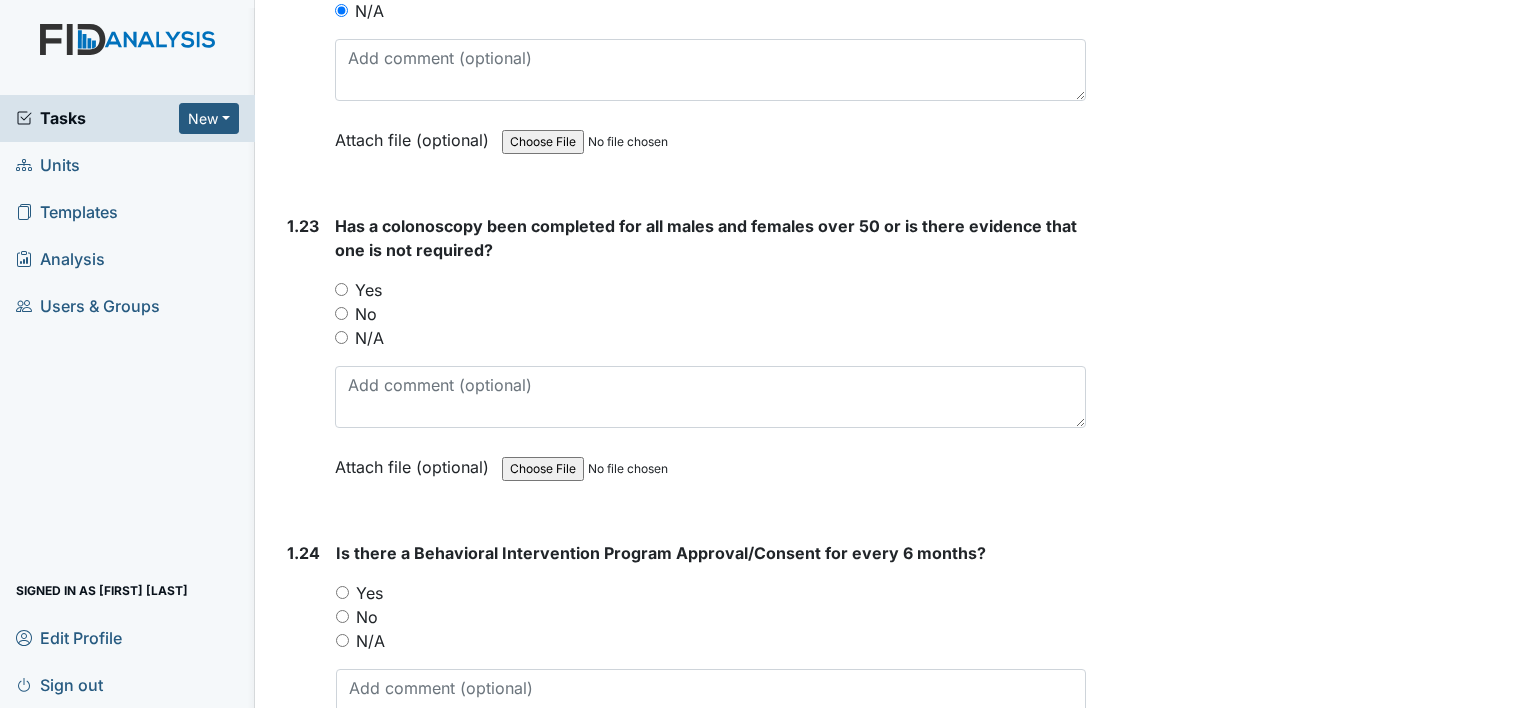 click on "N/A" at bounding box center [341, 337] 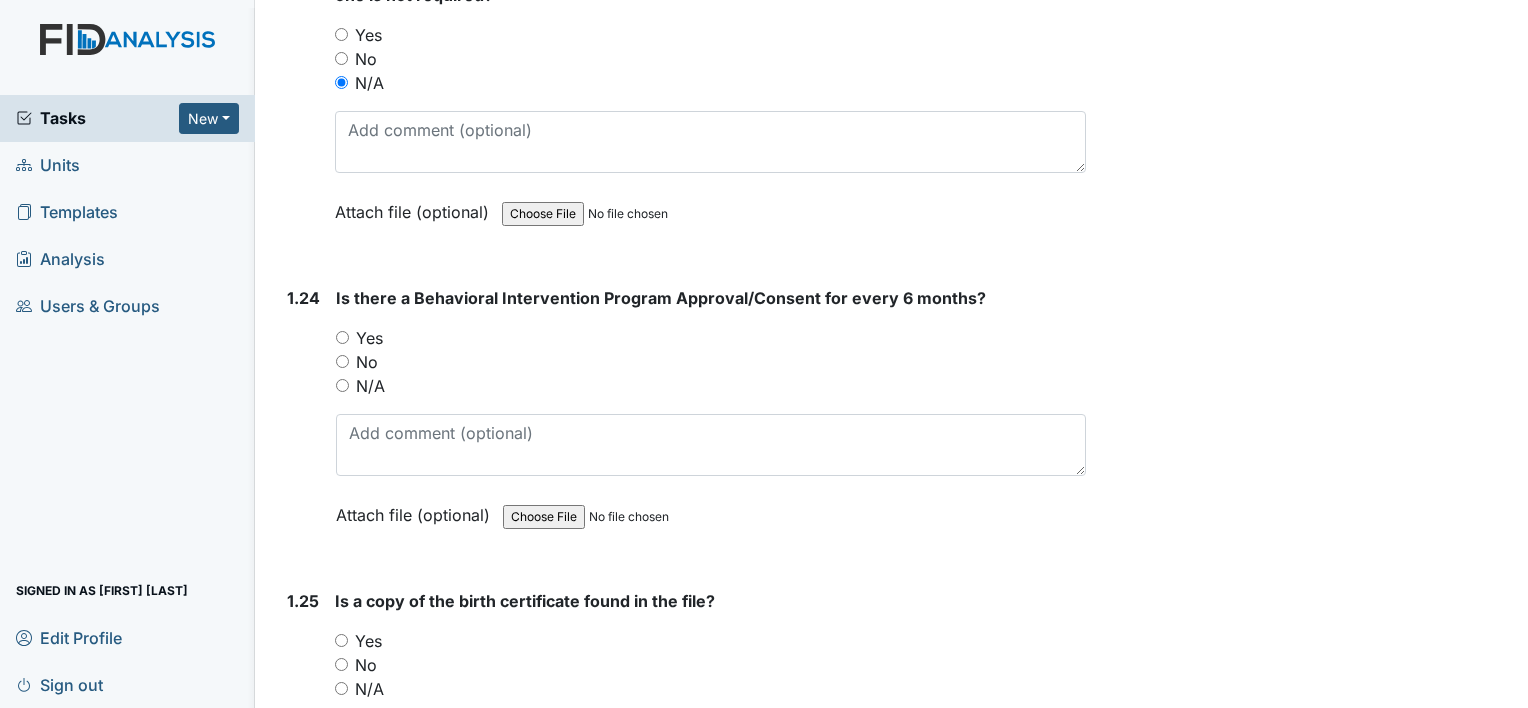 scroll, scrollTop: 7100, scrollLeft: 0, axis: vertical 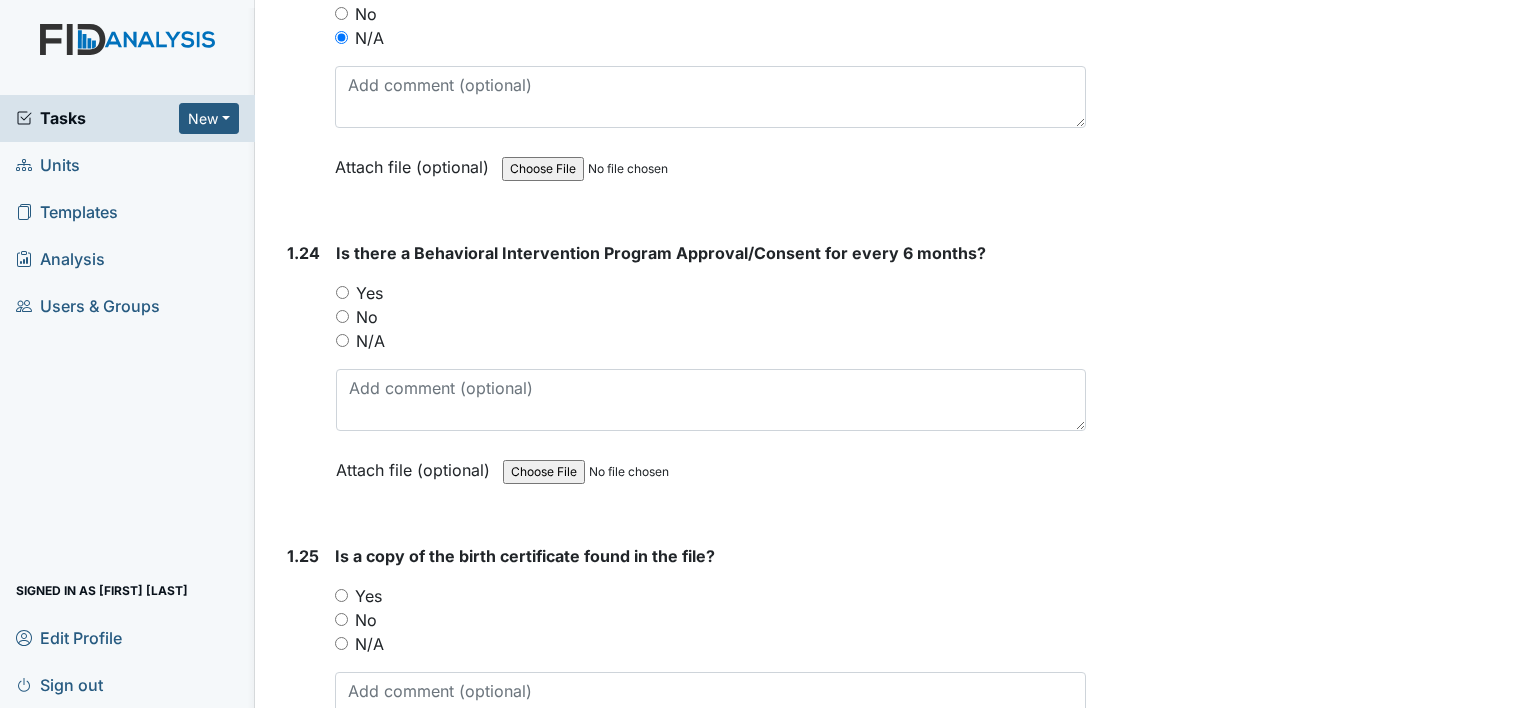 click on "Yes" at bounding box center (342, 292) 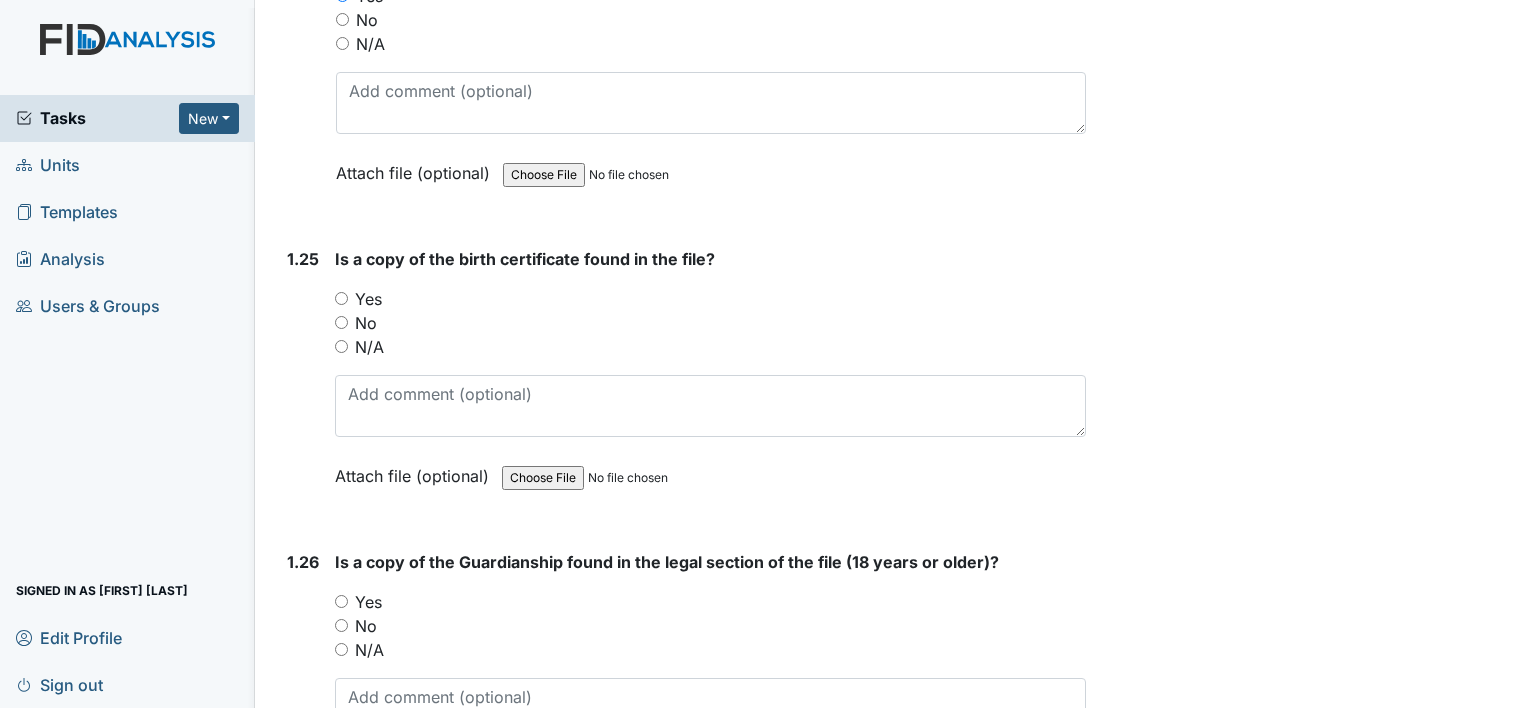 scroll, scrollTop: 7400, scrollLeft: 0, axis: vertical 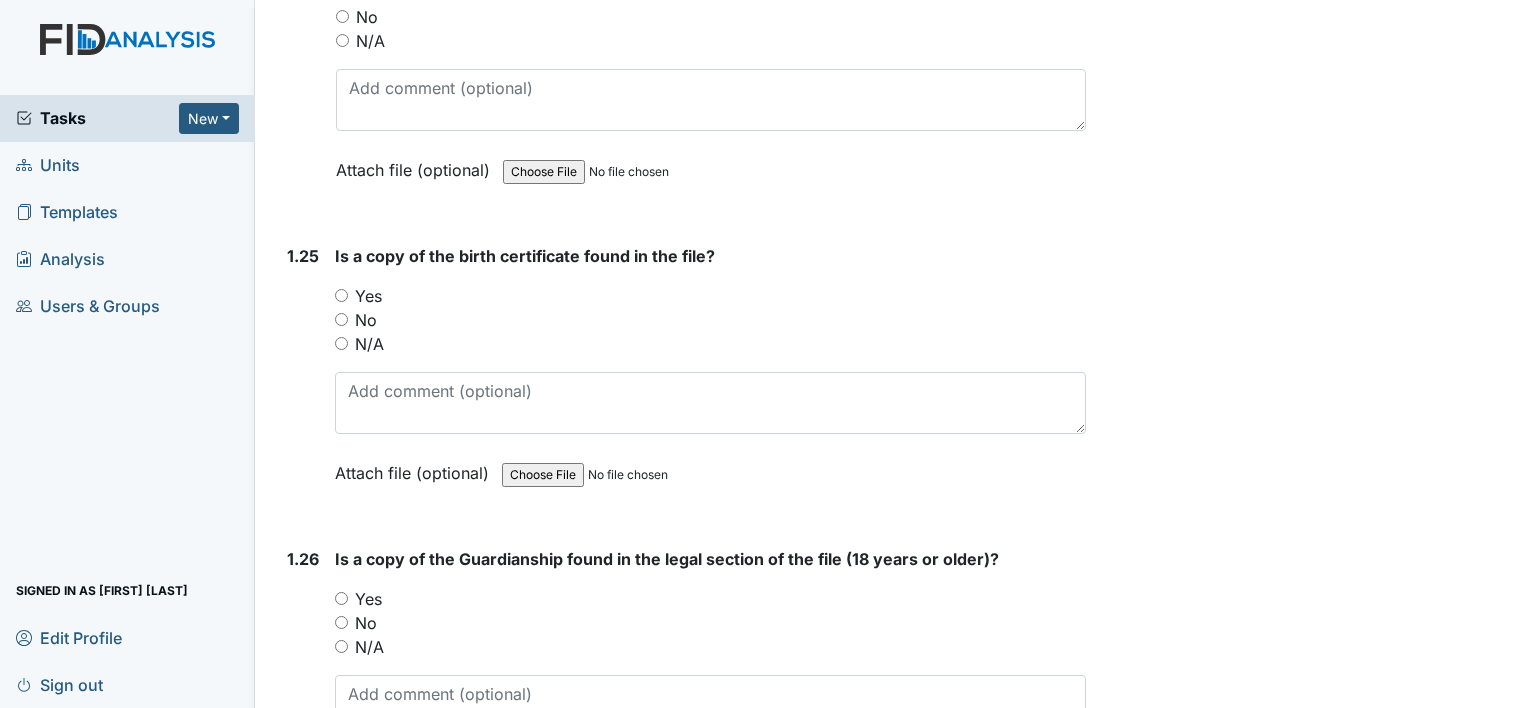 click on "Yes" at bounding box center (341, 295) 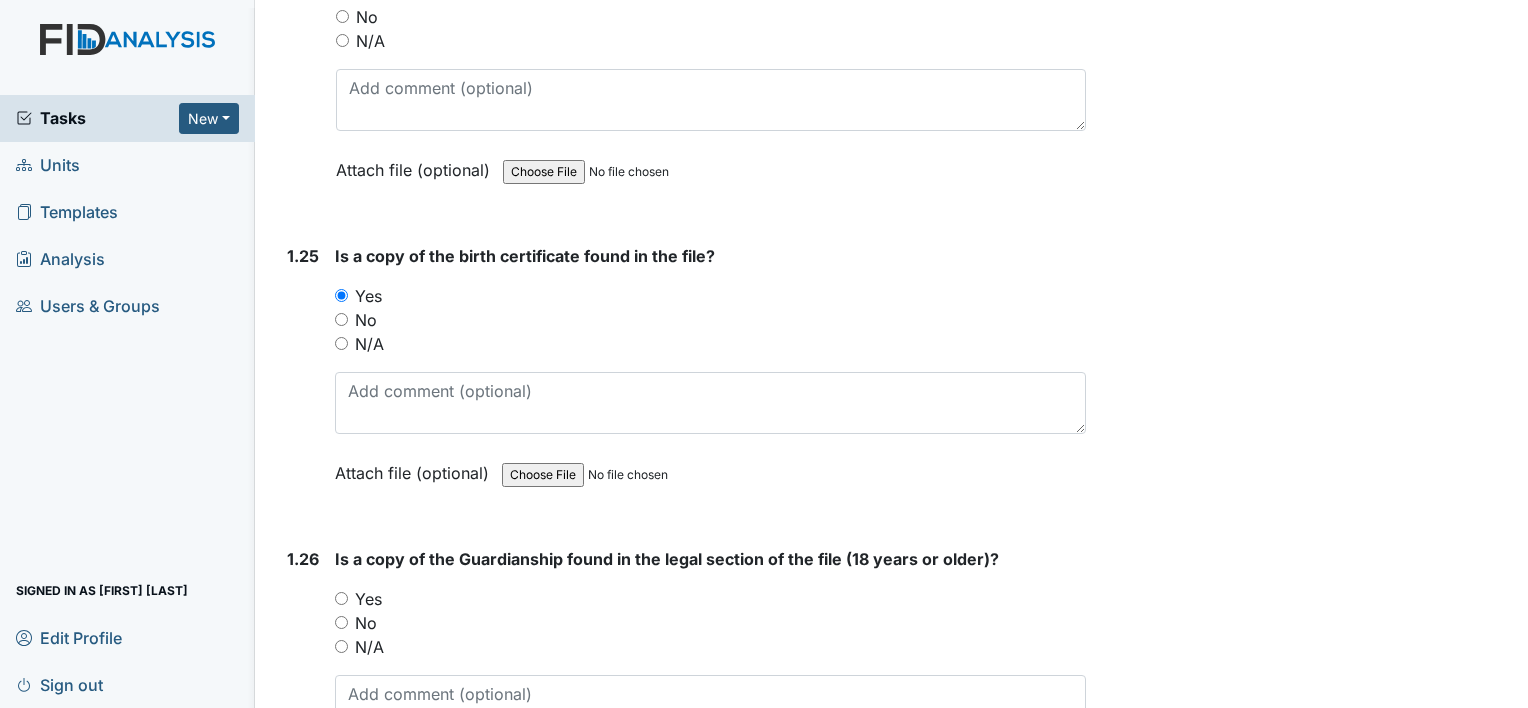 click on "Yes" at bounding box center (341, 598) 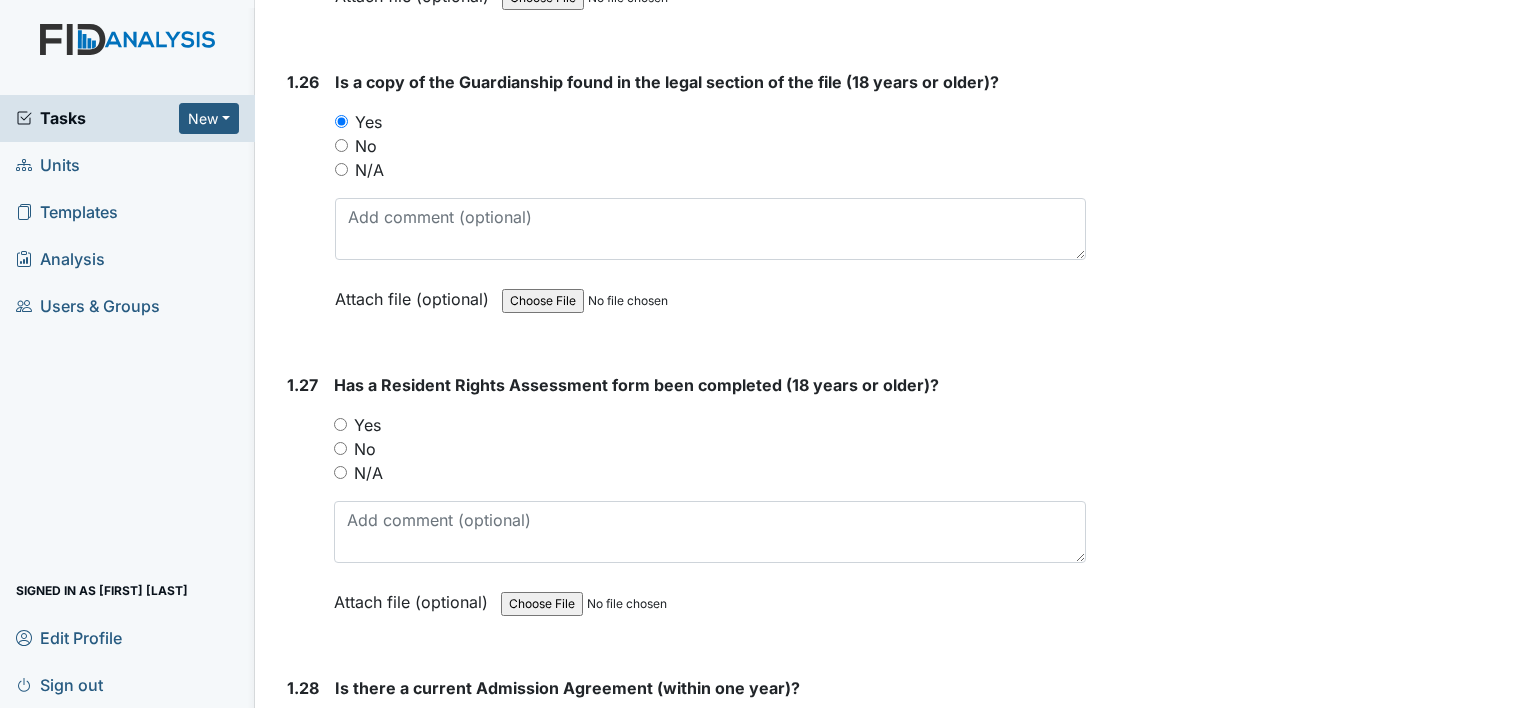 scroll, scrollTop: 8000, scrollLeft: 0, axis: vertical 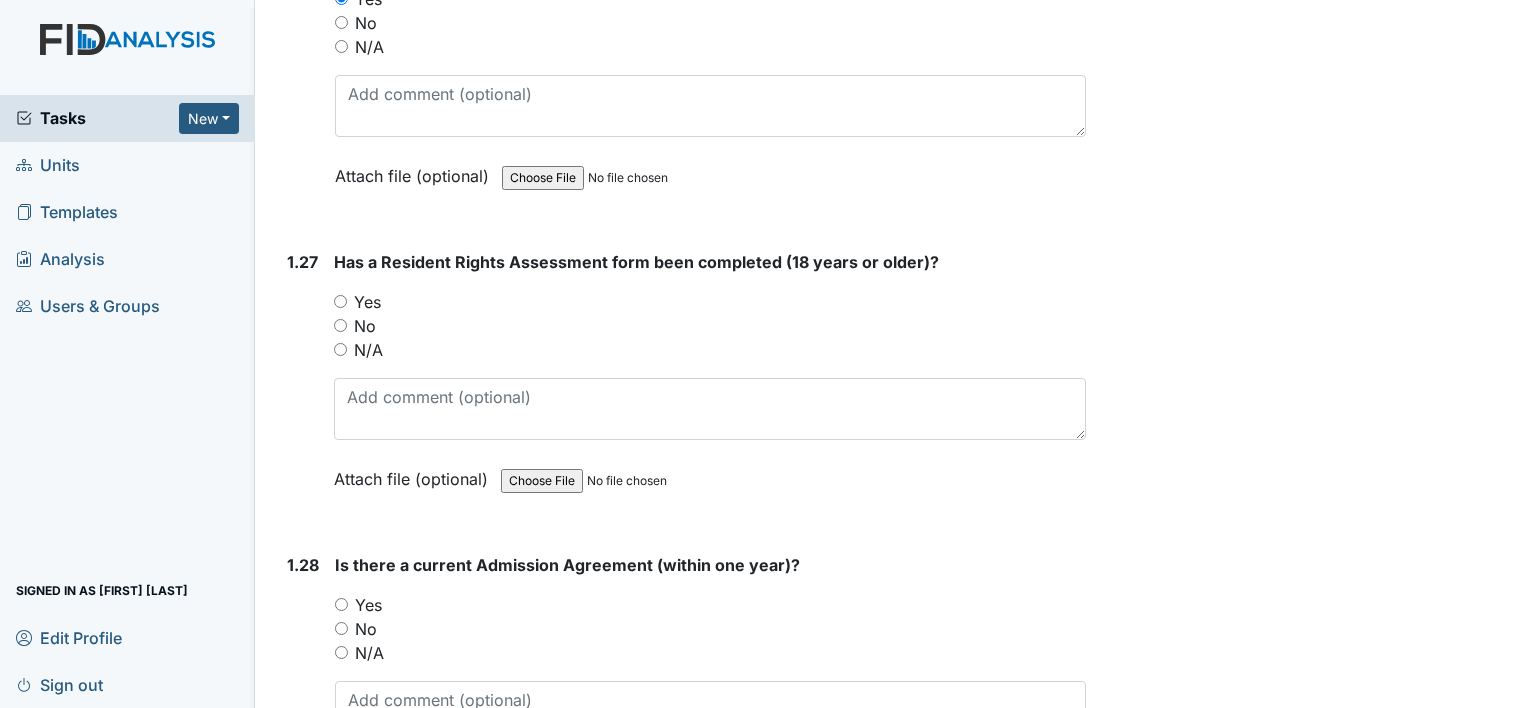 click on "Yes" at bounding box center (340, 301) 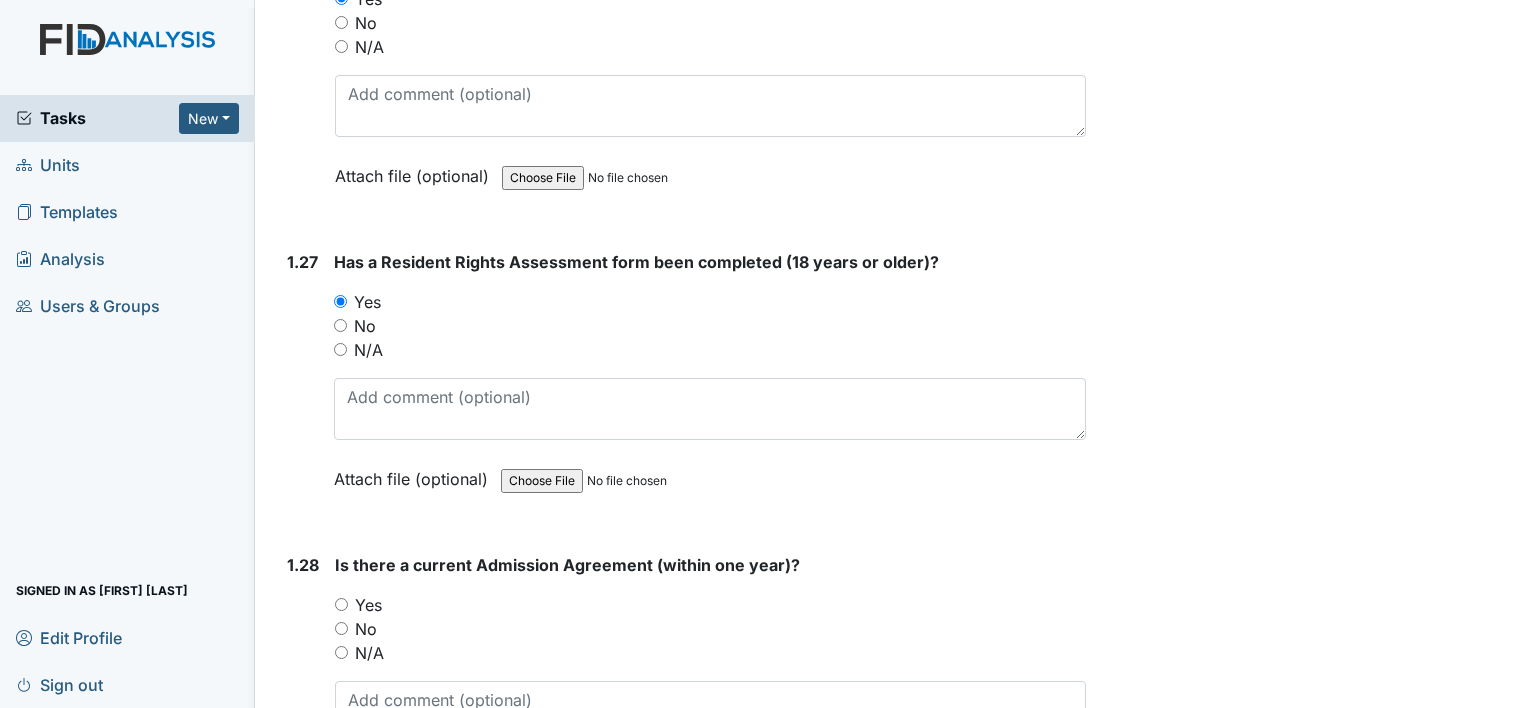 drag, startPoint x: 1361, startPoint y: 475, endPoint x: 1348, endPoint y: 493, distance: 22.203604 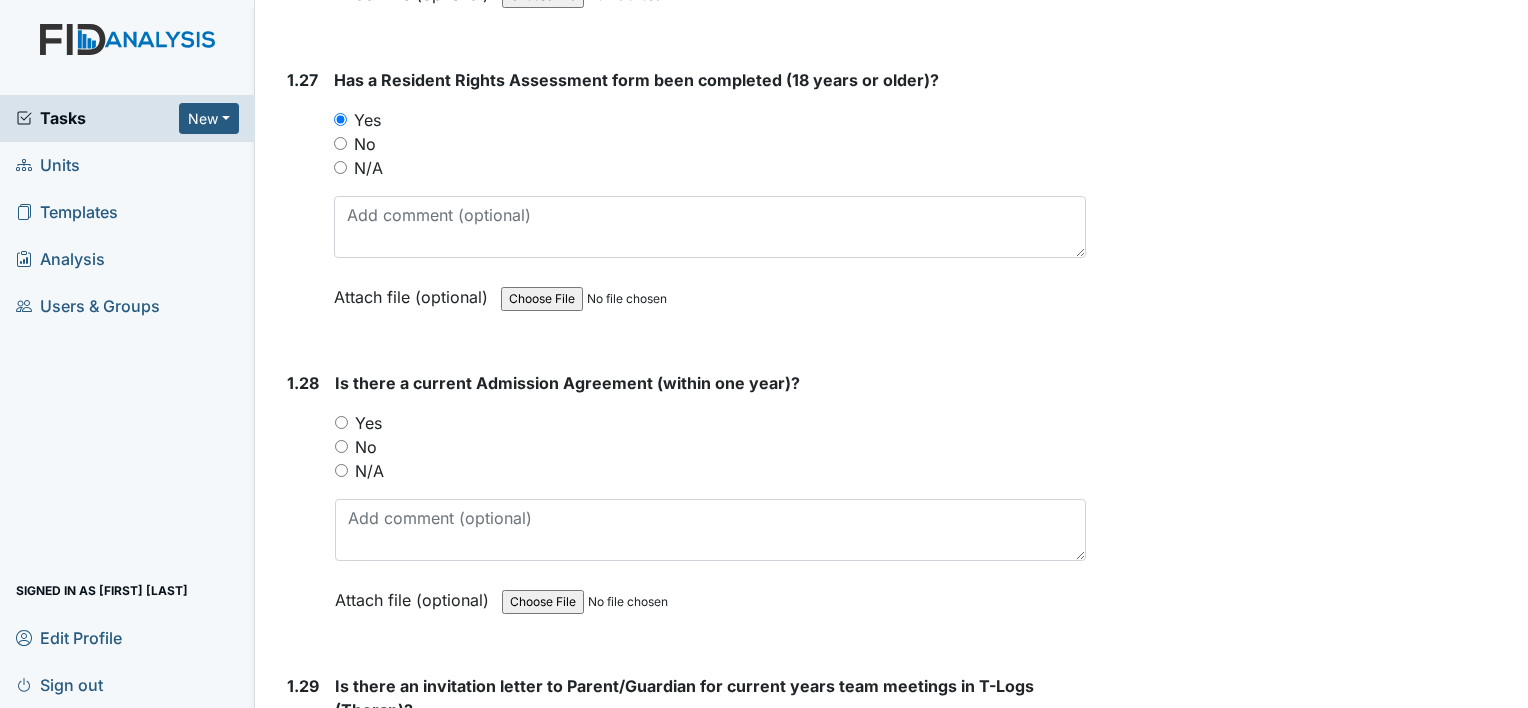 scroll, scrollTop: 8200, scrollLeft: 0, axis: vertical 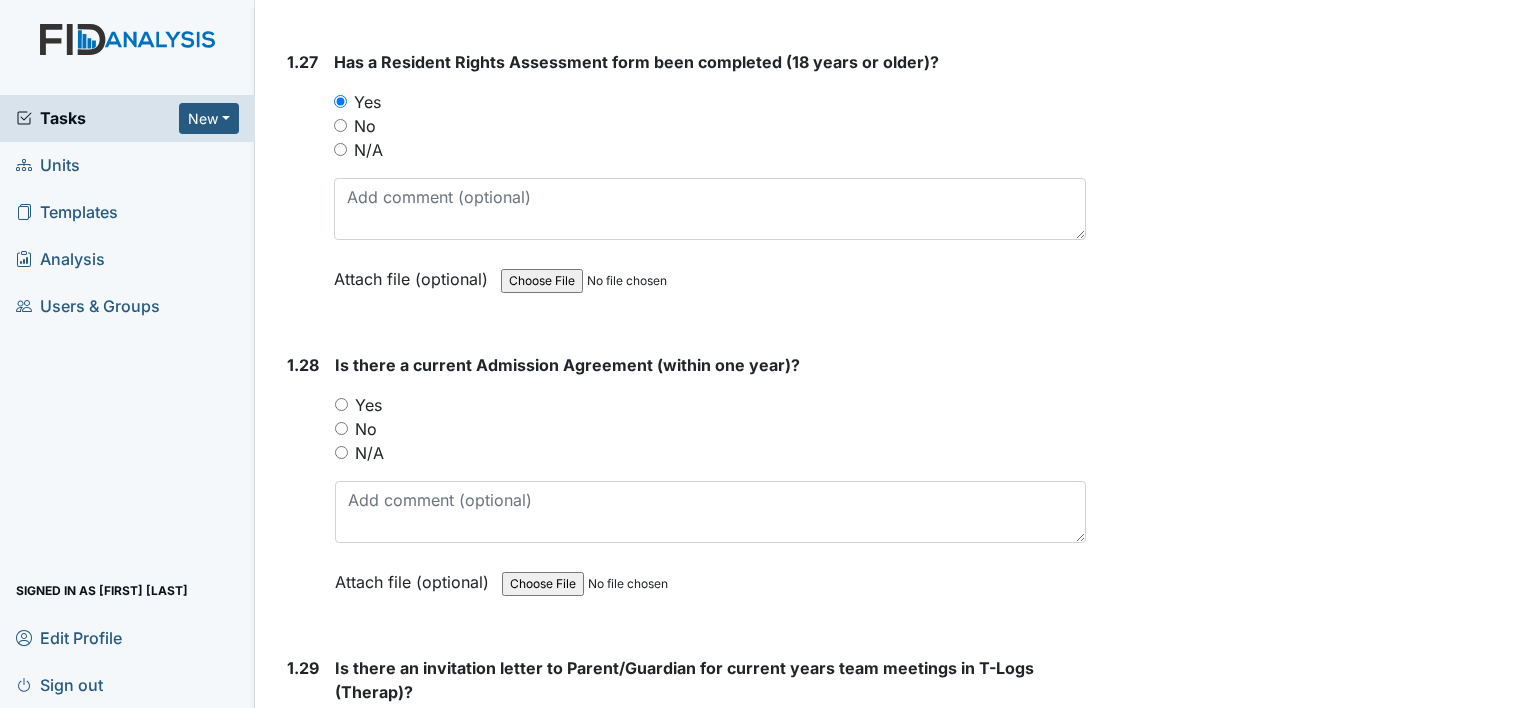 click on "Yes" at bounding box center [341, 404] 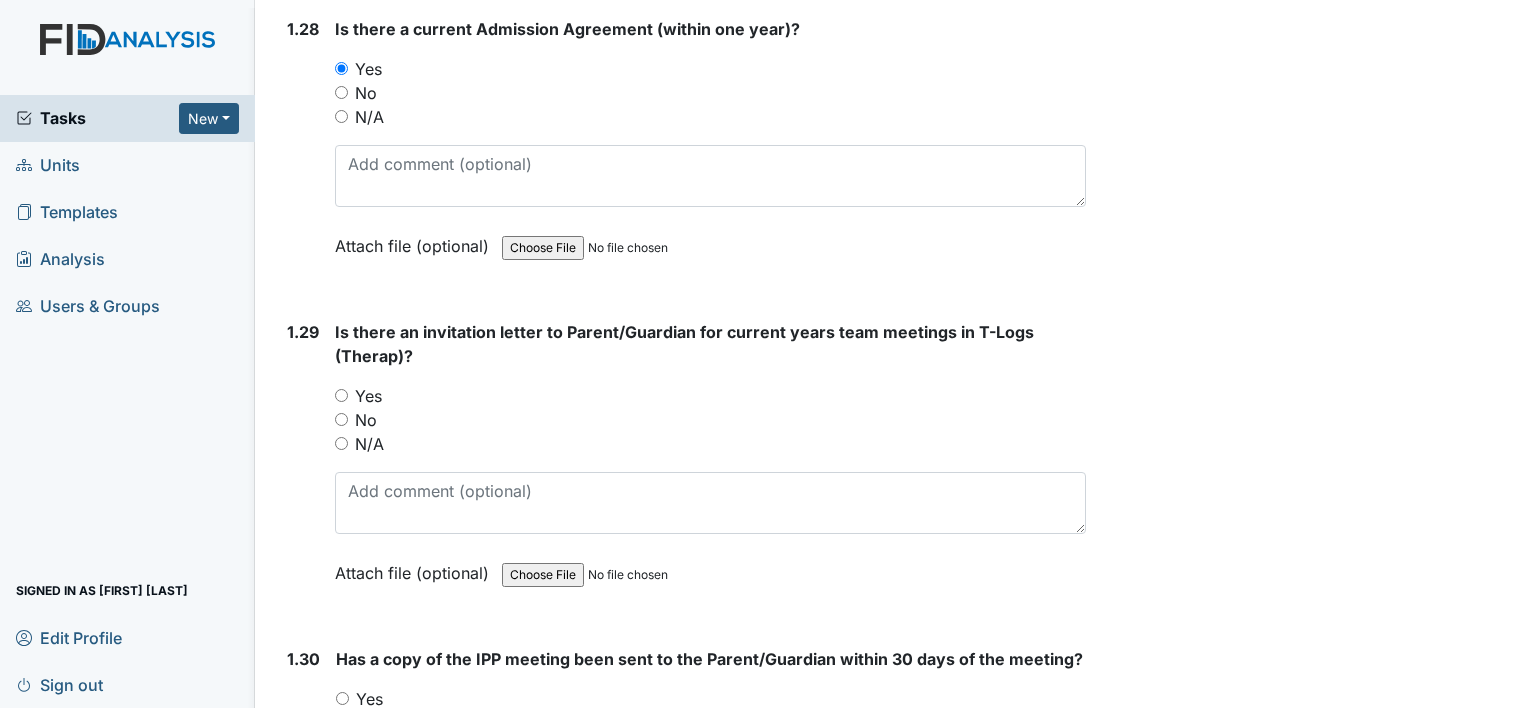 scroll, scrollTop: 8600, scrollLeft: 0, axis: vertical 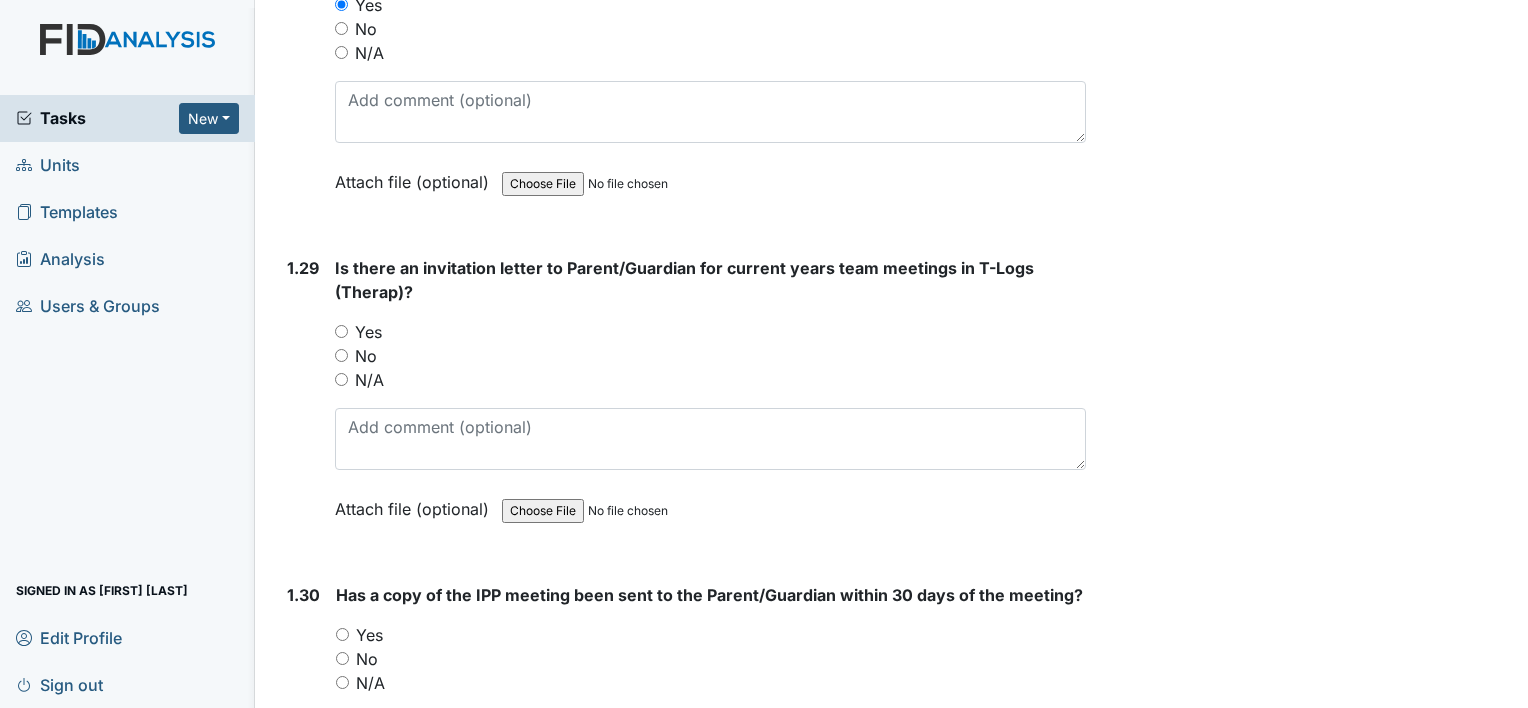 click on "Yes" at bounding box center [341, 331] 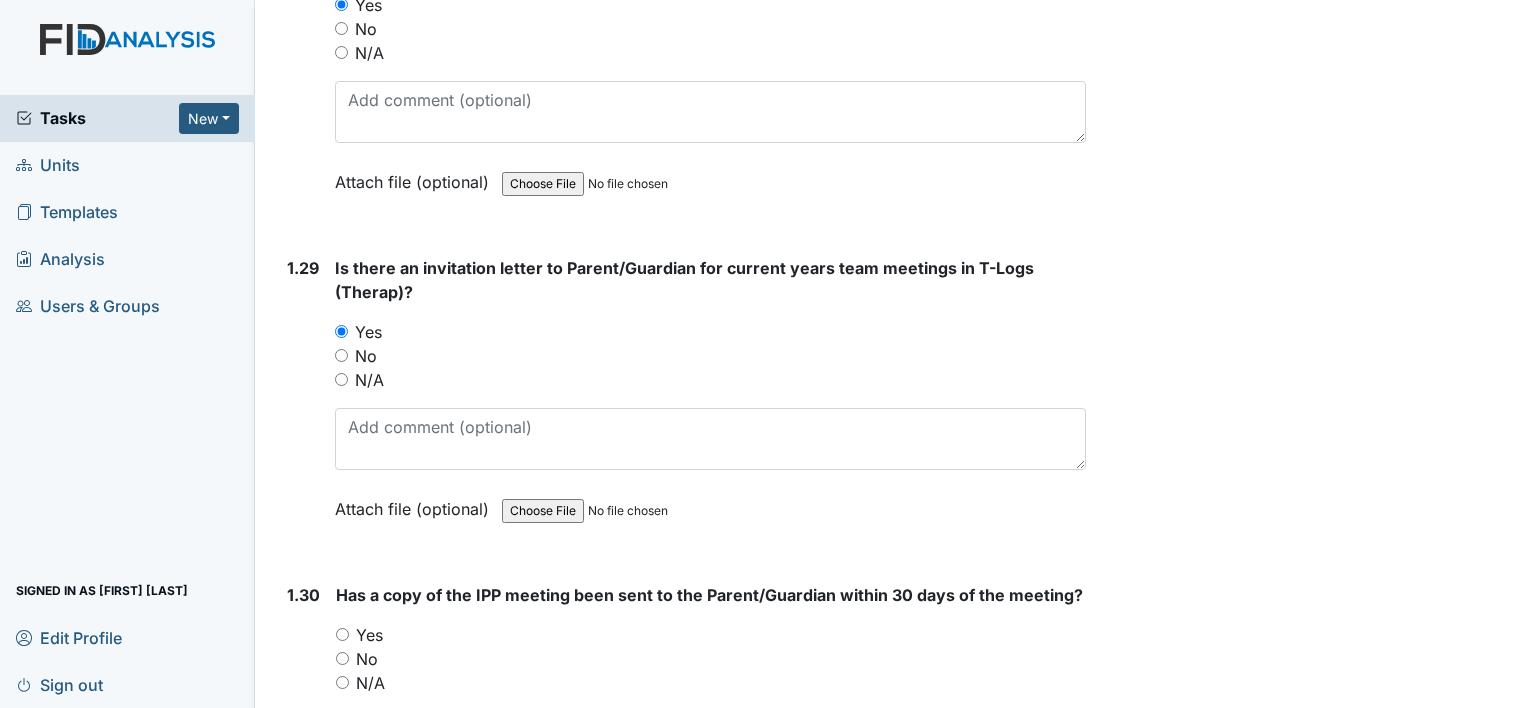 click on "Yes" at bounding box center (341, 331) 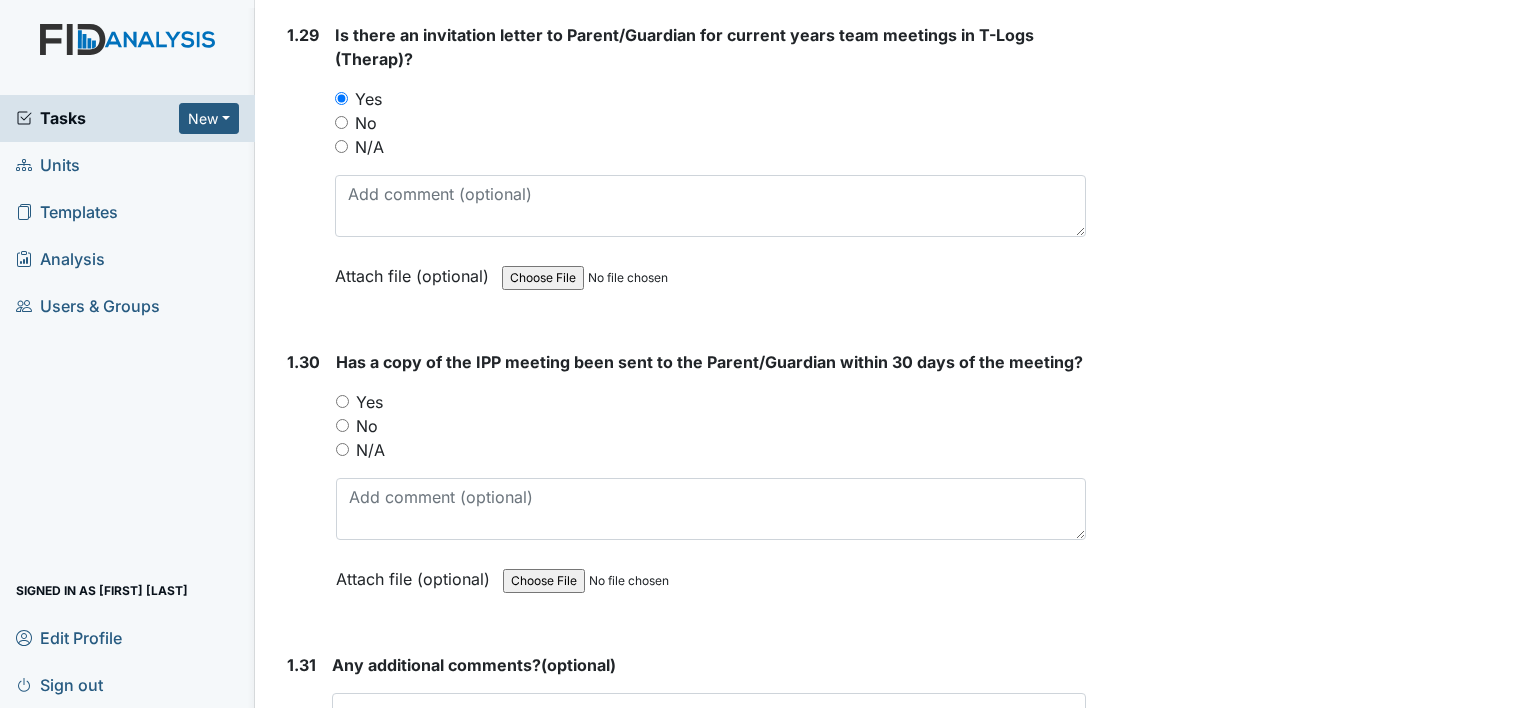 scroll, scrollTop: 8900, scrollLeft: 0, axis: vertical 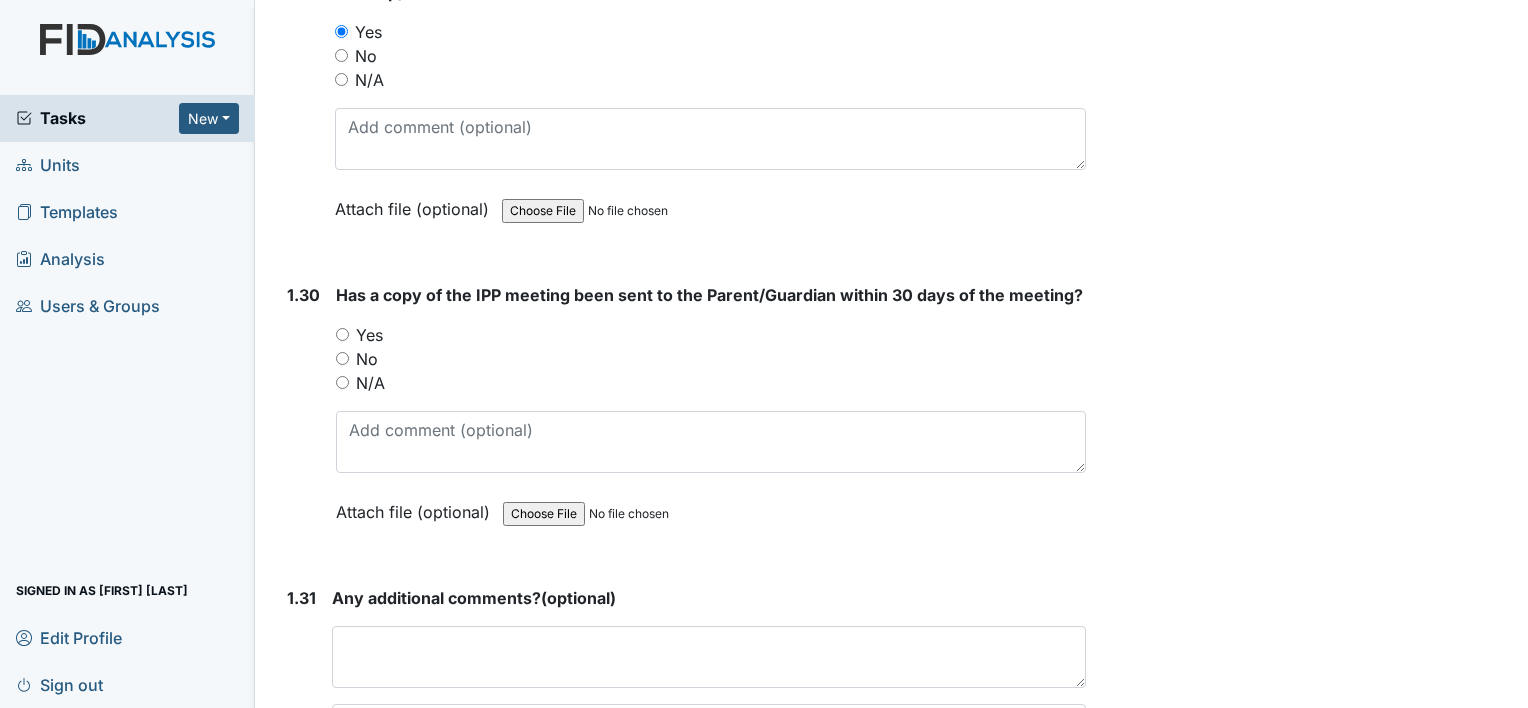 click on "Yes" at bounding box center (342, 334) 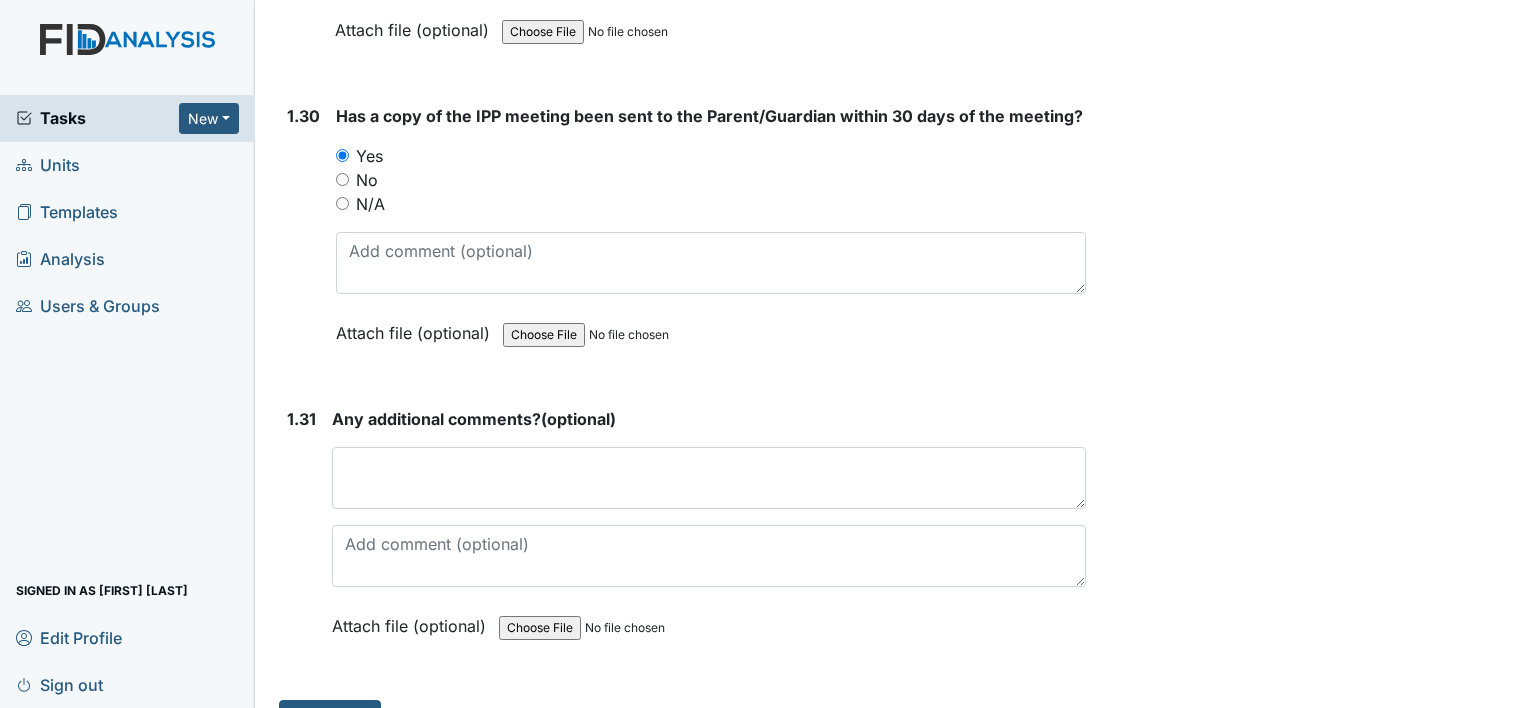 scroll, scrollTop: 9092, scrollLeft: 0, axis: vertical 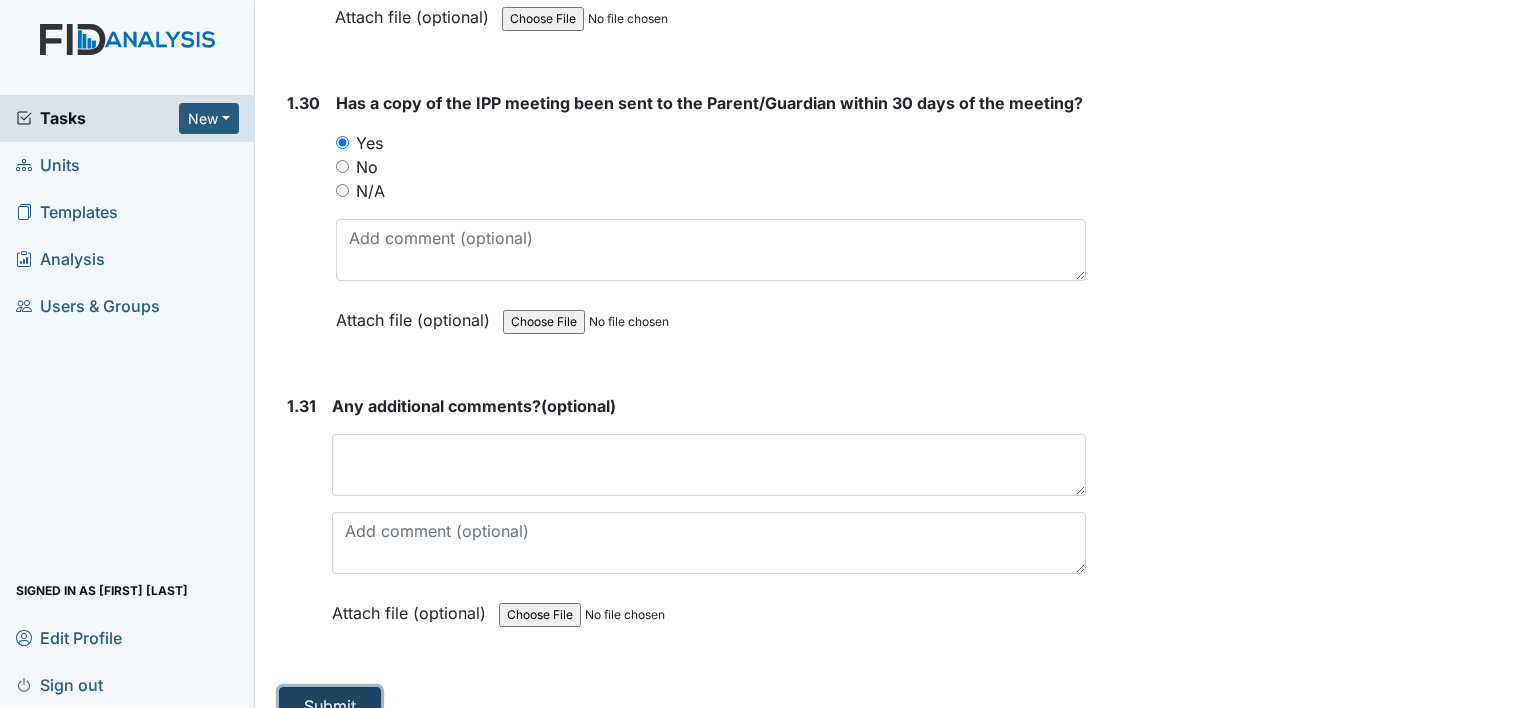 click on "Submit" at bounding box center (330, 706) 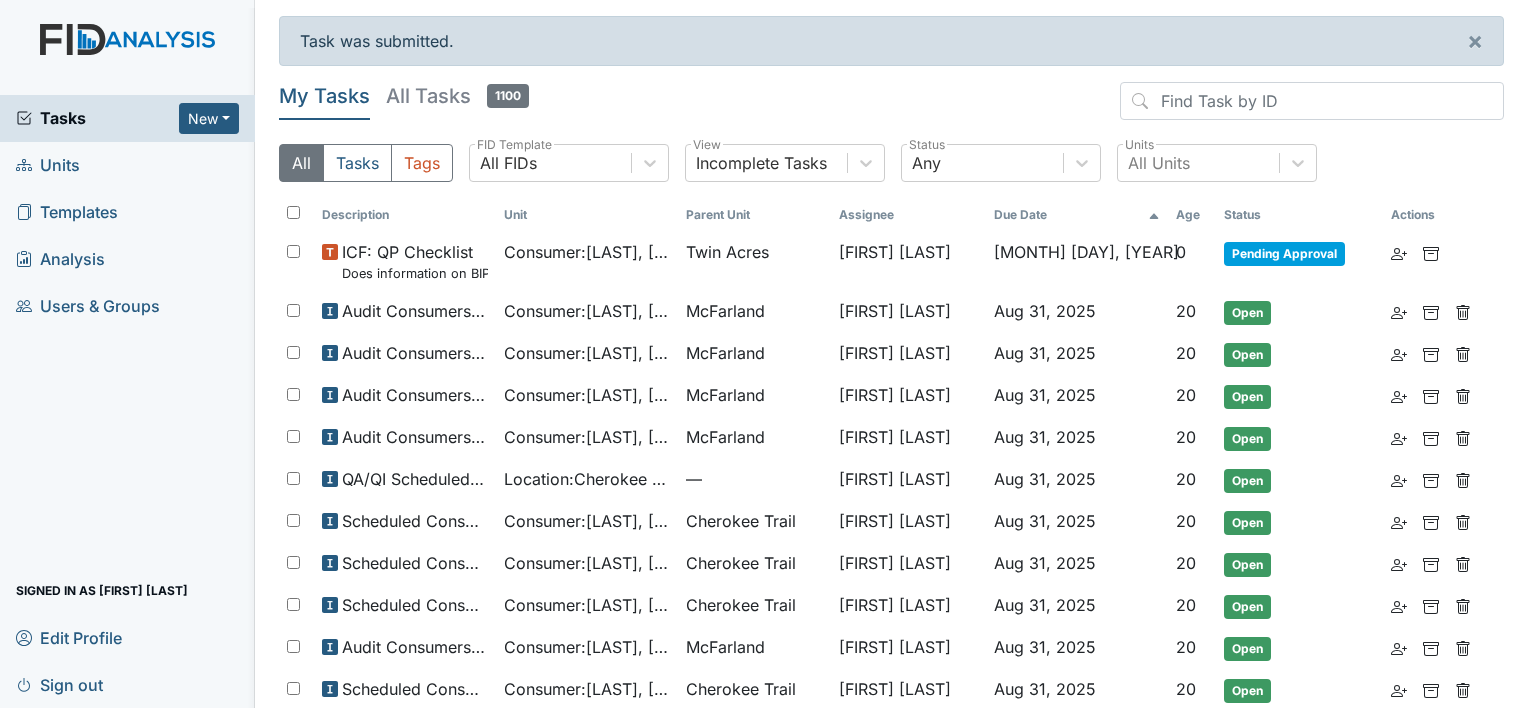 scroll, scrollTop: 0, scrollLeft: 0, axis: both 